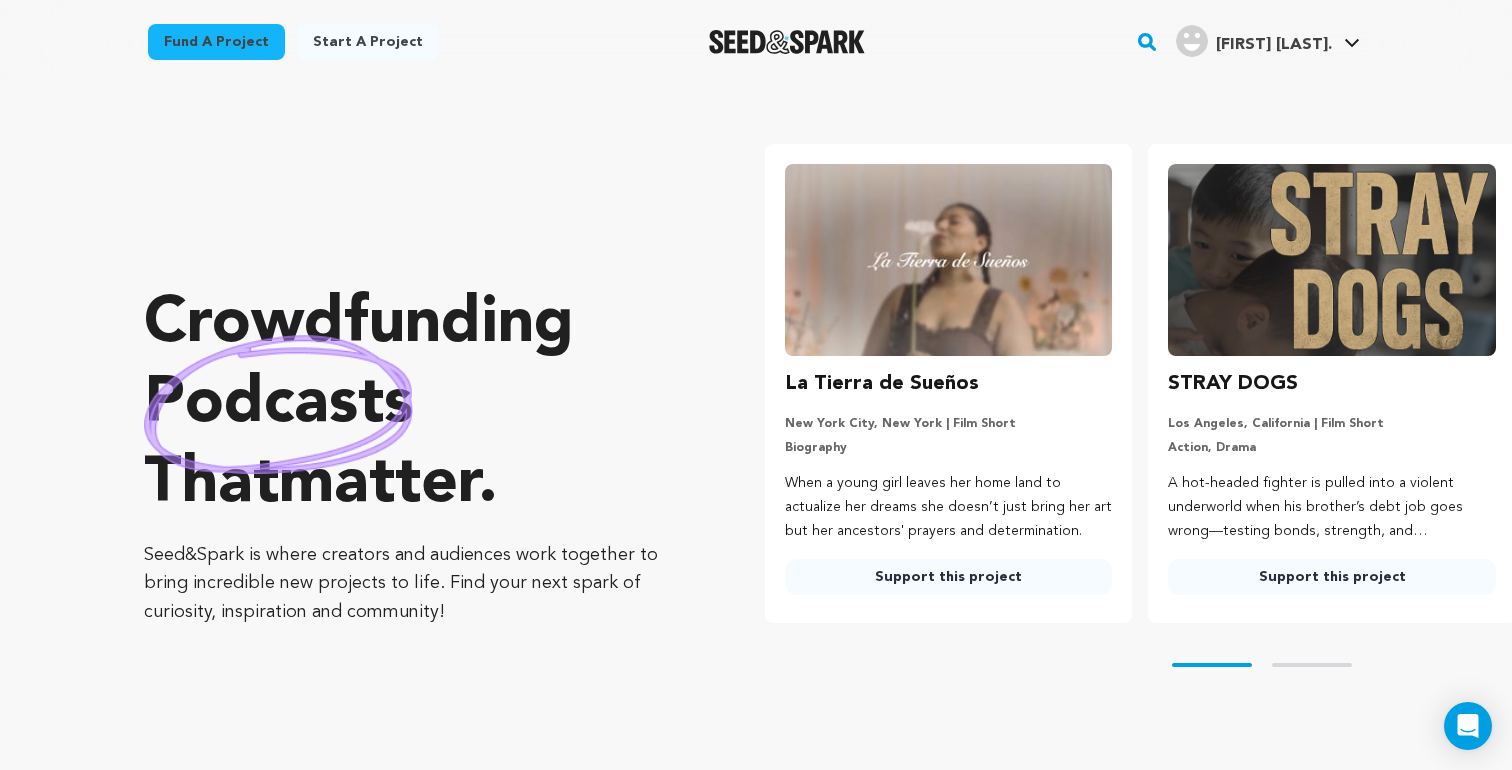 scroll, scrollTop: 0, scrollLeft: 0, axis: both 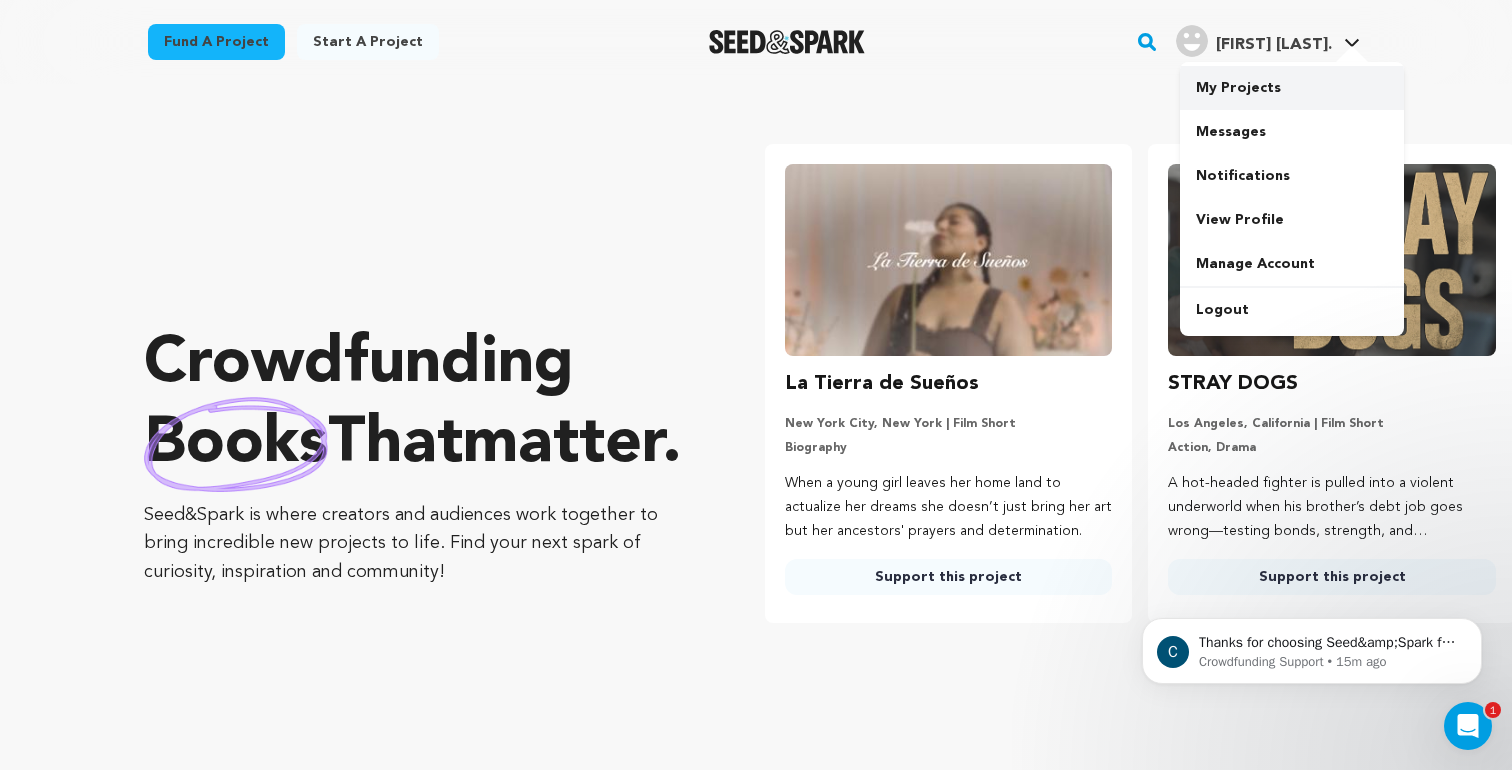 click on "My Projects" at bounding box center [1292, 88] 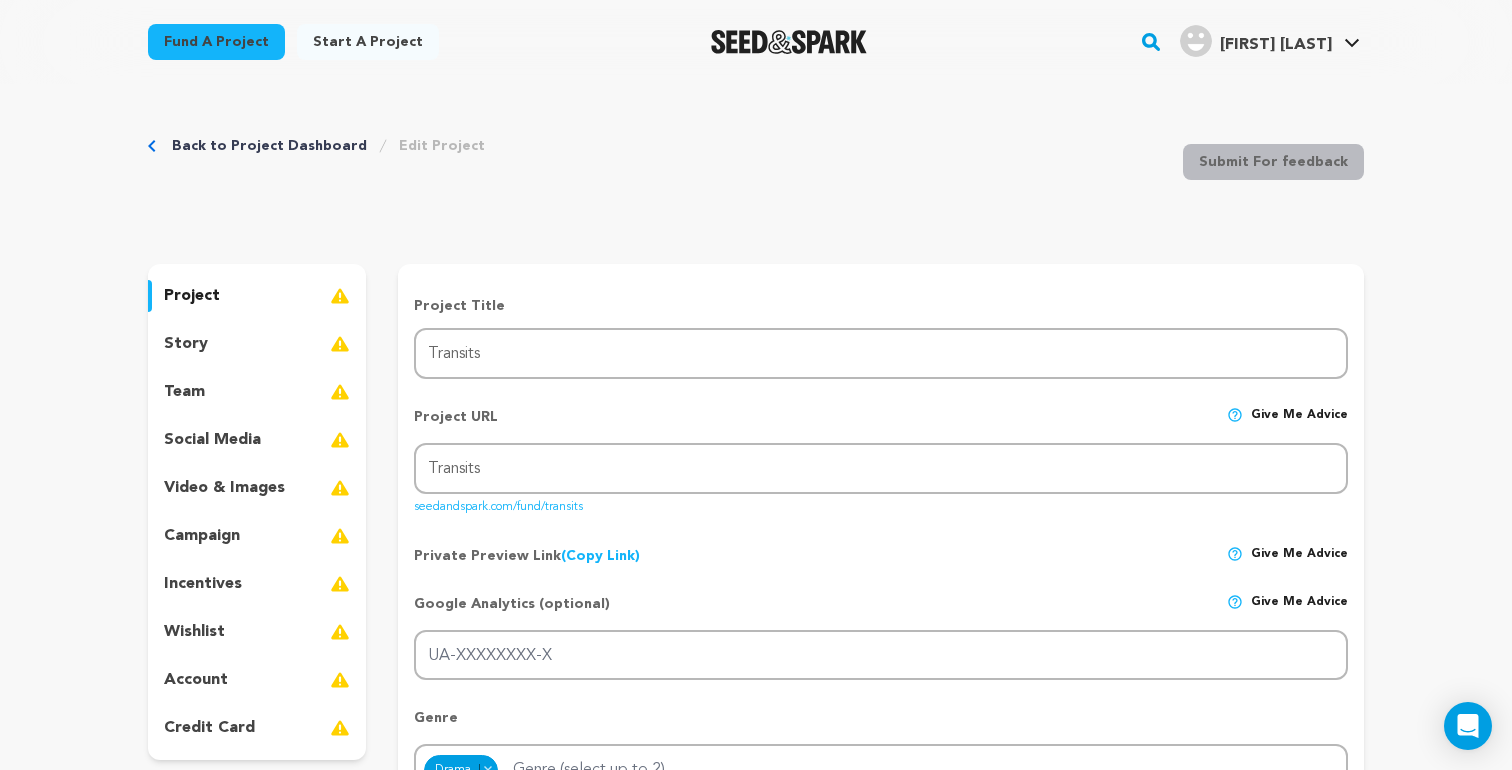 scroll, scrollTop: 1022, scrollLeft: 0, axis: vertical 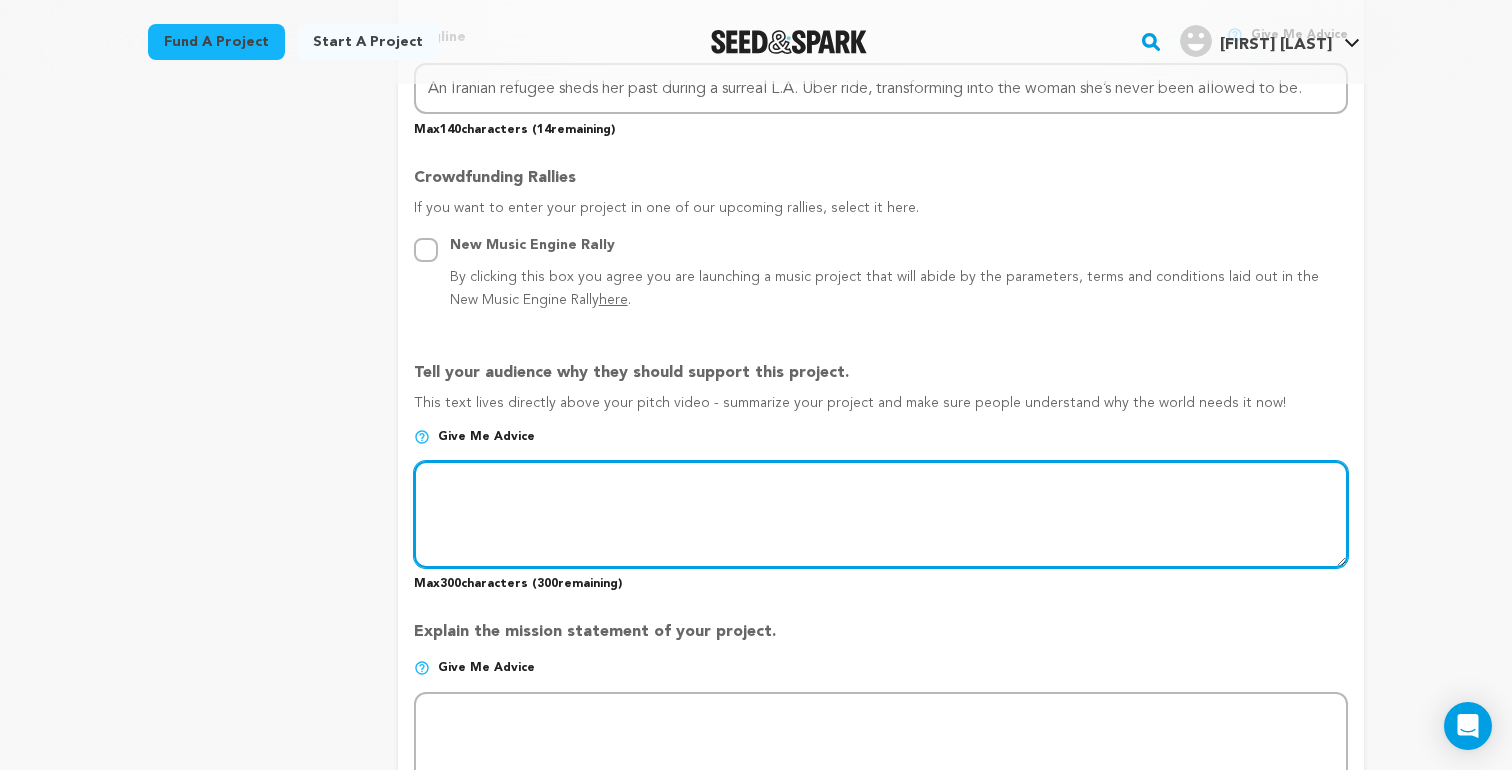 click at bounding box center [881, 514] 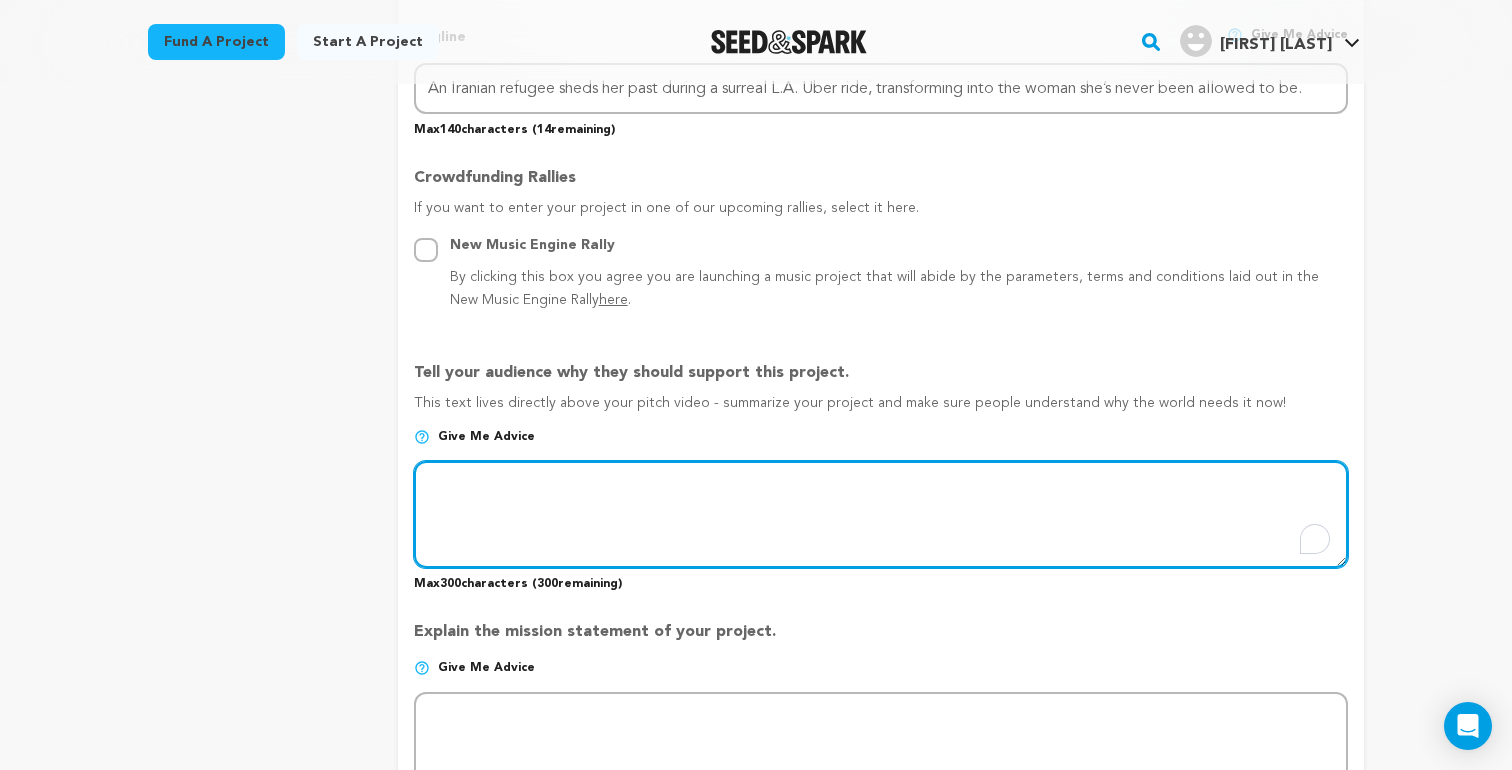 click at bounding box center [881, 514] 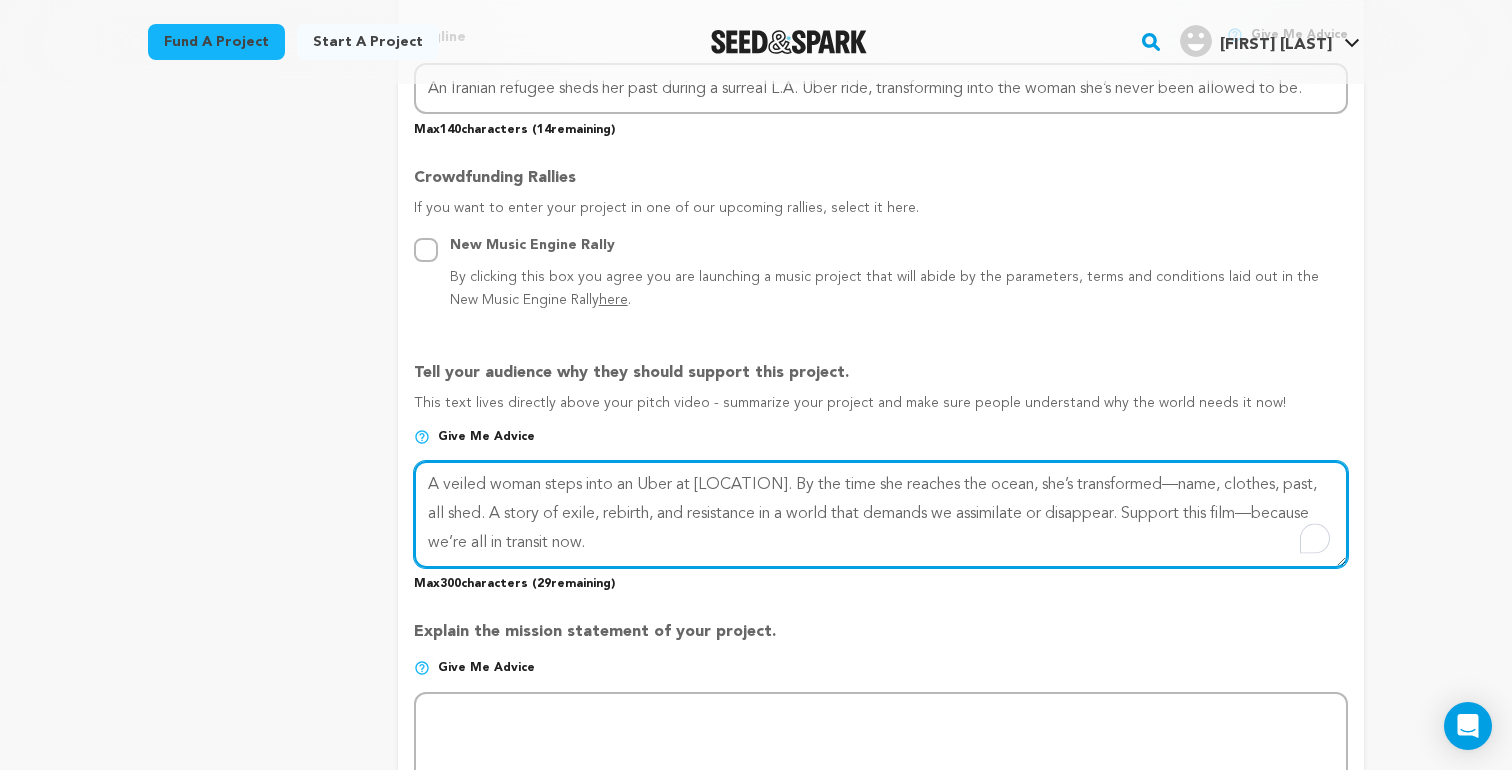 click at bounding box center [881, 514] 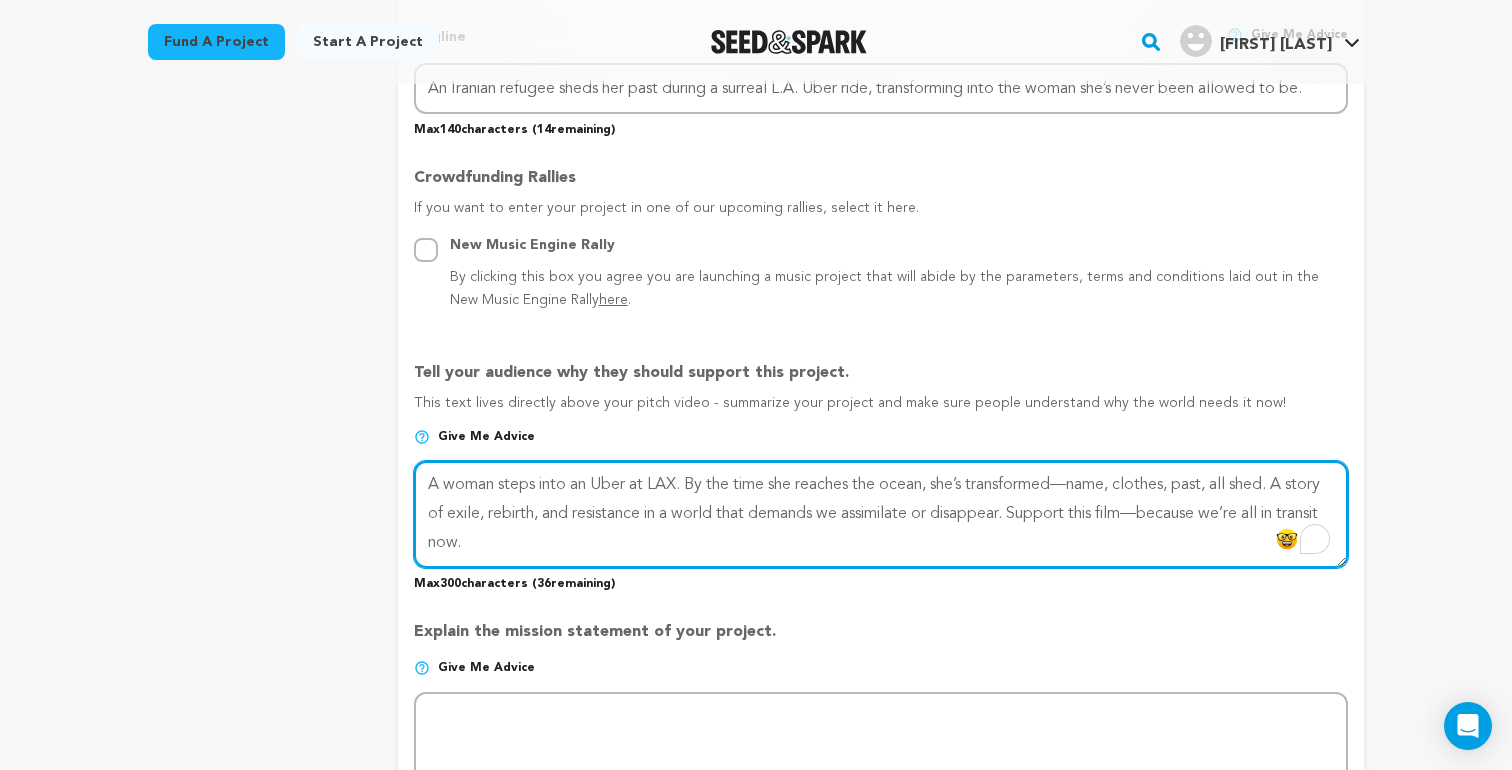 type on "A woman steps into an Uber at LAX. By the time she reaches the ocean, she’s transformed—name, clothes, past, all shed. A story of exile, rebirth, and resistance in a world that demands we assimilate or disappear. Support this film—because we’re all in transit now." 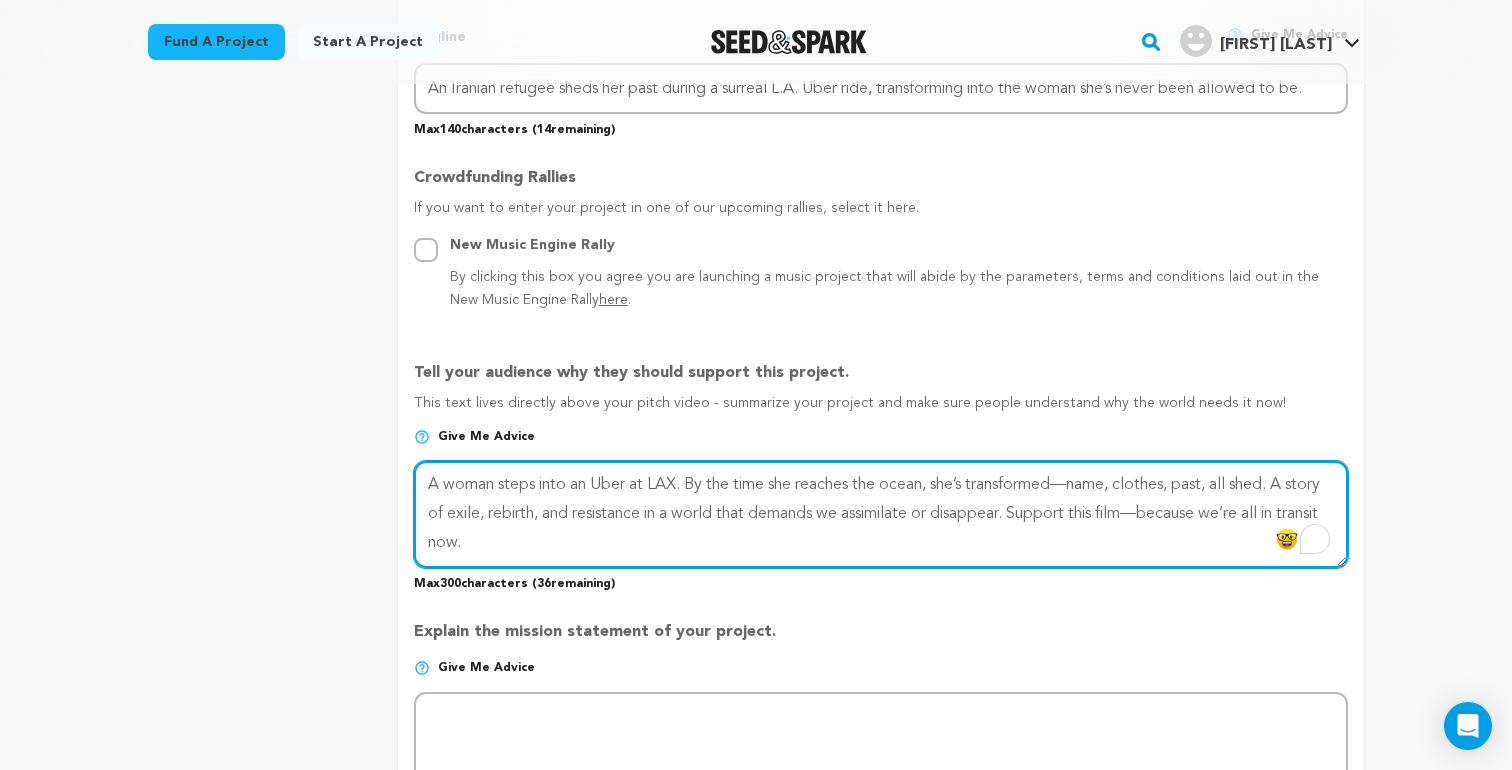 drag, startPoint x: 546, startPoint y: 537, endPoint x: 390, endPoint y: 462, distance: 173.09247 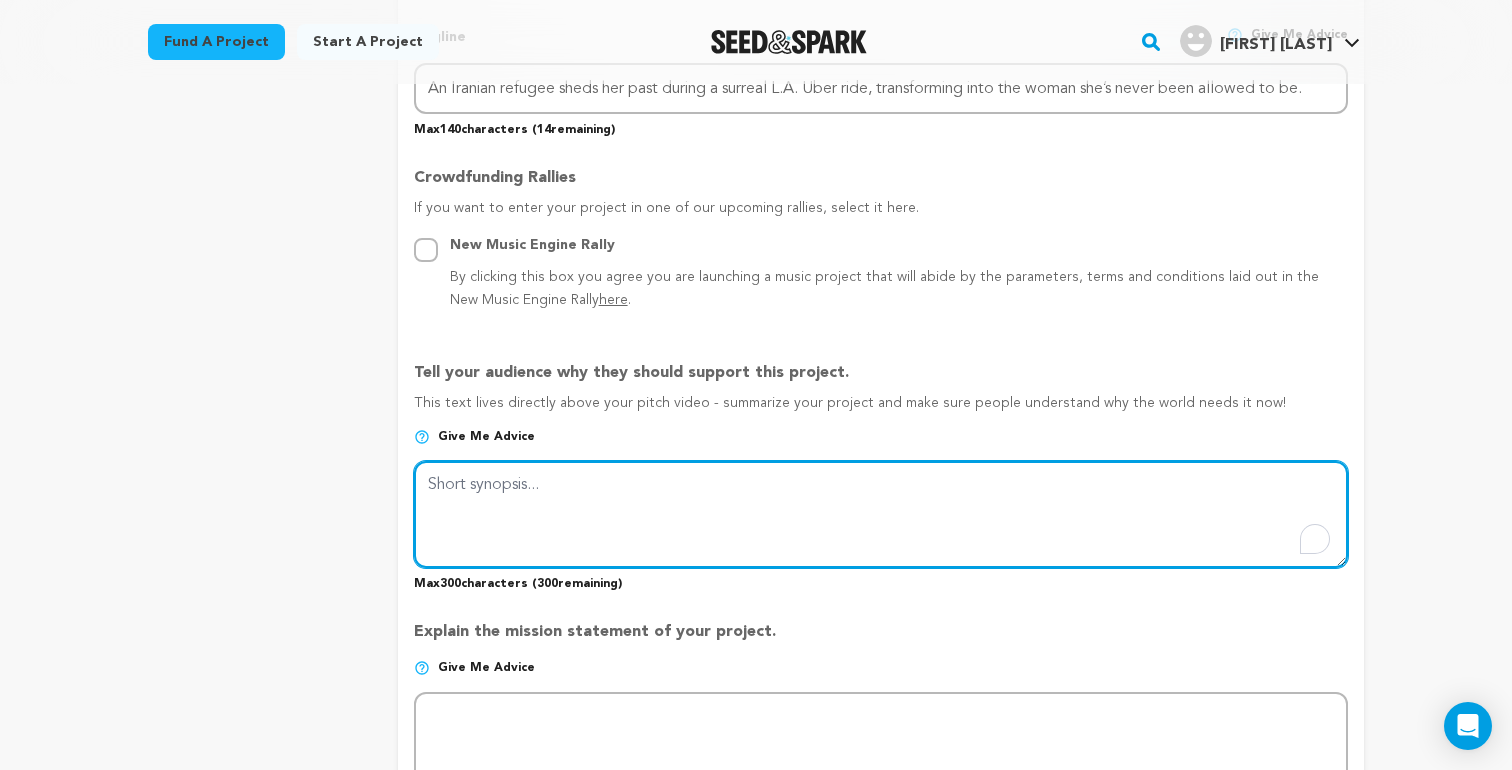 paste on "A woman wearing a scarf—she could be Muslim, Jewish, Indian, an outsider—steps into an Uber at LAX. By the time she reaches the ocean, she’s transformed. This is a story of exile, reinvention, and survival. Support this film—because in today’s world, we’re all in transit." 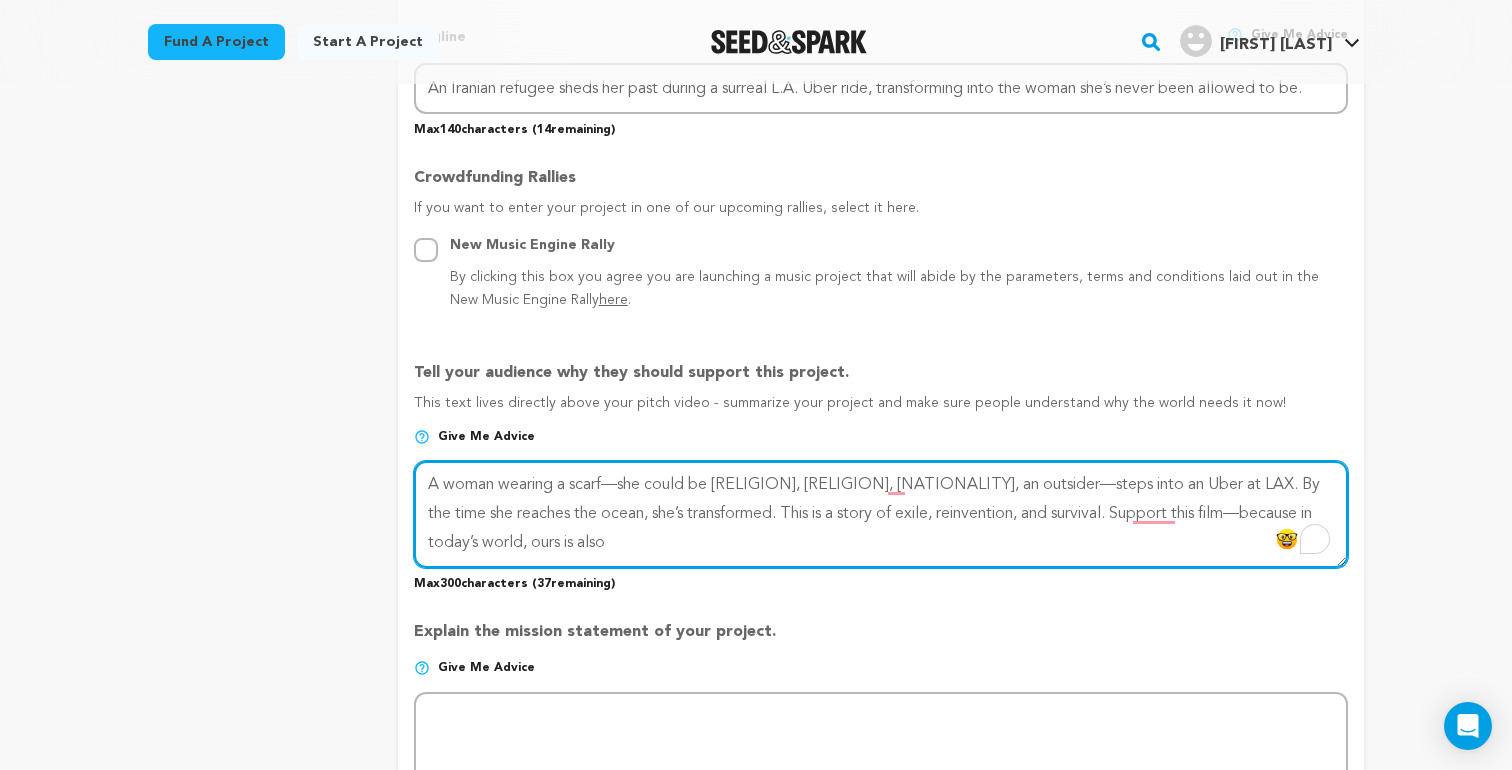 drag, startPoint x: 1045, startPoint y: 514, endPoint x: 1045, endPoint y: 537, distance: 23 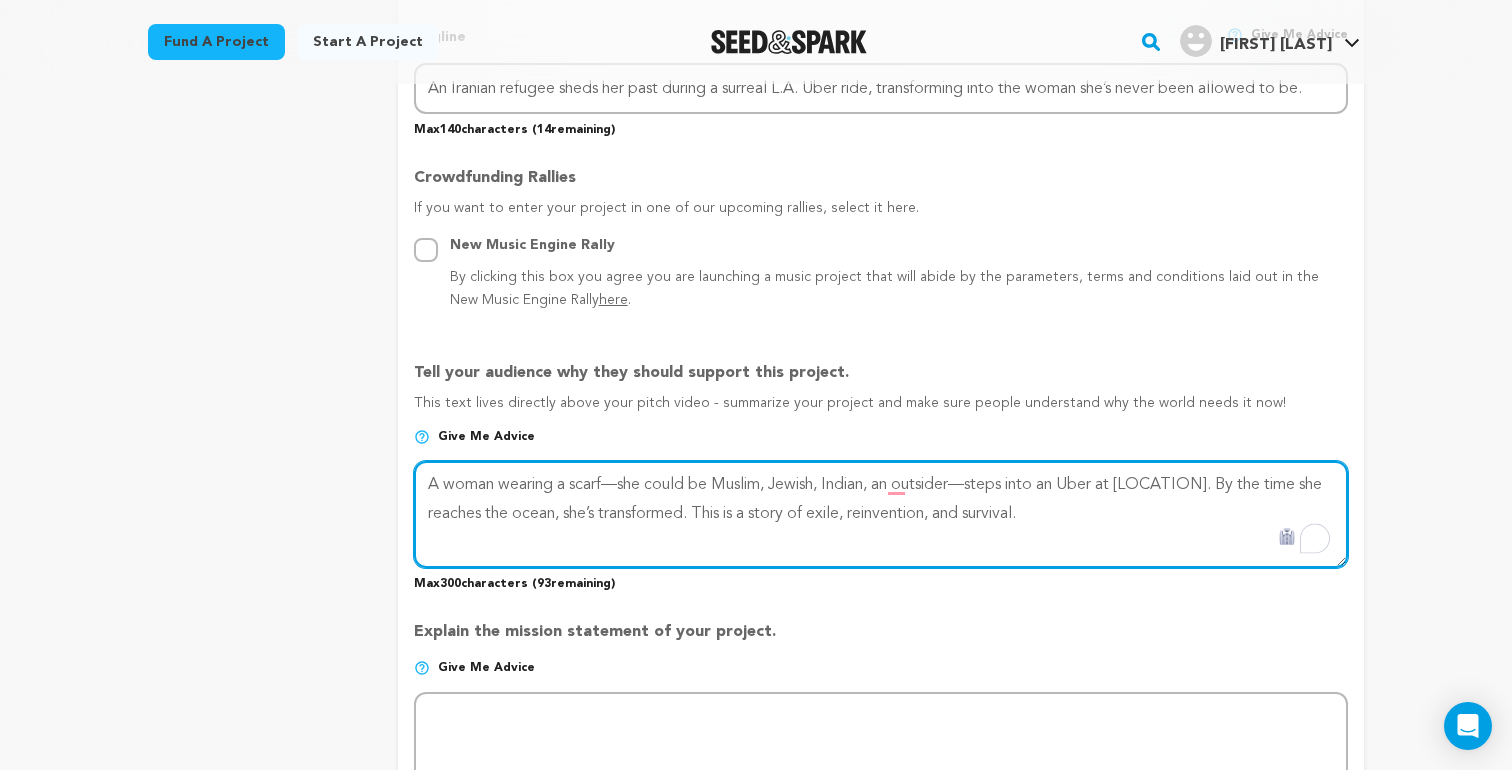 paste on "A woman wearing a scarf—she could be Muslim, Jewish, Indian, an outsider—steps into an Uber a" 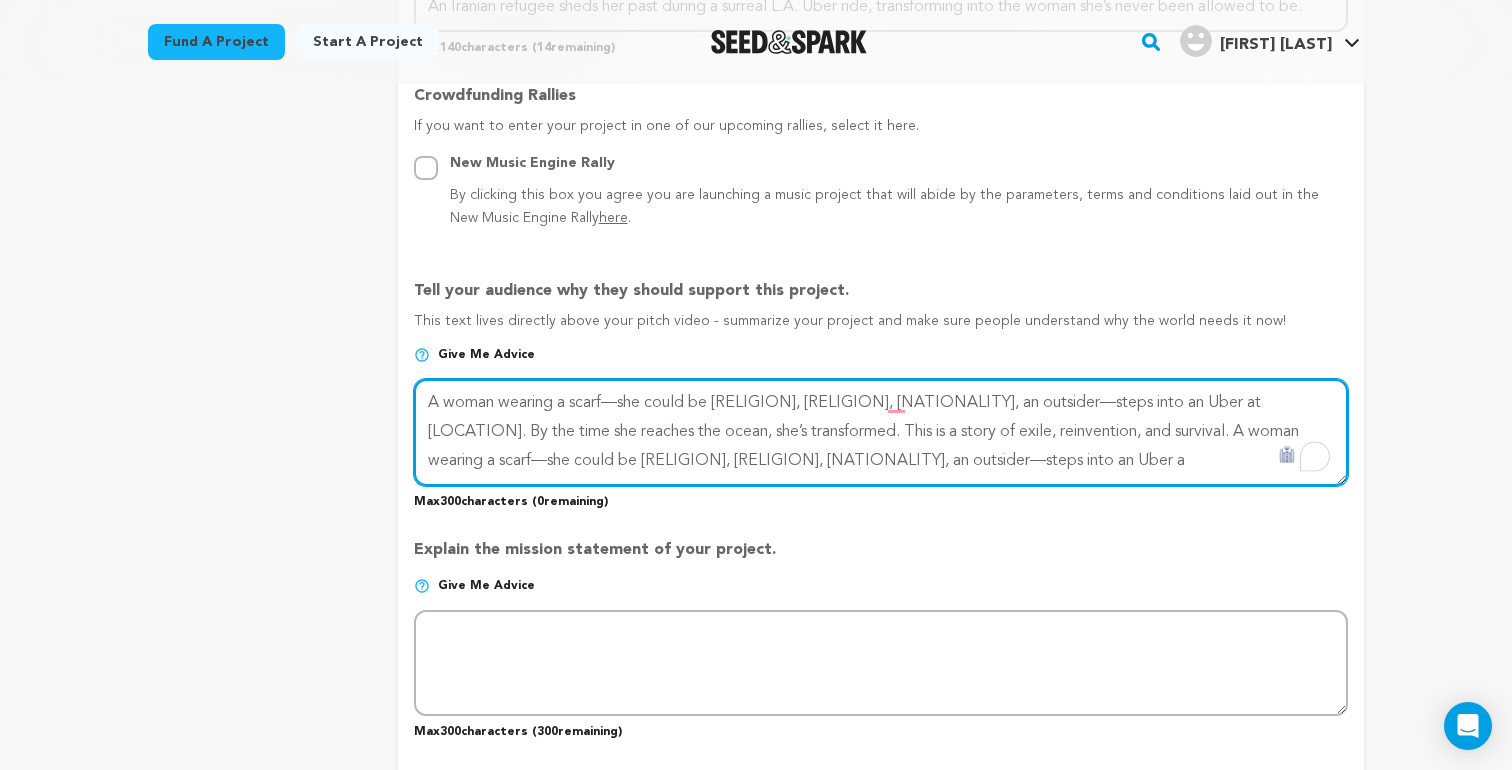 scroll, scrollTop: 1110, scrollLeft: 0, axis: vertical 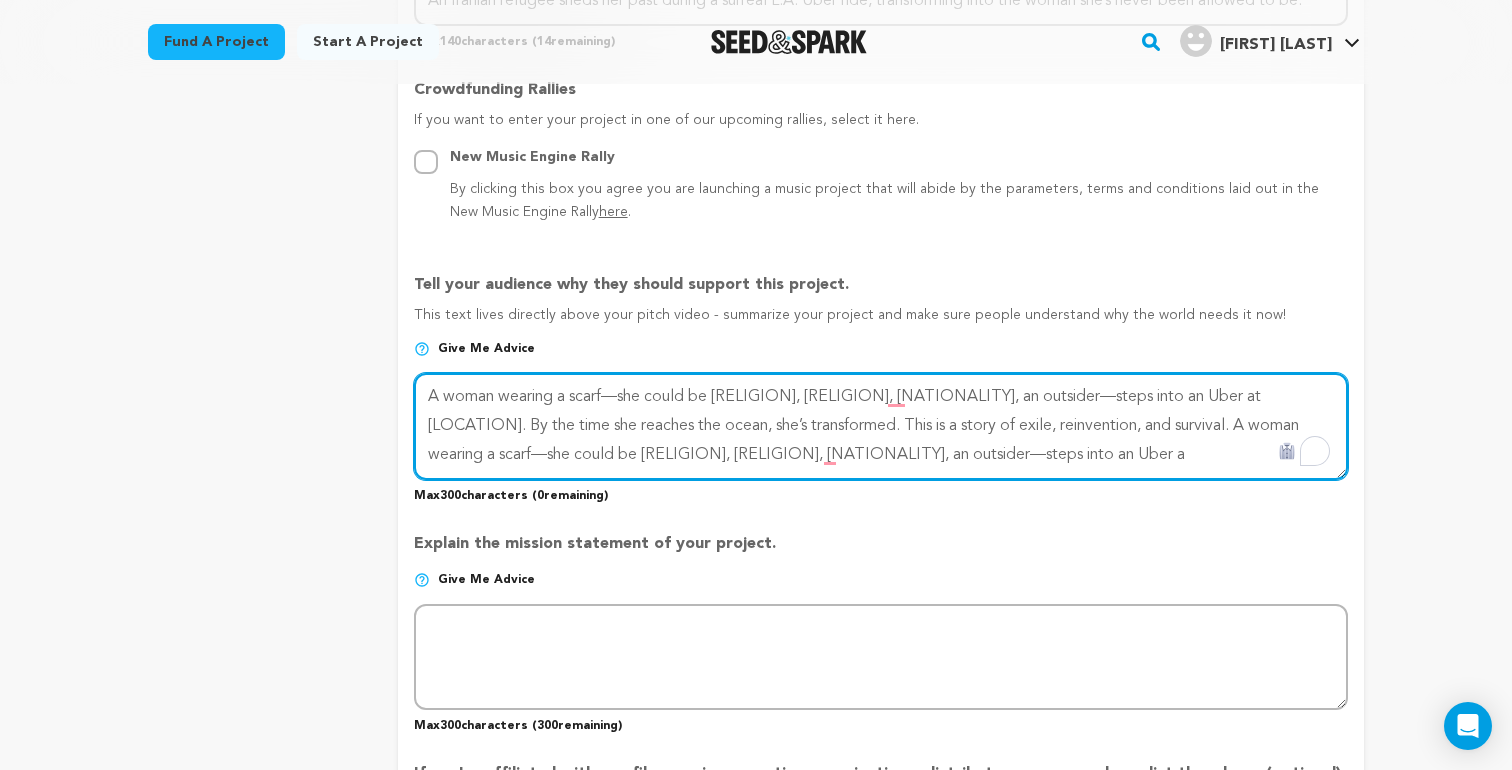 drag, startPoint x: 1043, startPoint y: 426, endPoint x: 1043, endPoint y: 458, distance: 32 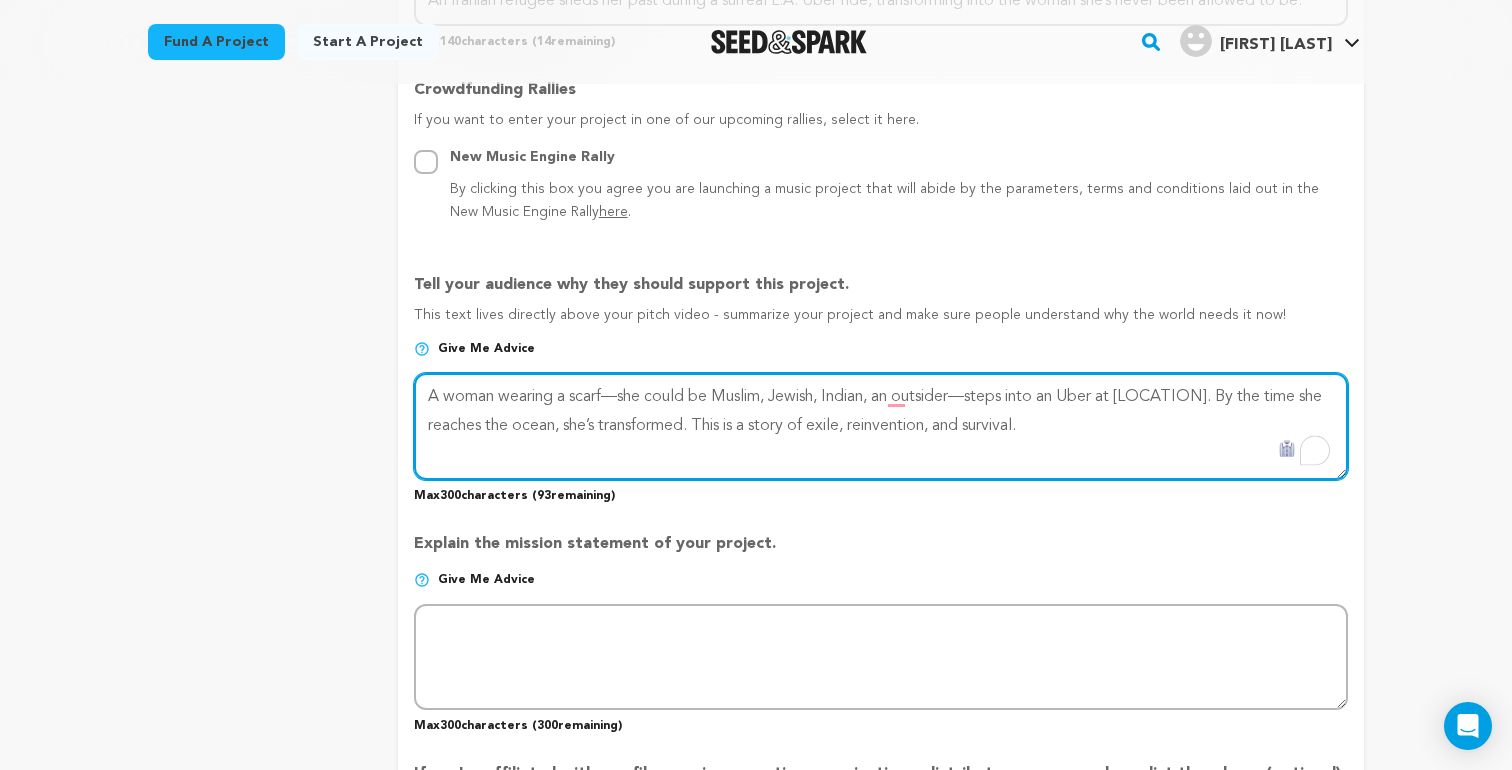 paste on "Support this film—because in many ways, our stories are refugee stories too." 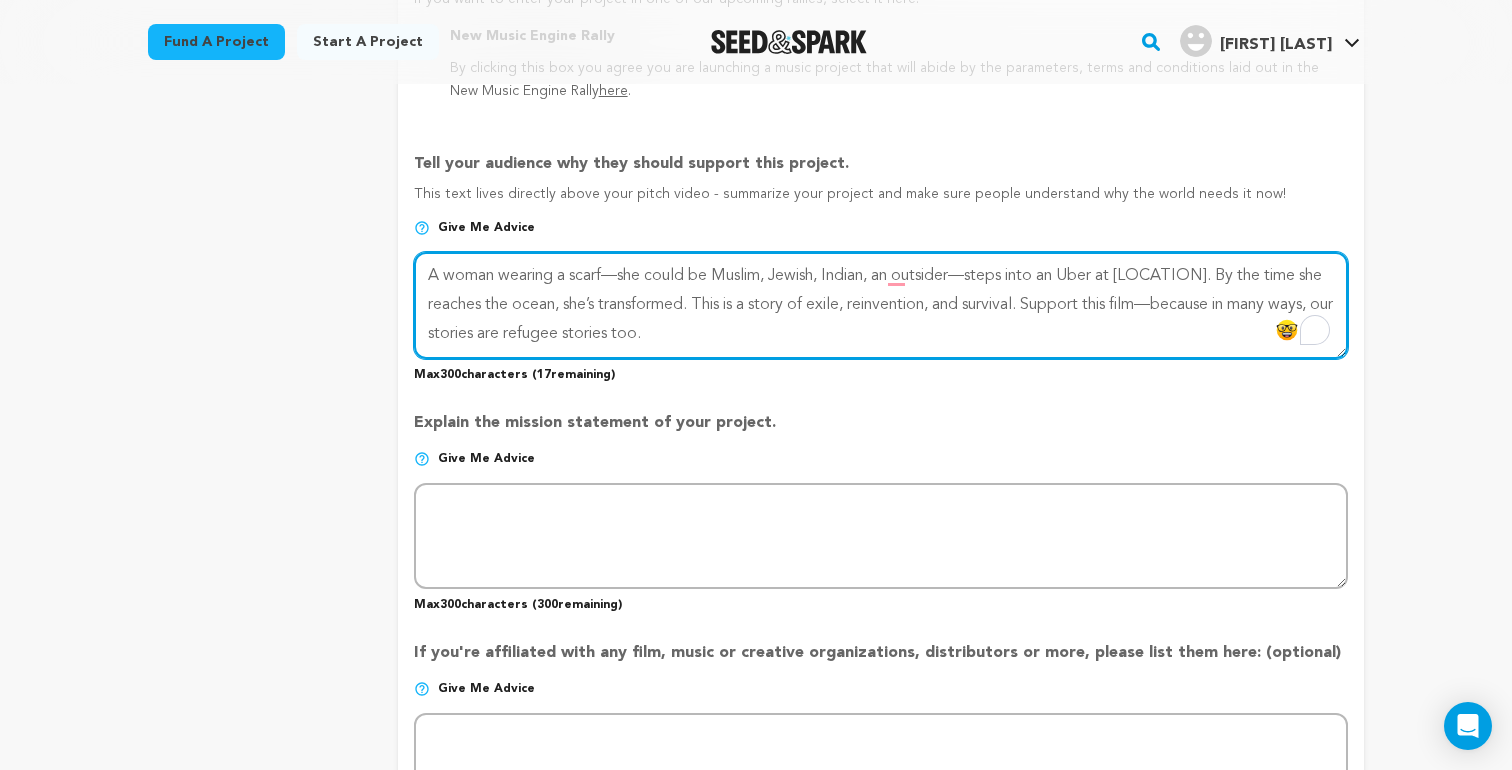 scroll, scrollTop: 1254, scrollLeft: 0, axis: vertical 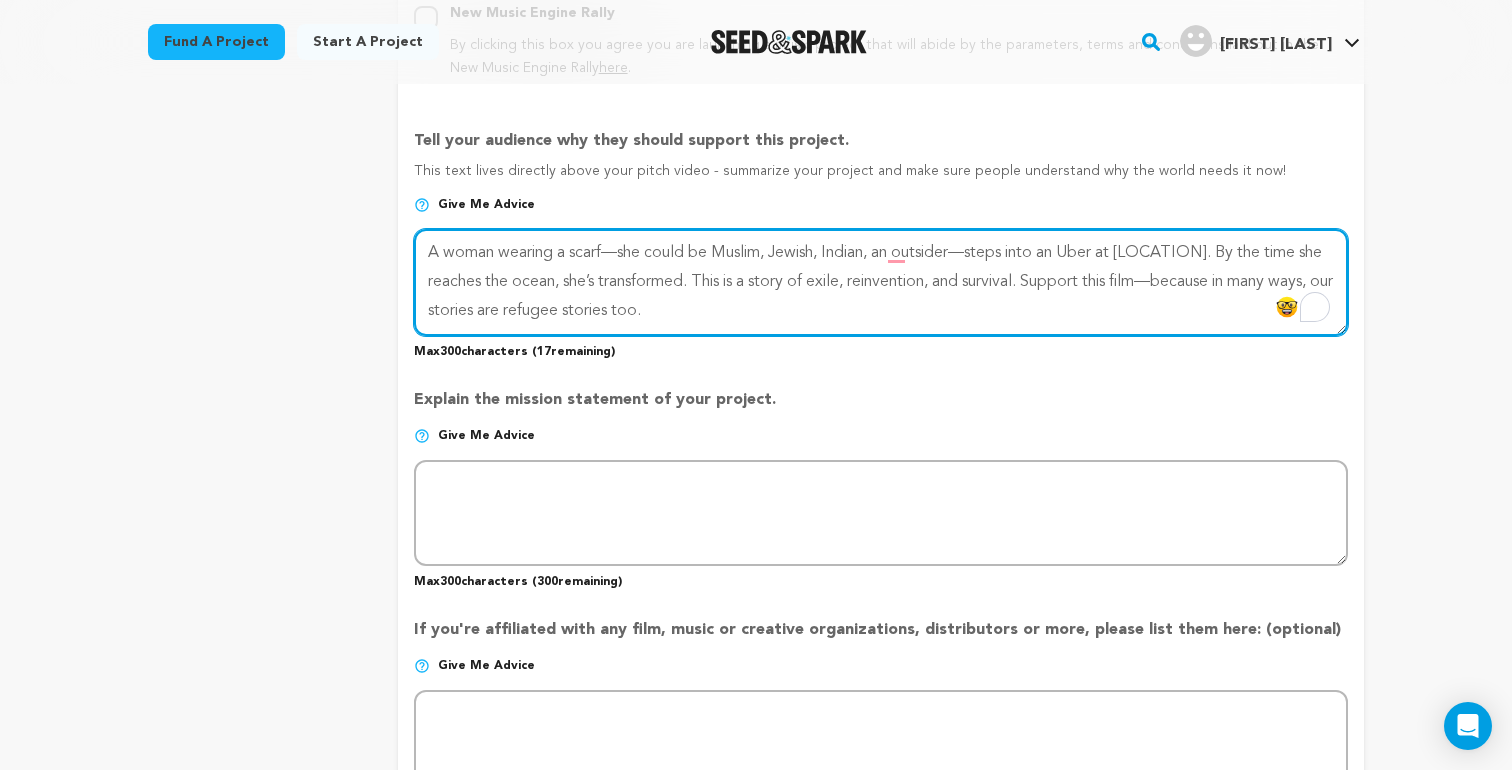 type on "A woman wearing a scarf—she could be Muslim, Jewish, Indian, an outsider—steps into an Uber at LAX. By the time she reaches the ocean, she’s transformed. This is a story of exile, reinvention, and survival. Support this film—because in many ways, our stories are refugee stories too." 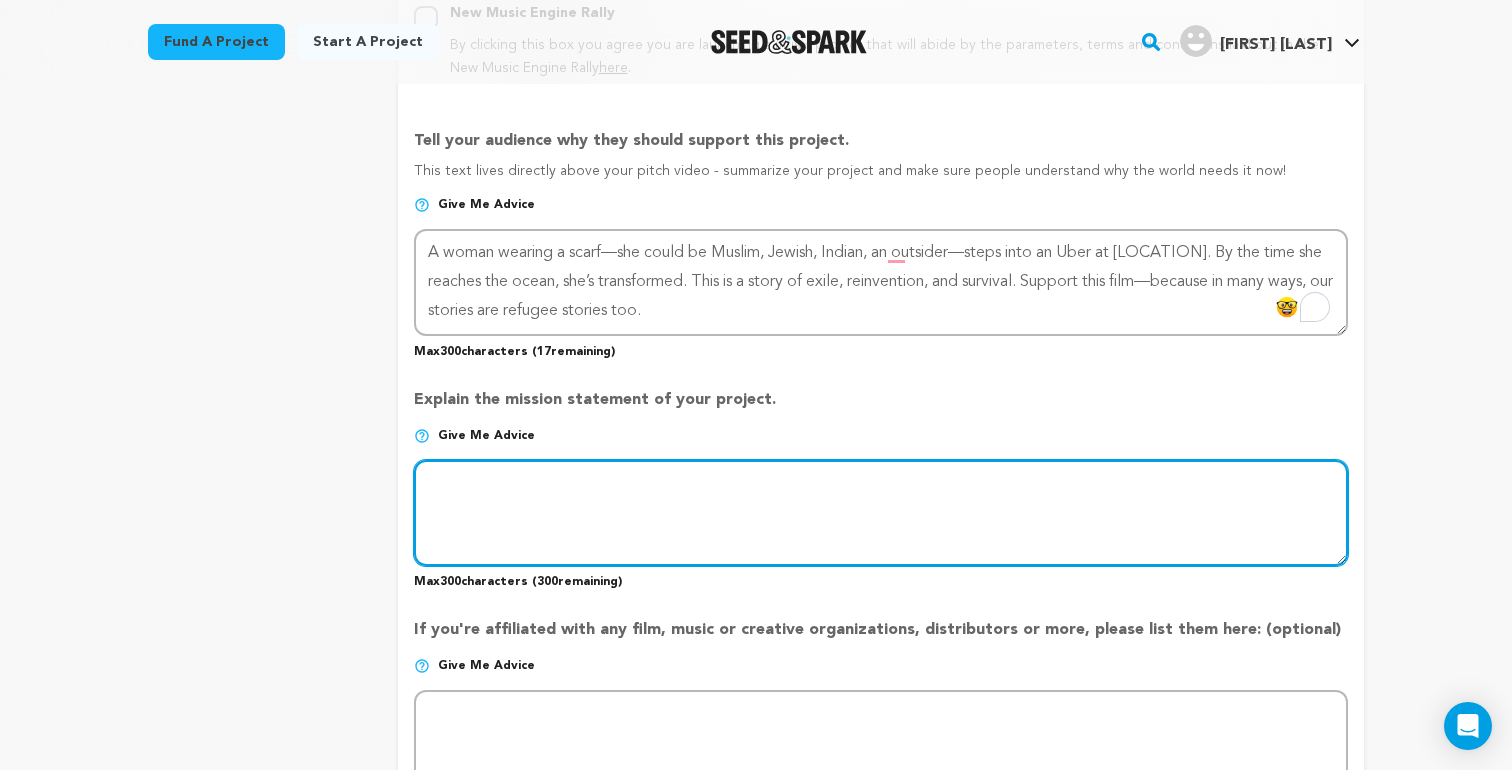 click at bounding box center [881, 513] 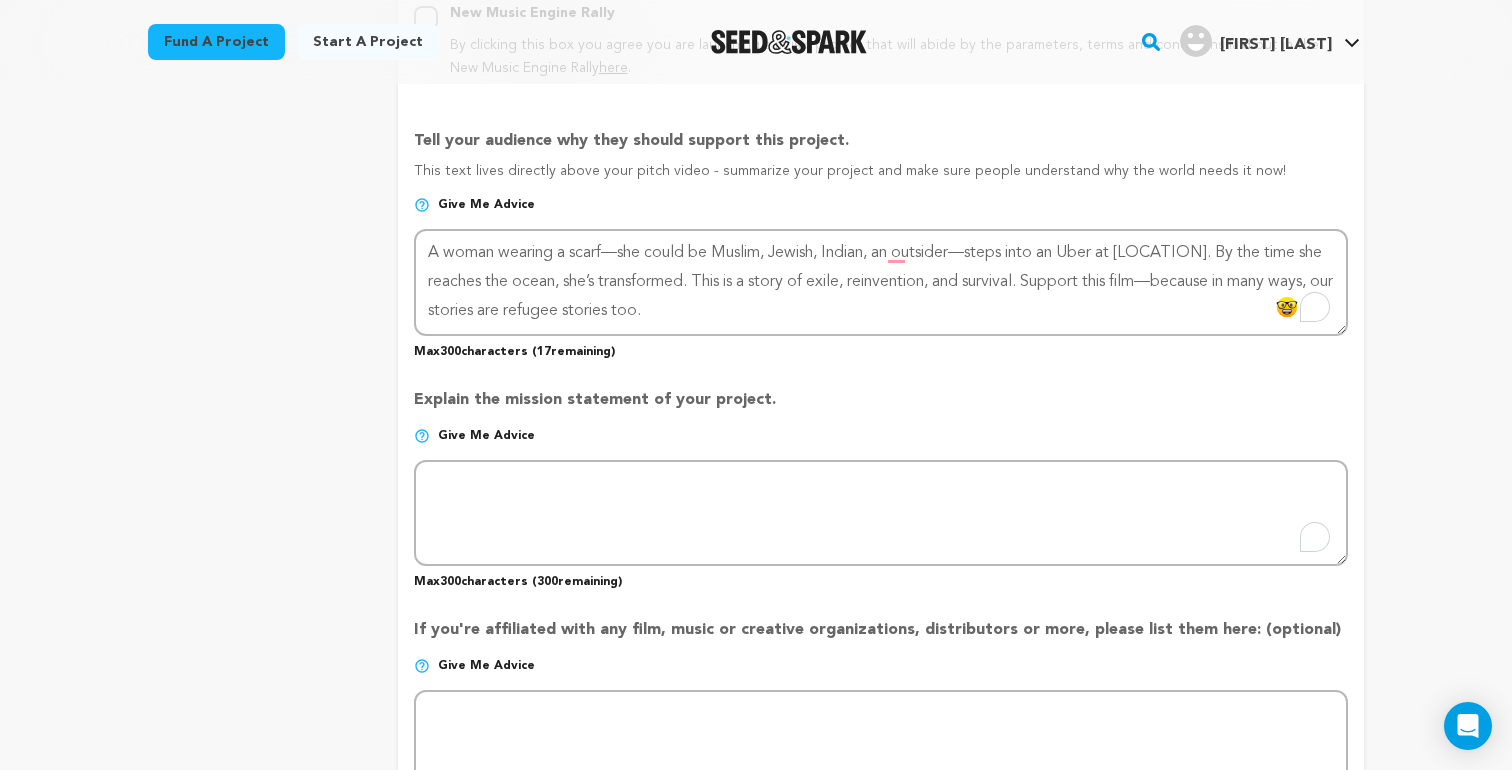 drag, startPoint x: 767, startPoint y: 398, endPoint x: 406, endPoint y: 405, distance: 361.06787 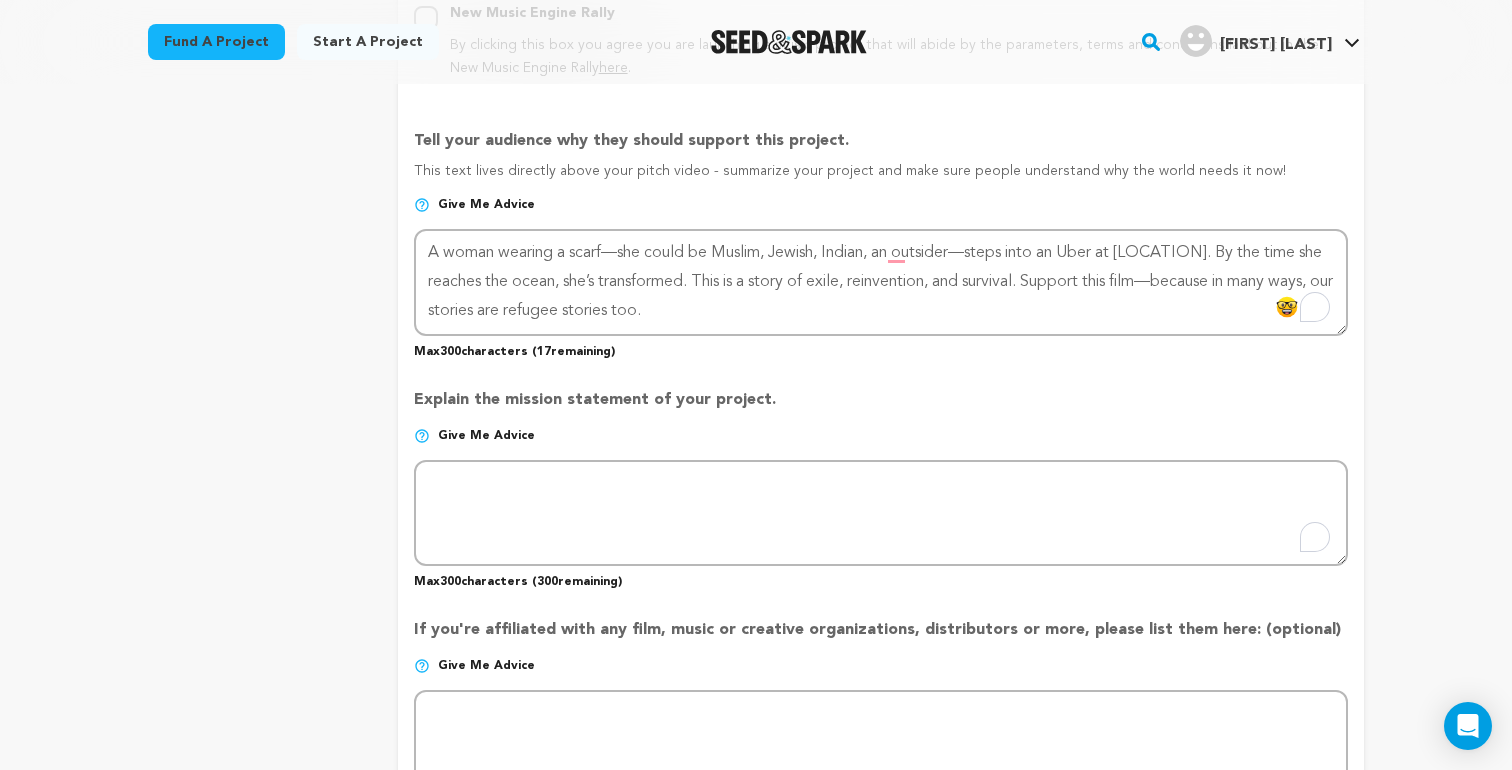 click on "Project Title
Project Name
Transits
Project URL
Give me advice
Project URL
Transits
seedandspark.com/fund/transits
Private Preview Link
(Copy Link)
Copy private preview link
Give me advice
Give me advice" at bounding box center (881, 169) 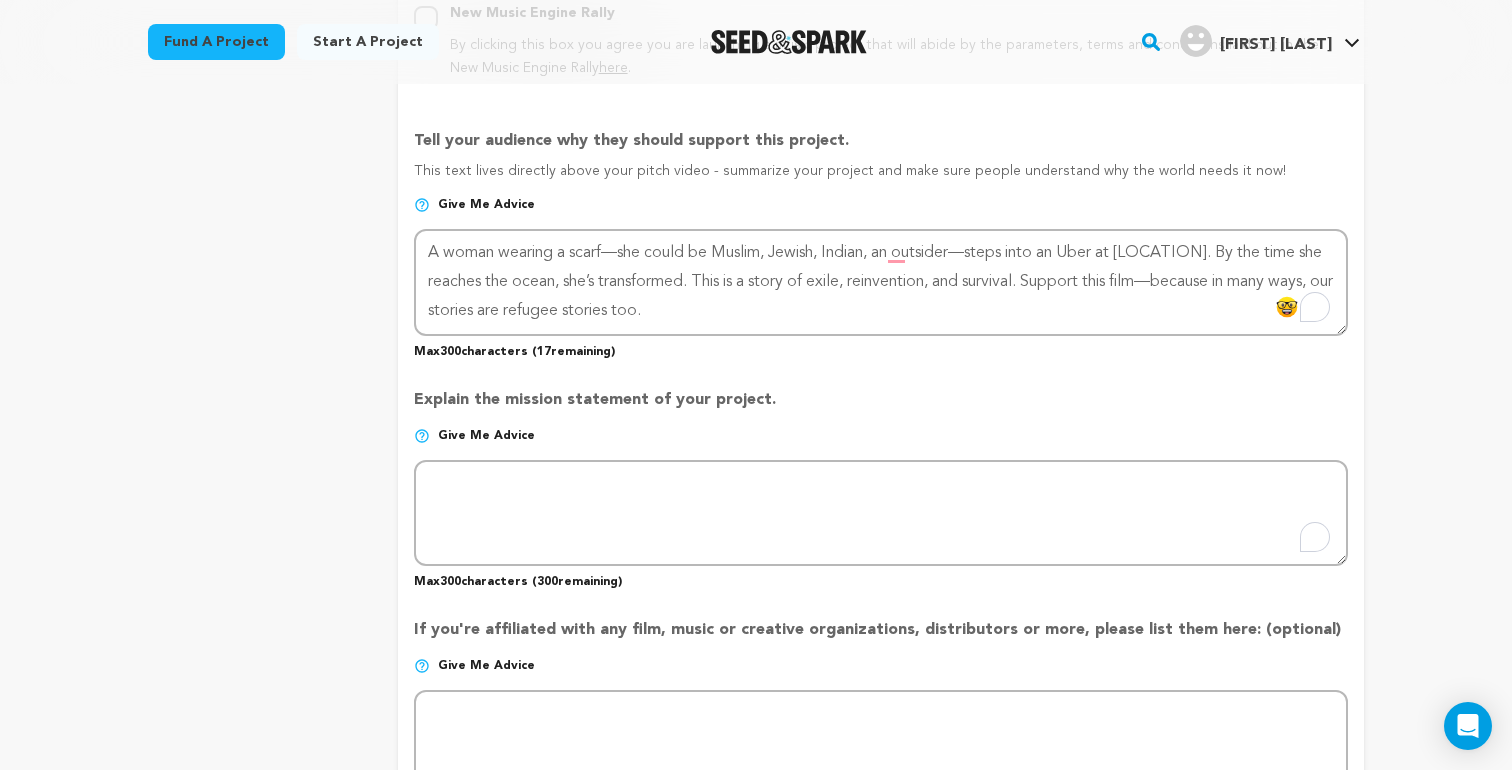 copy on "Explain the mission statement of your project." 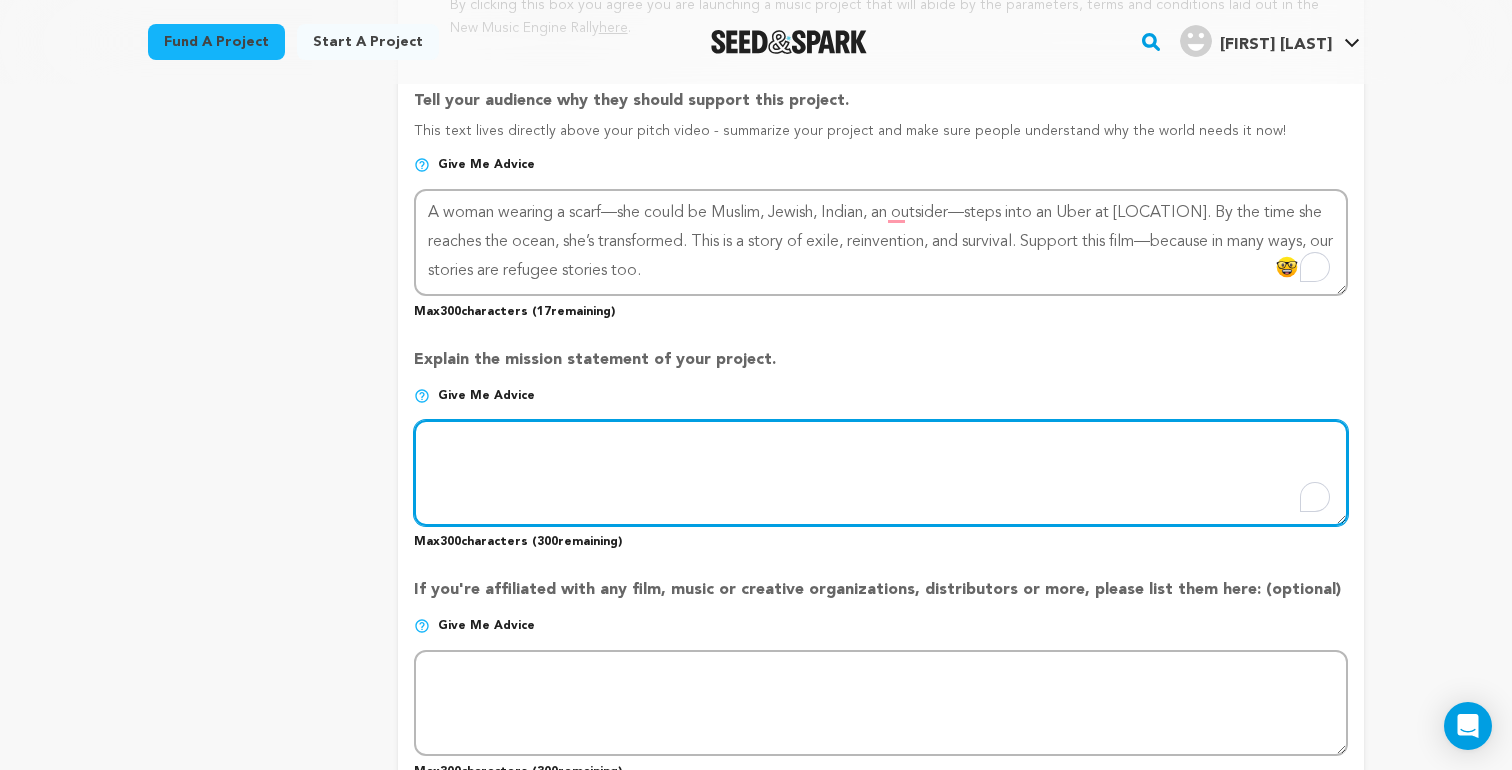 click at bounding box center (881, 473) 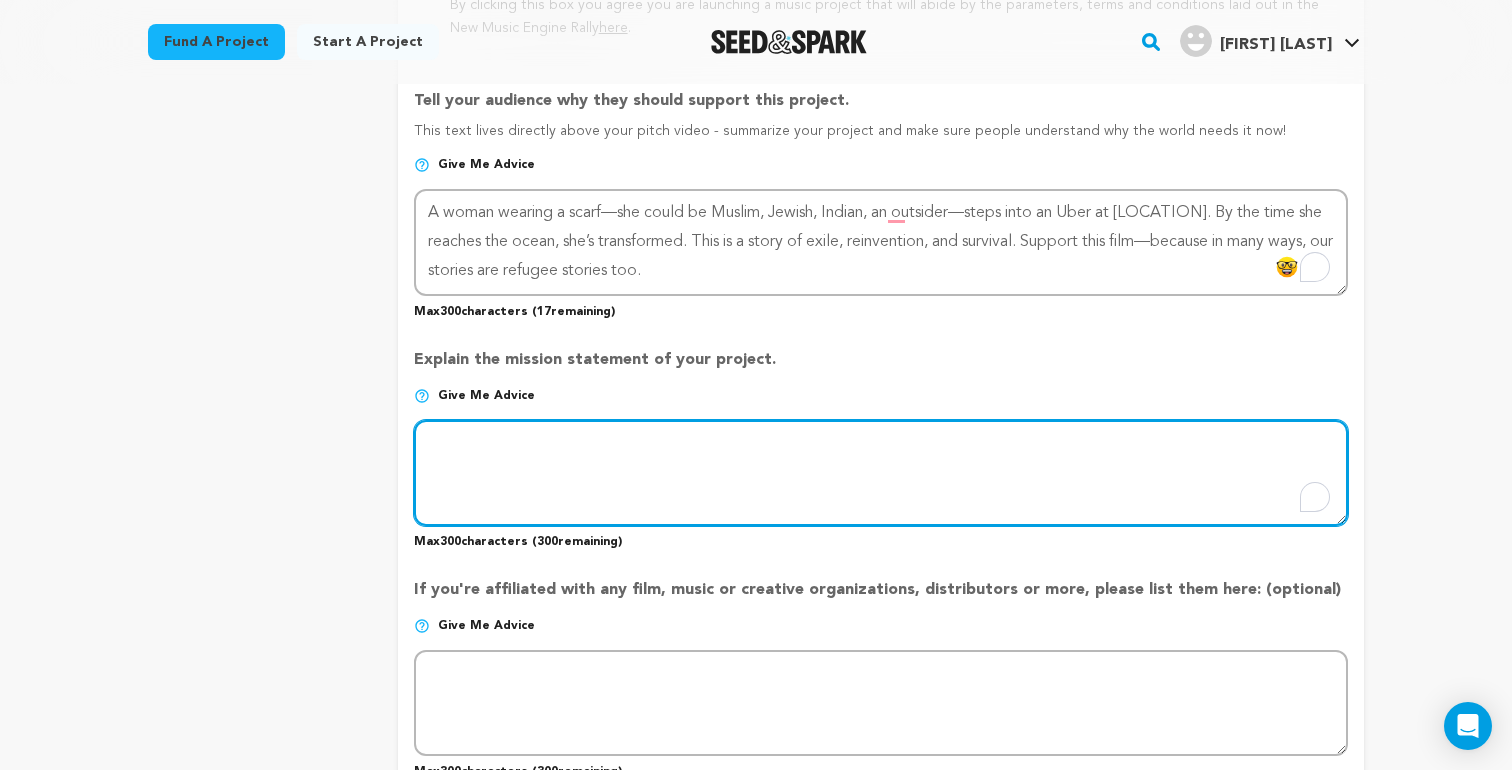 paste on "This film reveals exile as transformation. Guided by Ram Dass’s idea that we are not our “spacesuit,” it explores how refugees remake the self in motion. In a world demanding sameness, we offer a story of becoming—for them, and for us." 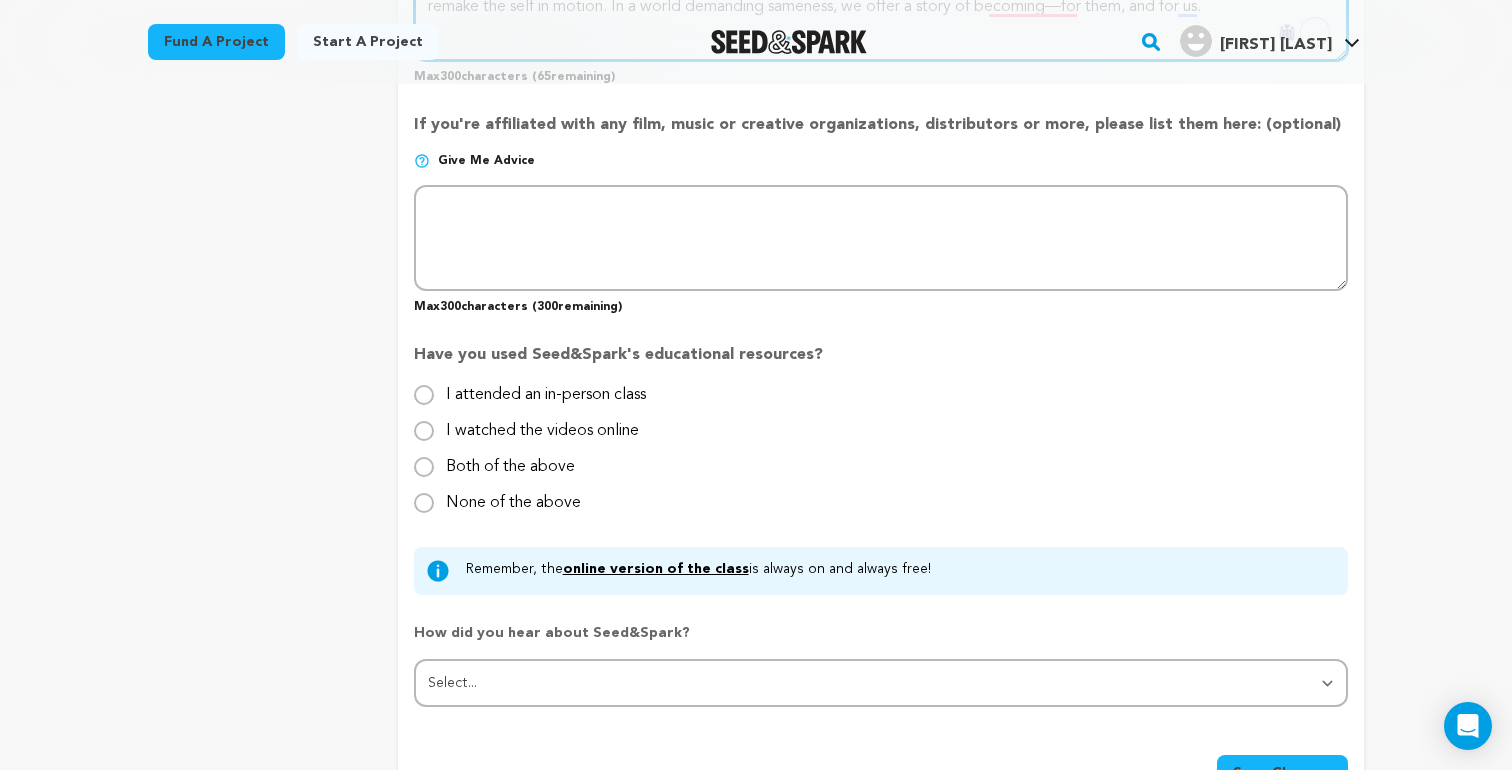 scroll, scrollTop: 1793, scrollLeft: 0, axis: vertical 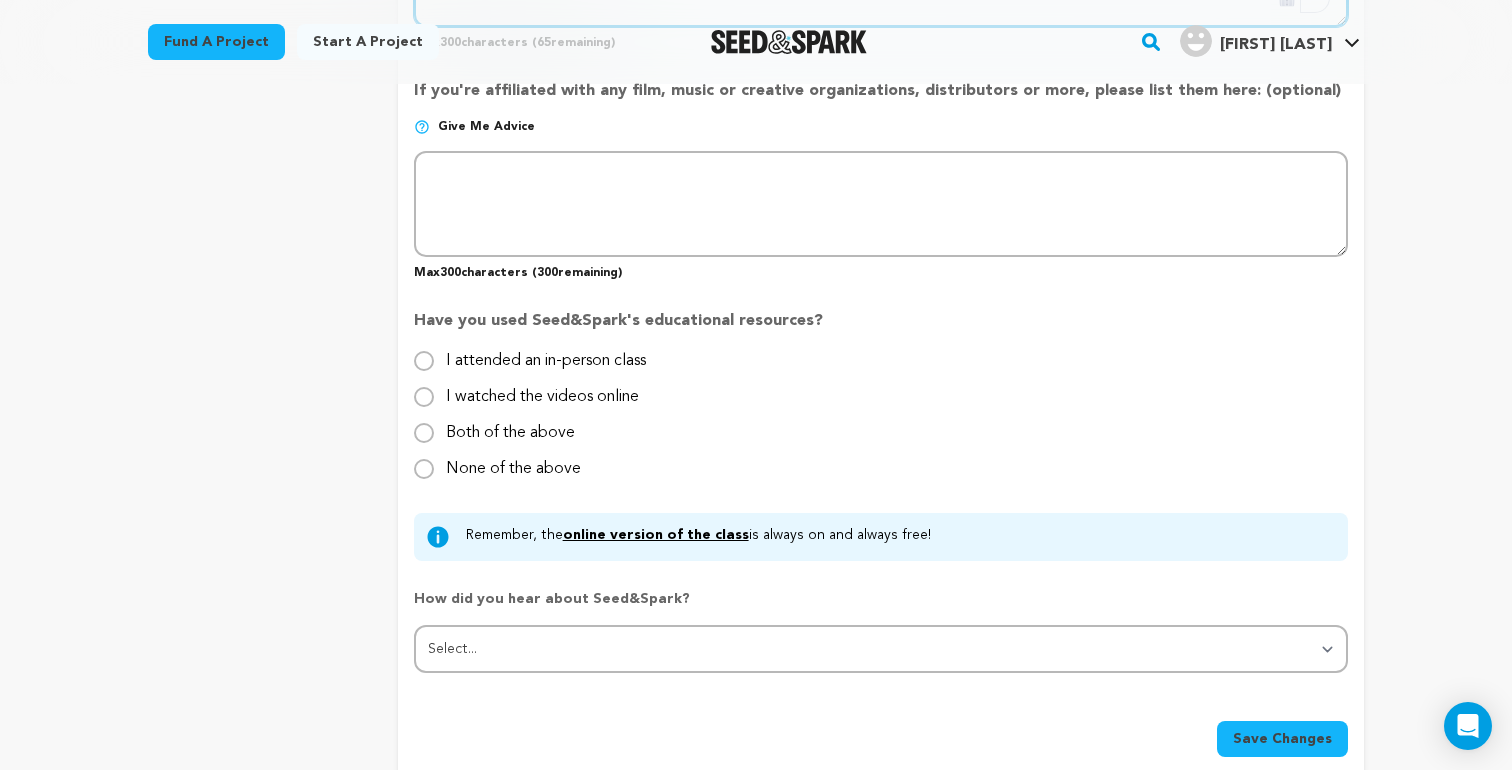 type on "This film reveals exile as transformation. Guided by Ram Dass’s idea that we are not our “spacesuit,” it explores how refugees remake the self in motion. In a world demanding sameness, we offer a story of becoming—for them, and for us." 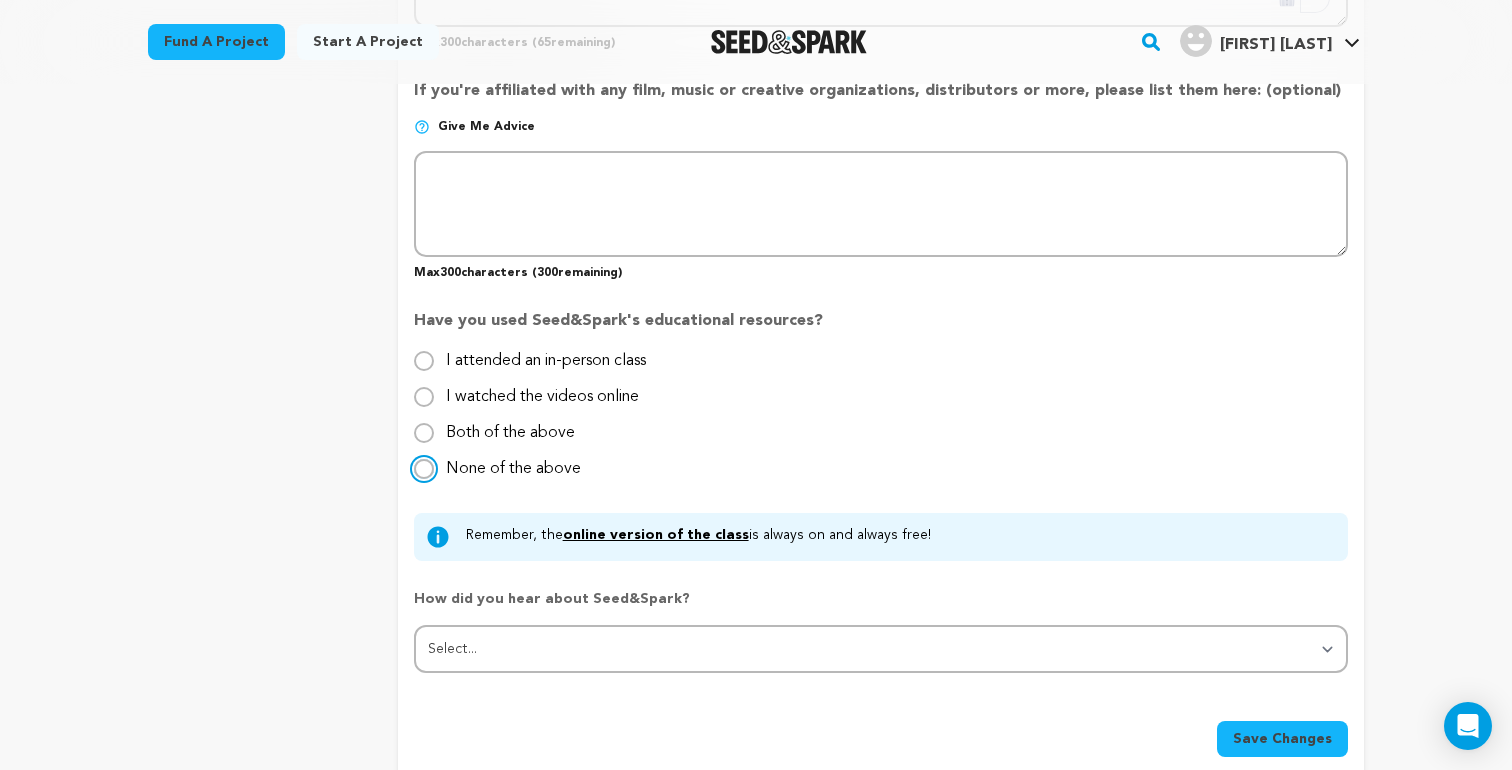 click on "None of the above" at bounding box center (424, 469) 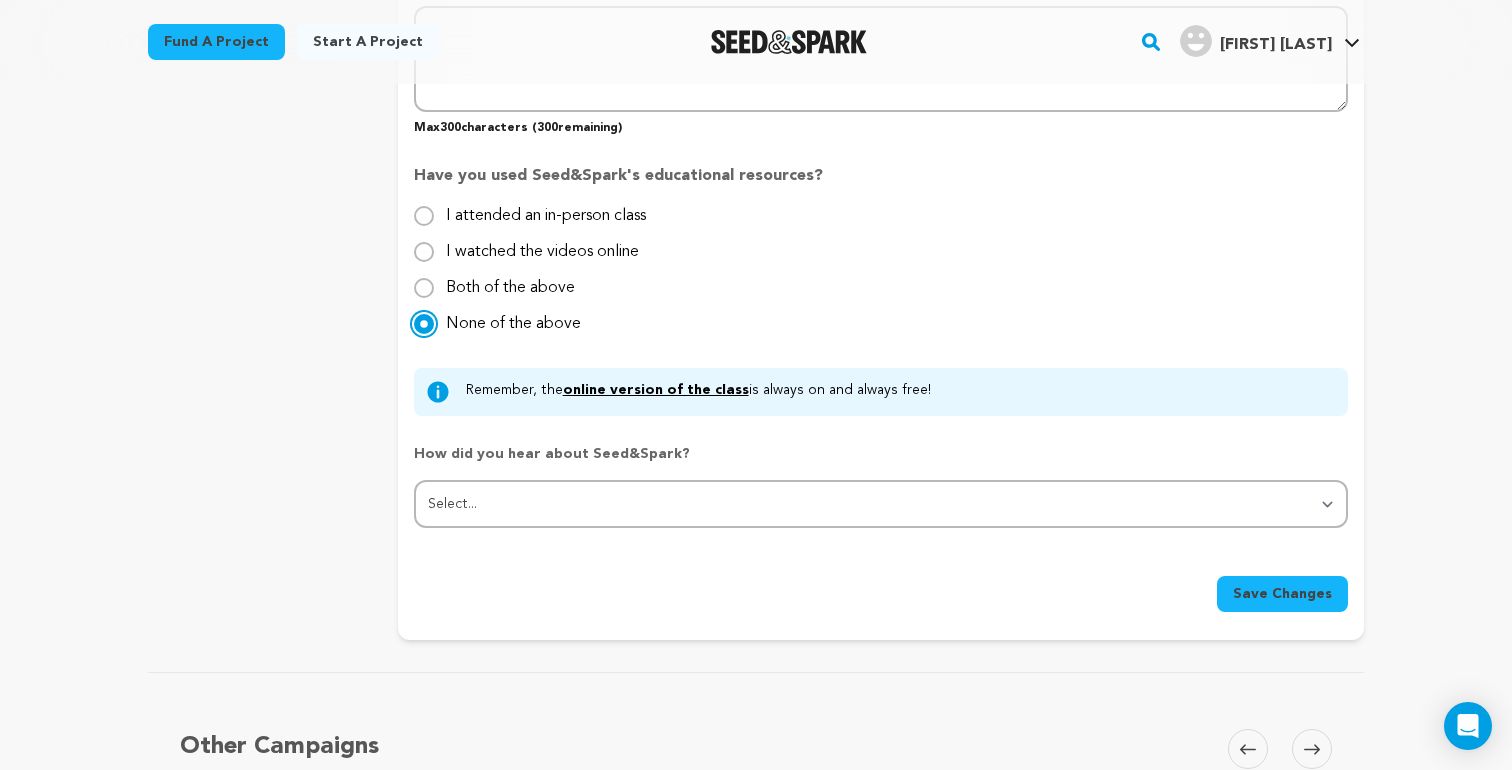 scroll, scrollTop: 1987, scrollLeft: 0, axis: vertical 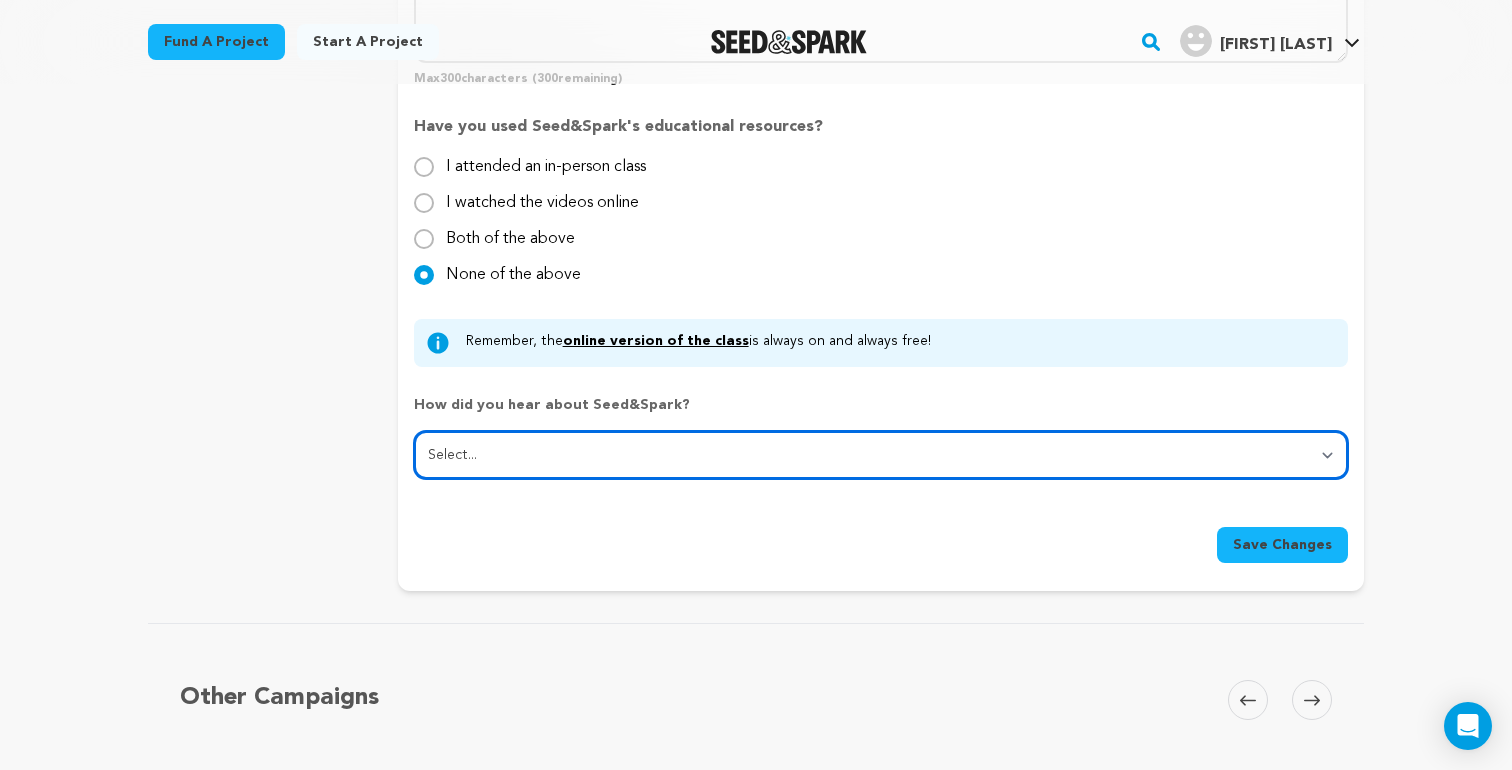 click on "Select...
From a friend Social media Film festival or film organization Took an in-person class Online search Article or podcast Email Other" at bounding box center (881, 455) 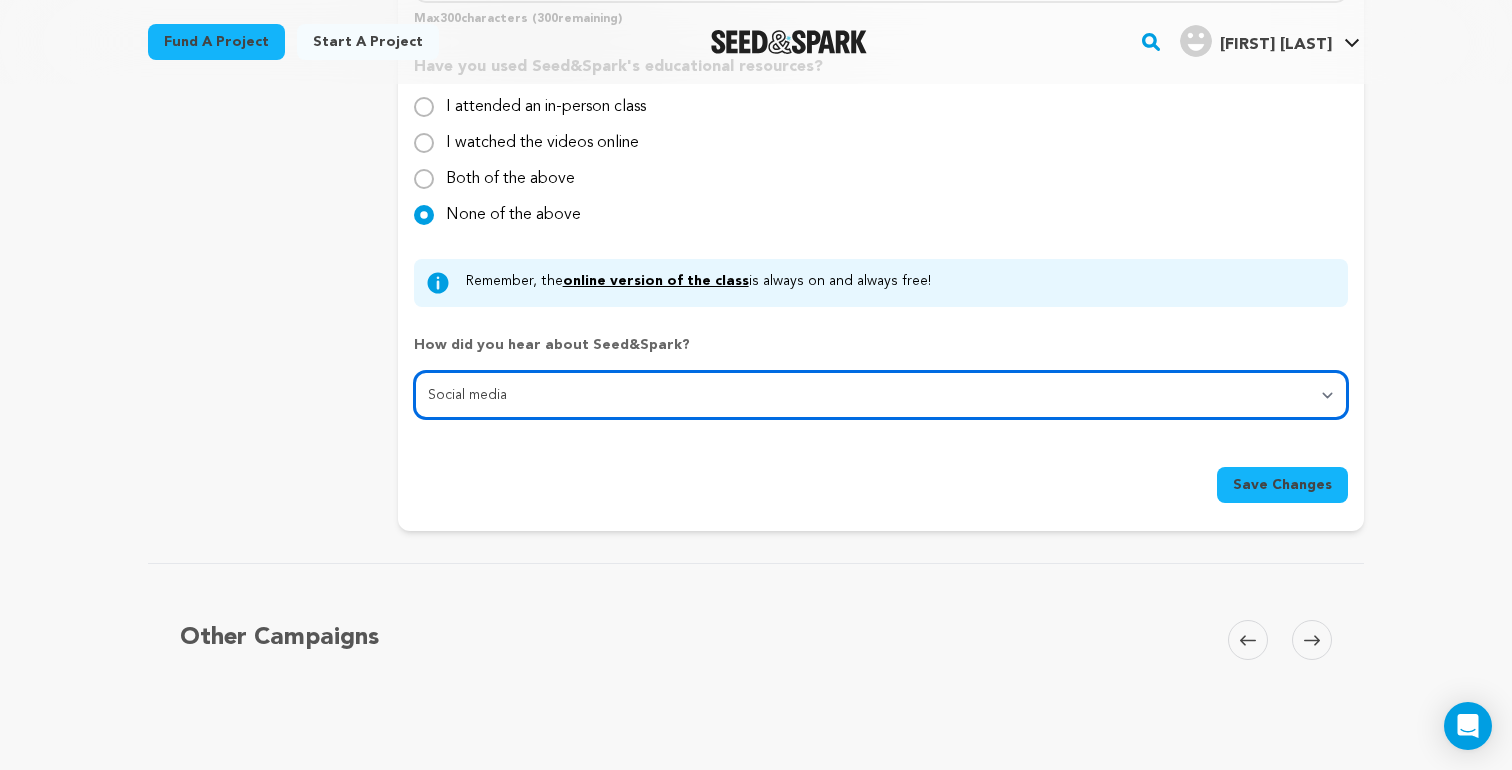 scroll, scrollTop: 2076, scrollLeft: 0, axis: vertical 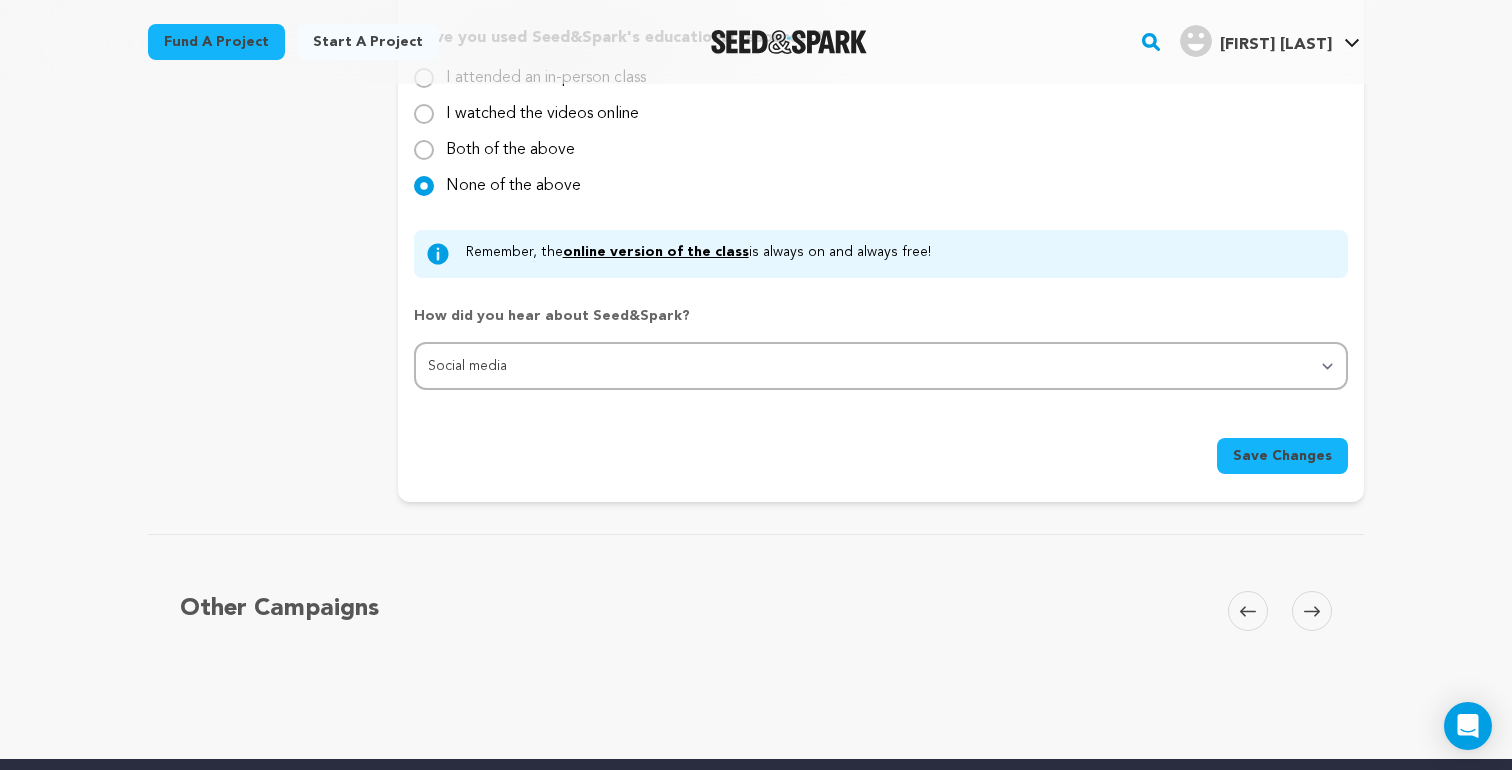 click on "Save Changes" at bounding box center (1282, 456) 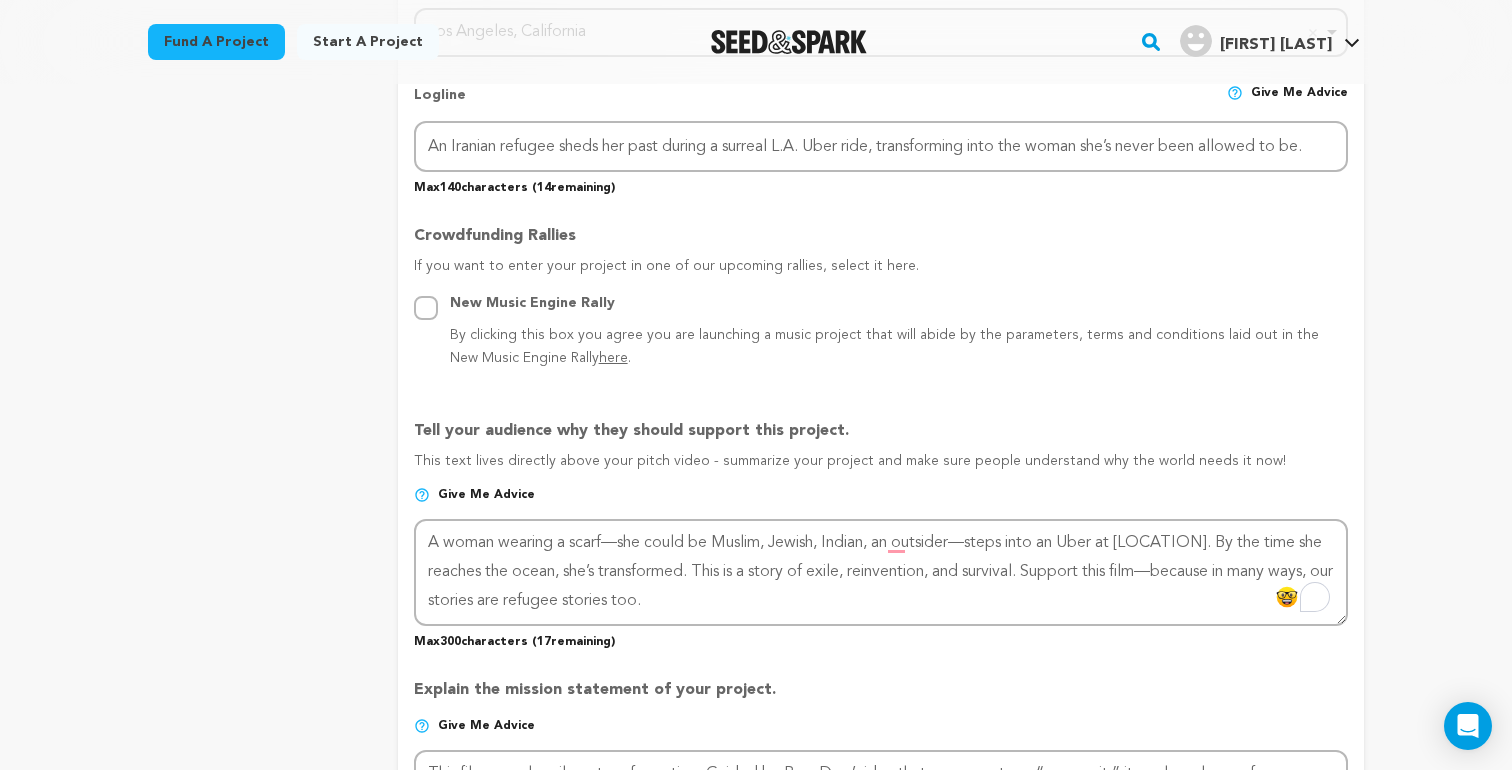scroll, scrollTop: 968, scrollLeft: 0, axis: vertical 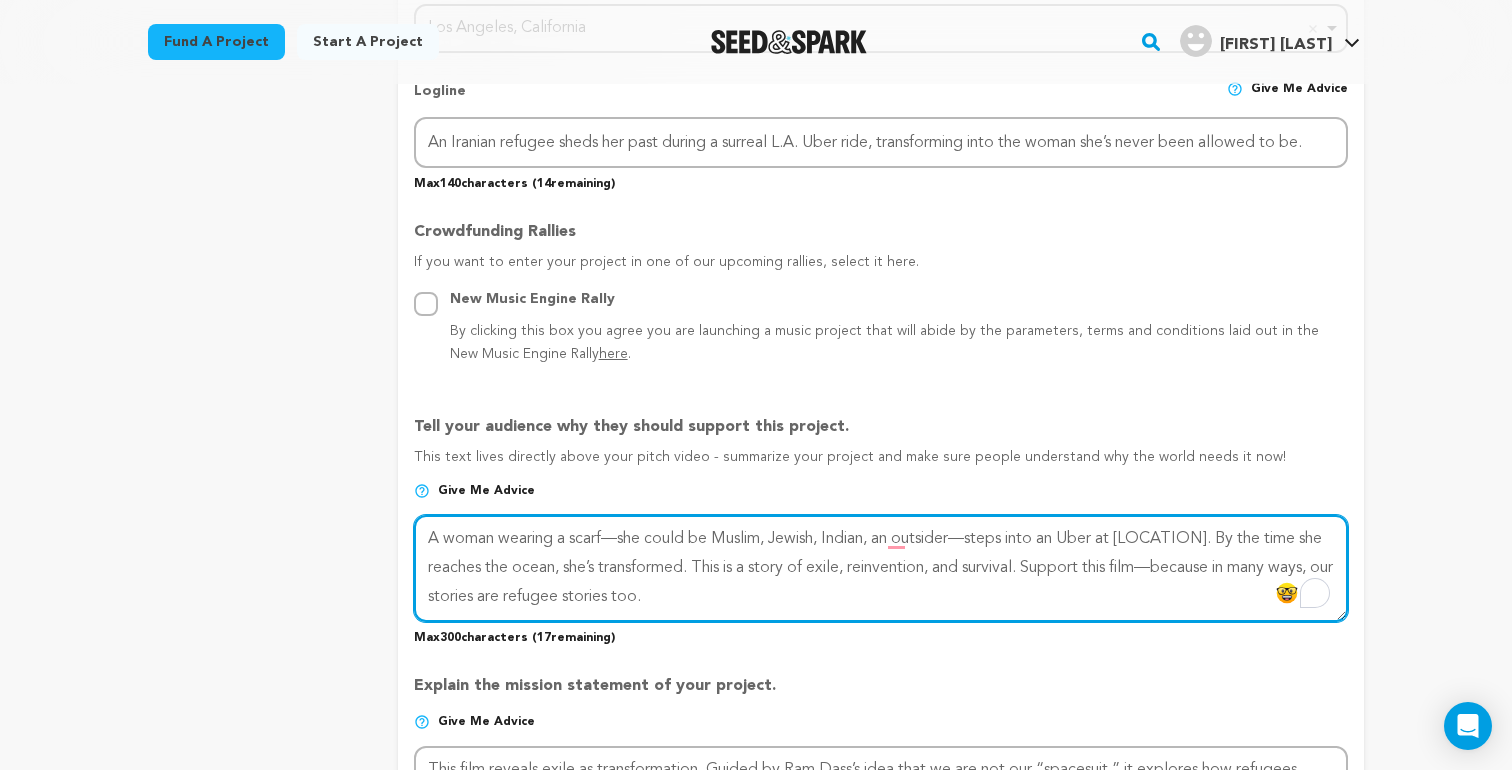 click at bounding box center (881, 568) 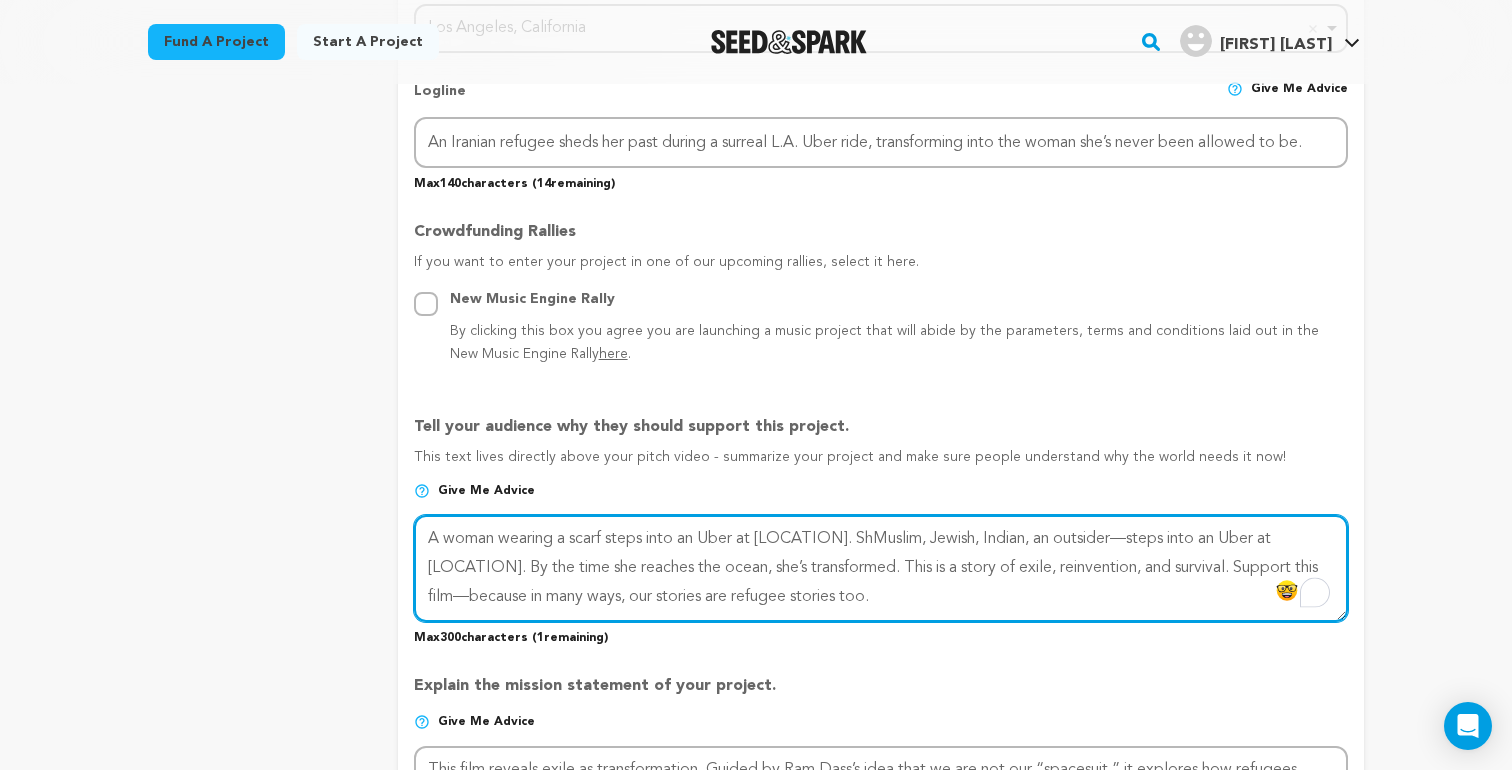click at bounding box center [881, 568] 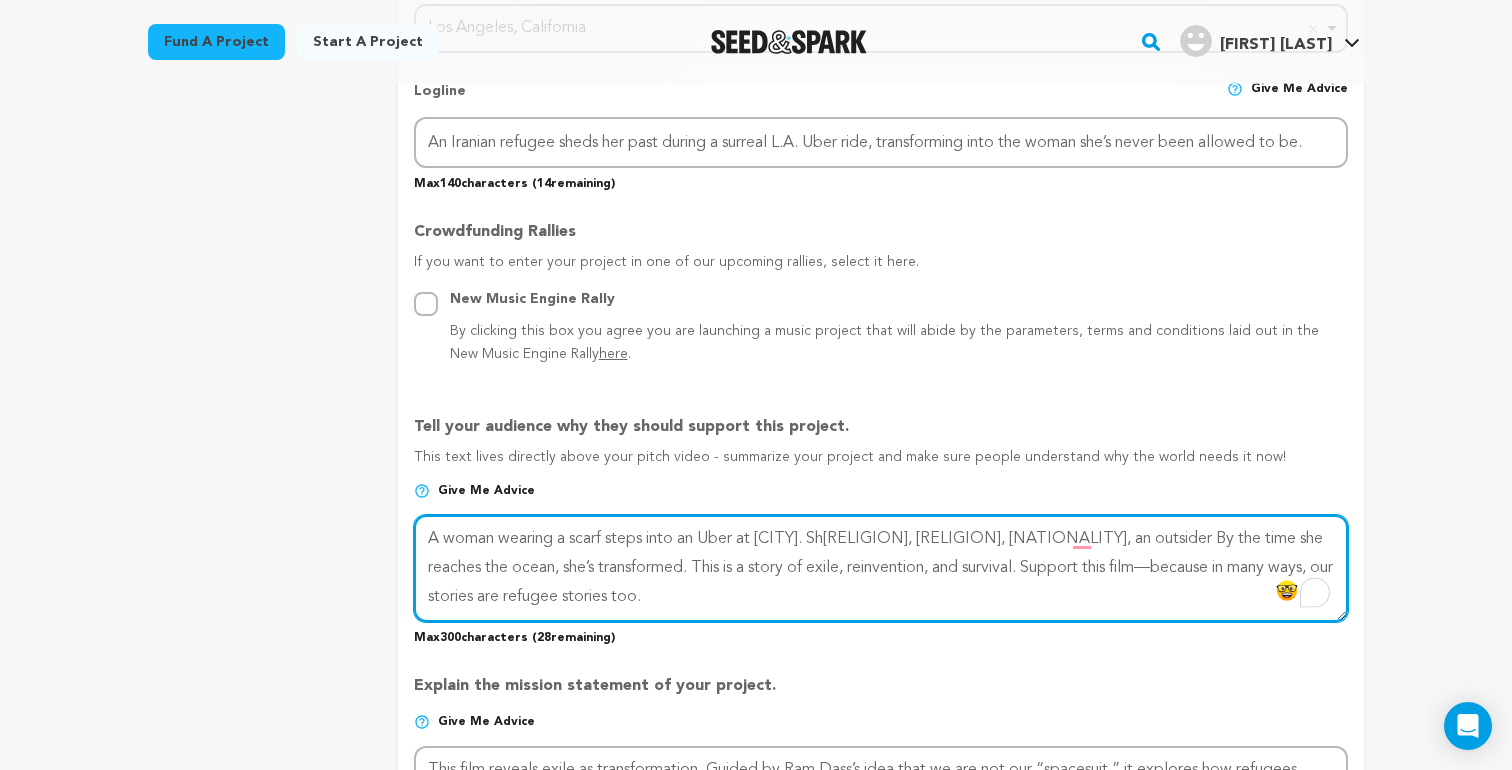click at bounding box center [881, 568] 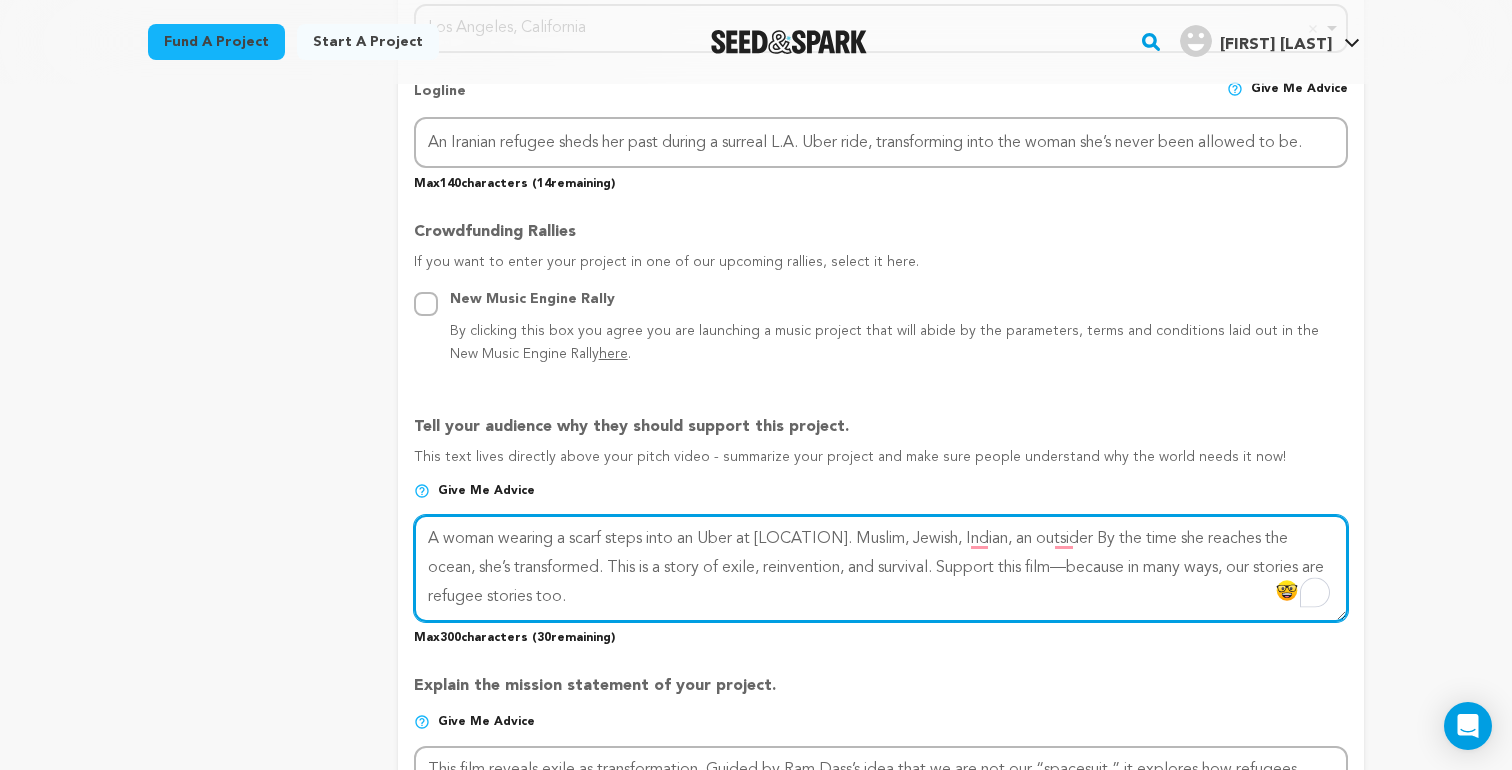 click at bounding box center [881, 568] 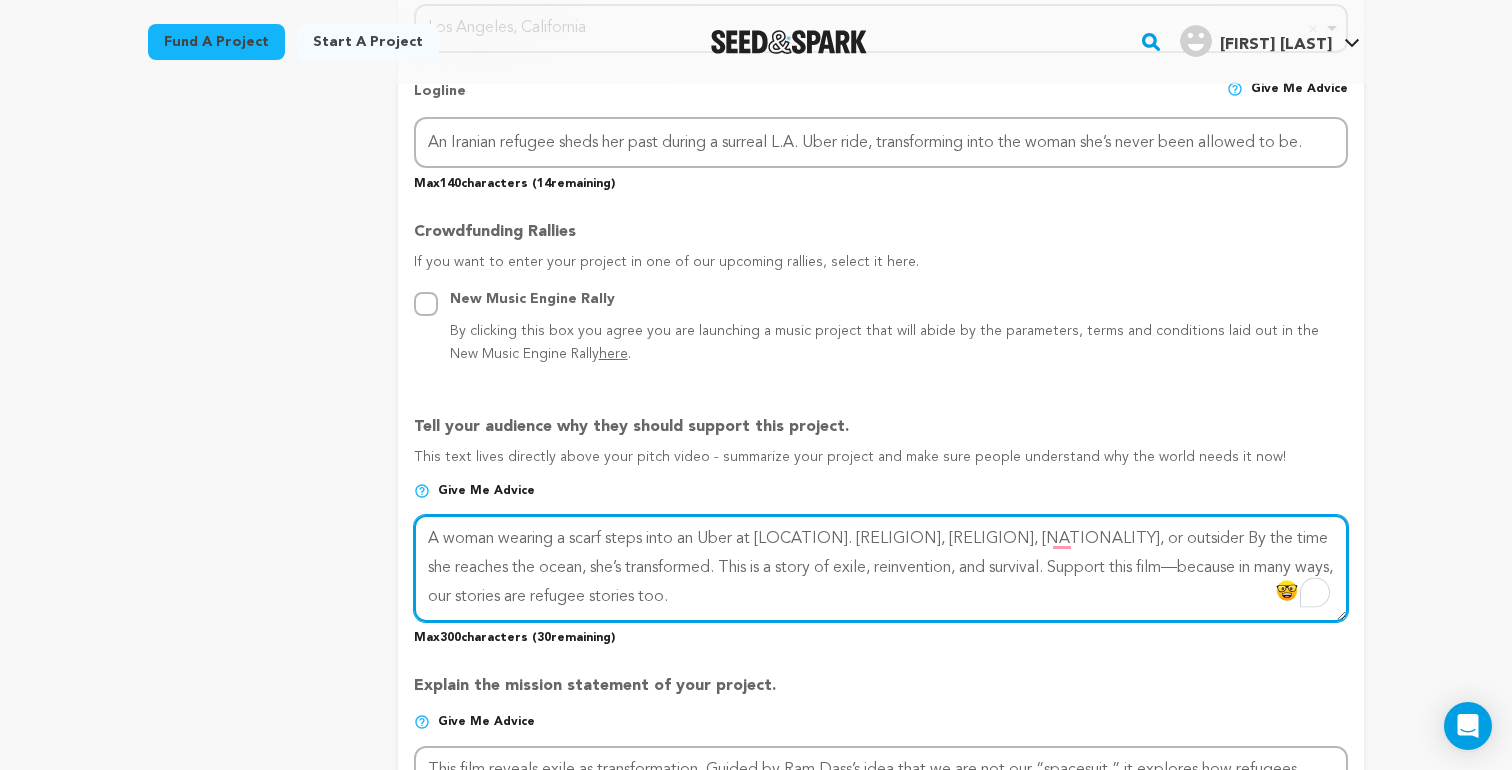 click at bounding box center (881, 568) 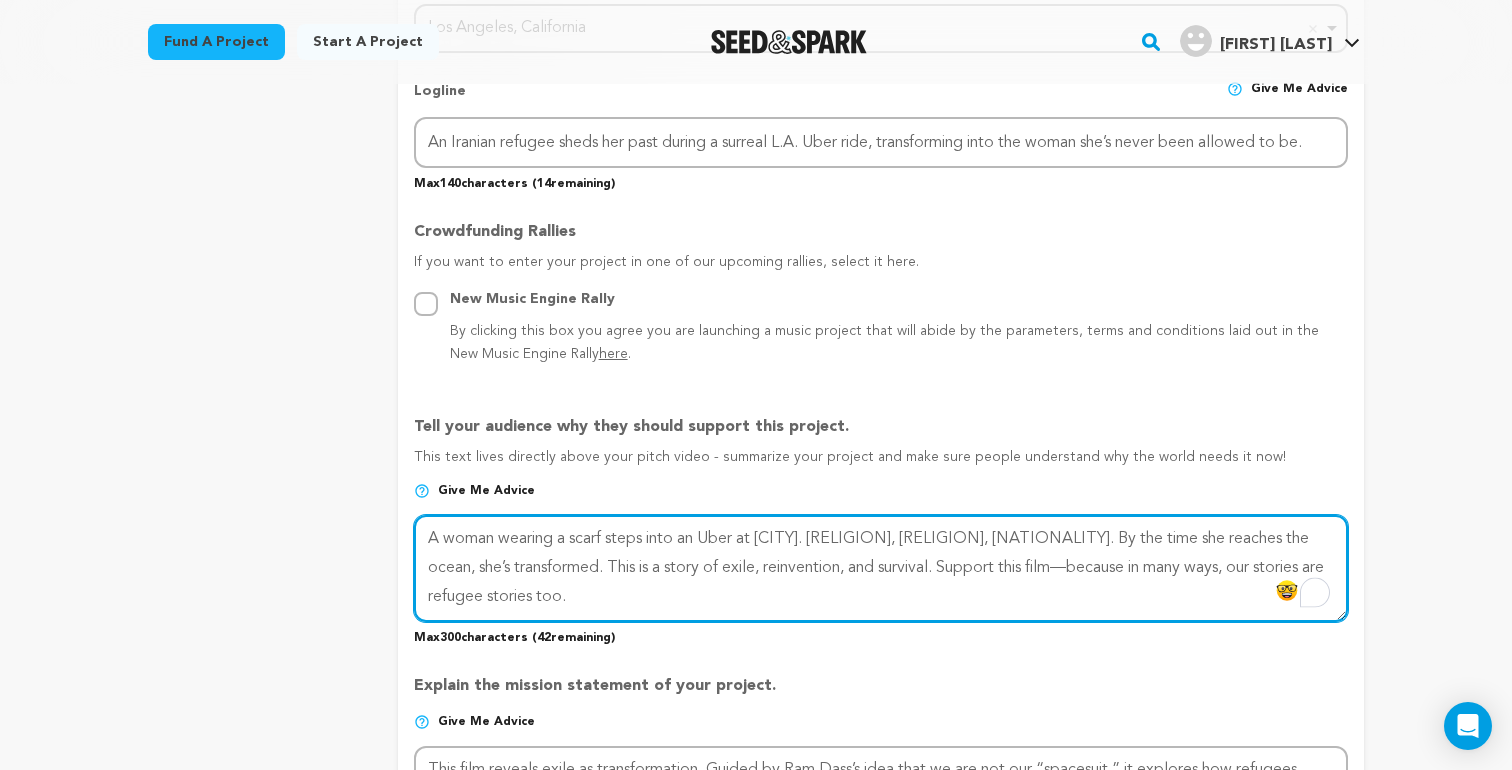 click at bounding box center [881, 568] 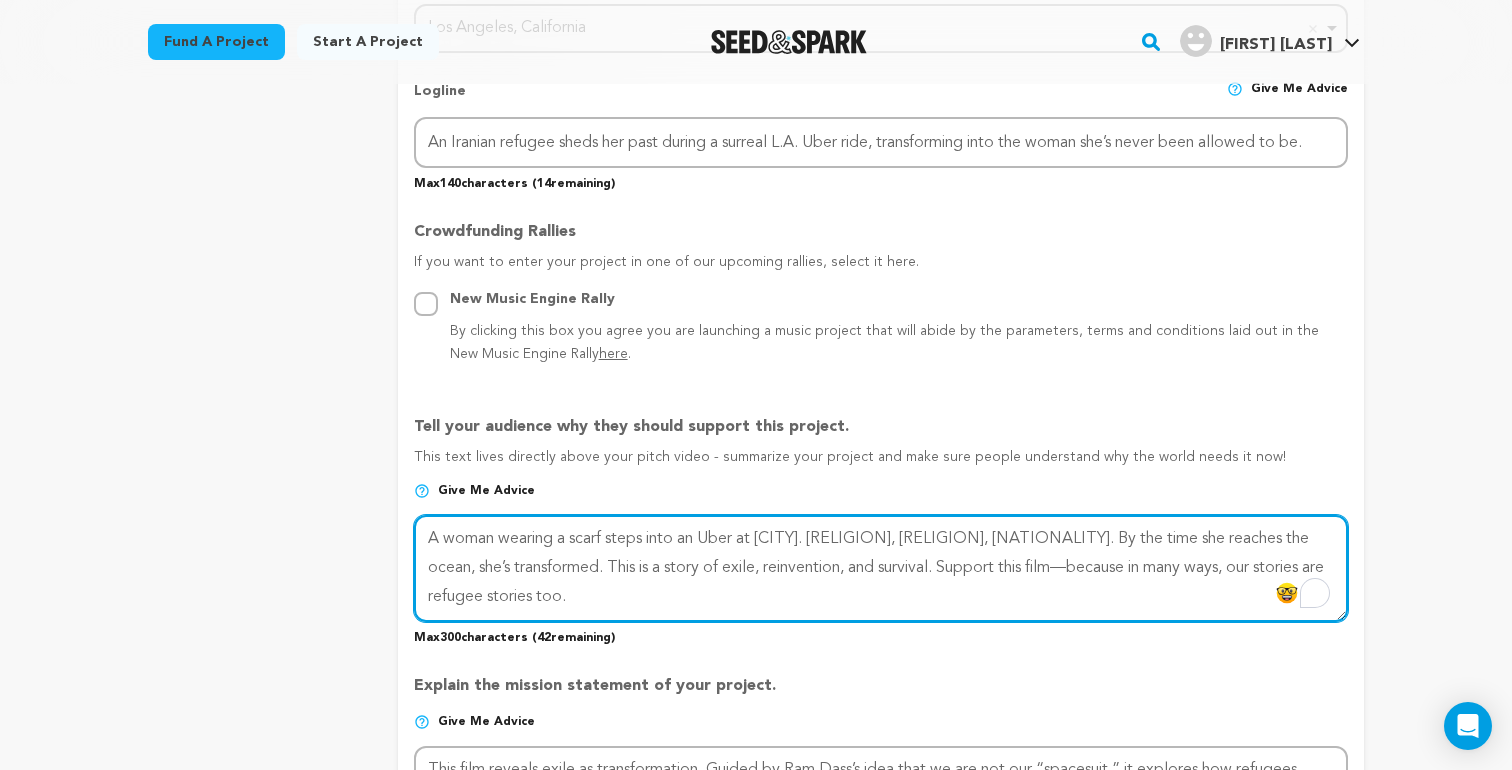 click at bounding box center (881, 568) 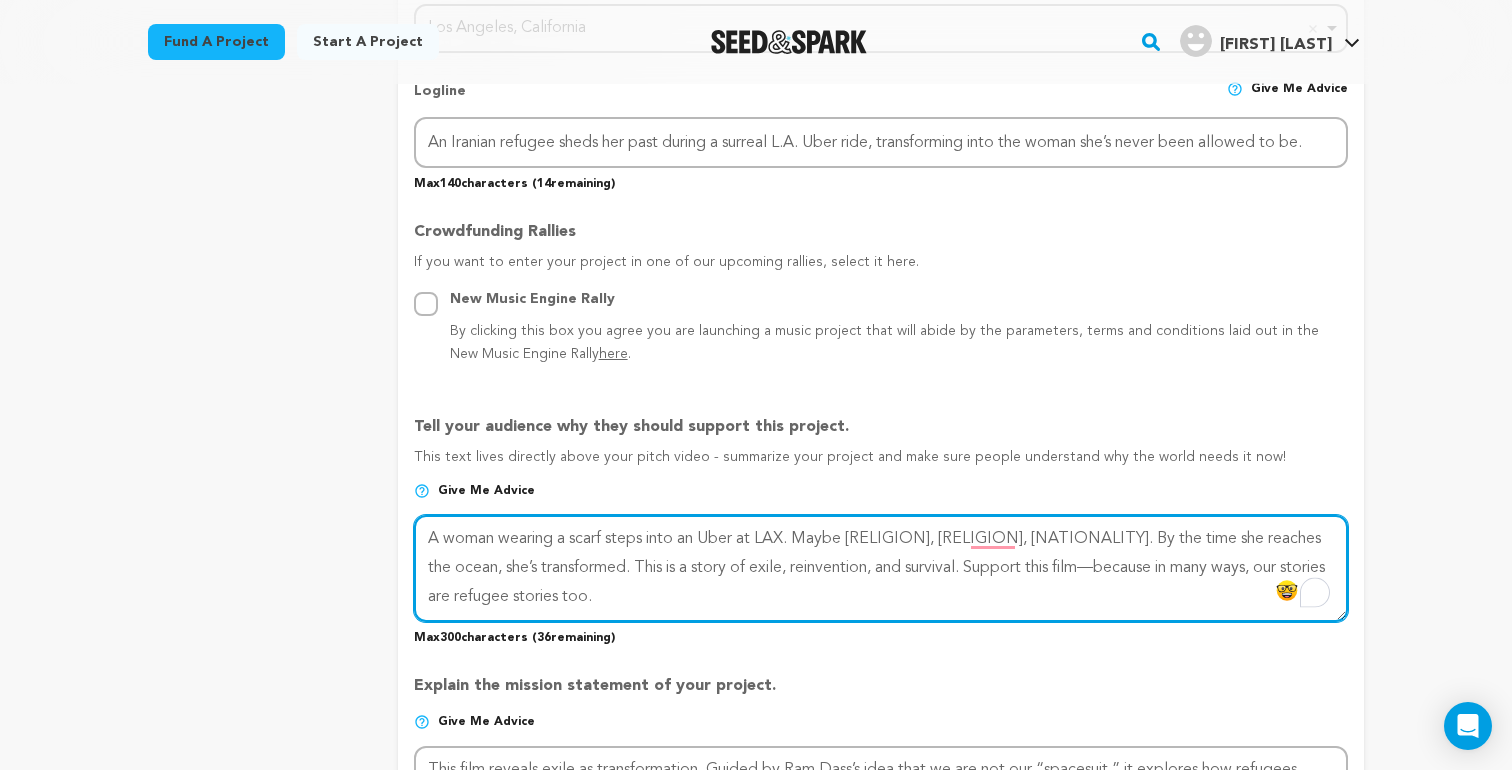 click at bounding box center [881, 568] 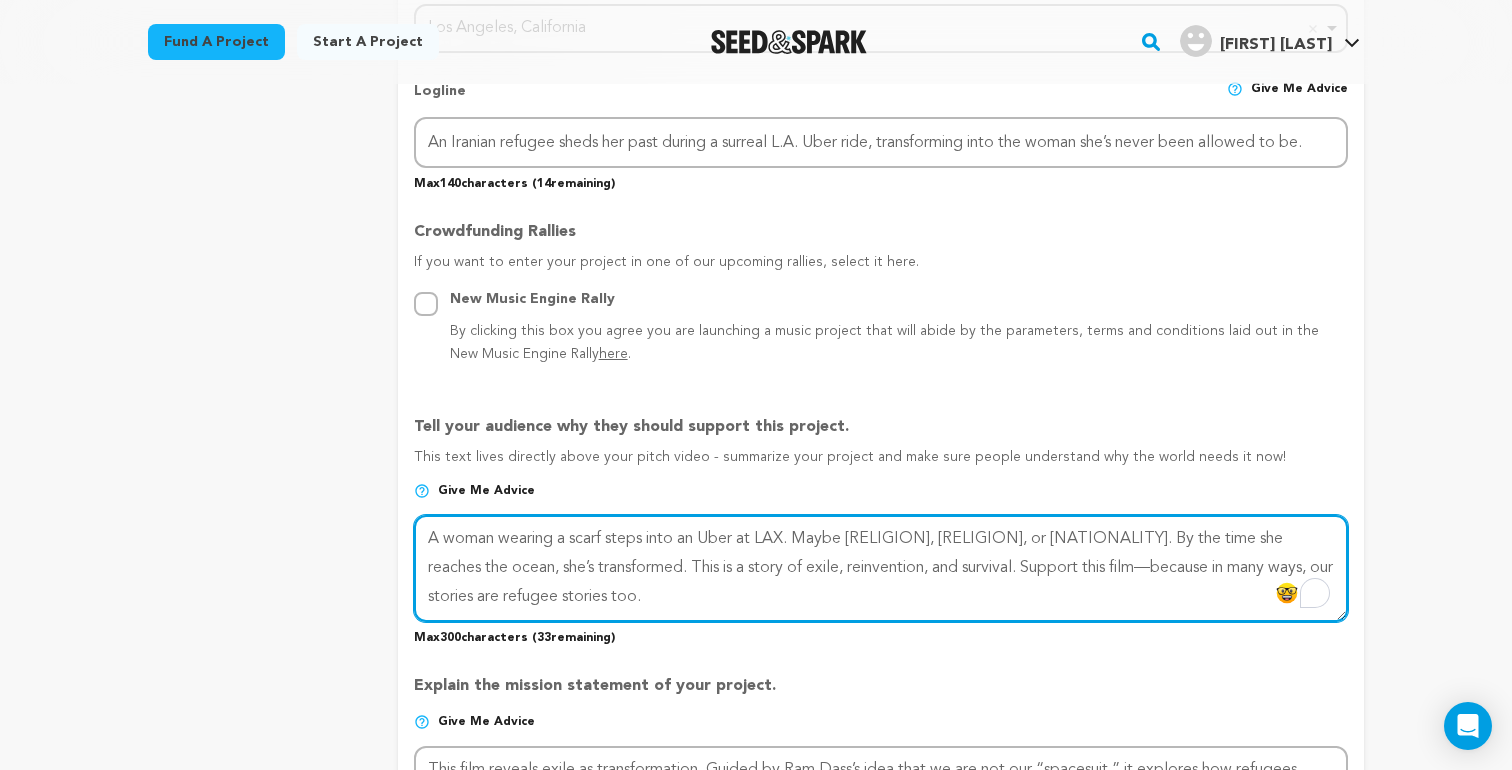 click at bounding box center (881, 568) 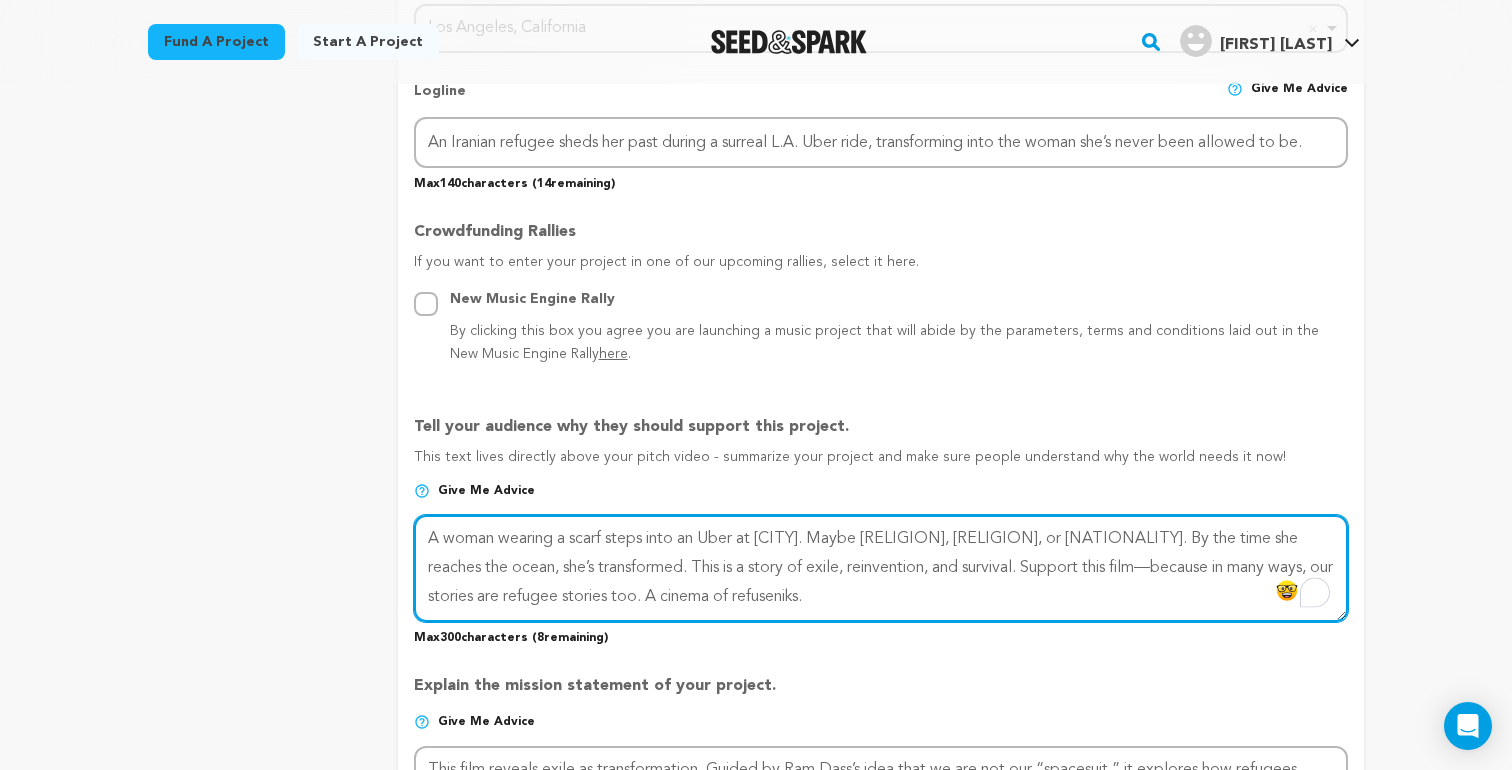 click at bounding box center (881, 568) 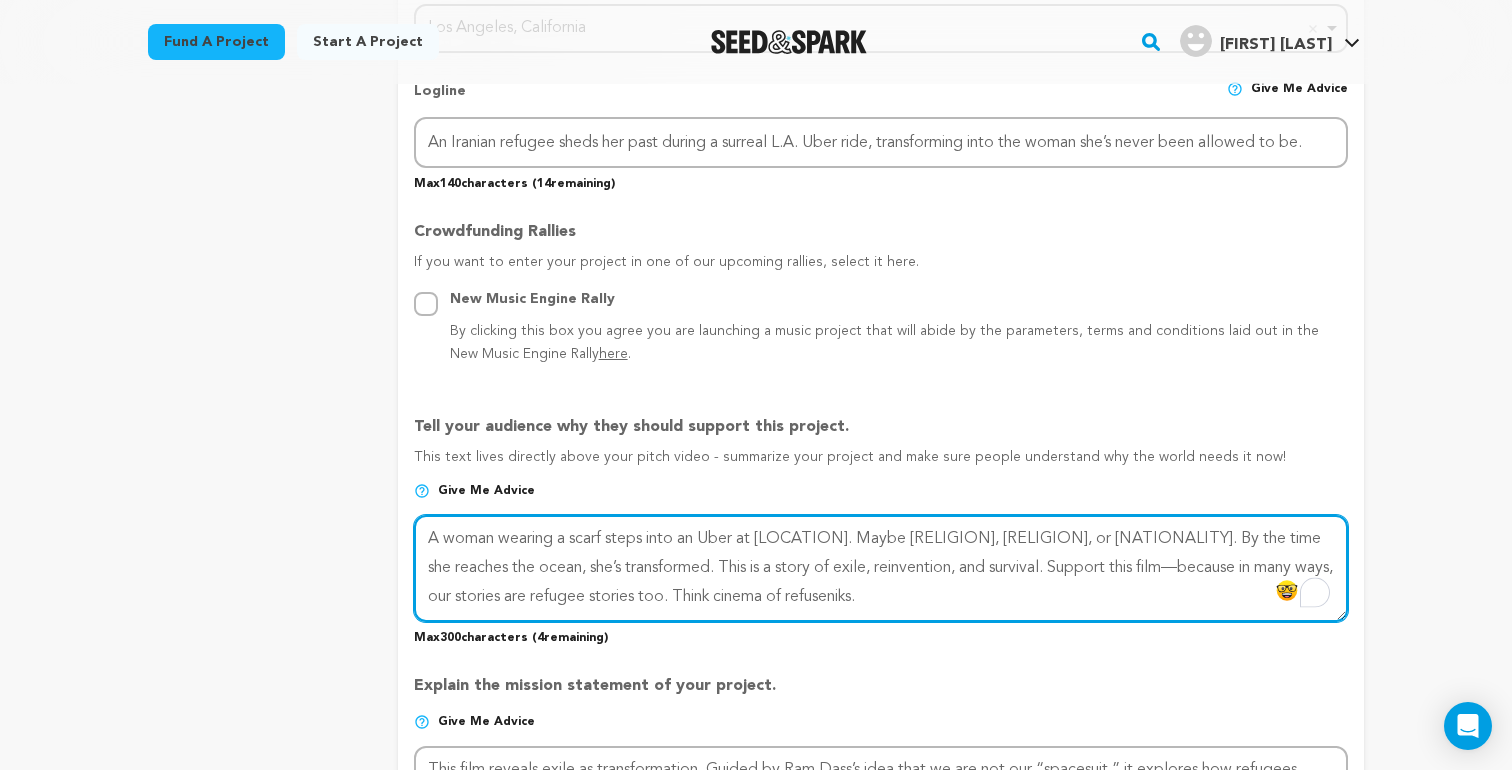 click at bounding box center [881, 568] 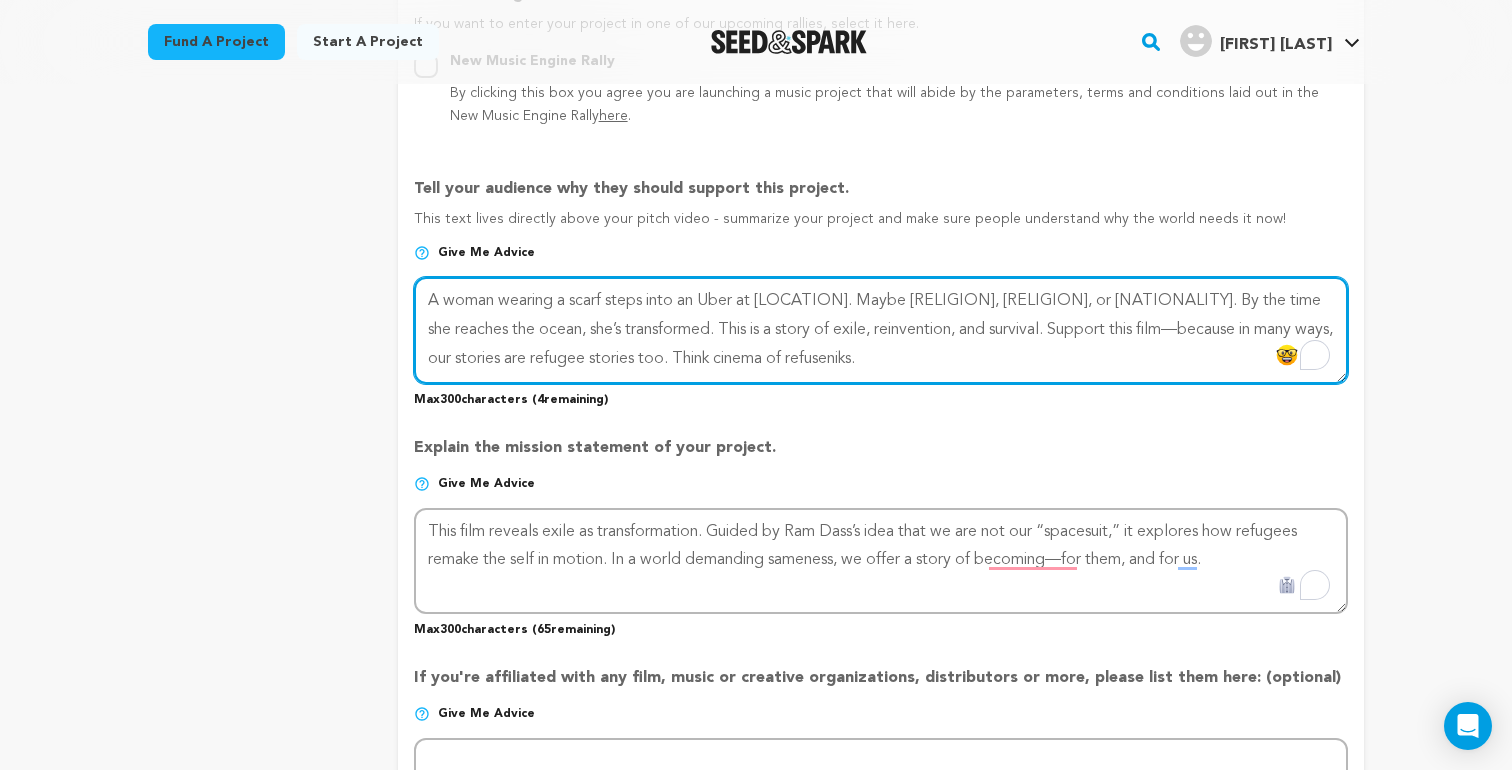 scroll, scrollTop: 1209, scrollLeft: 0, axis: vertical 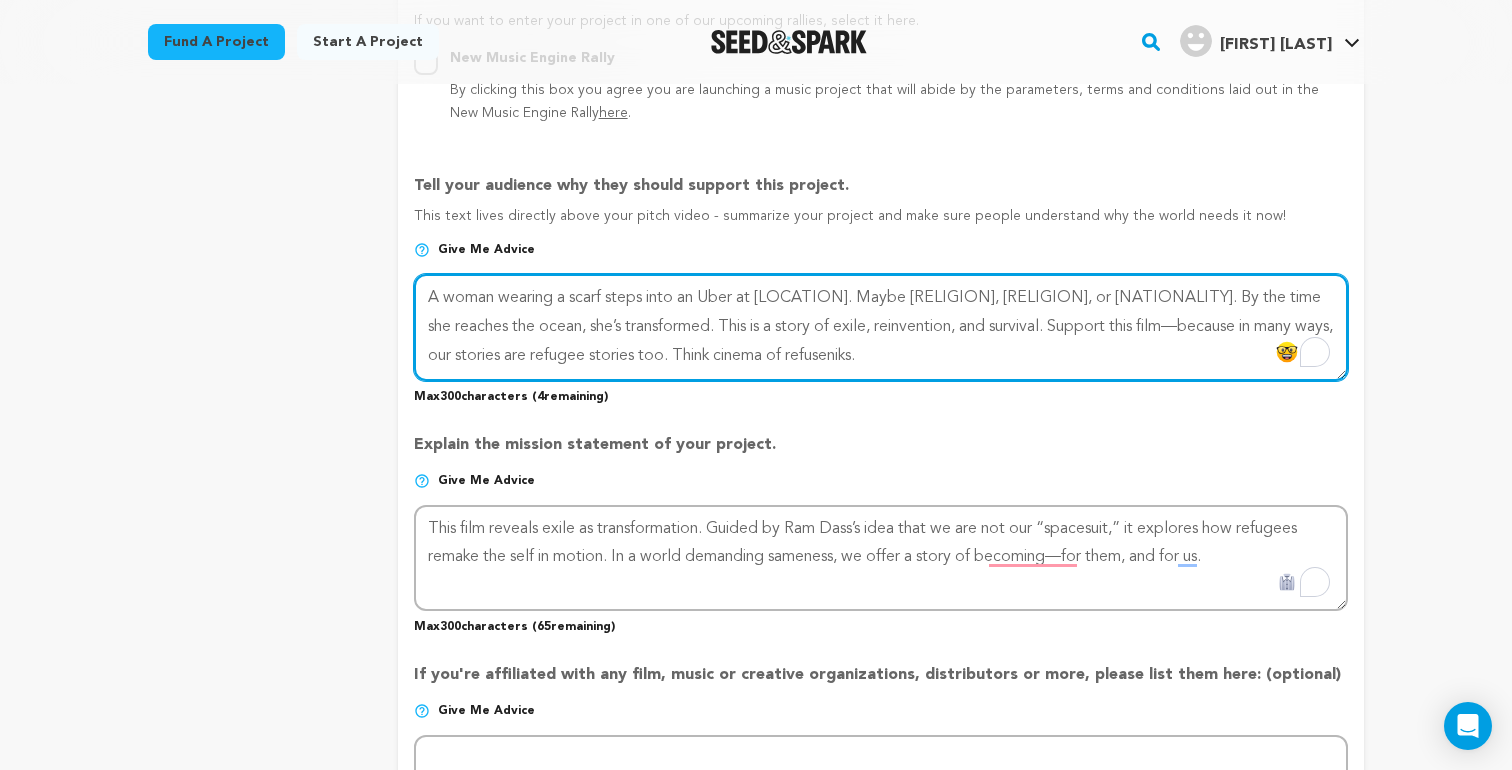 type on "A woman wearing a scarf steps into an Uber at LAX. Maybe Muslim, Jewish, or Indian. By the time she reaches the ocean, she’s transformed. This is a story of exile, reinvention, and survival. Support this film—because in many ways, our stories are refugee stories too. Think cinema of refuseniks." 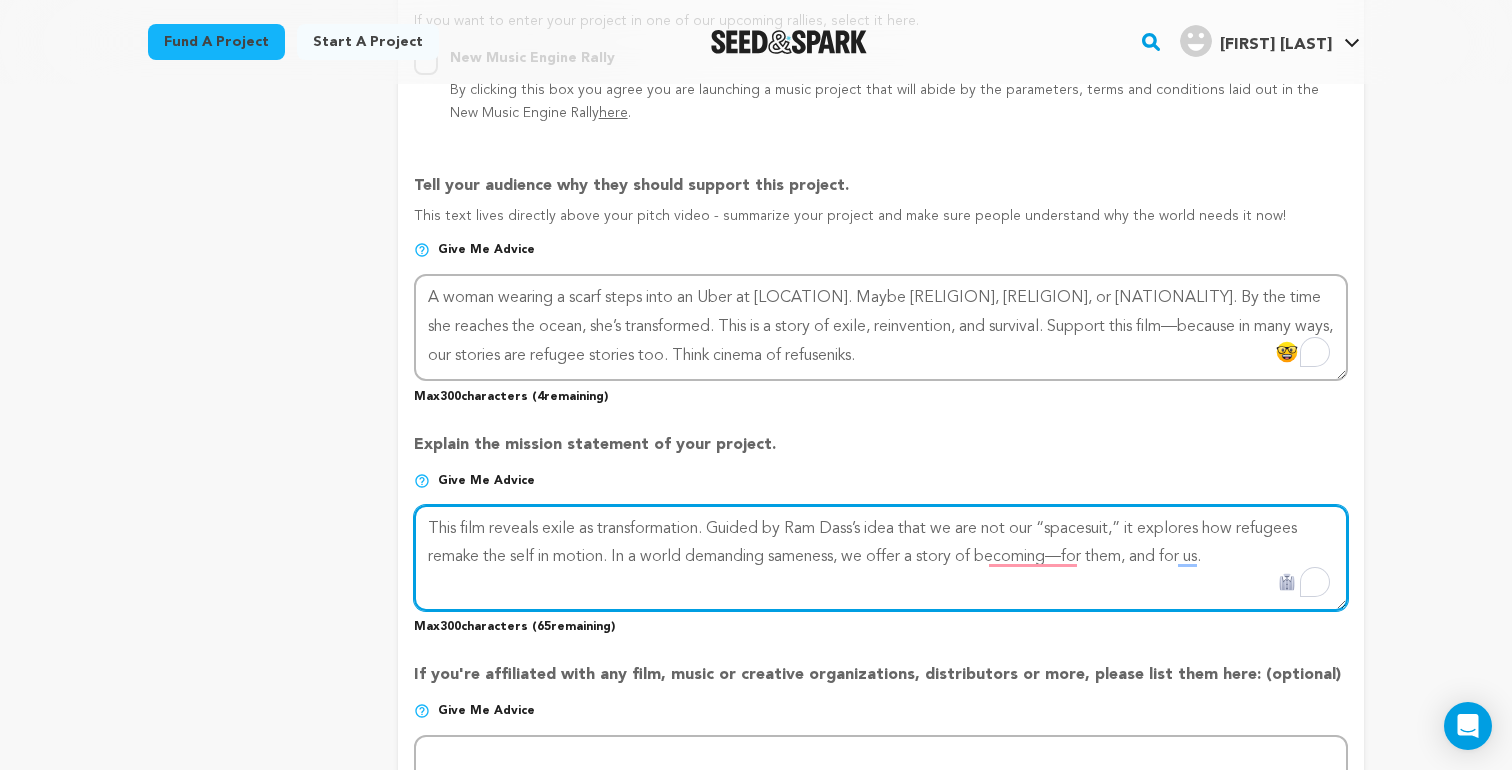 click at bounding box center [881, 558] 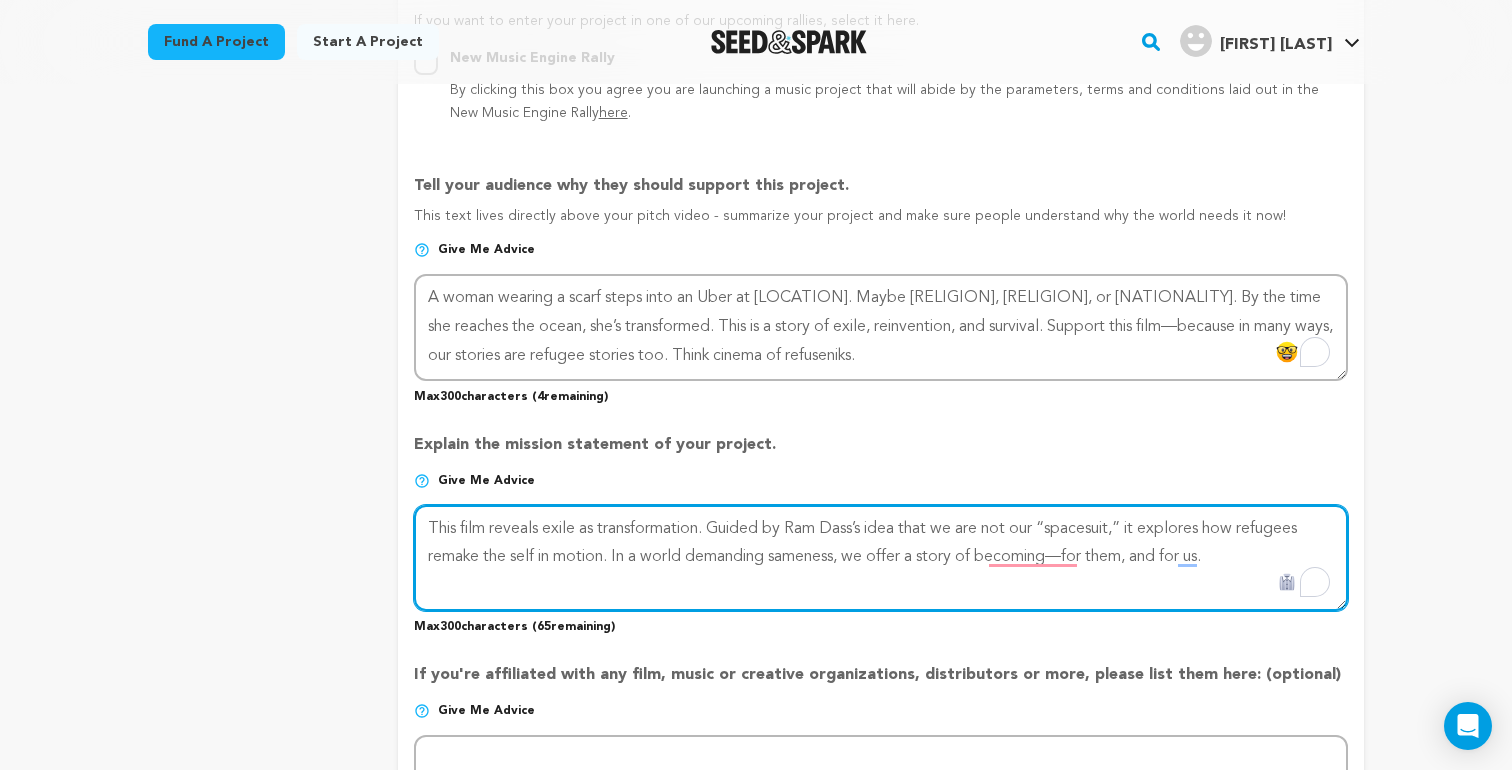 click at bounding box center [881, 558] 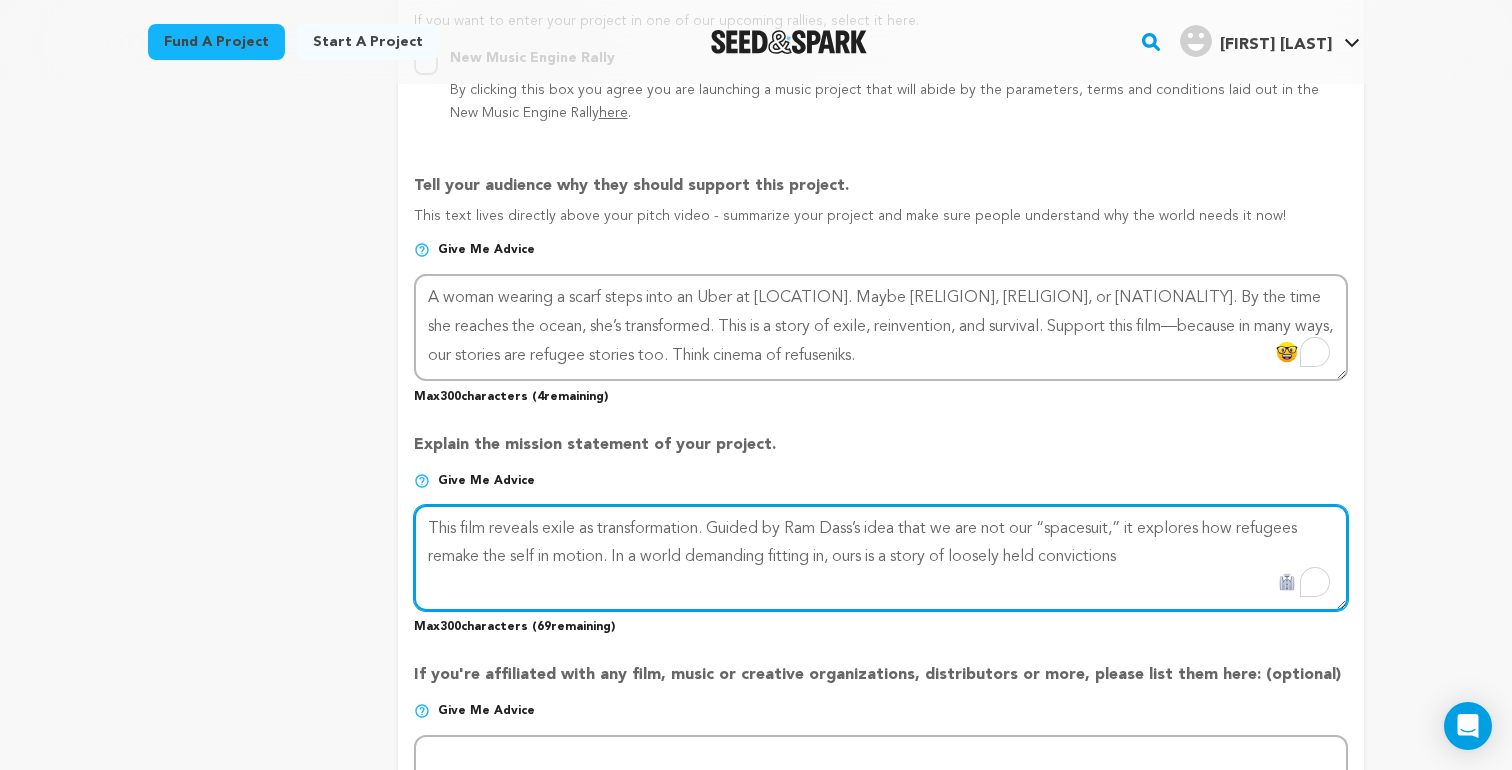 drag, startPoint x: 1161, startPoint y: 559, endPoint x: 971, endPoint y: 560, distance: 190.00262 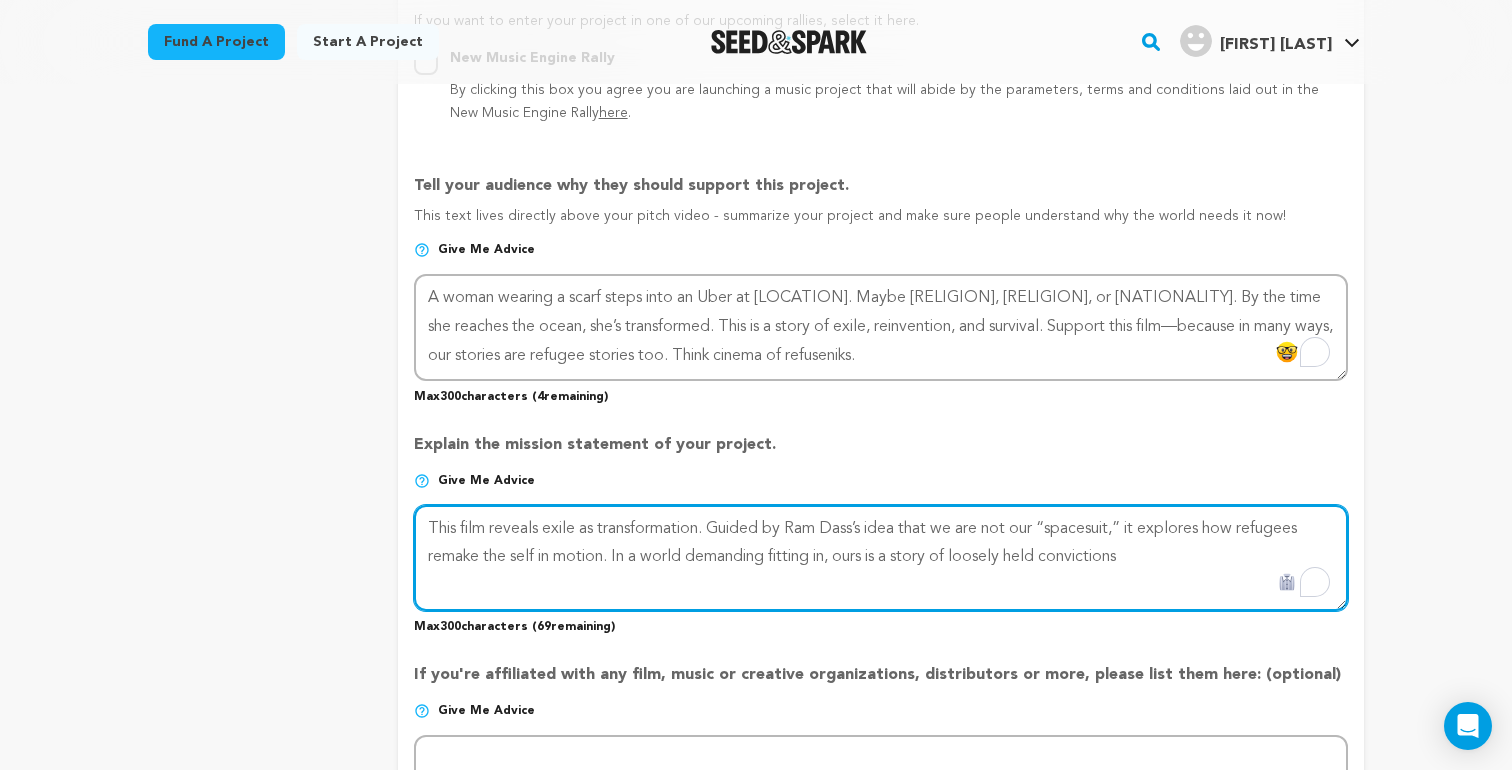 click at bounding box center (881, 558) 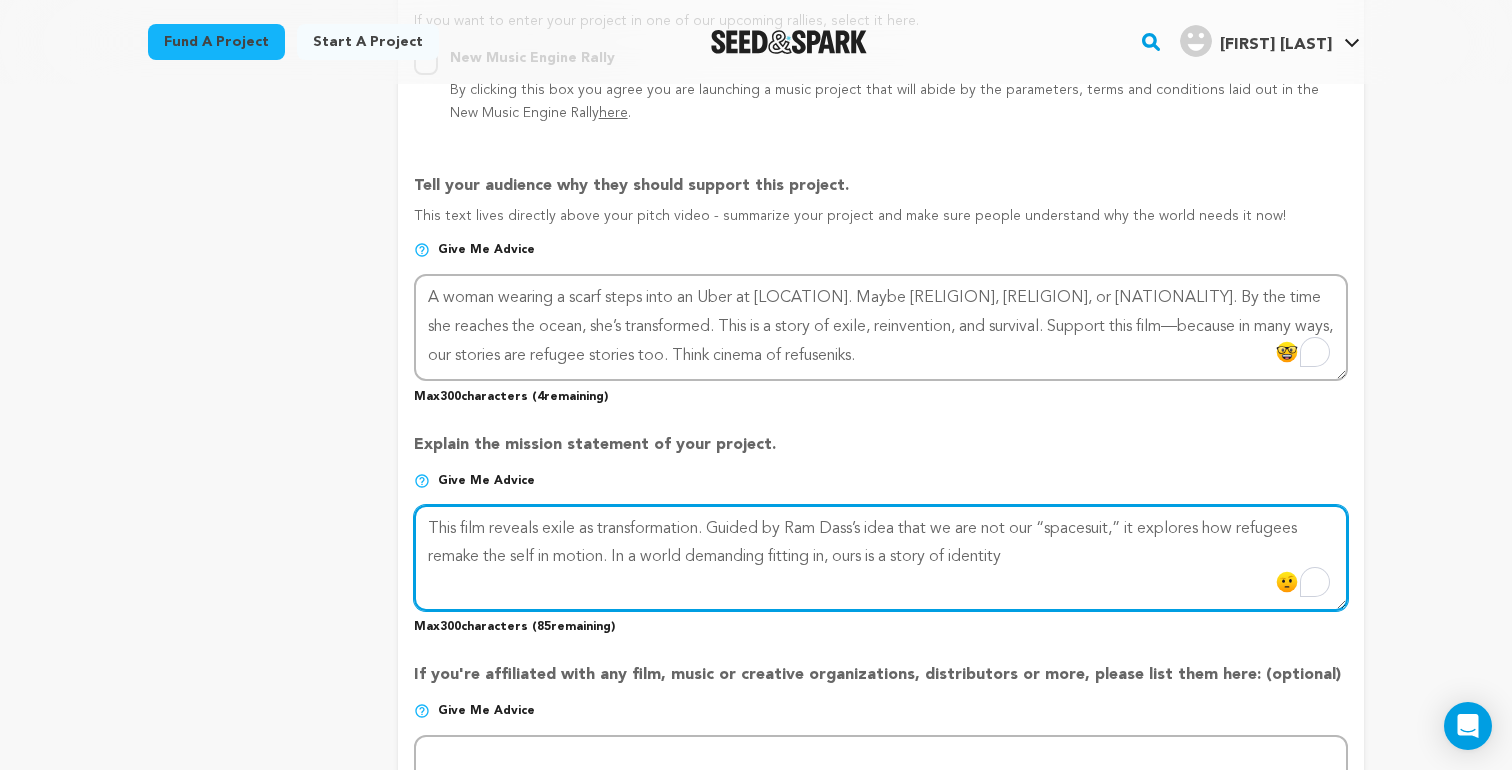 drag, startPoint x: 1028, startPoint y: 555, endPoint x: 814, endPoint y: 556, distance: 214.00233 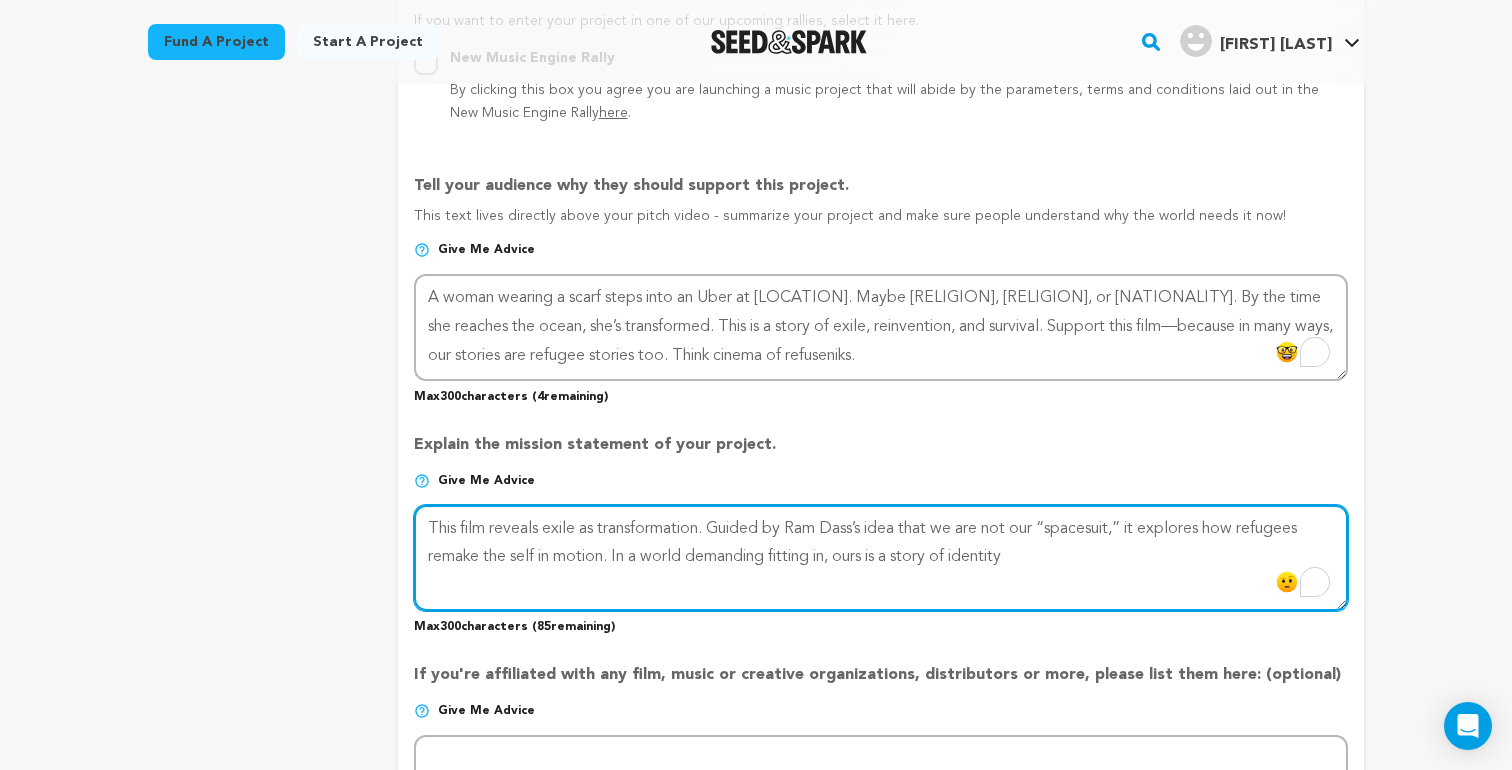 click at bounding box center [881, 558] 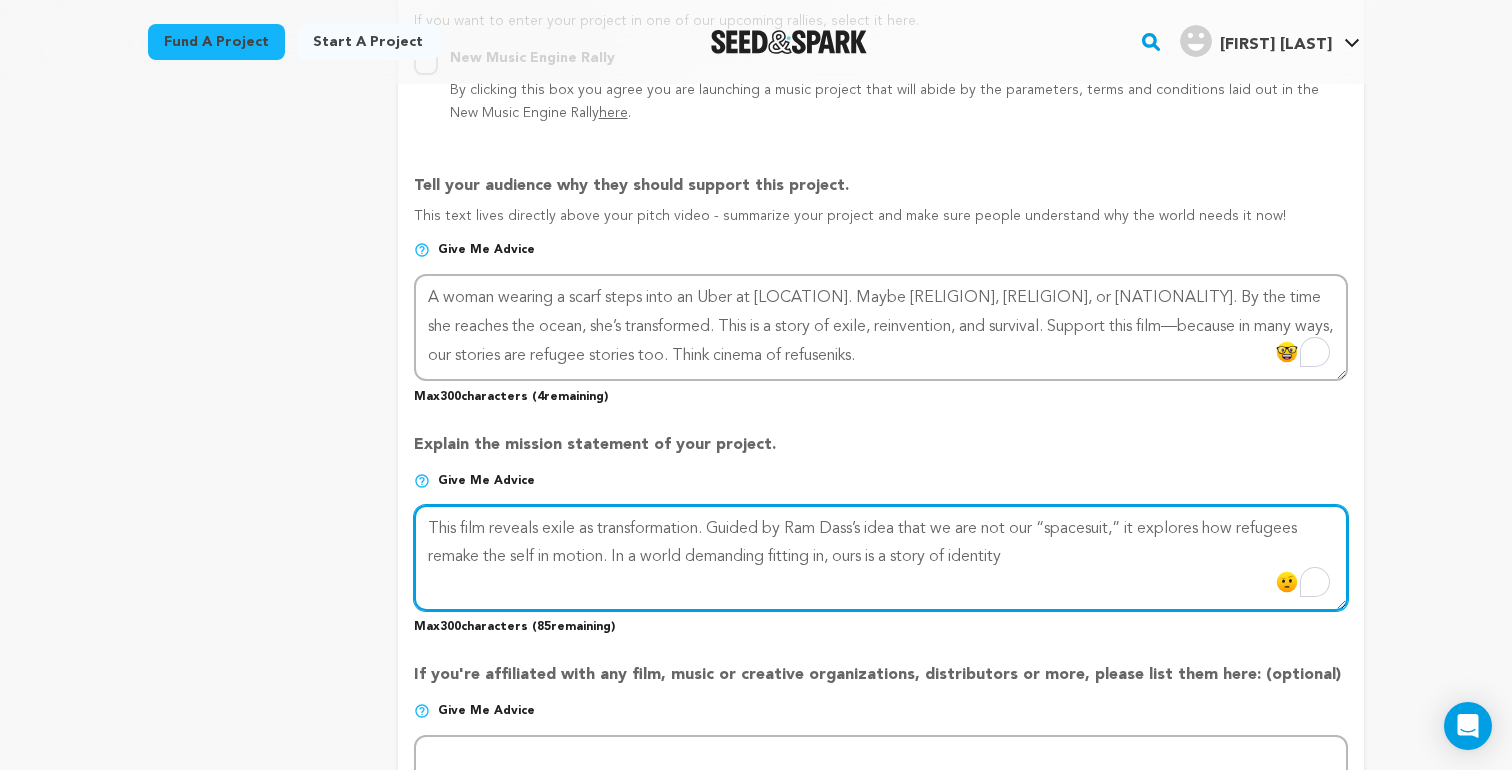 drag, startPoint x: 1033, startPoint y: 552, endPoint x: 710, endPoint y: 562, distance: 323.15475 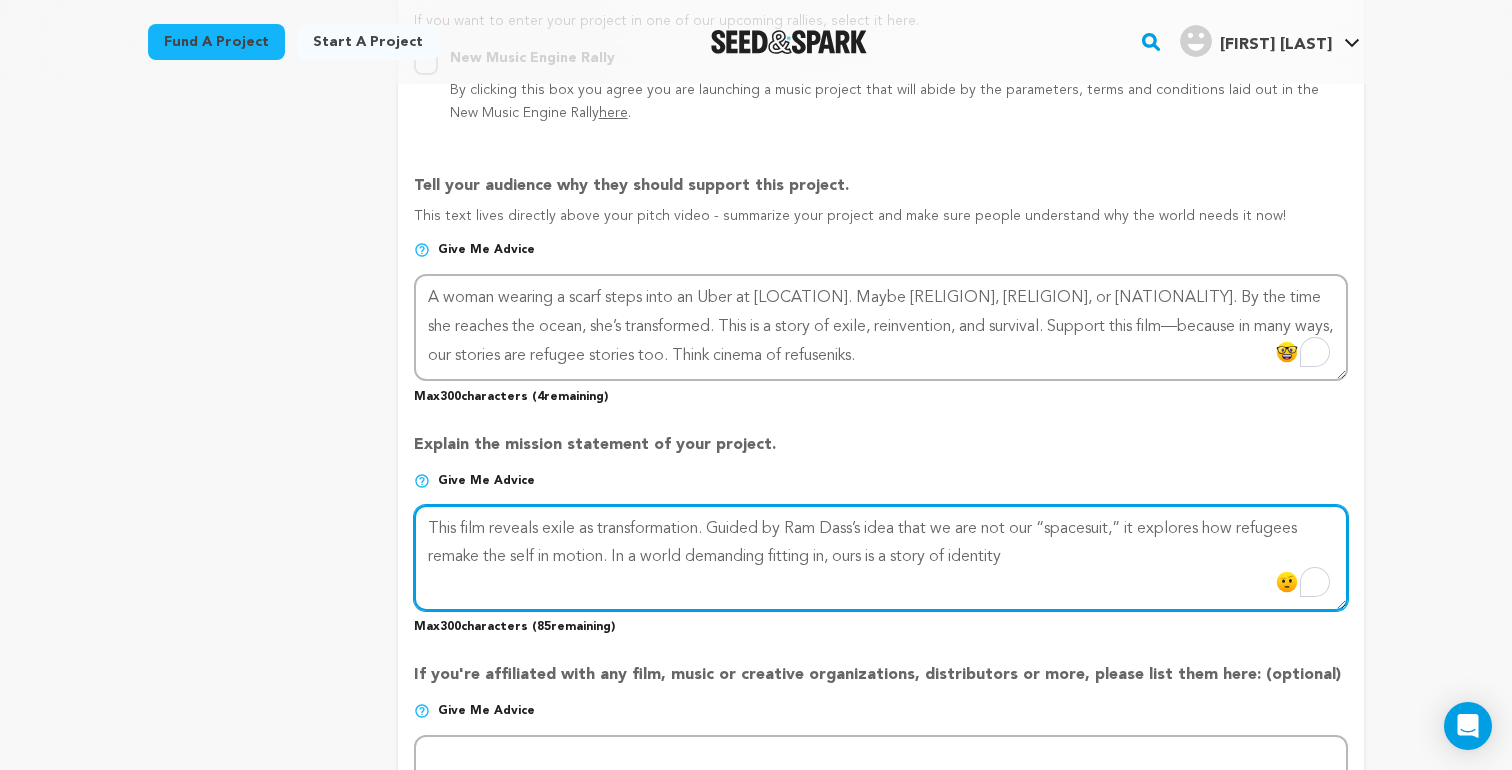 click at bounding box center [881, 558] 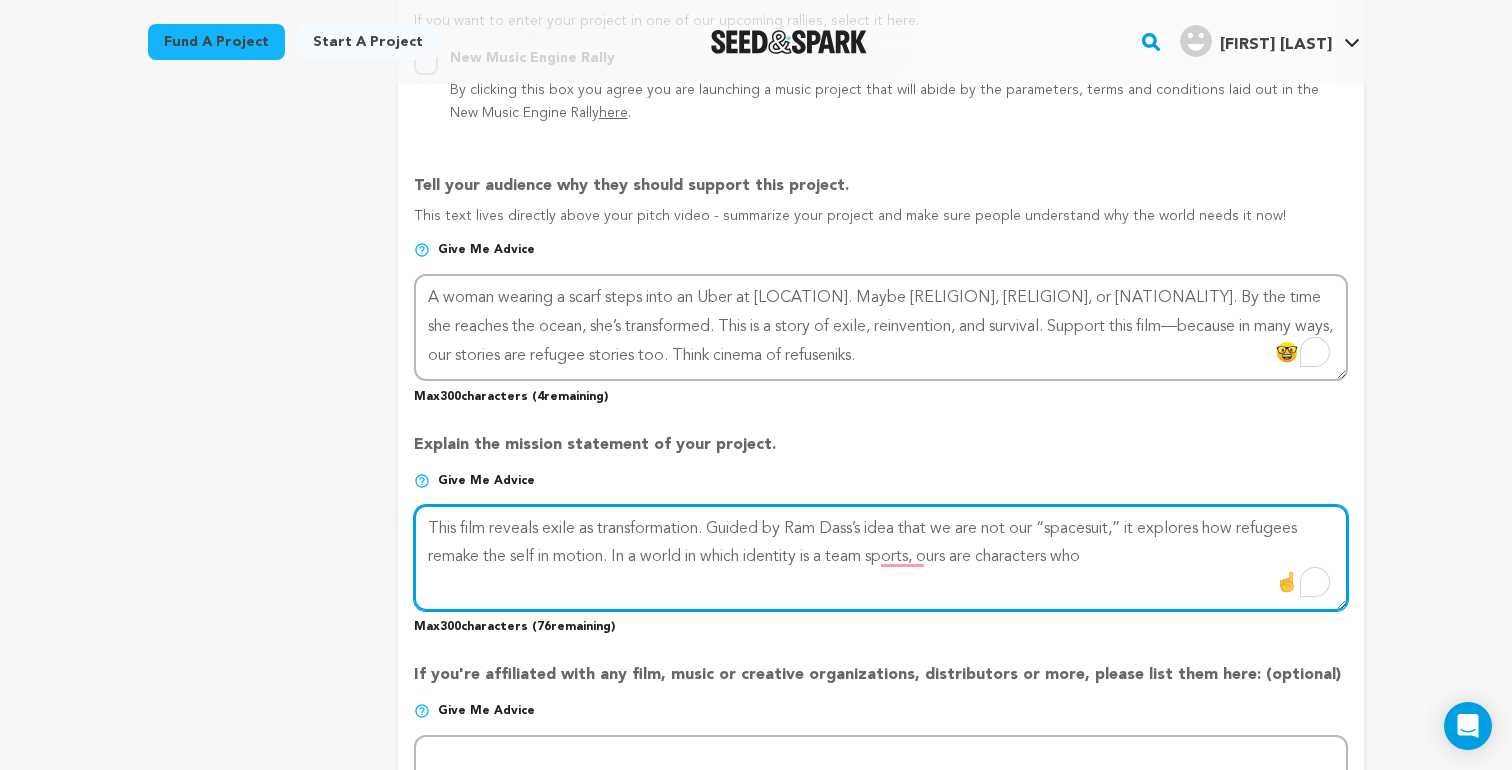 click at bounding box center (881, 558) 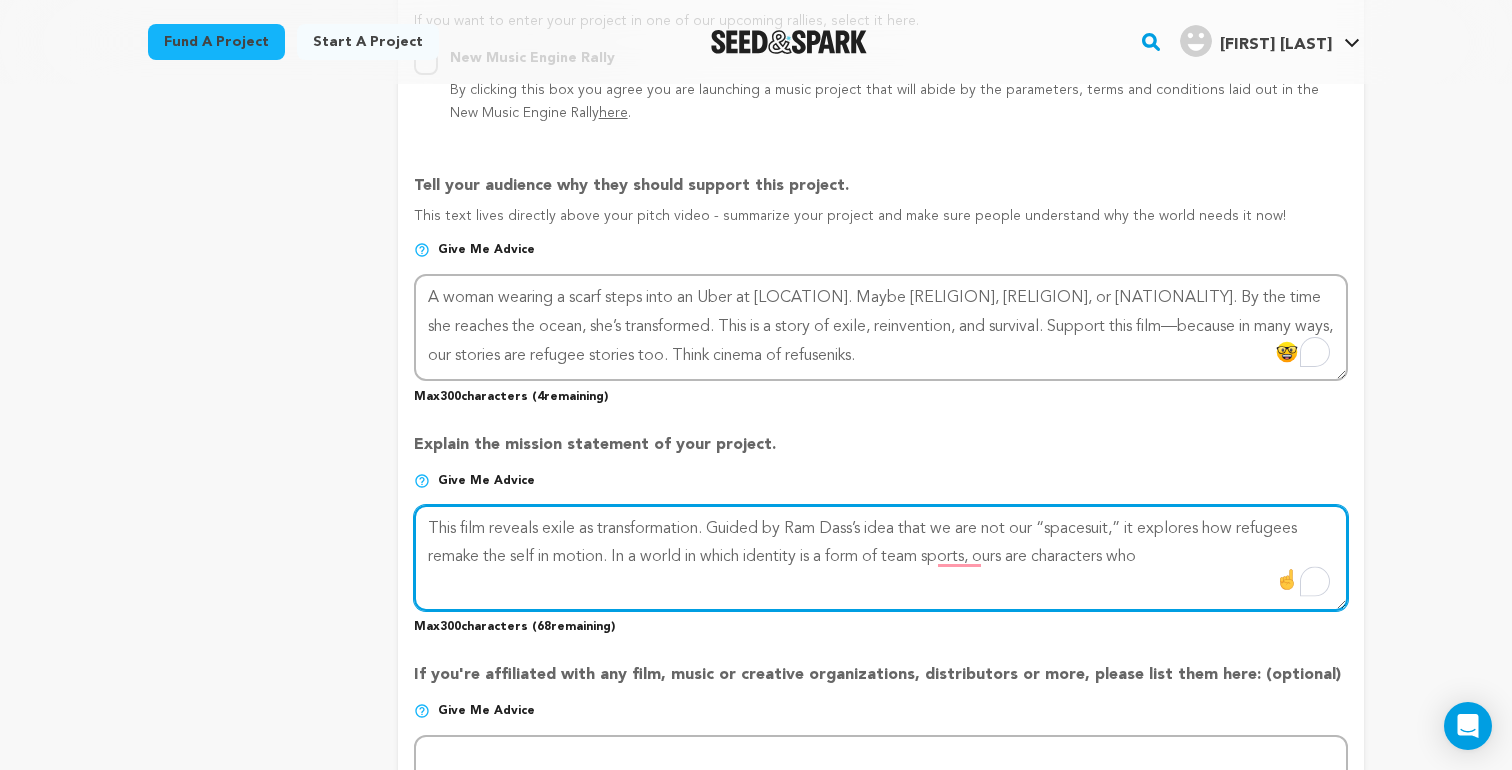 click at bounding box center (881, 558) 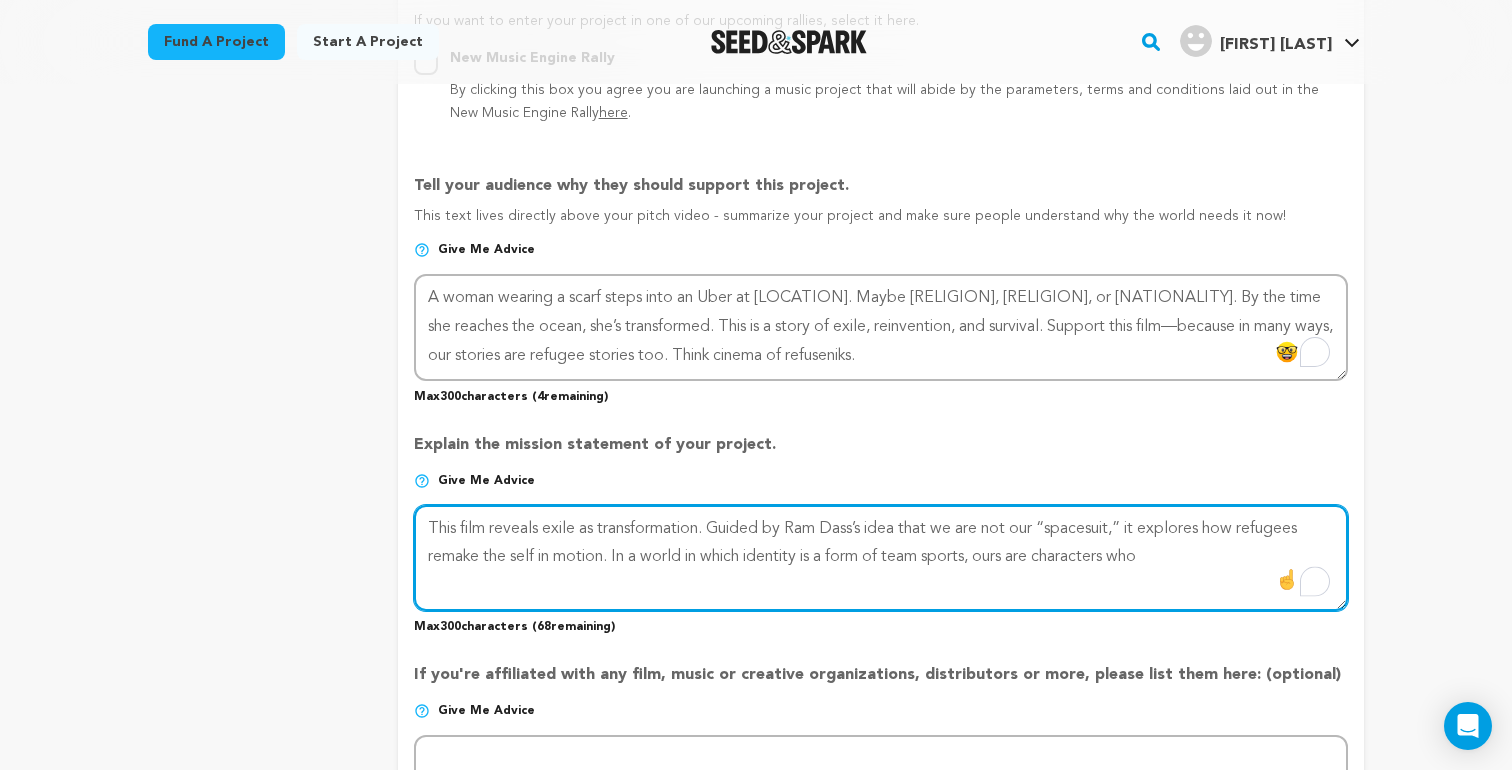 click at bounding box center [881, 558] 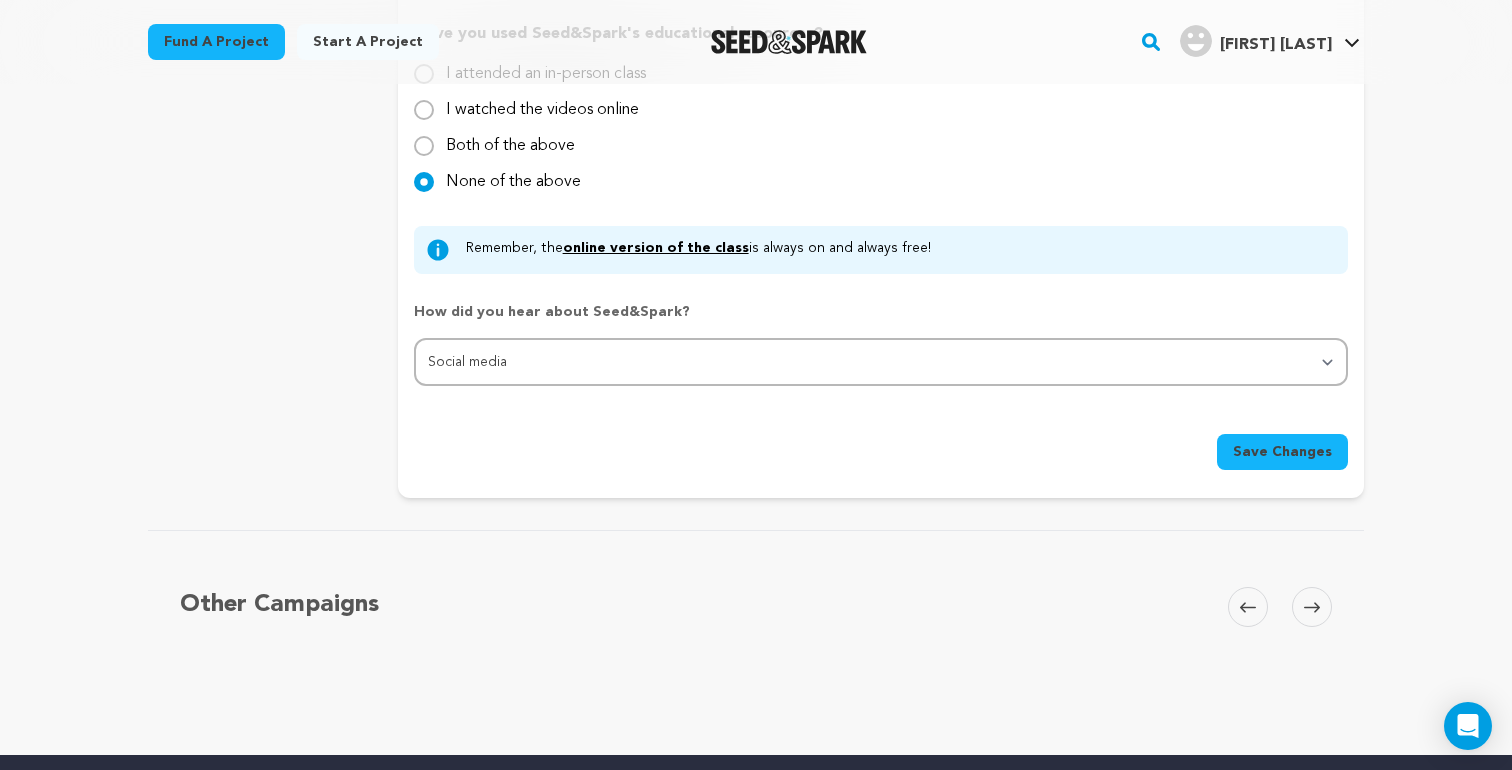 scroll, scrollTop: 2102, scrollLeft: 0, axis: vertical 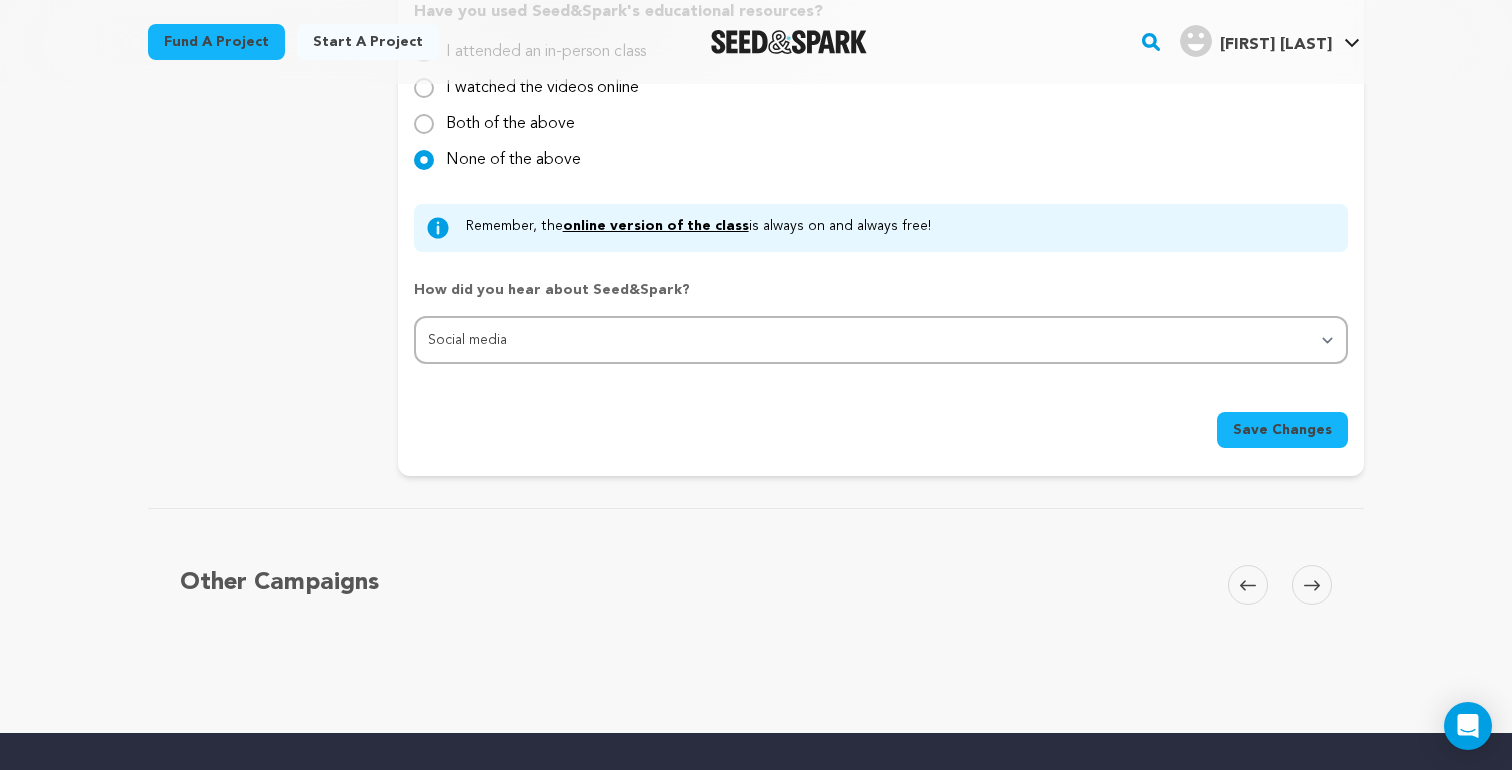 type on "This film reveals exile as transformation. Guided by Ram Dass’s idea that we are not our “spacesuit,” it explores how refugees remake the self in motion. In a world in which identity is a form of team sports, ours are characters who are trying to eke out spaces where the fear dissolves." 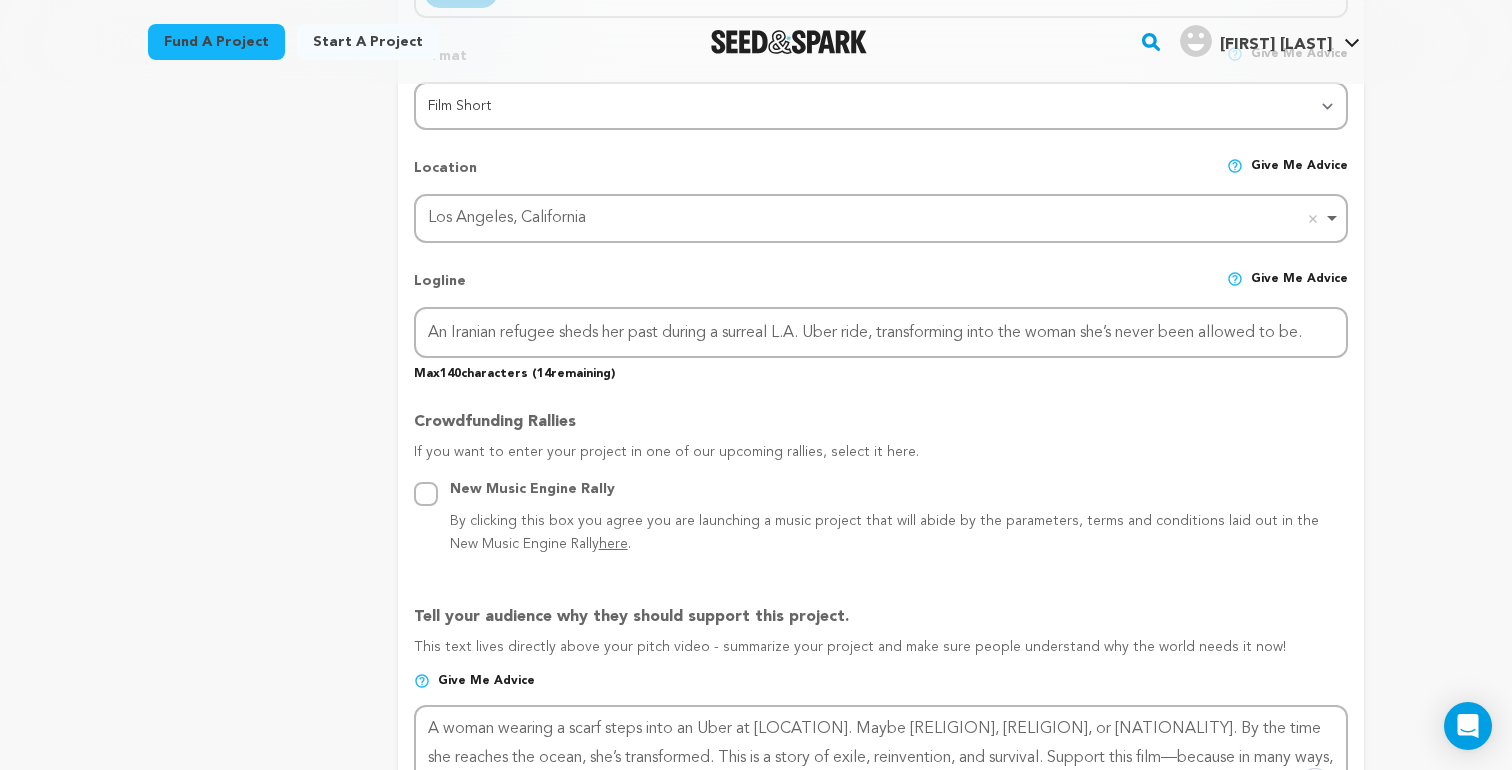 scroll, scrollTop: 779, scrollLeft: 0, axis: vertical 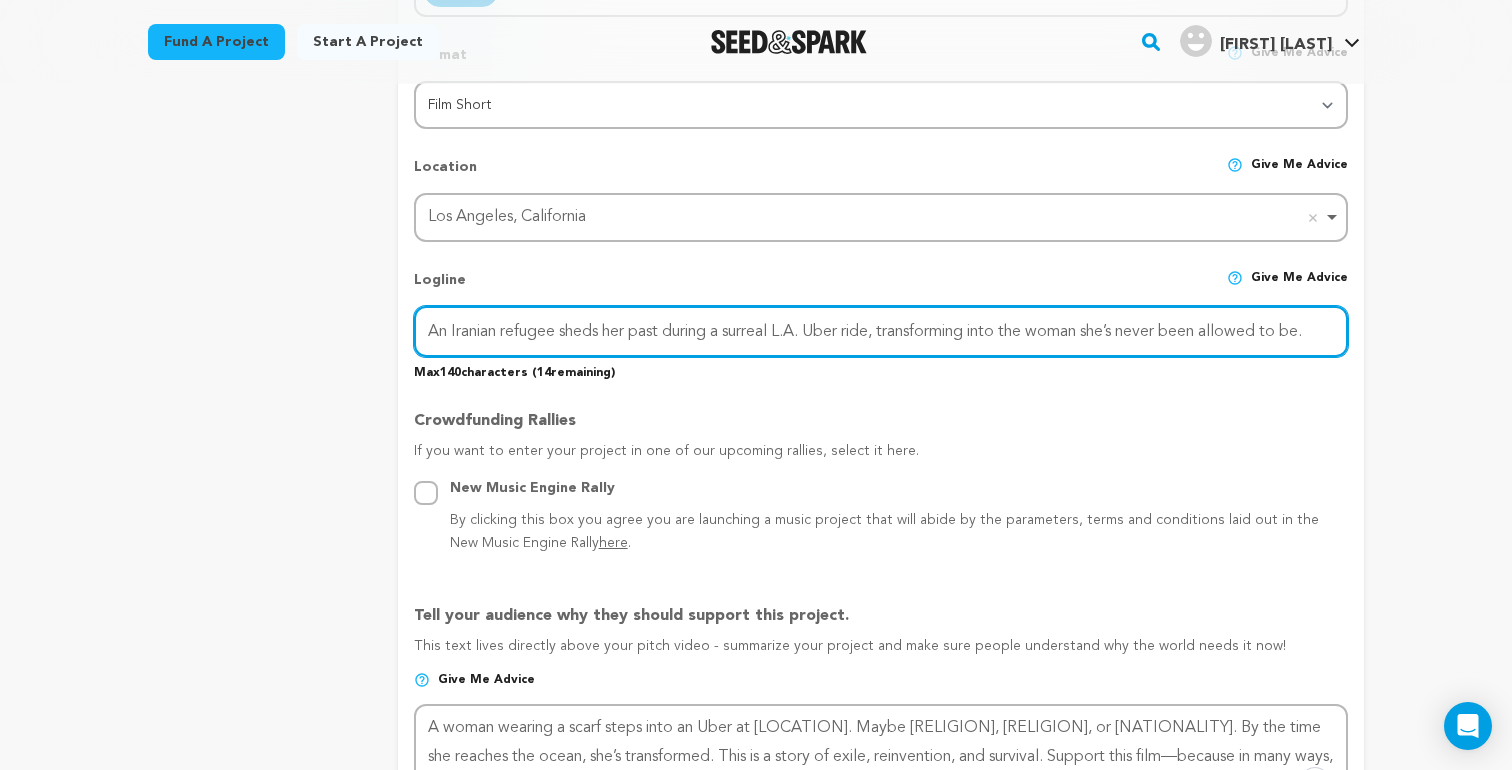 click on "An Iranian refugee sheds her past during a surreal L.A. Uber ride, transforming into the woman she’s never been allowed to be." at bounding box center [881, 331] 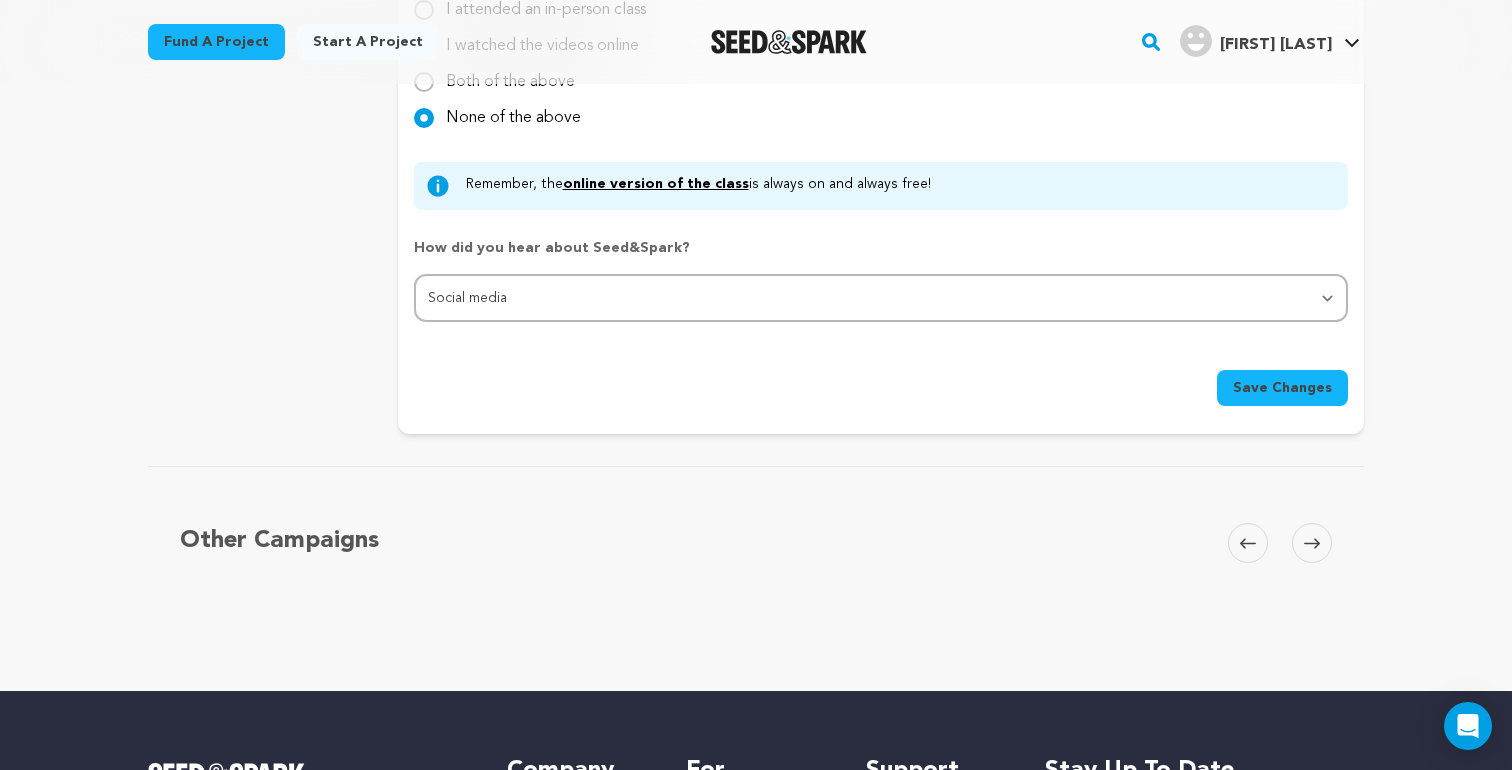 scroll, scrollTop: 2147, scrollLeft: 0, axis: vertical 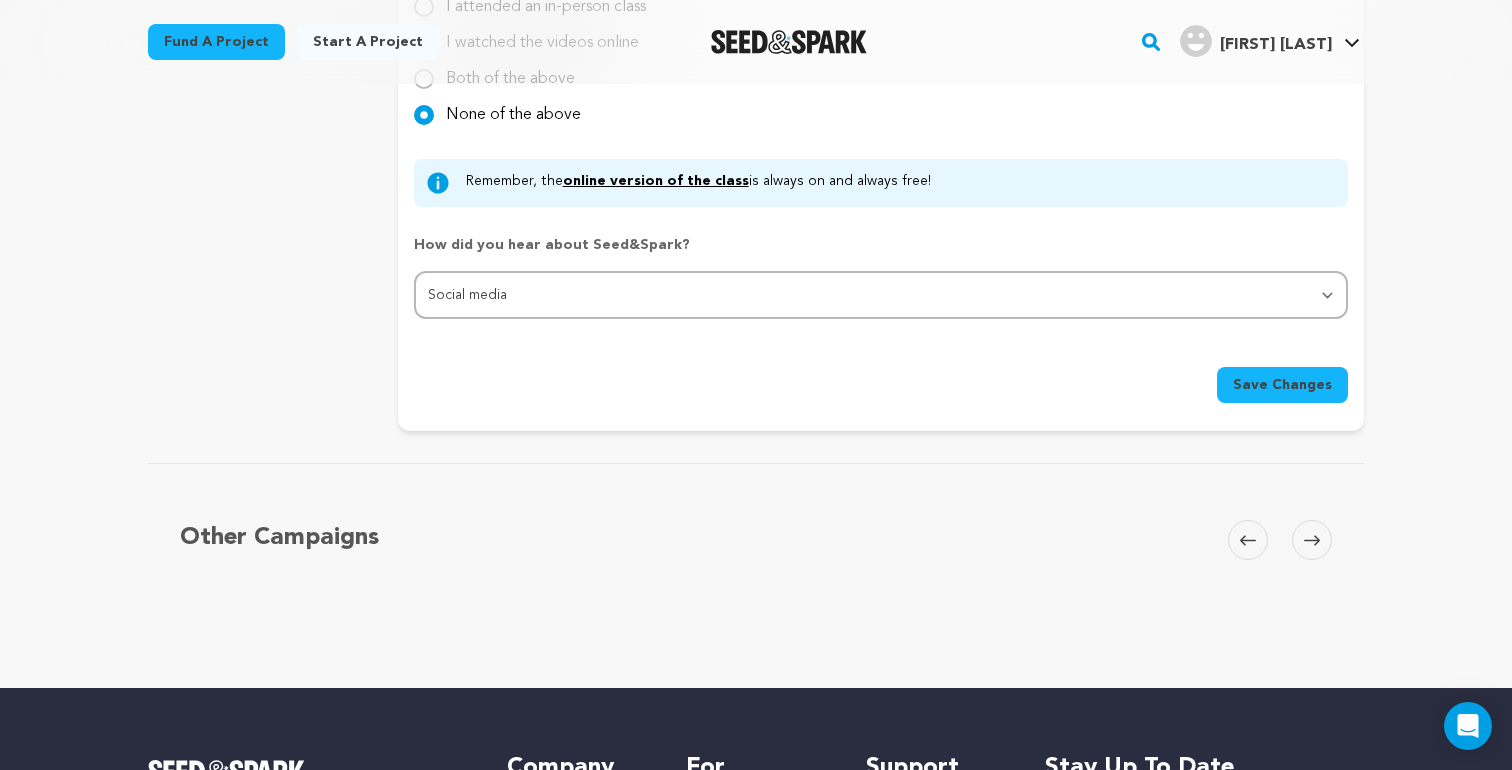 type on "An Iranian refugee sheds her past during a surreal LA Uber ride, transforming into the woman she’s never been allowed to be." 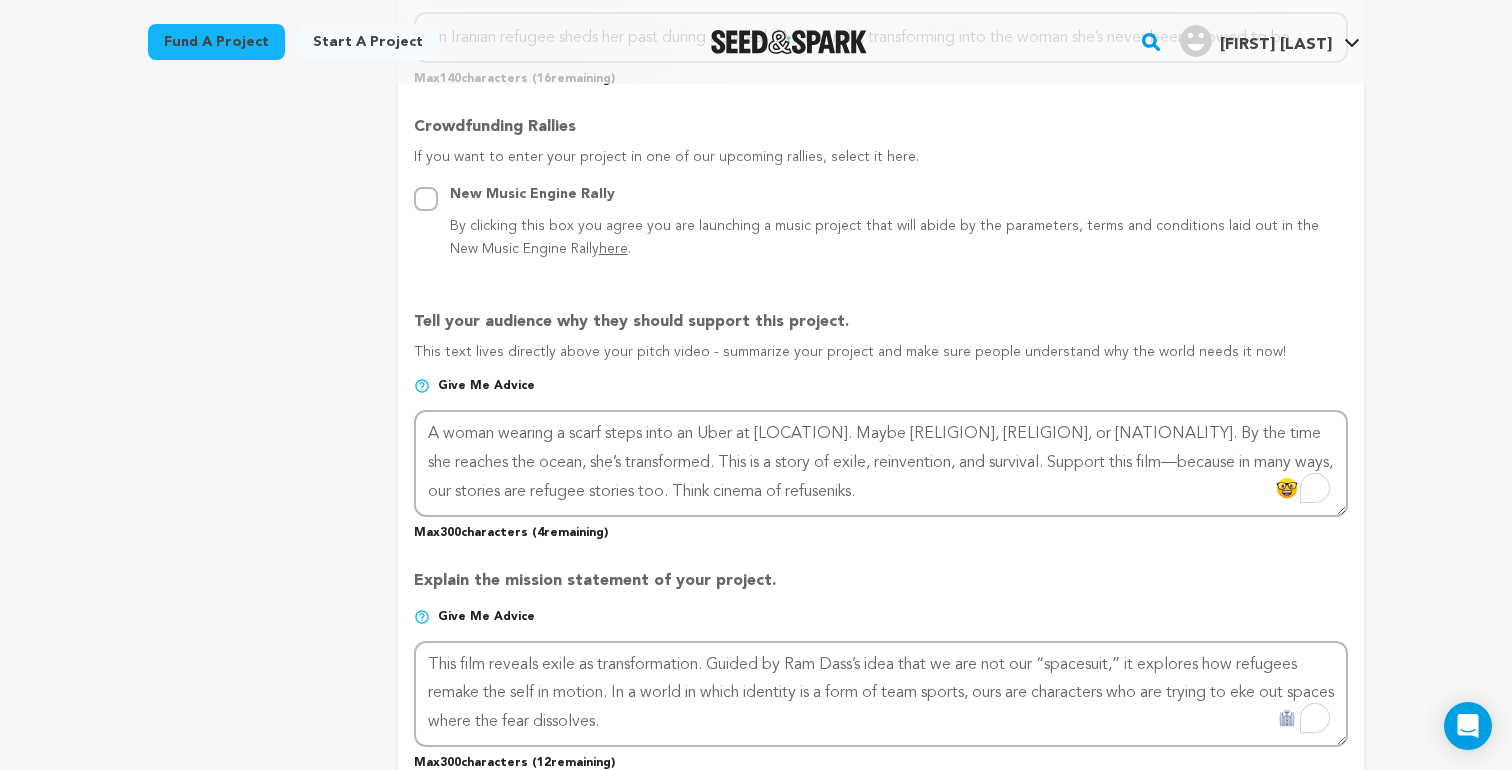 scroll, scrollTop: 1110, scrollLeft: 0, axis: vertical 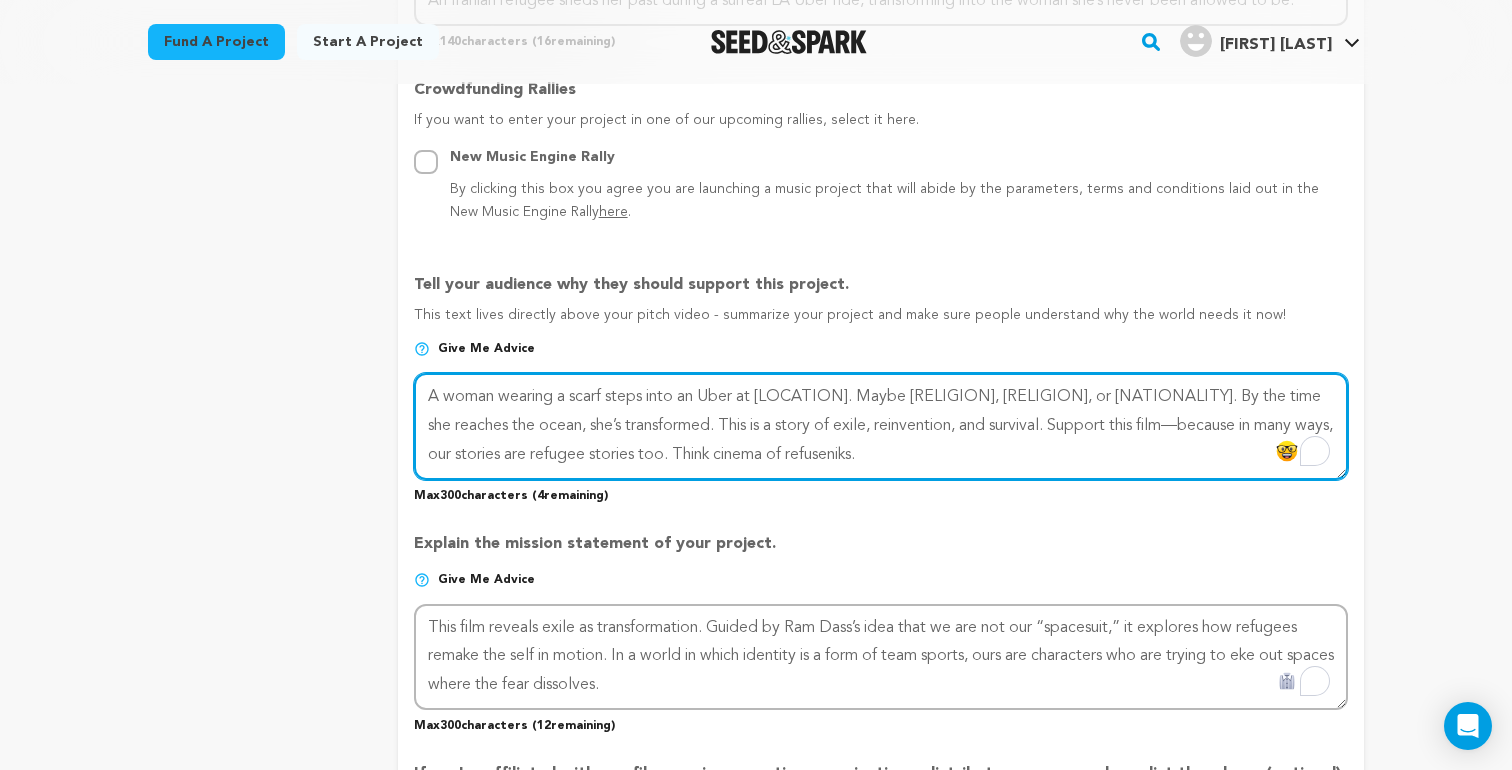 click at bounding box center [881, 426] 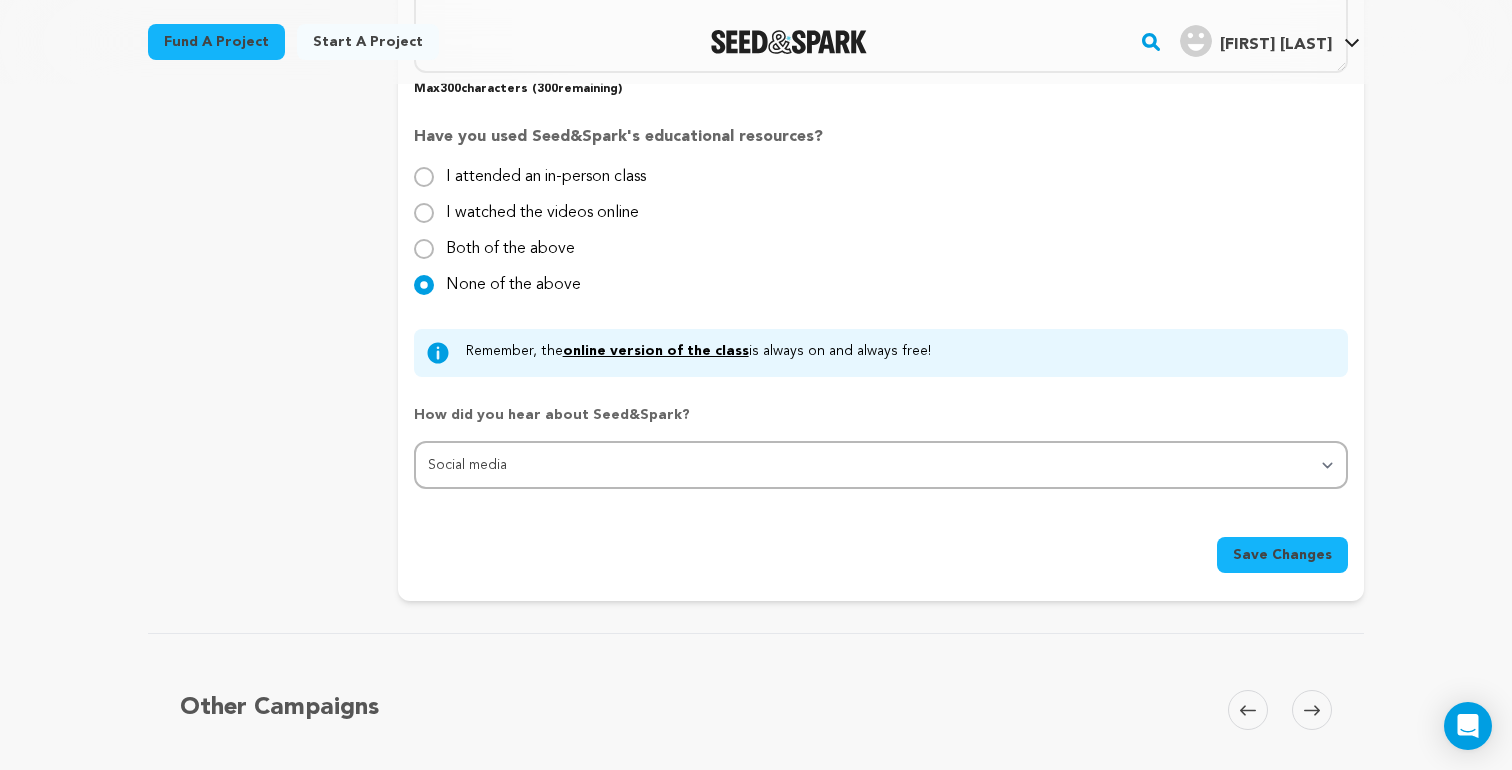 scroll, scrollTop: 2038, scrollLeft: 0, axis: vertical 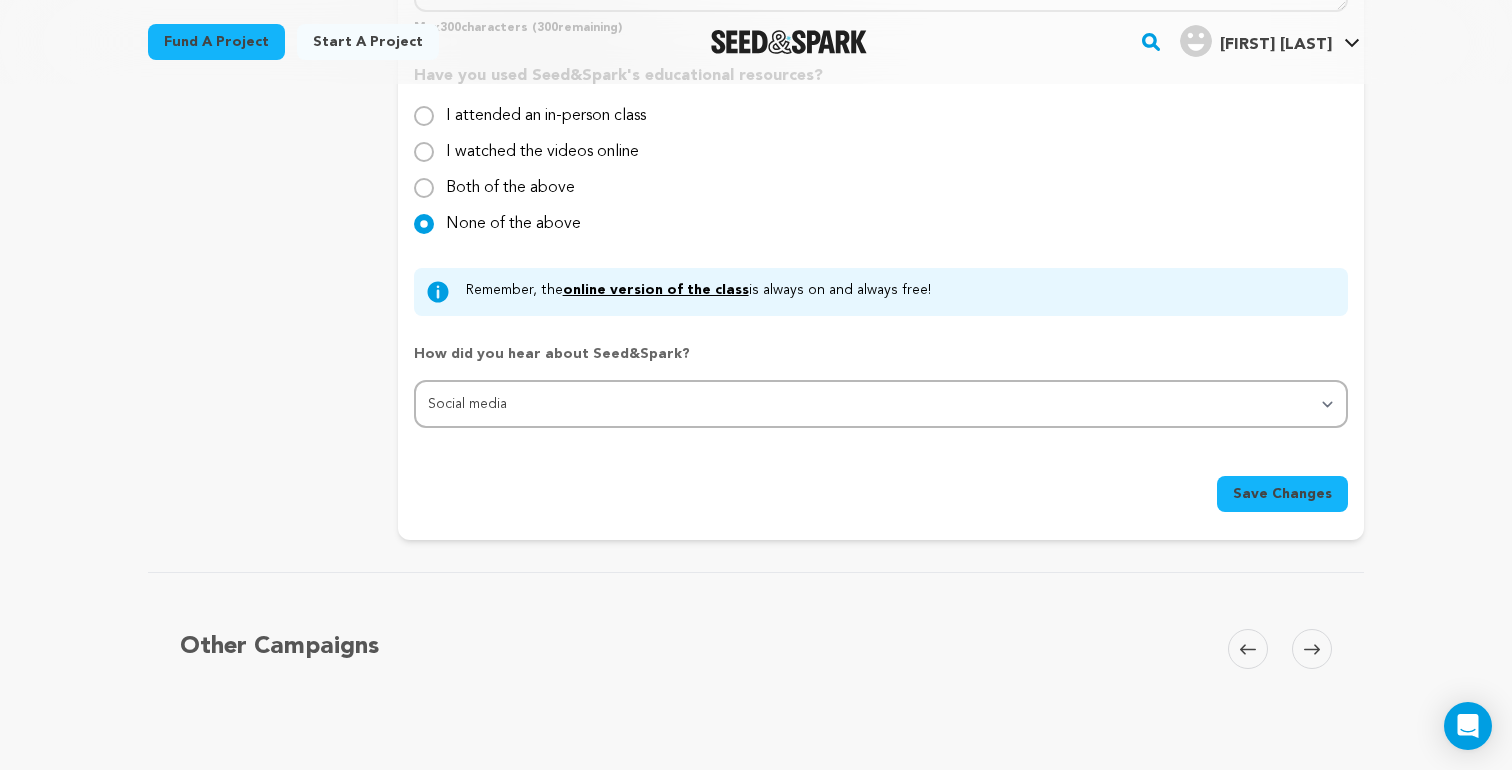 type on "A woman wearing a scarf steps into an Uber at LAX. Maybe Muslim, Jewish, or Indian. By the time she reaches the ocean, she’s transformed. This is a story of exile, reinvention, and survival. Support this film because in many ways, our stories are refugee stories too. Think cinema of refuseniks." 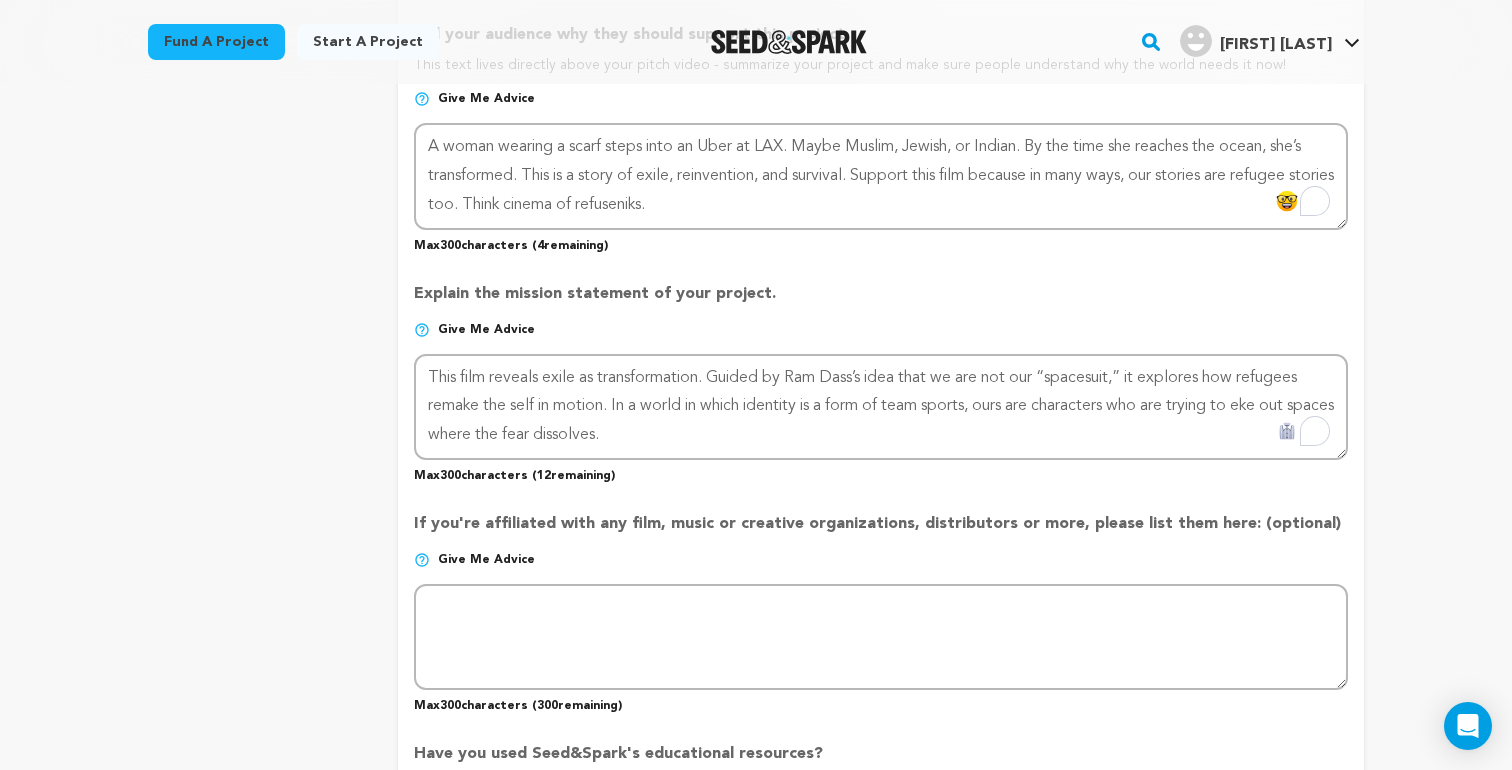 scroll, scrollTop: 1361, scrollLeft: 0, axis: vertical 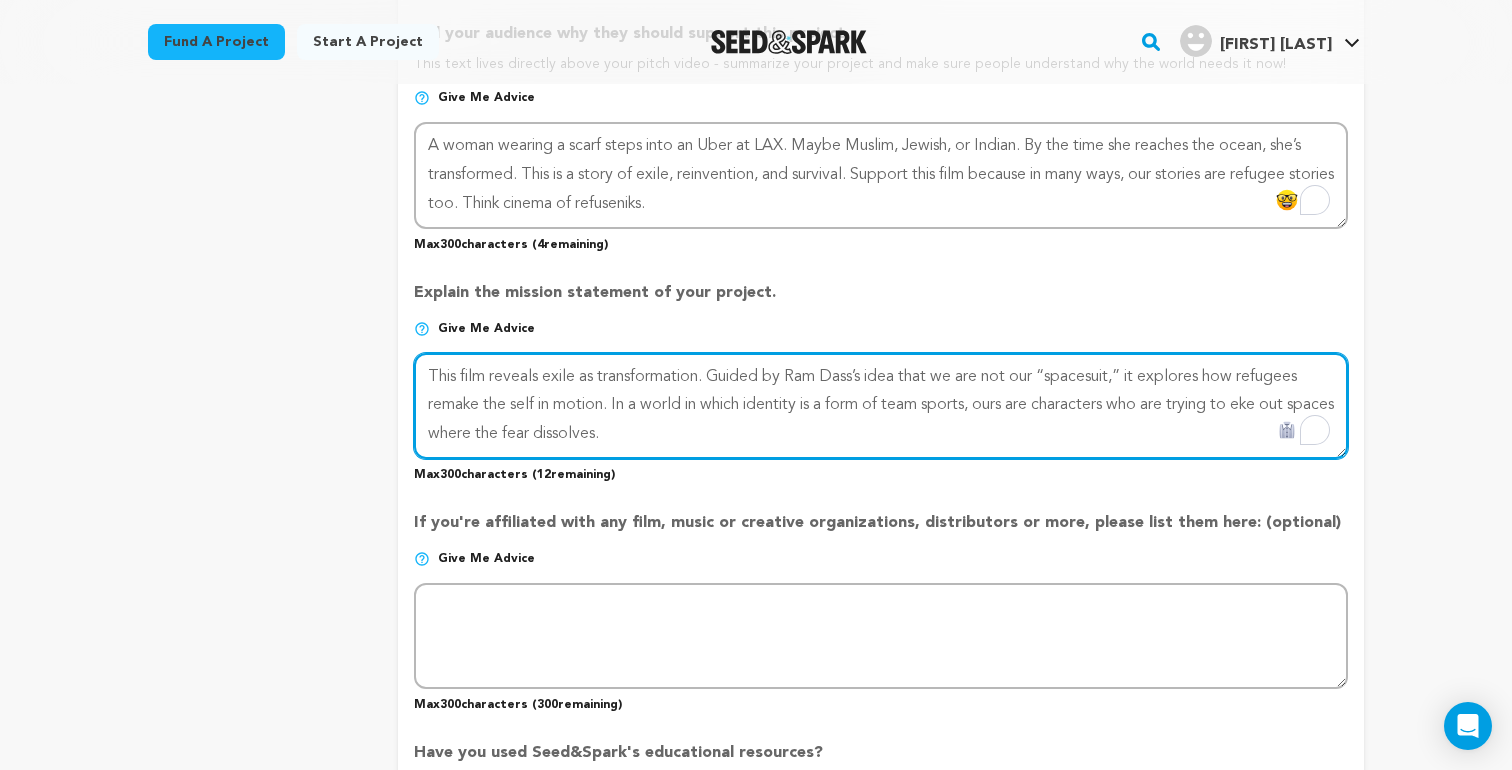 click at bounding box center [881, 406] 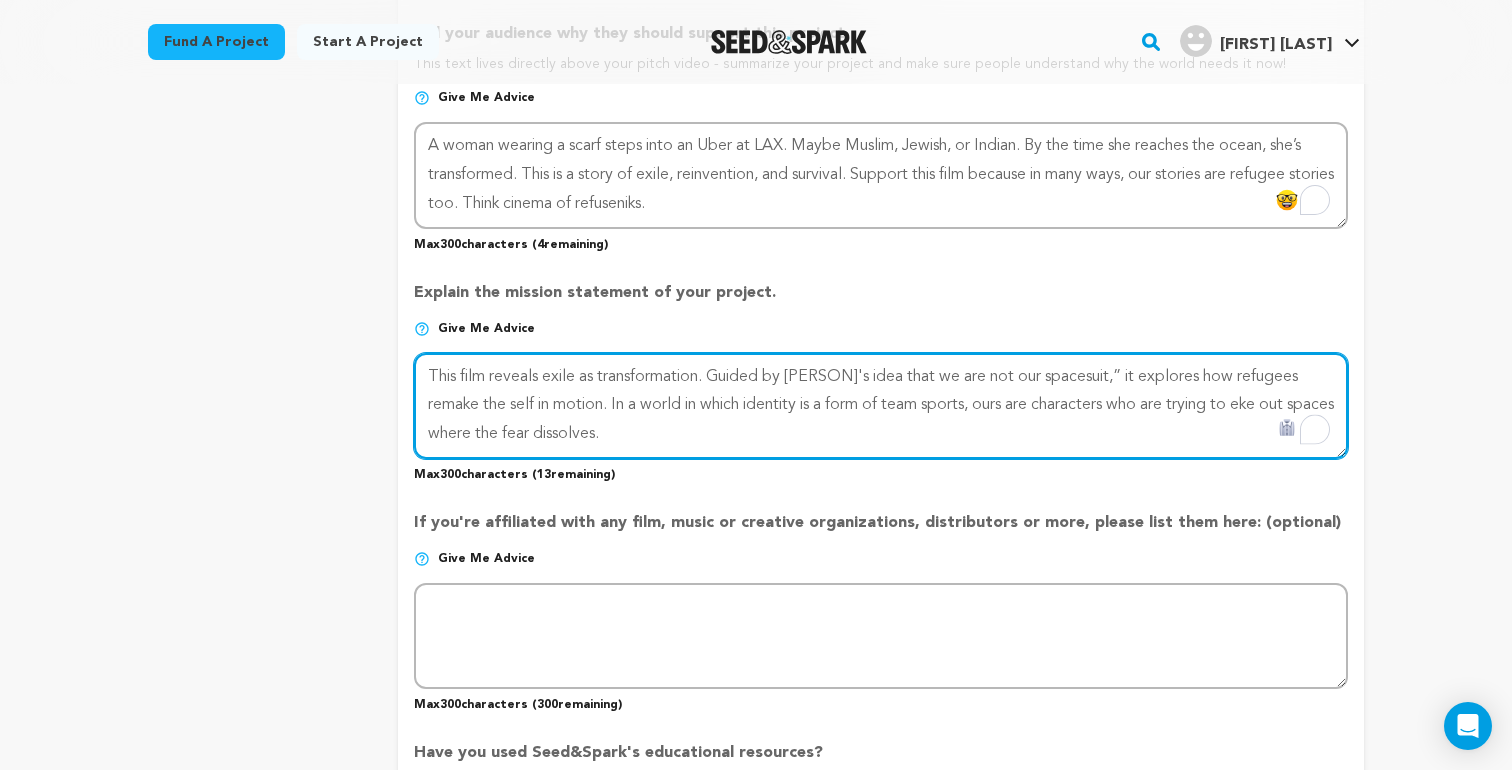 click at bounding box center [881, 406] 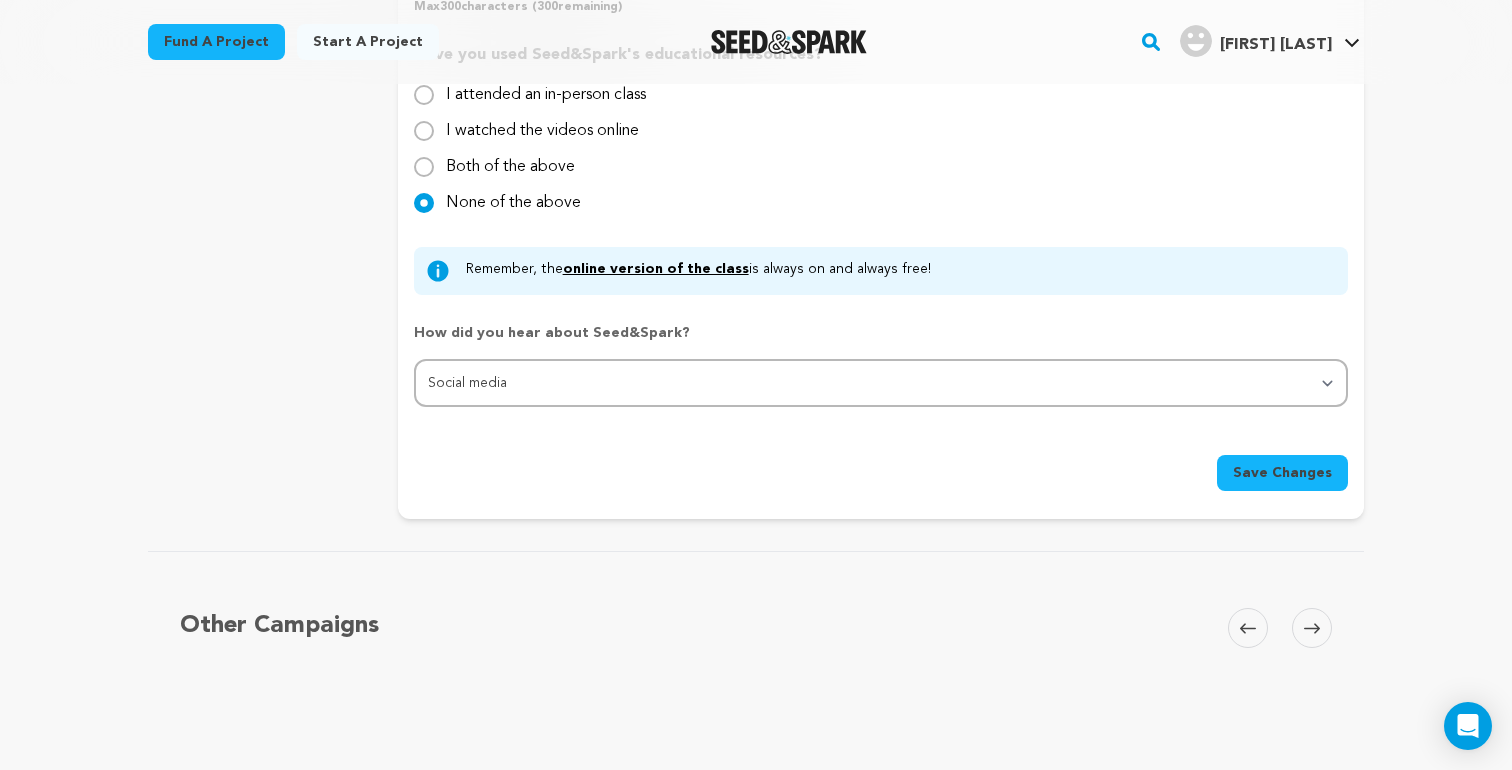 scroll, scrollTop: 2079, scrollLeft: 0, axis: vertical 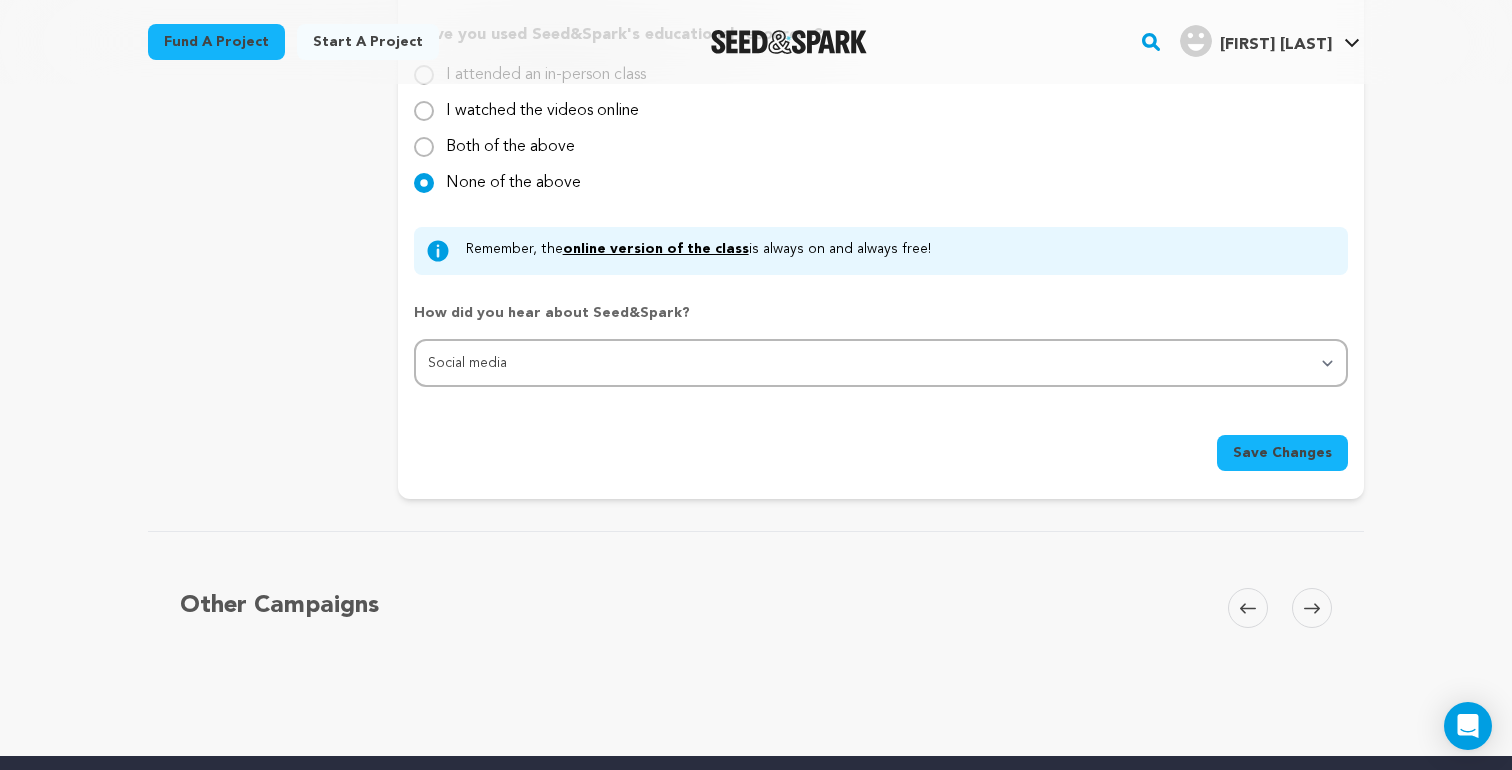 type on "This film reveals exile as transformation. Guided by Ram Dass’s idea that we are not our spacesuit, it explores how refugees remake the self in motion. In a world in which identity is a form of team sports, ours are characters who are trying to eke out spaces where the fear dissolves." 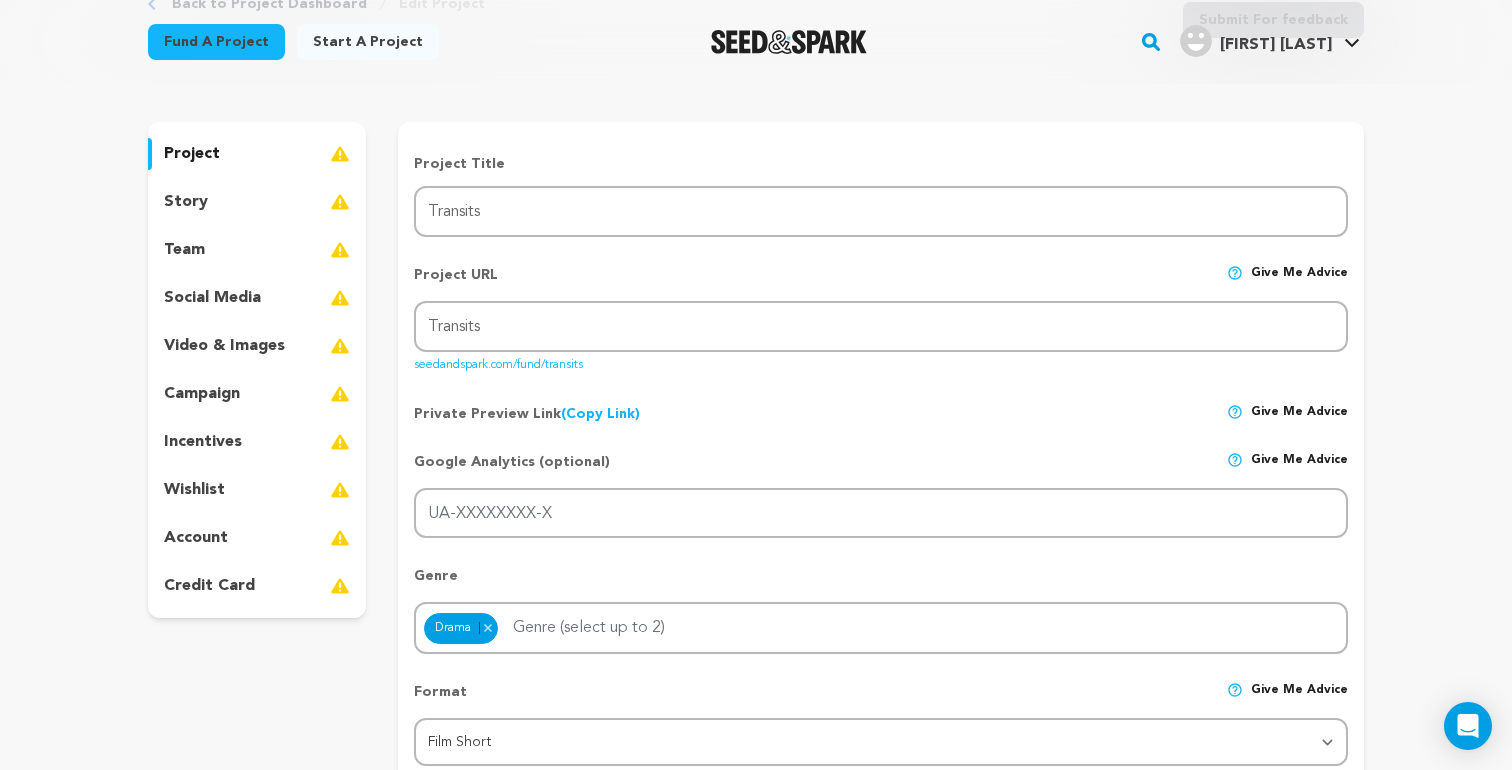 scroll, scrollTop: 143, scrollLeft: 0, axis: vertical 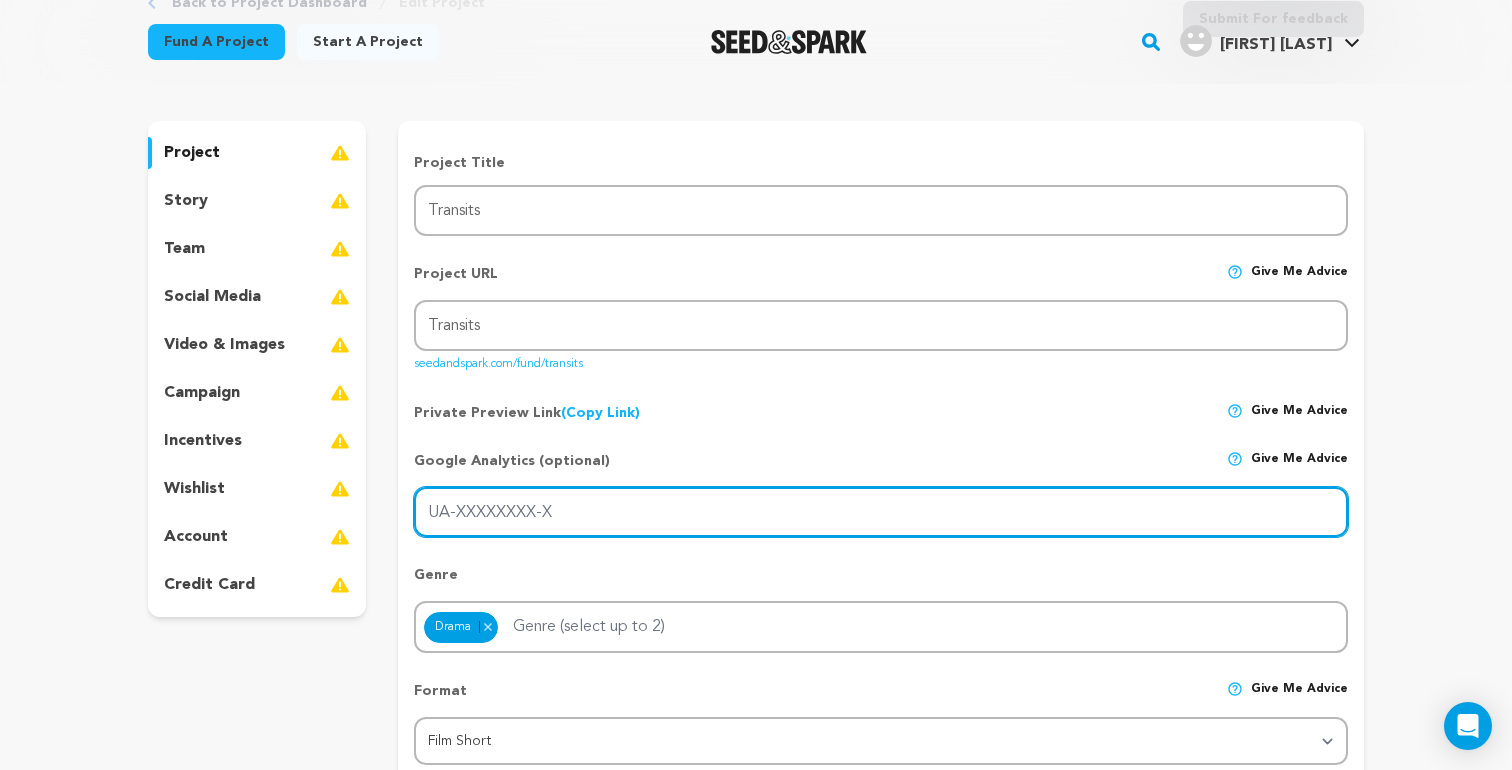click on "UA-XXXXXXXX-X" at bounding box center [881, 512] 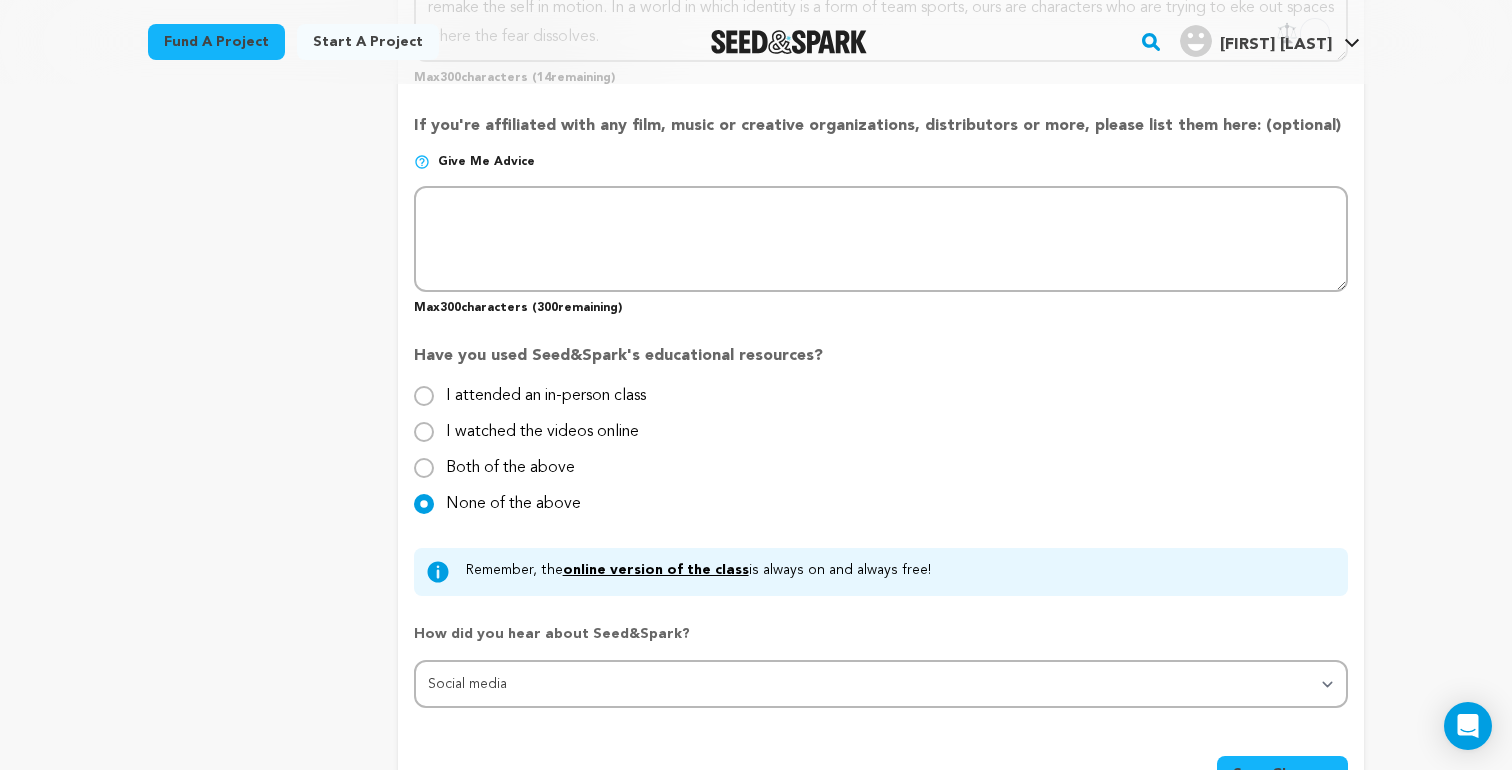 scroll, scrollTop: 1825, scrollLeft: 0, axis: vertical 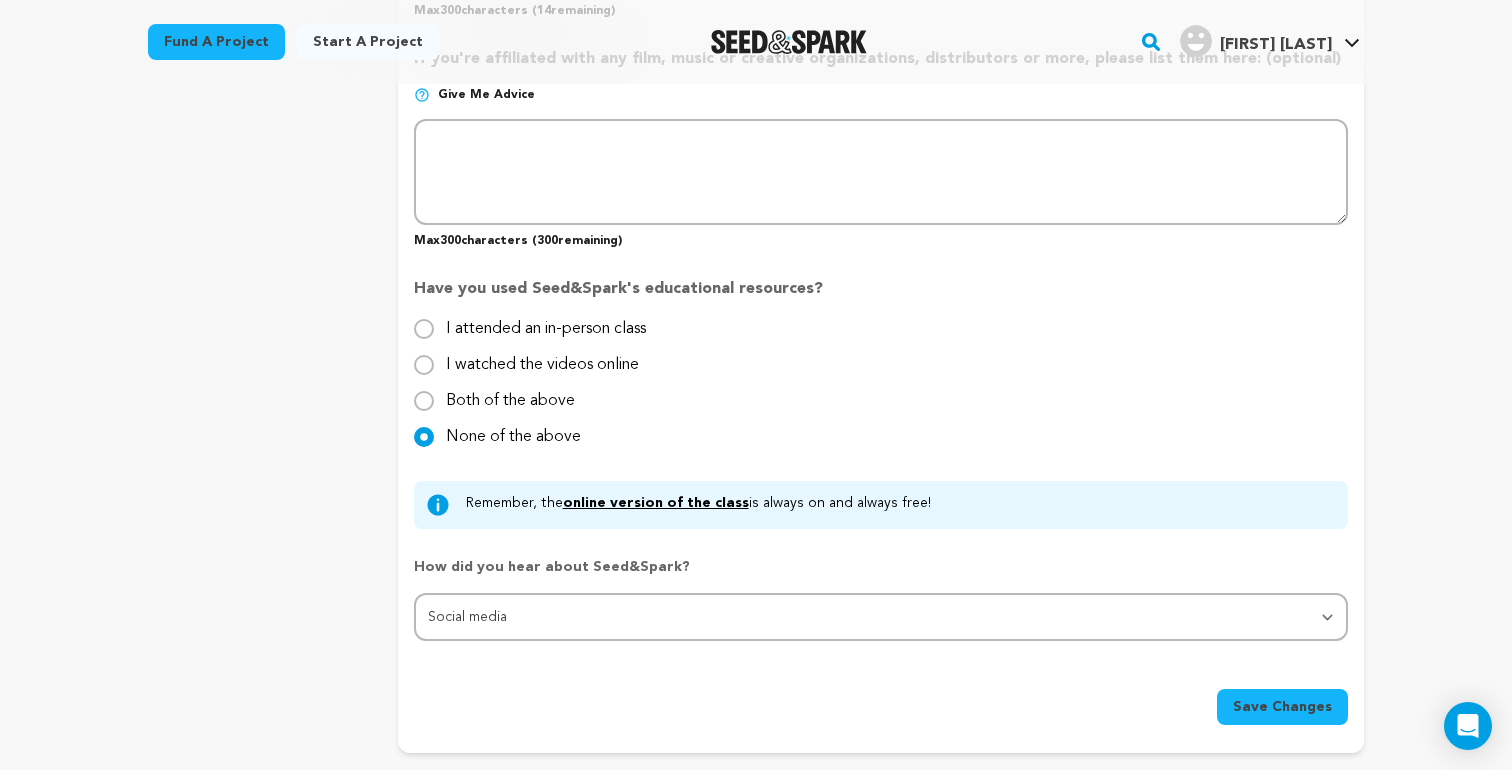 click on "Save Changes" at bounding box center [1282, 707] 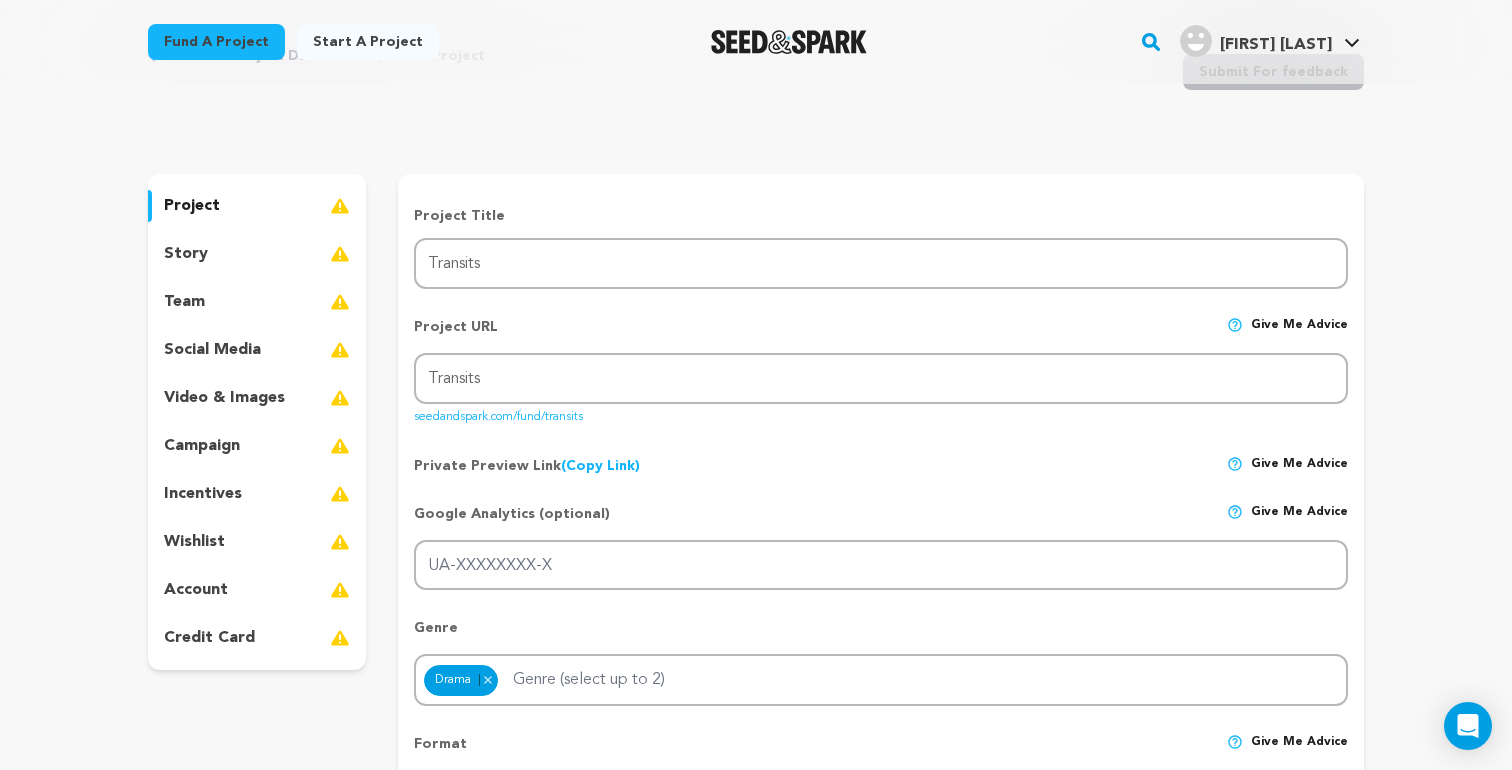 scroll, scrollTop: 112, scrollLeft: 0, axis: vertical 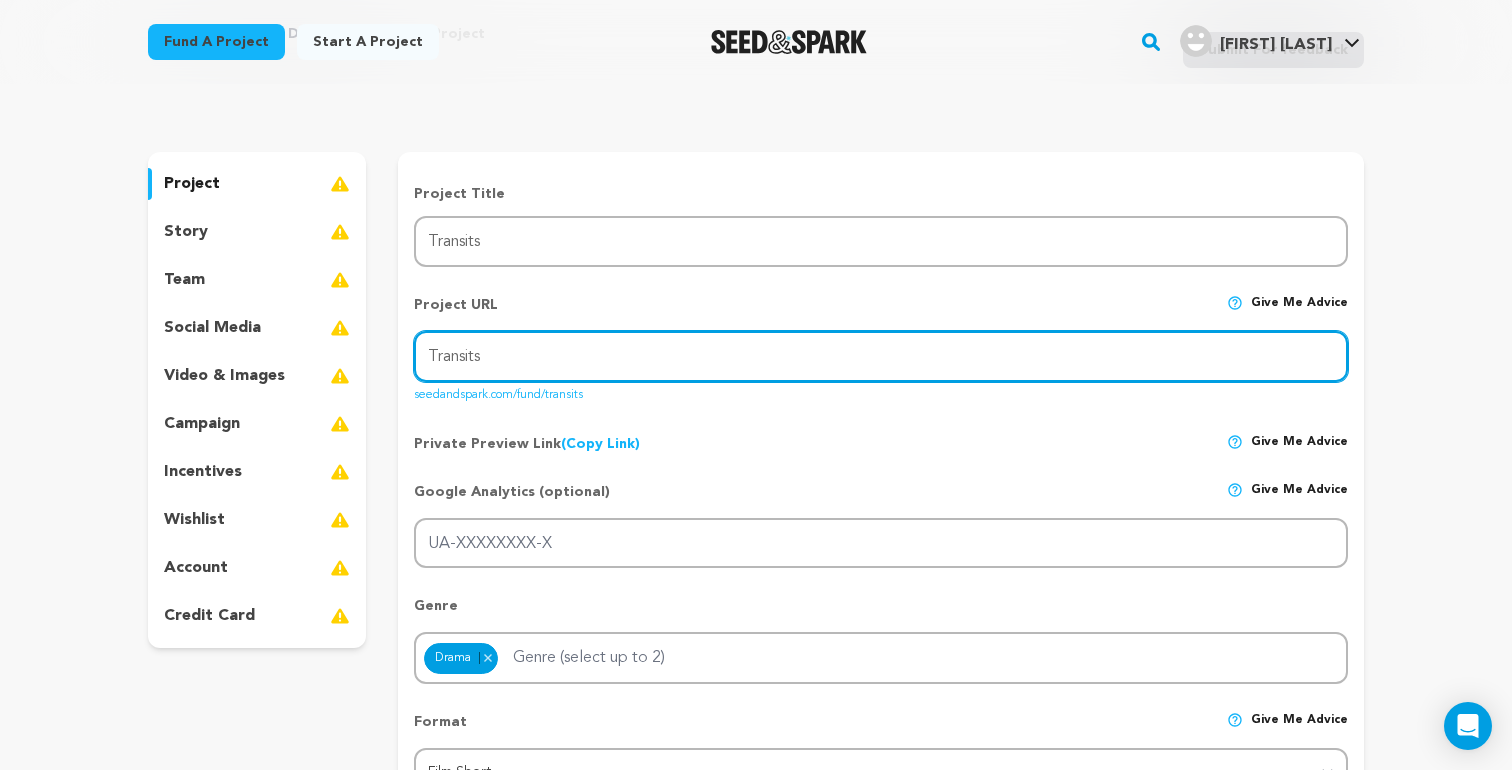 click on "Transits" at bounding box center (881, 356) 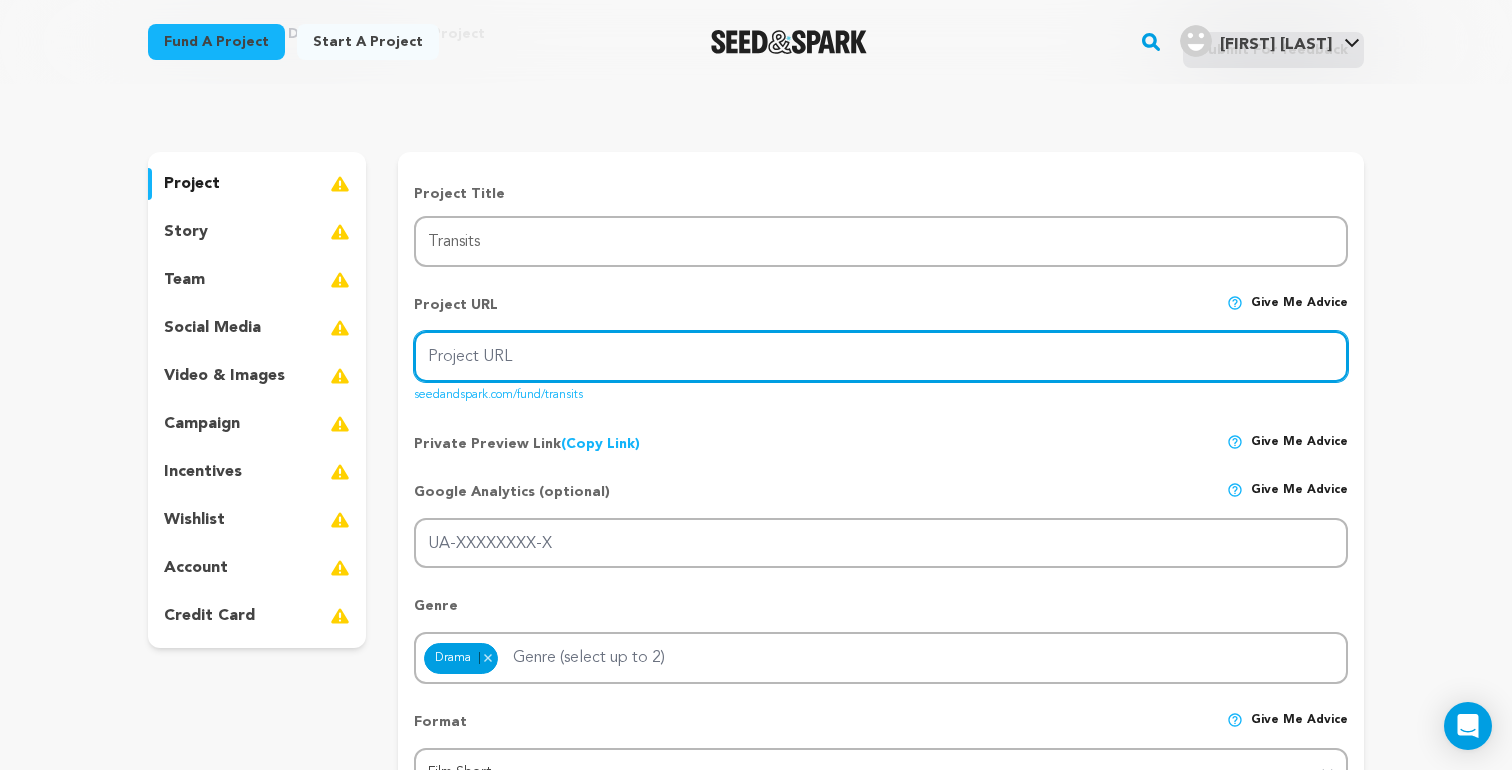 paste on "https://seedandspark.com/fund/transits#updates" 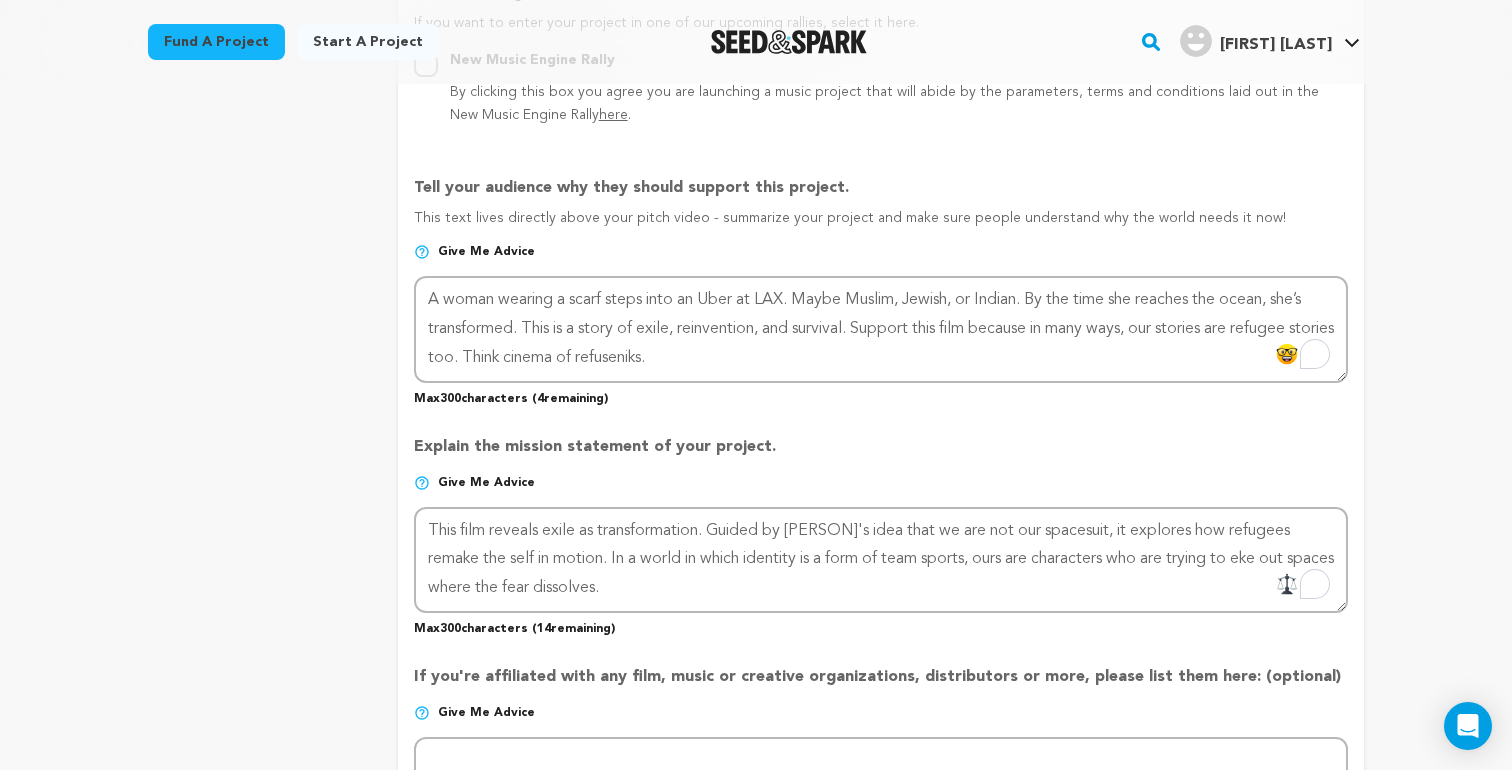 scroll, scrollTop: 1211, scrollLeft: 0, axis: vertical 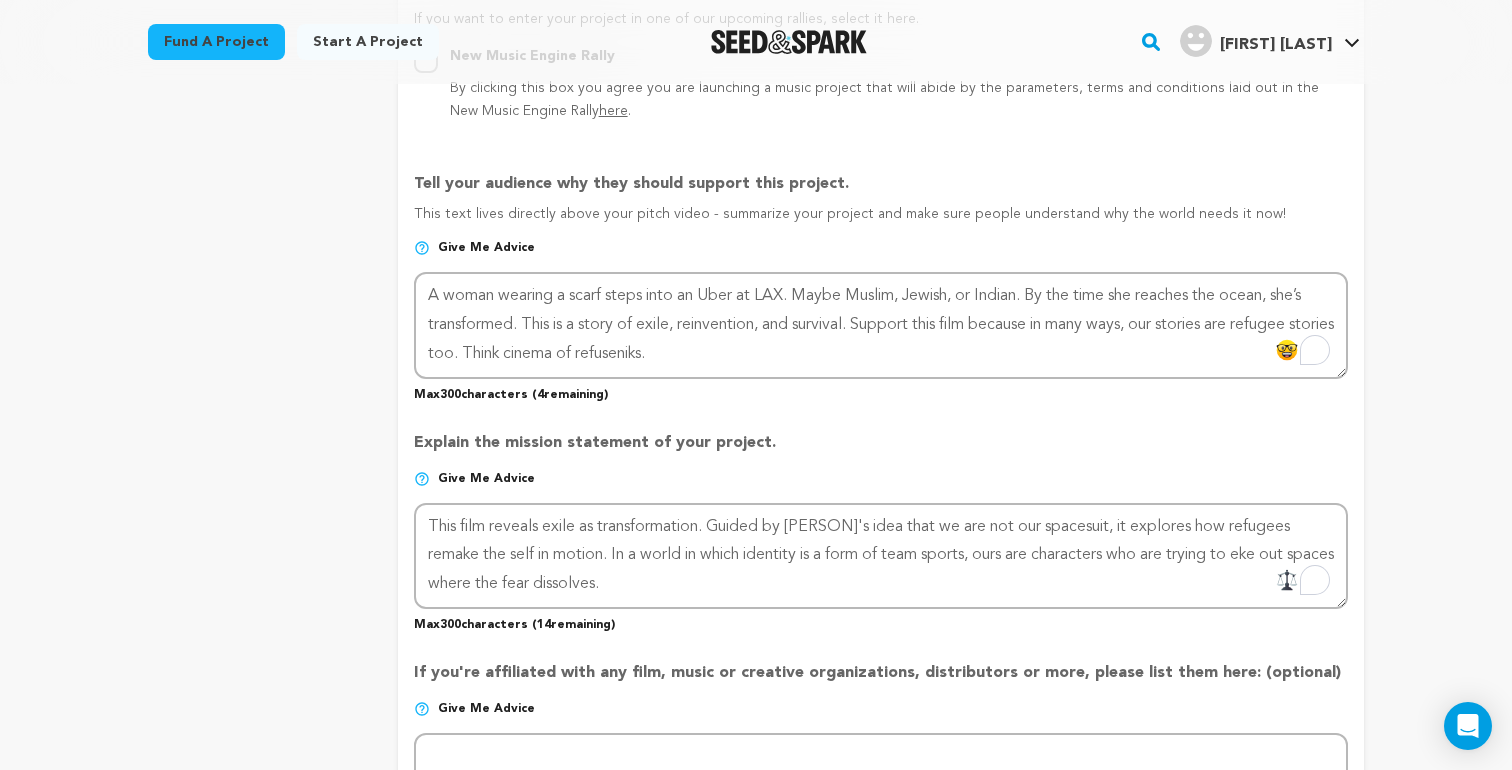 type on "https://seedandspark.com/fund/transits#updates" 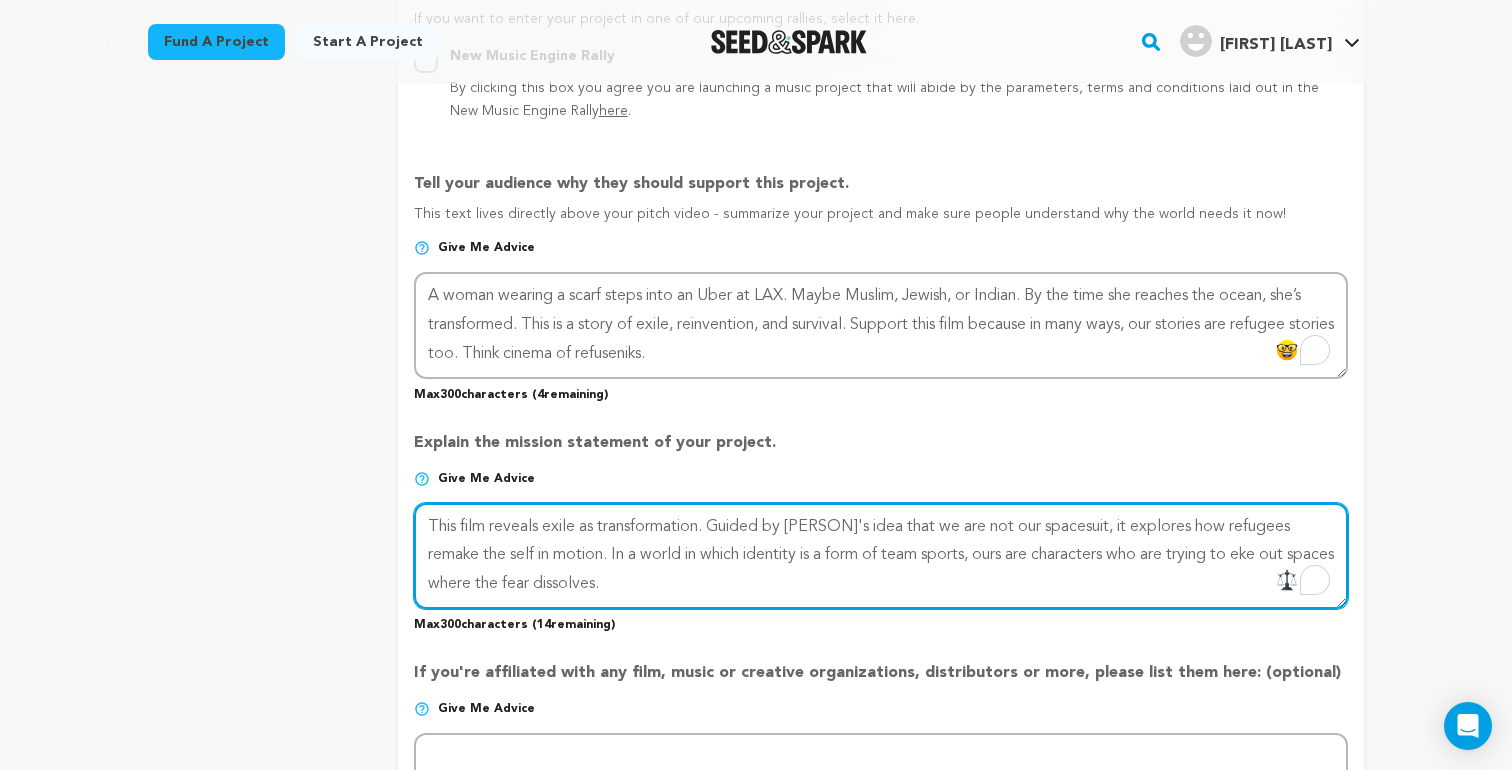 click at bounding box center [881, 556] 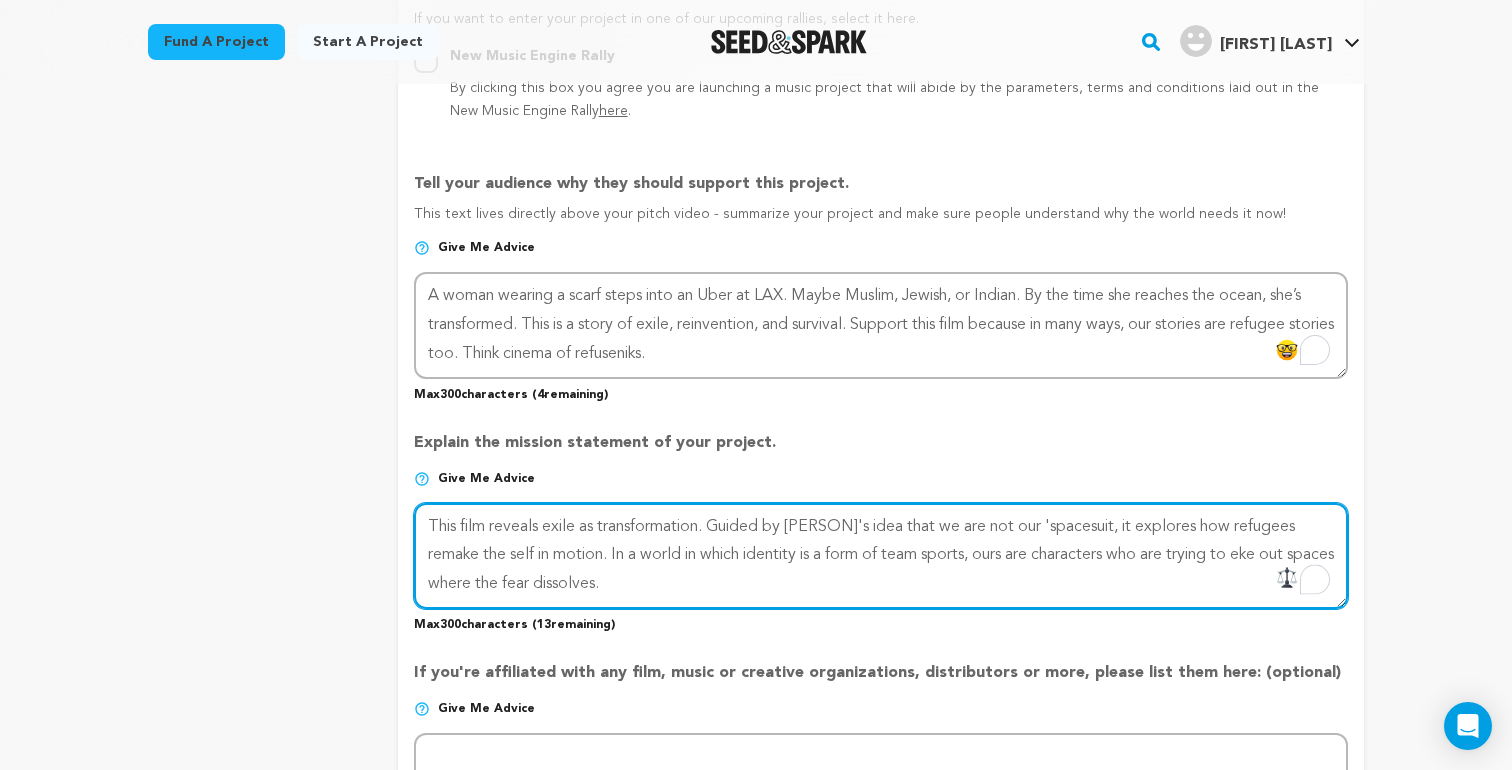 click at bounding box center (881, 556) 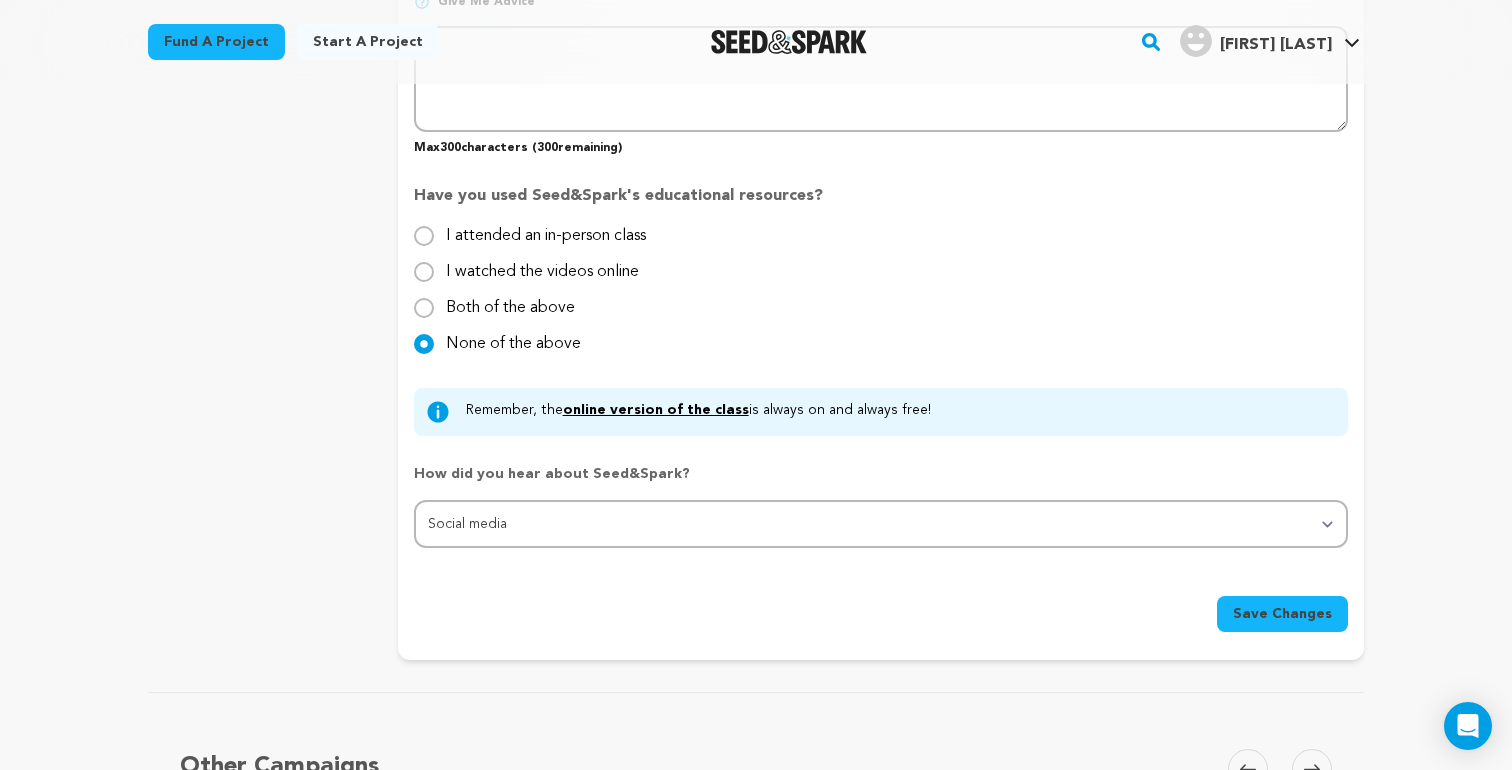 scroll, scrollTop: 1956, scrollLeft: 0, axis: vertical 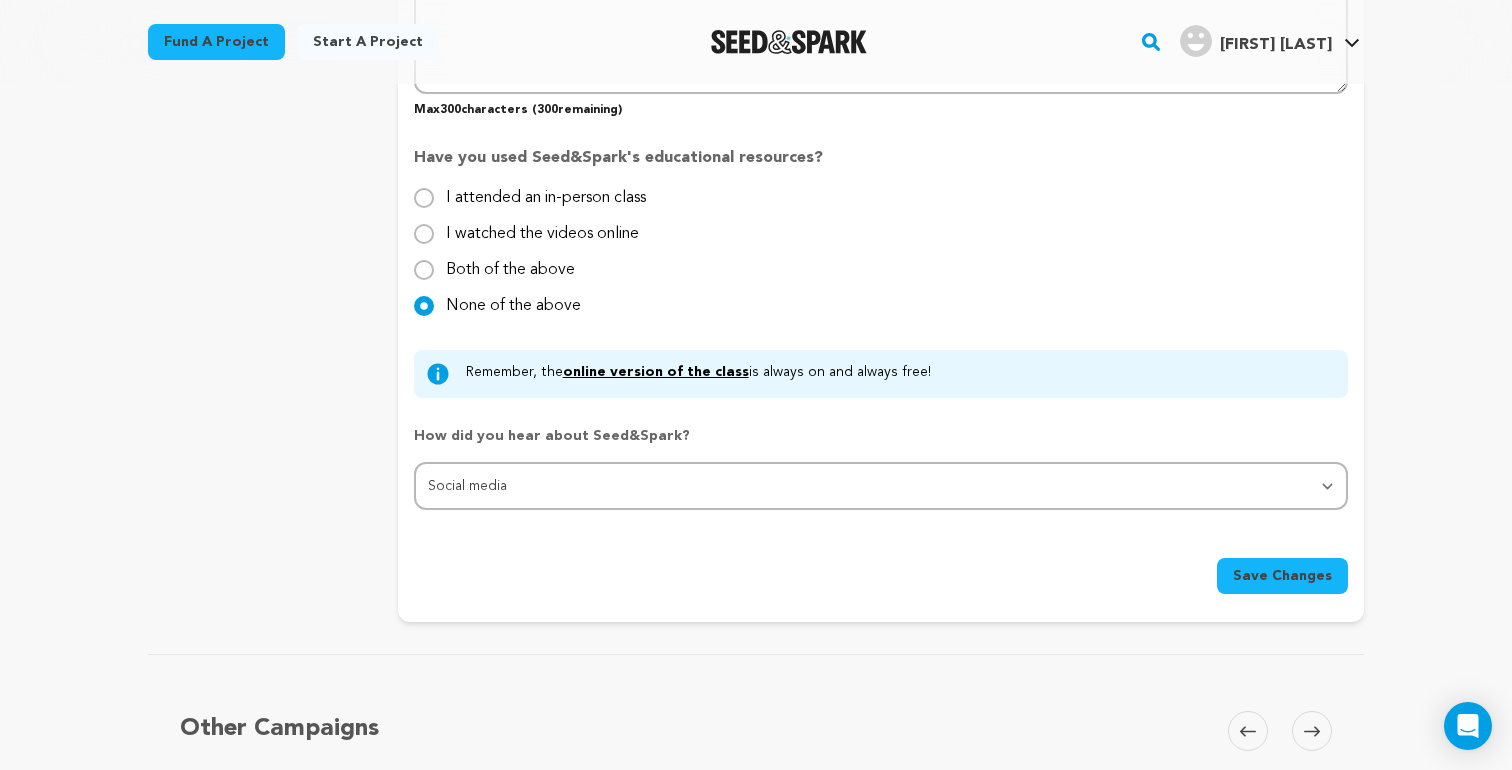 type on "This film reveals exile as transformation. Guided by Ram Dass’s idea that we are not our 'spacesuit,' it explores how refugees remake the self in motion. In a world in which identity is a form of team sports, ours are characters who are trying to eke out spaces where the fear dissolves." 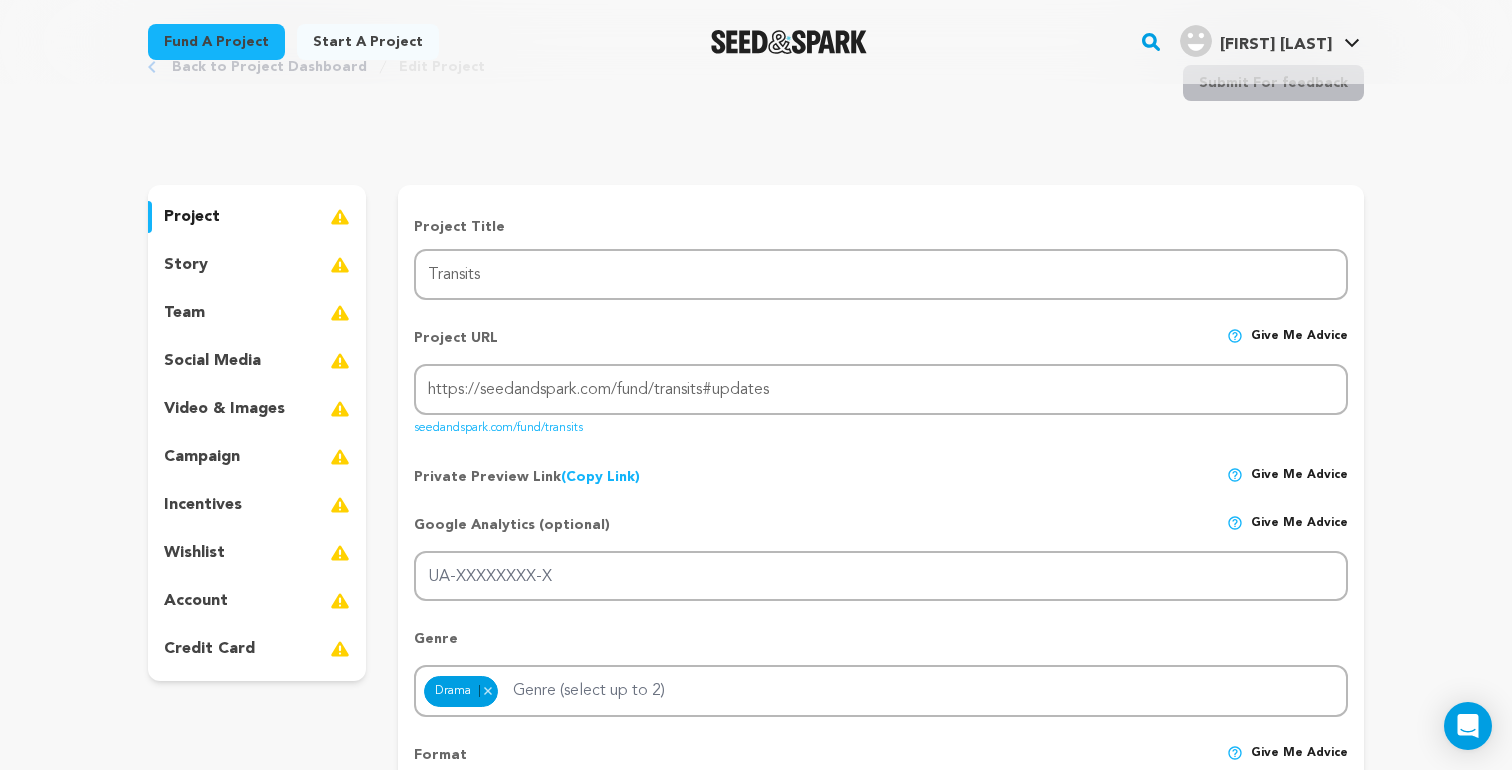 scroll, scrollTop: 98, scrollLeft: 0, axis: vertical 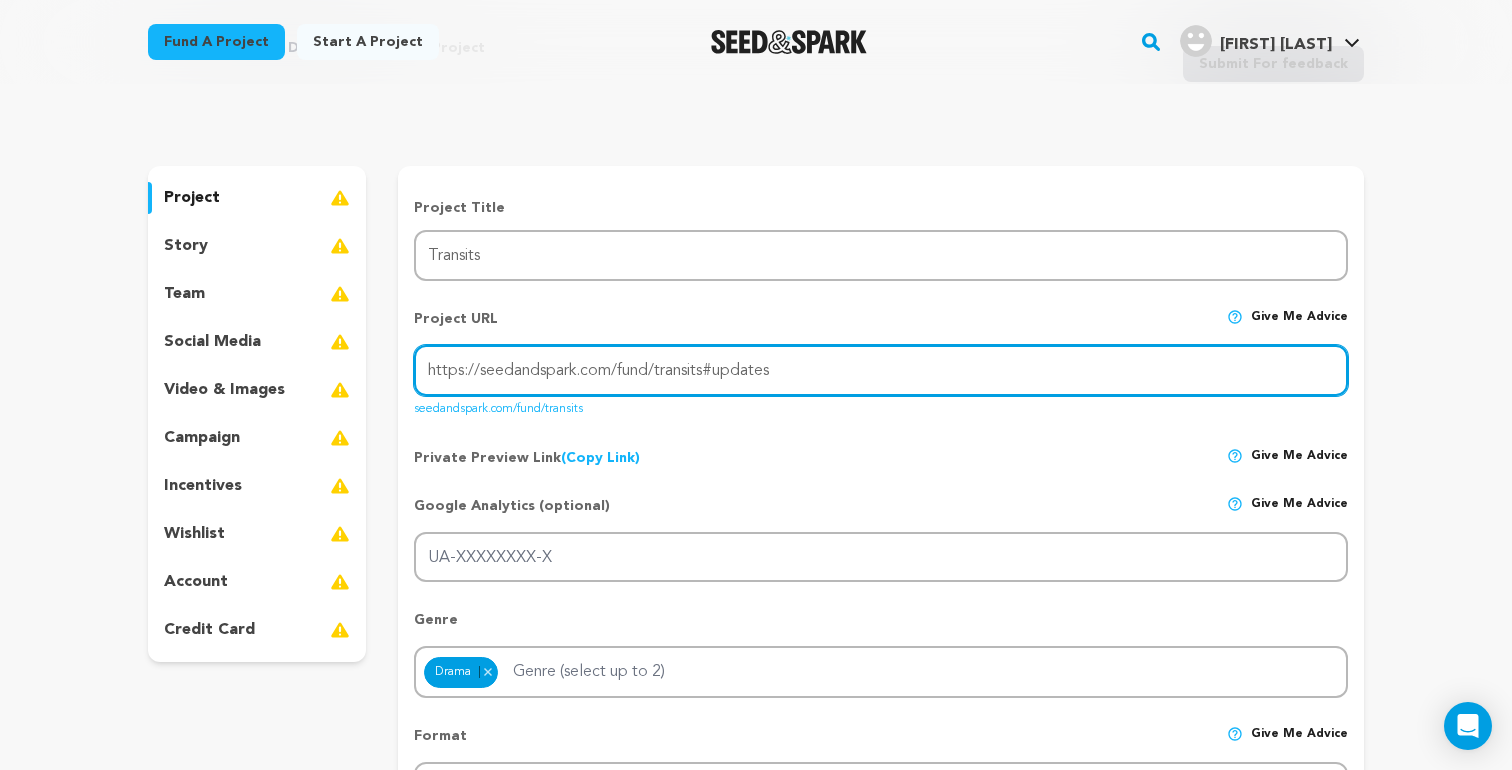 click on "https://seedandspark.com/fund/transits#updates" at bounding box center [881, 370] 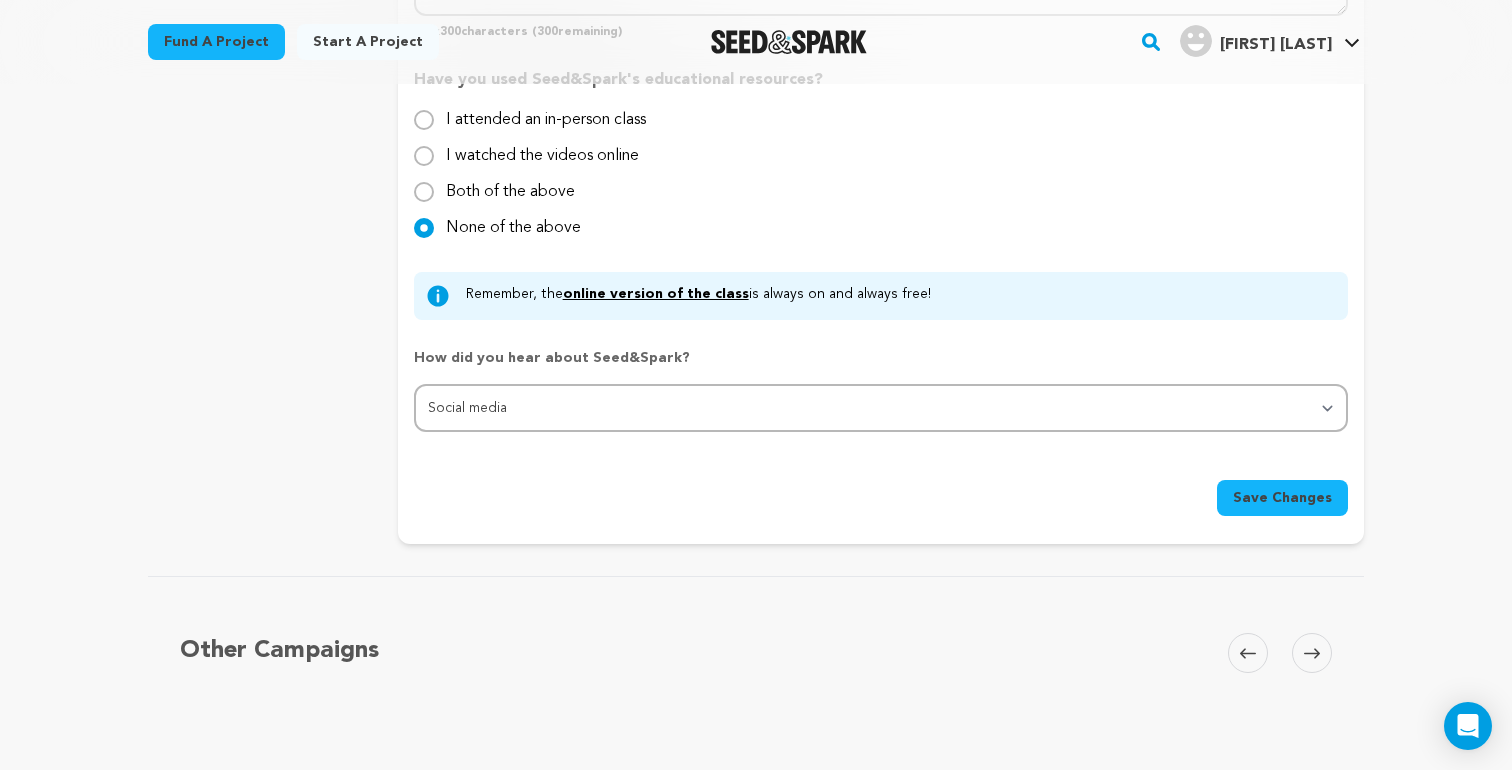 scroll, scrollTop: 2054, scrollLeft: 0, axis: vertical 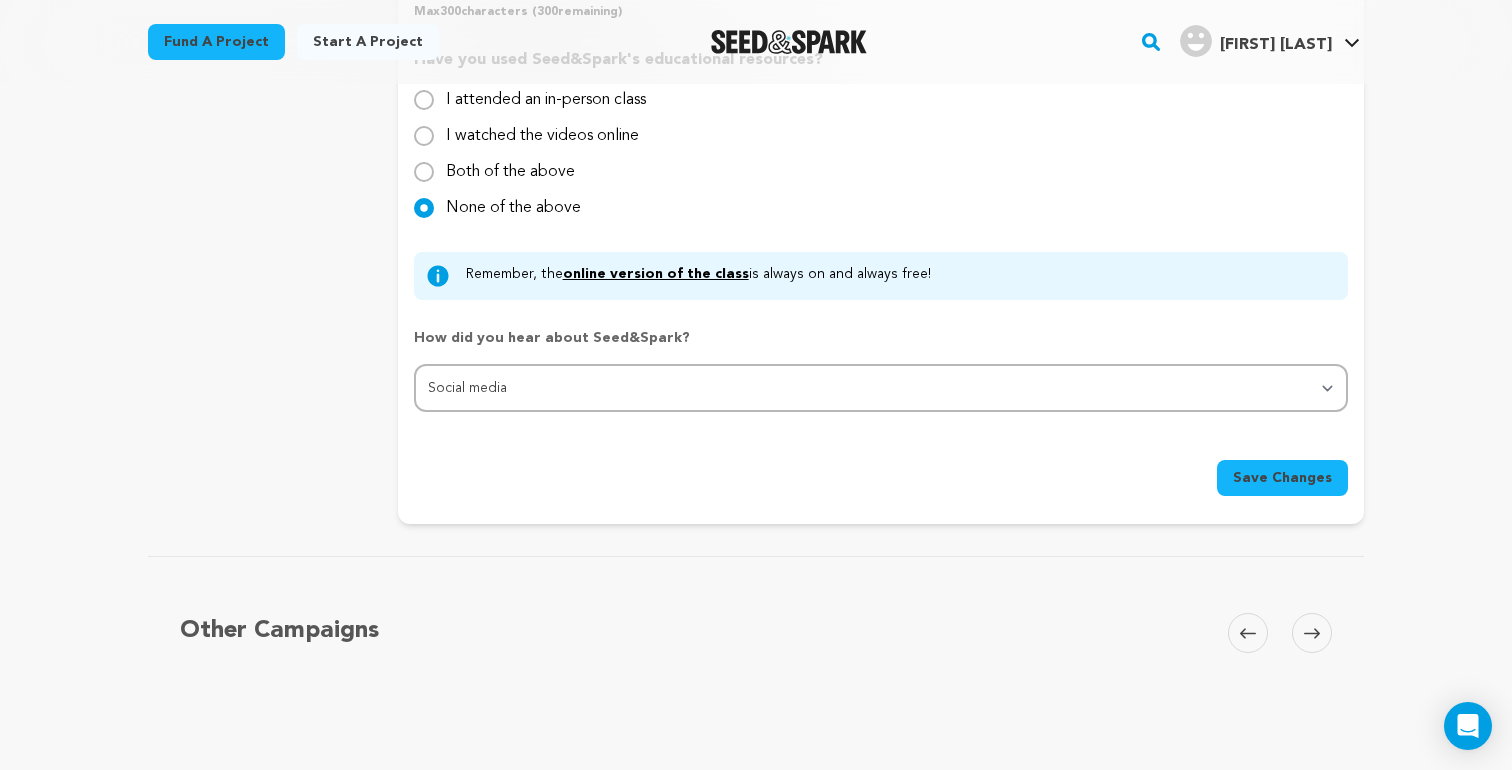 click on "Save Changes" at bounding box center (1282, 478) 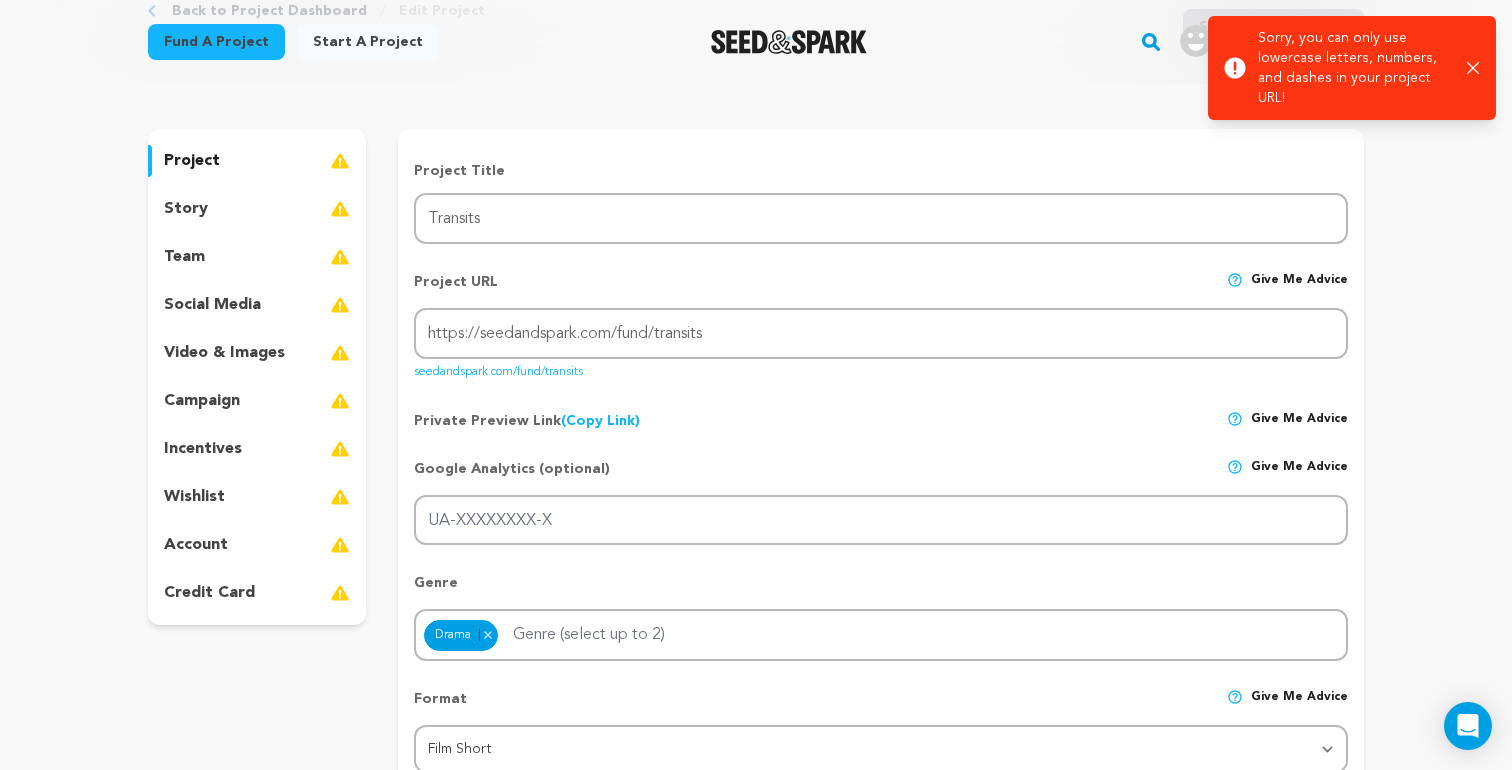scroll, scrollTop: 91, scrollLeft: 0, axis: vertical 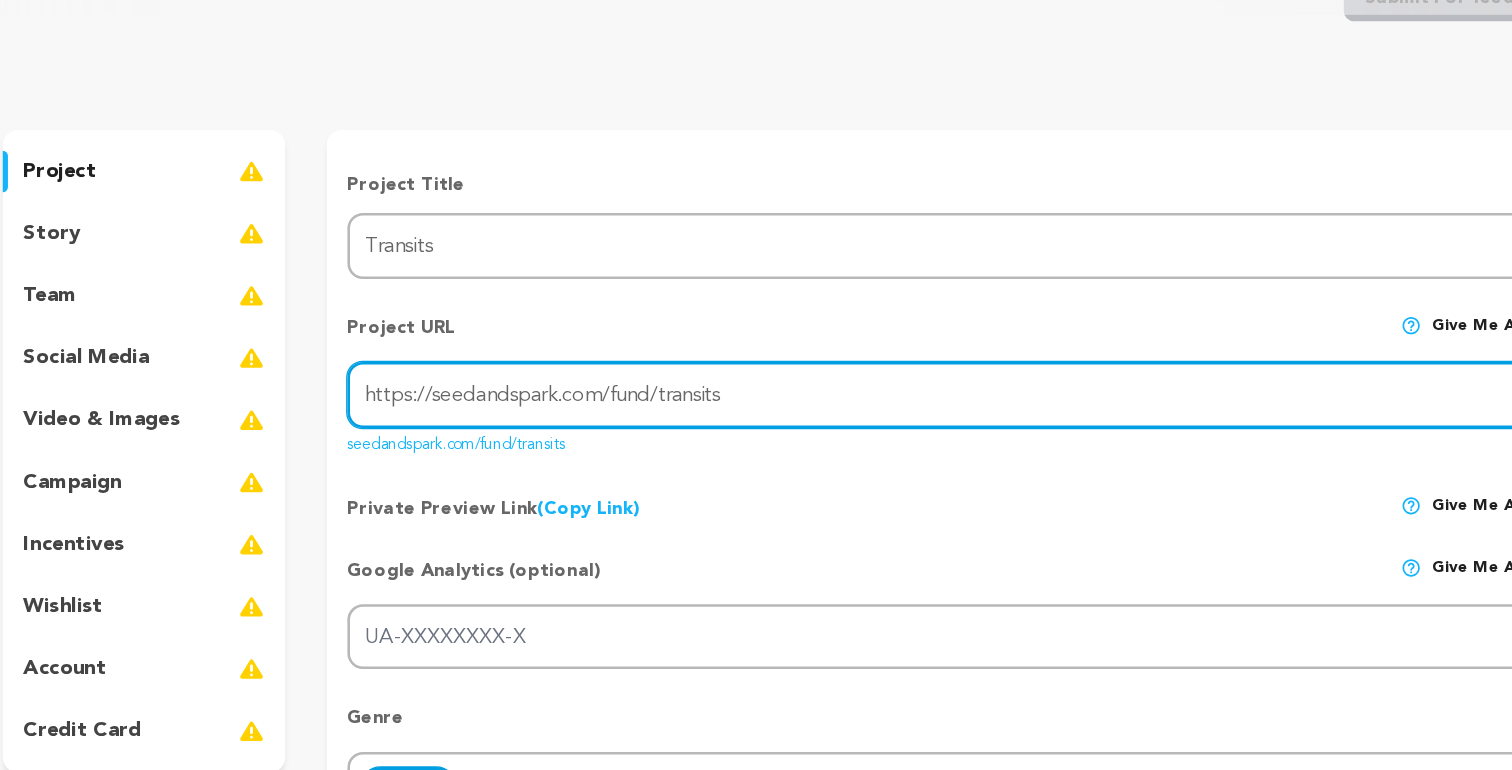click on "https://seedandspark.com/fund/transits" at bounding box center (881, 377) 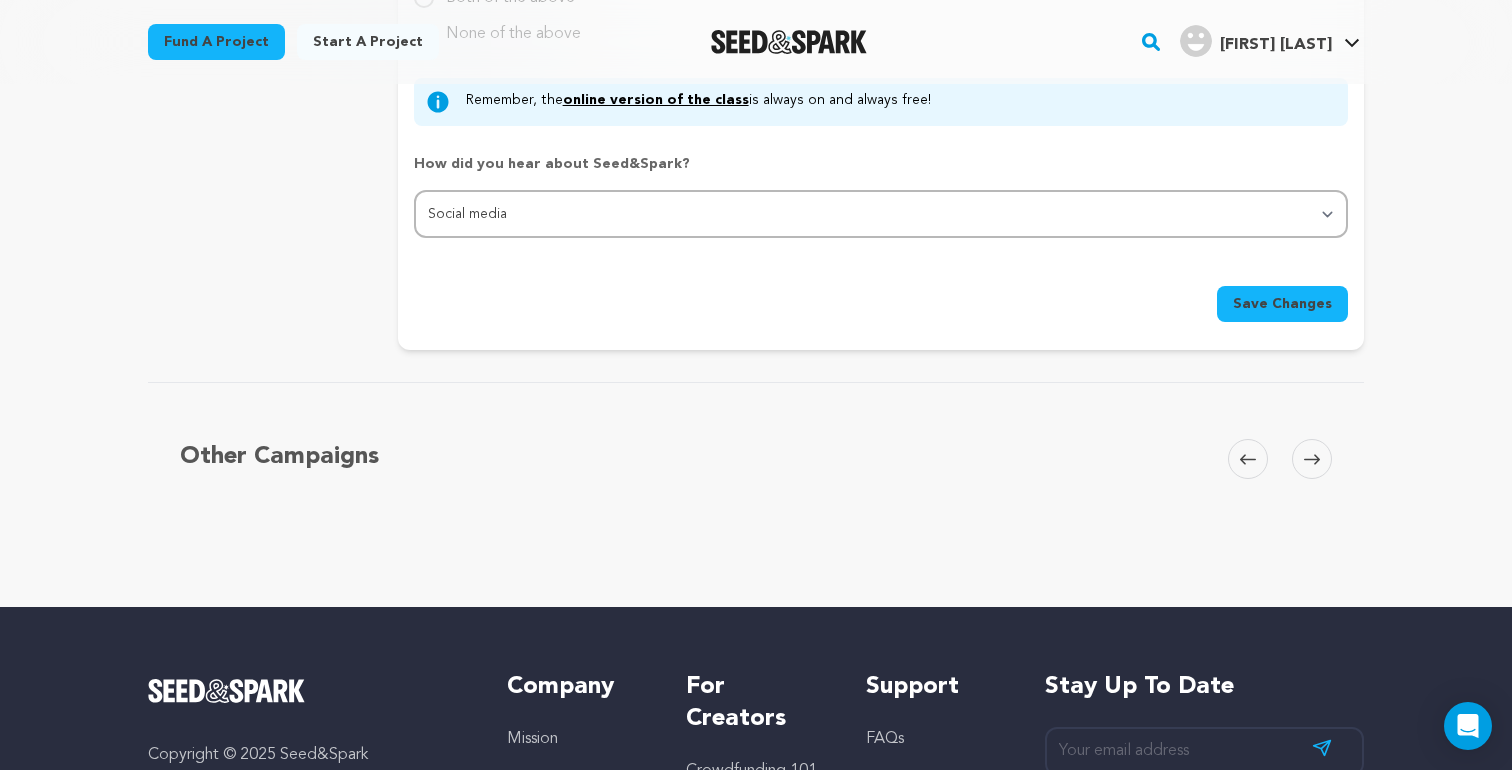 scroll, scrollTop: 2217, scrollLeft: 0, axis: vertical 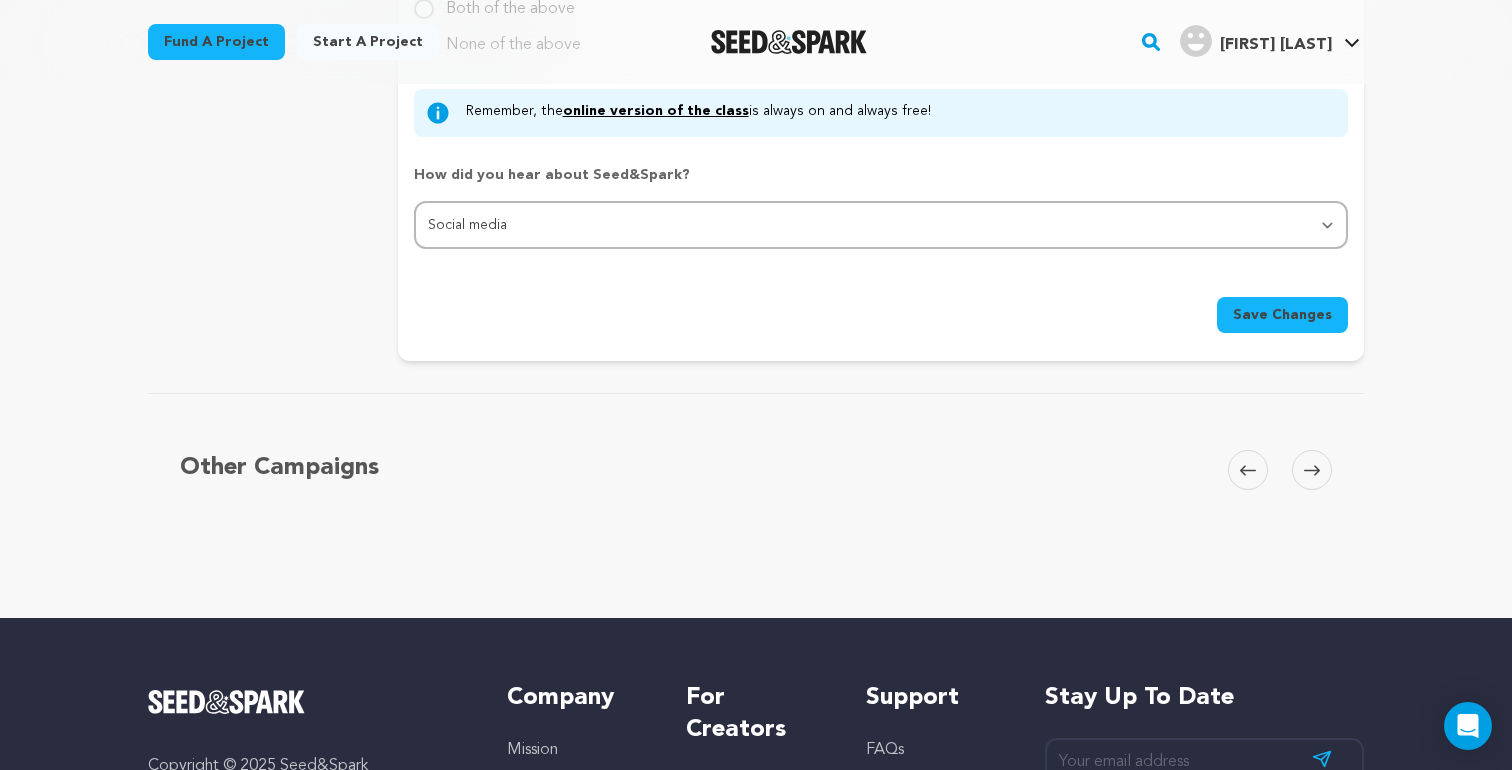 type on "seedandspark.com/fund/transits" 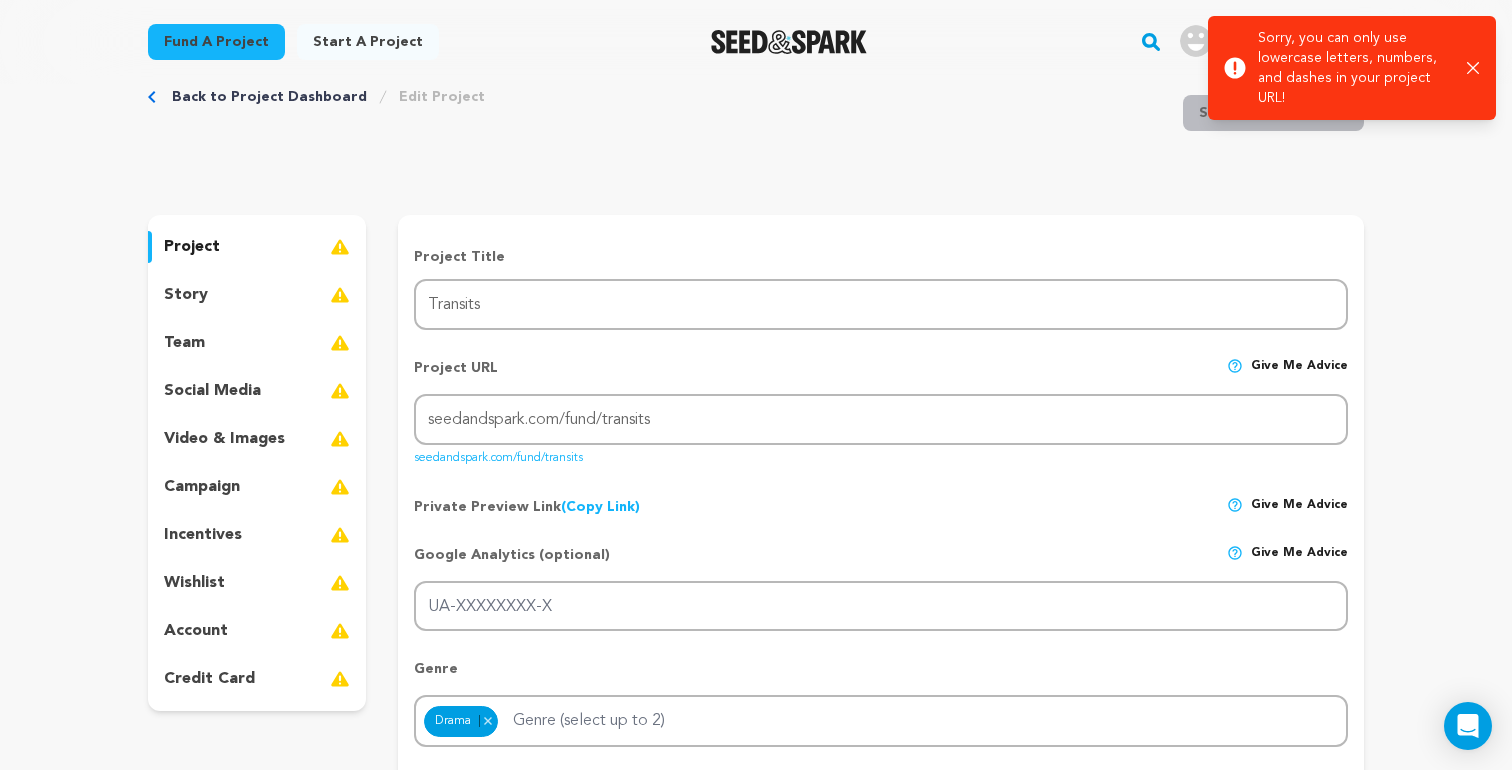 scroll, scrollTop: 76, scrollLeft: 0, axis: vertical 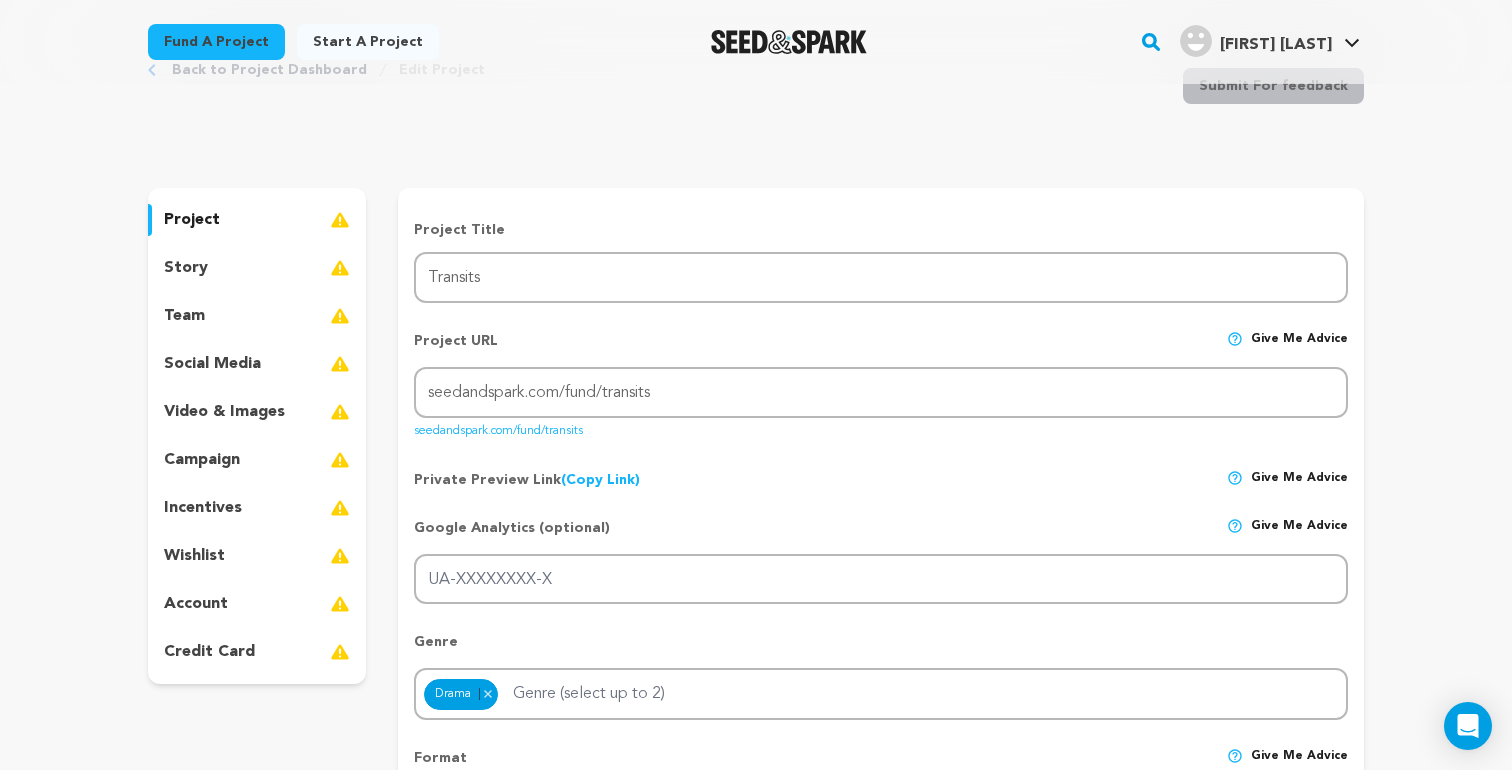 click on "(Copy Link)
Copy private preview link" at bounding box center (600, 480) 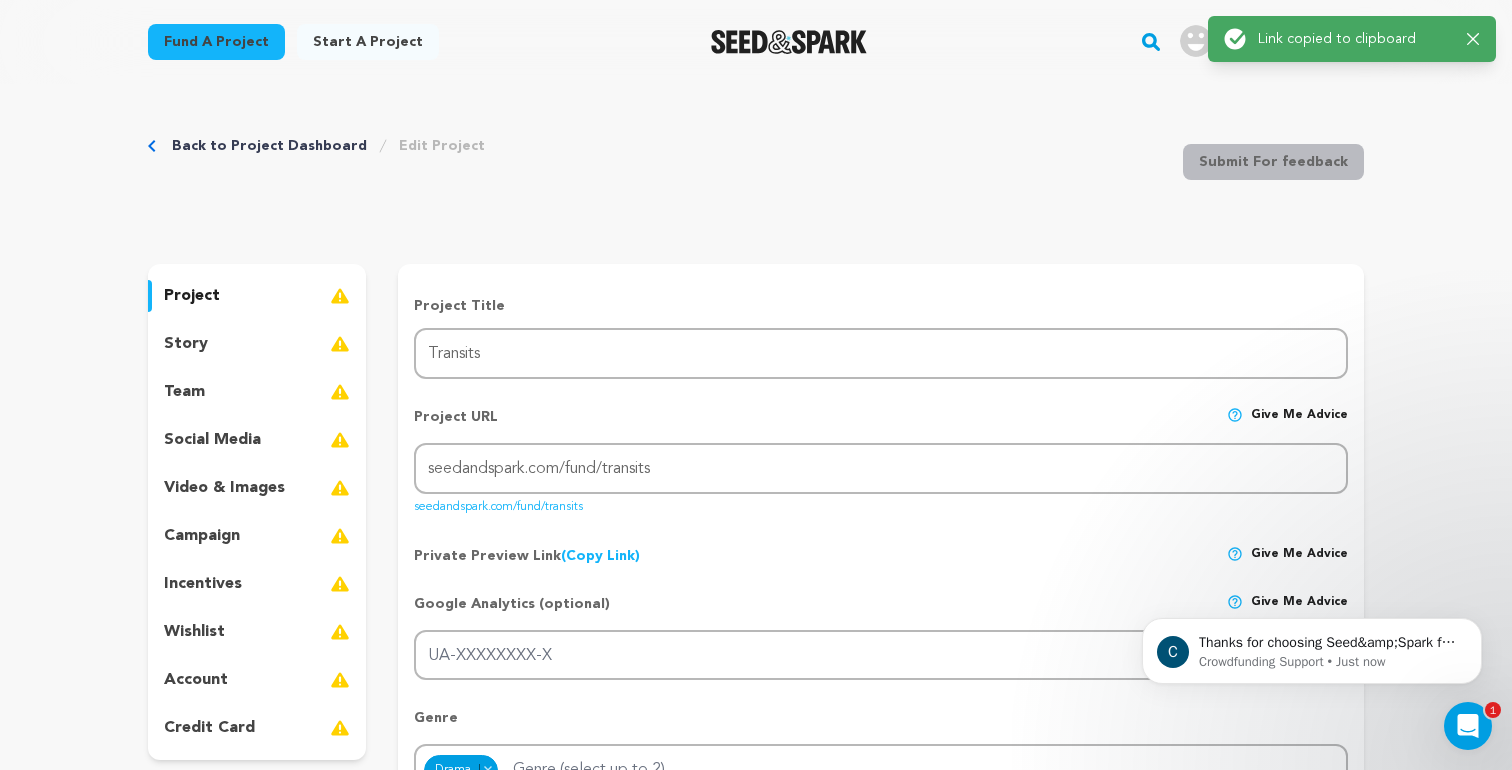 scroll, scrollTop: 0, scrollLeft: 0, axis: both 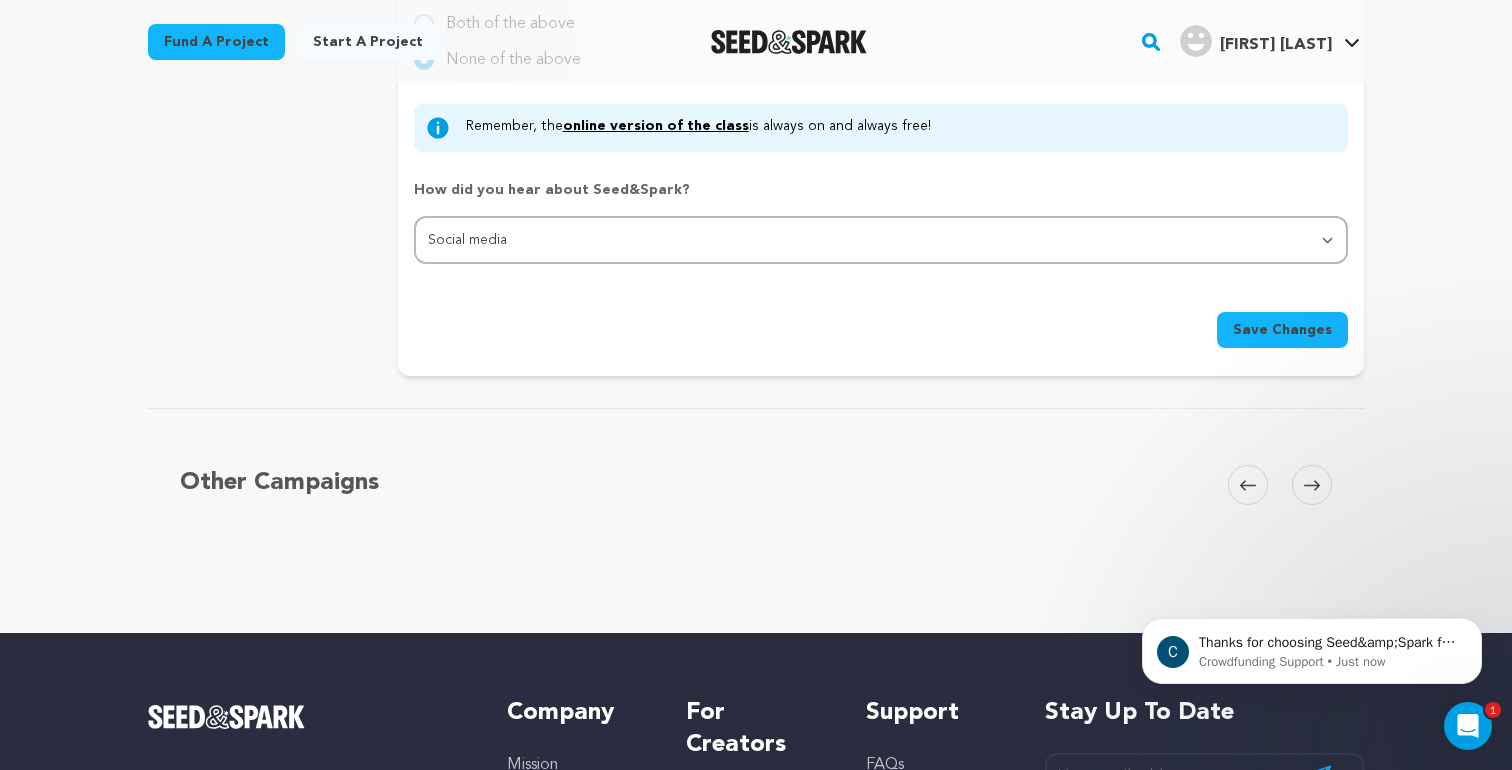 click on "Save Changes" at bounding box center (1282, 330) 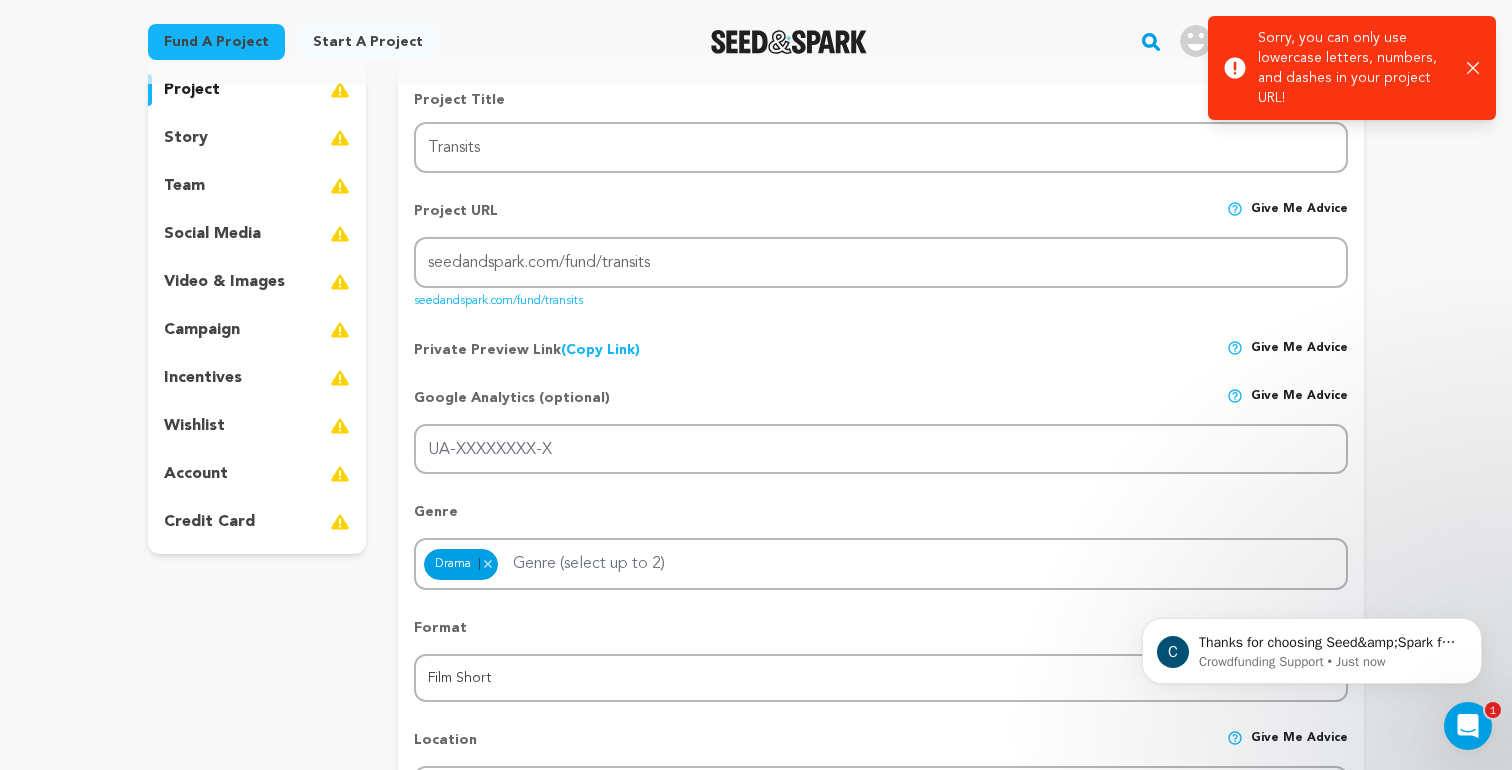 scroll, scrollTop: 184, scrollLeft: 0, axis: vertical 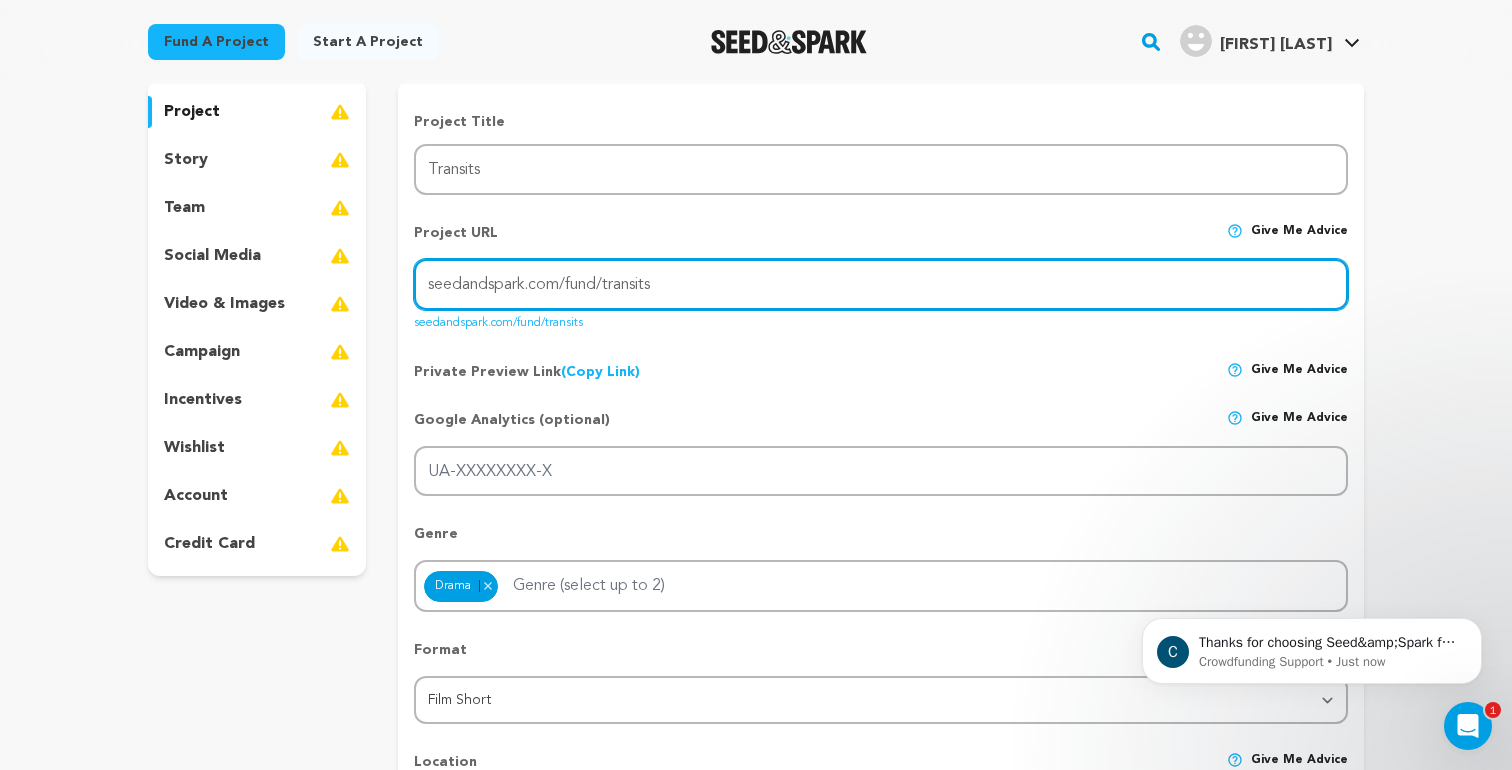 drag, startPoint x: 495, startPoint y: 288, endPoint x: 423, endPoint y: 288, distance: 72 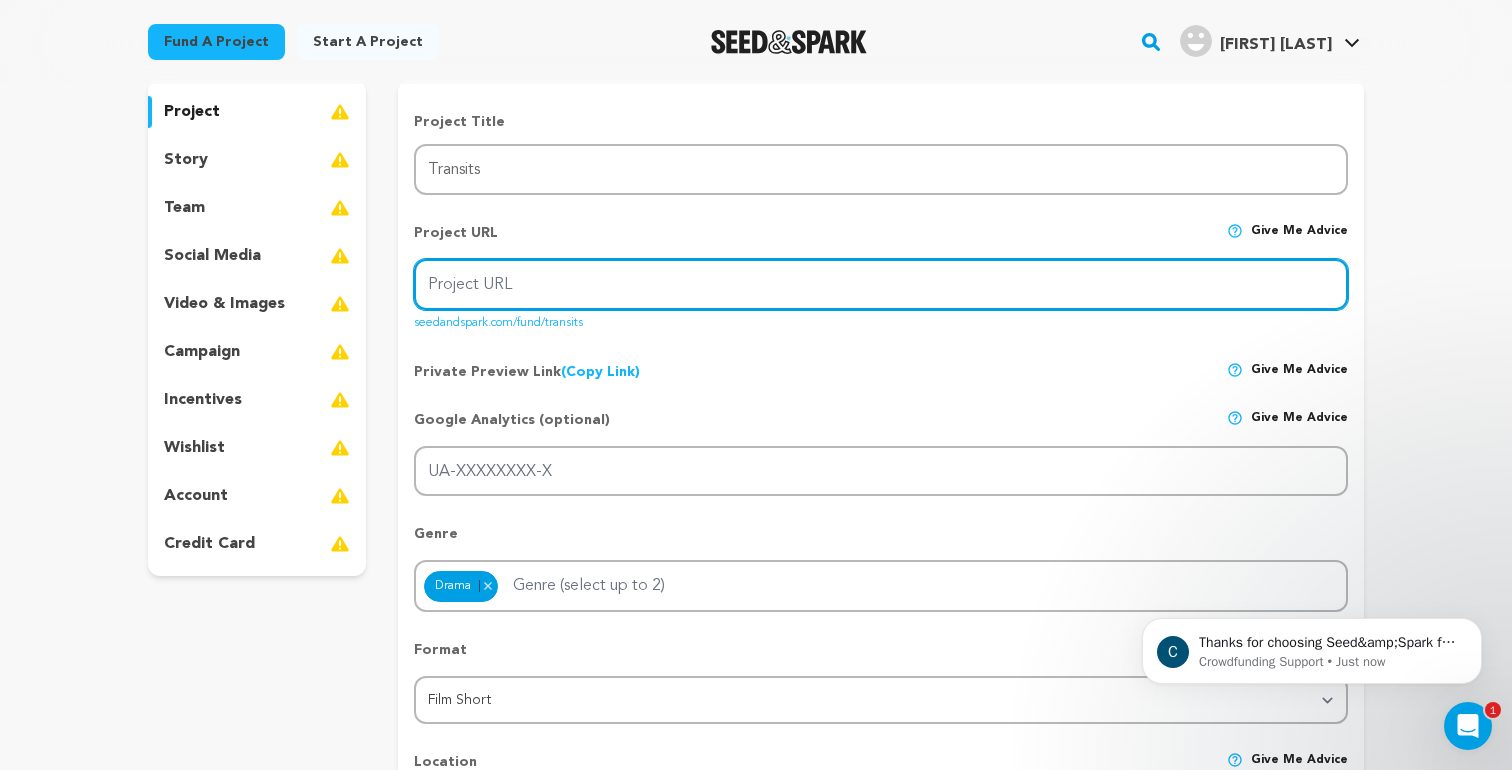 paste on "https://seedandspark.com/fund/transits?token=bcc39ffed728c4d8682c56624fe8a796ff581cee19e004311c960cdaec676264#story" 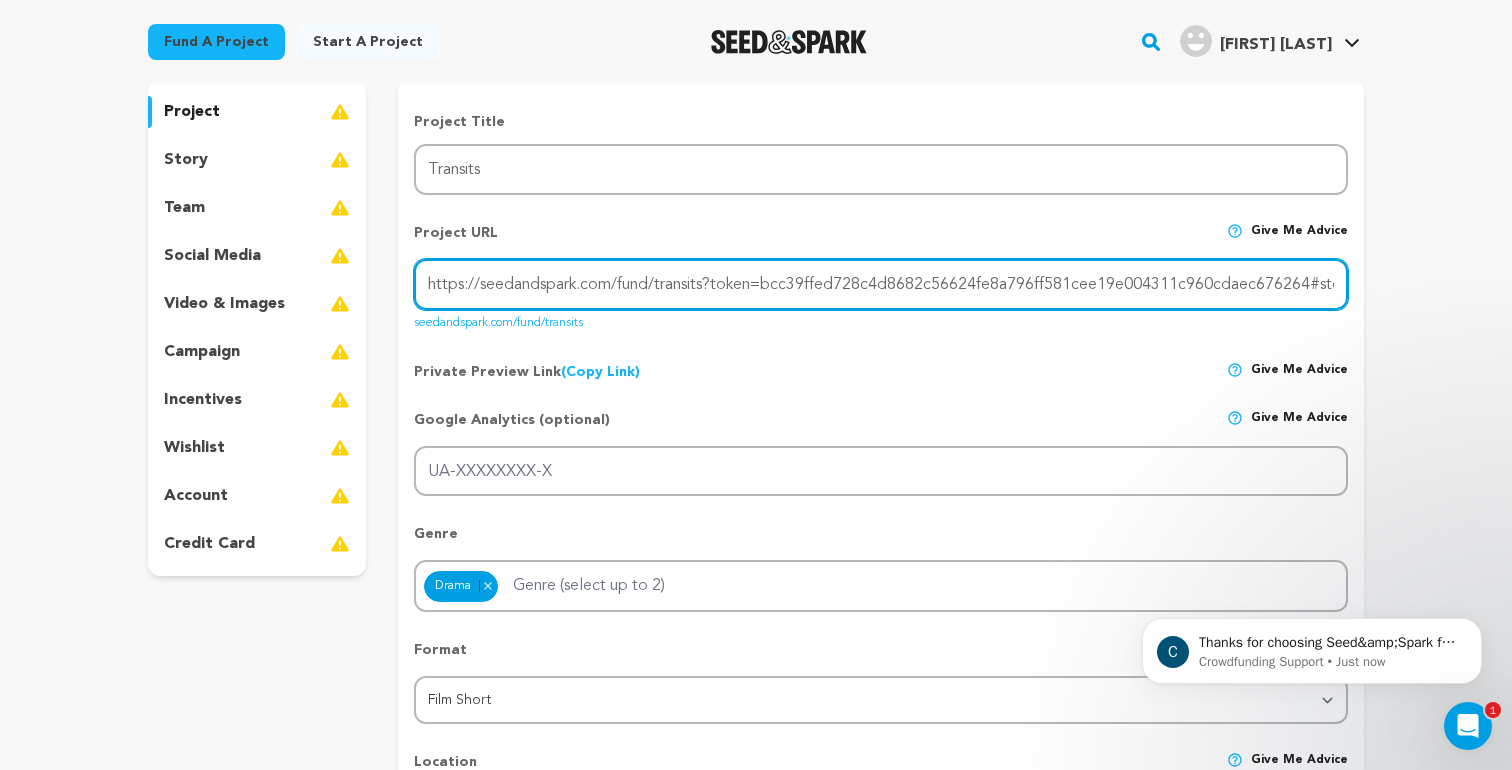 scroll, scrollTop: 0, scrollLeft: 17, axis: horizontal 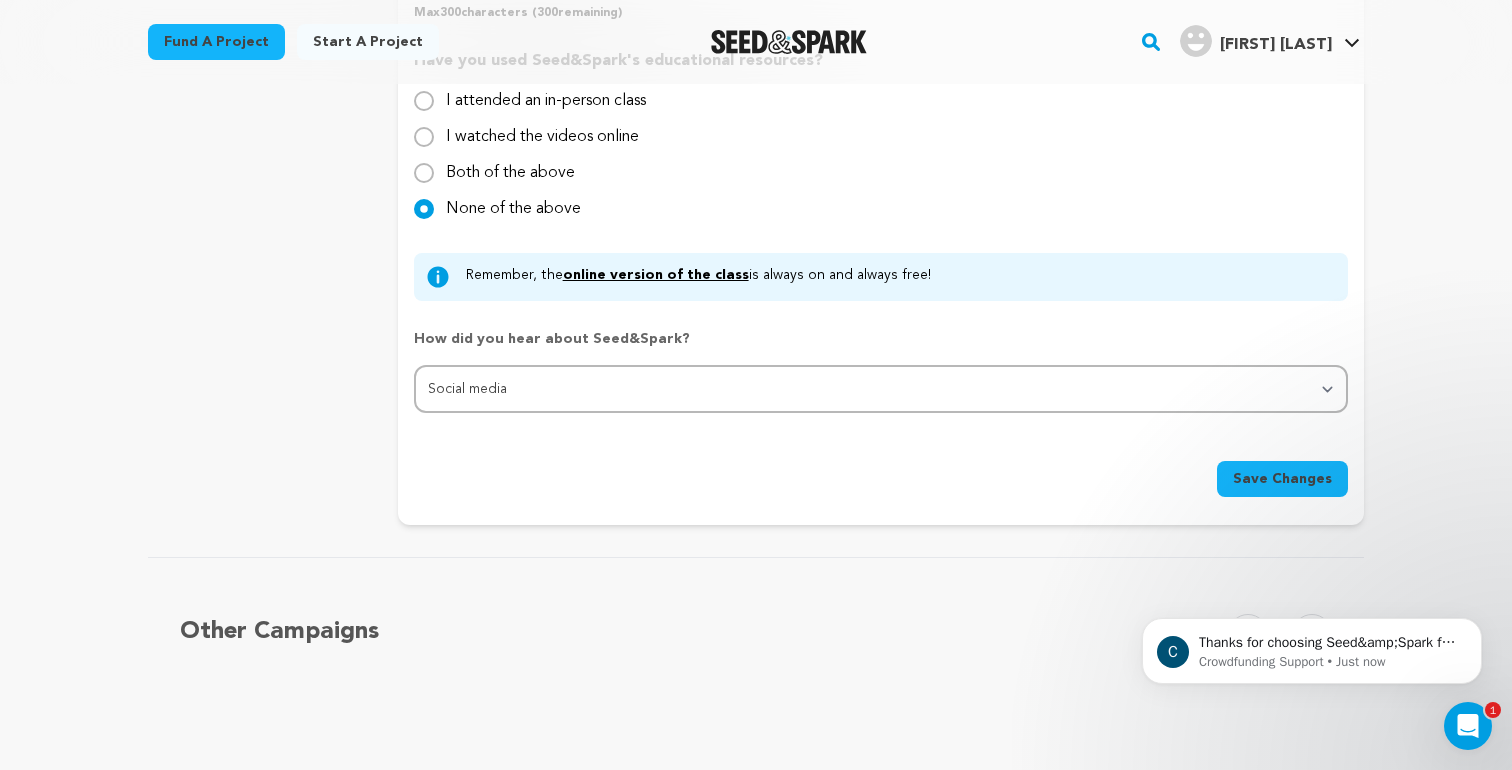 click on "Save Changes" at bounding box center [1282, 479] 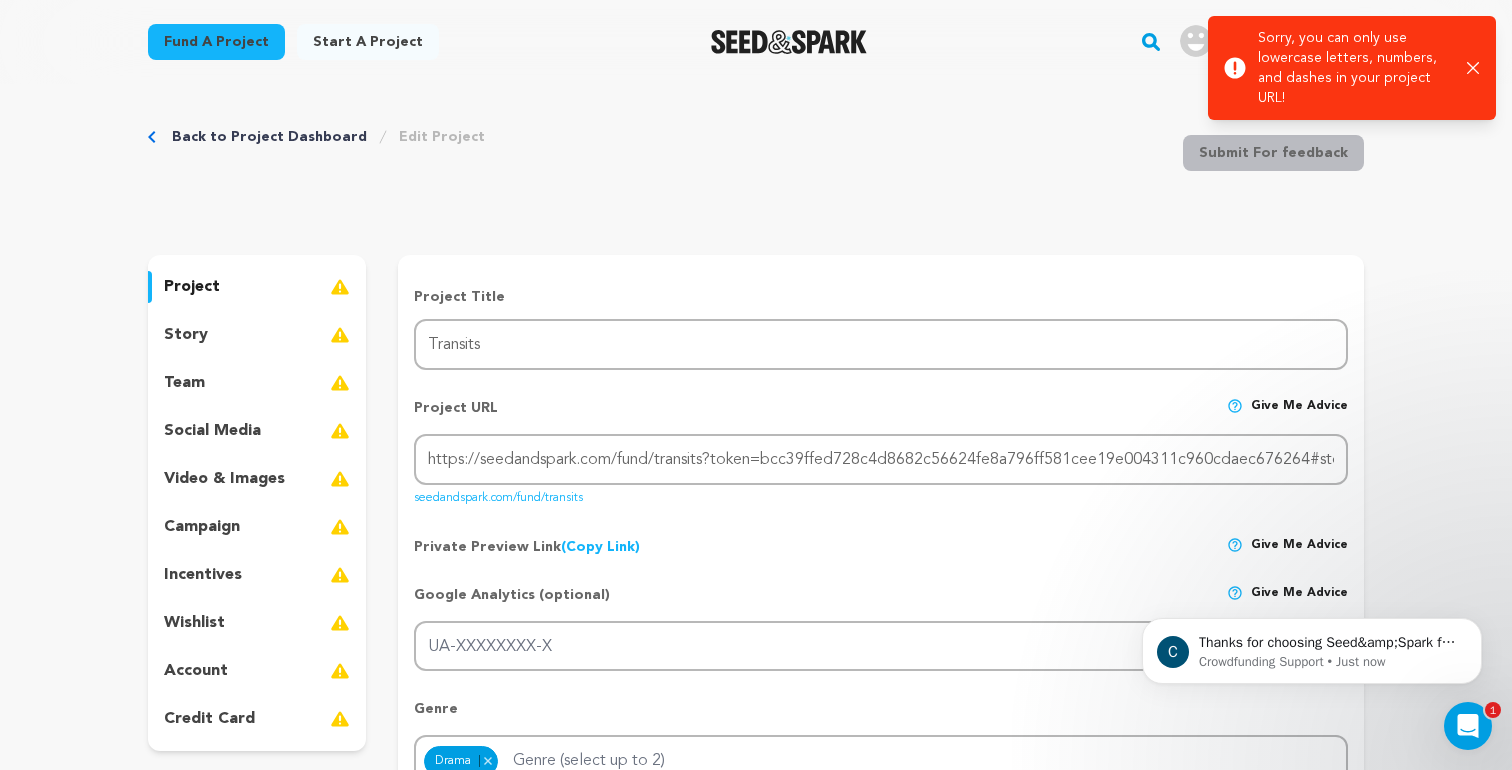scroll, scrollTop: 0, scrollLeft: 0, axis: both 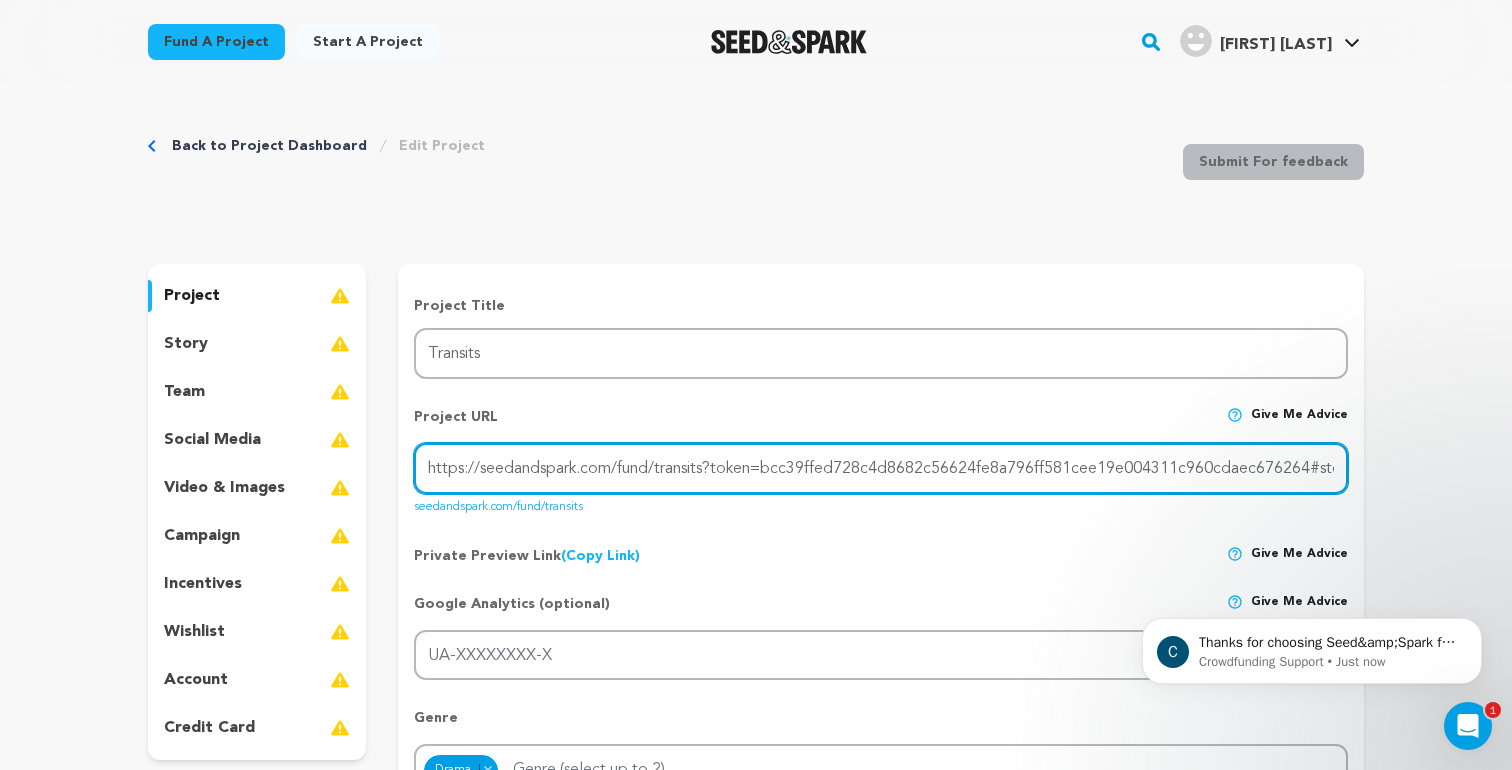 drag, startPoint x: 1295, startPoint y: 467, endPoint x: 697, endPoint y: 454, distance: 598.1413 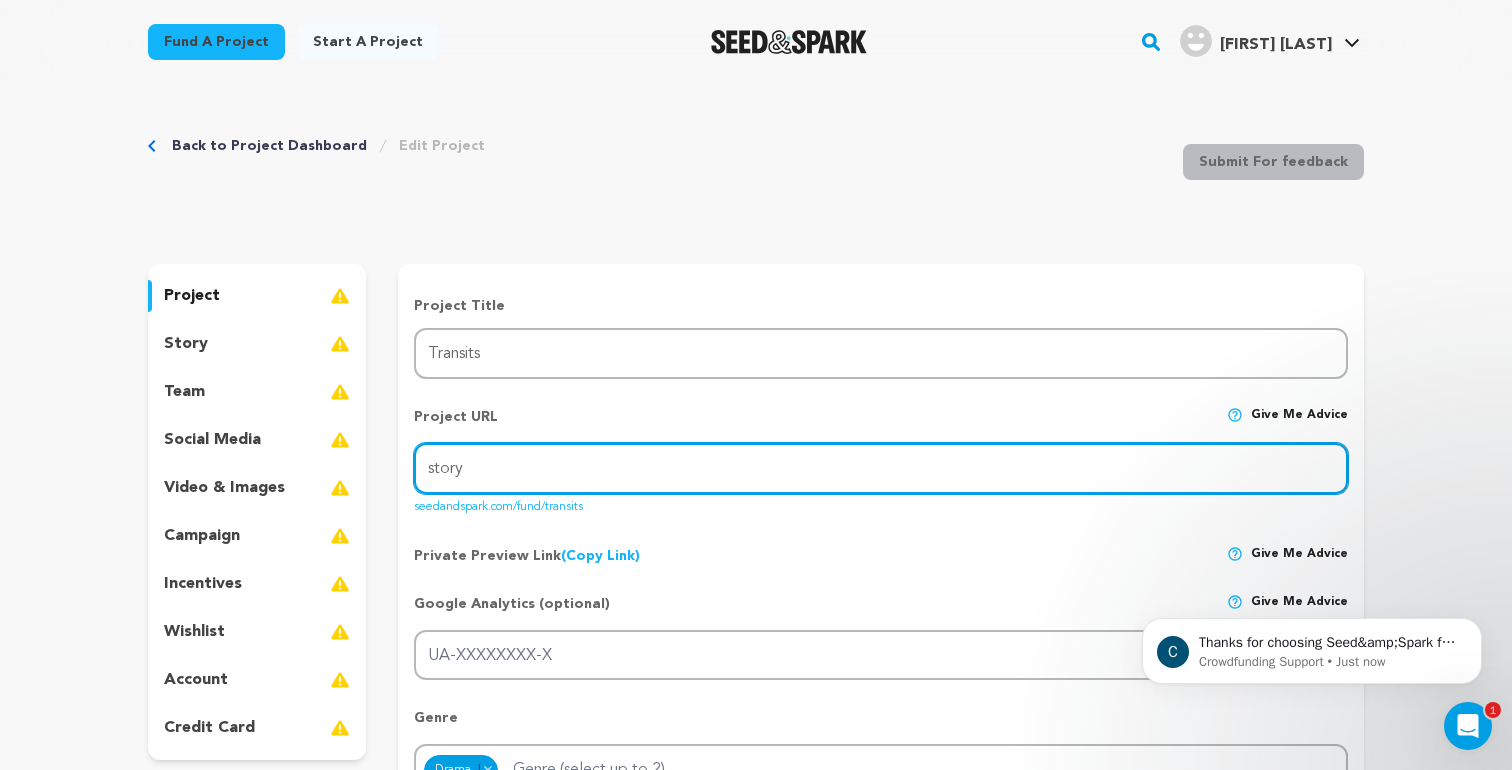 drag, startPoint x: 502, startPoint y: 470, endPoint x: 403, endPoint y: 472, distance: 99.0202 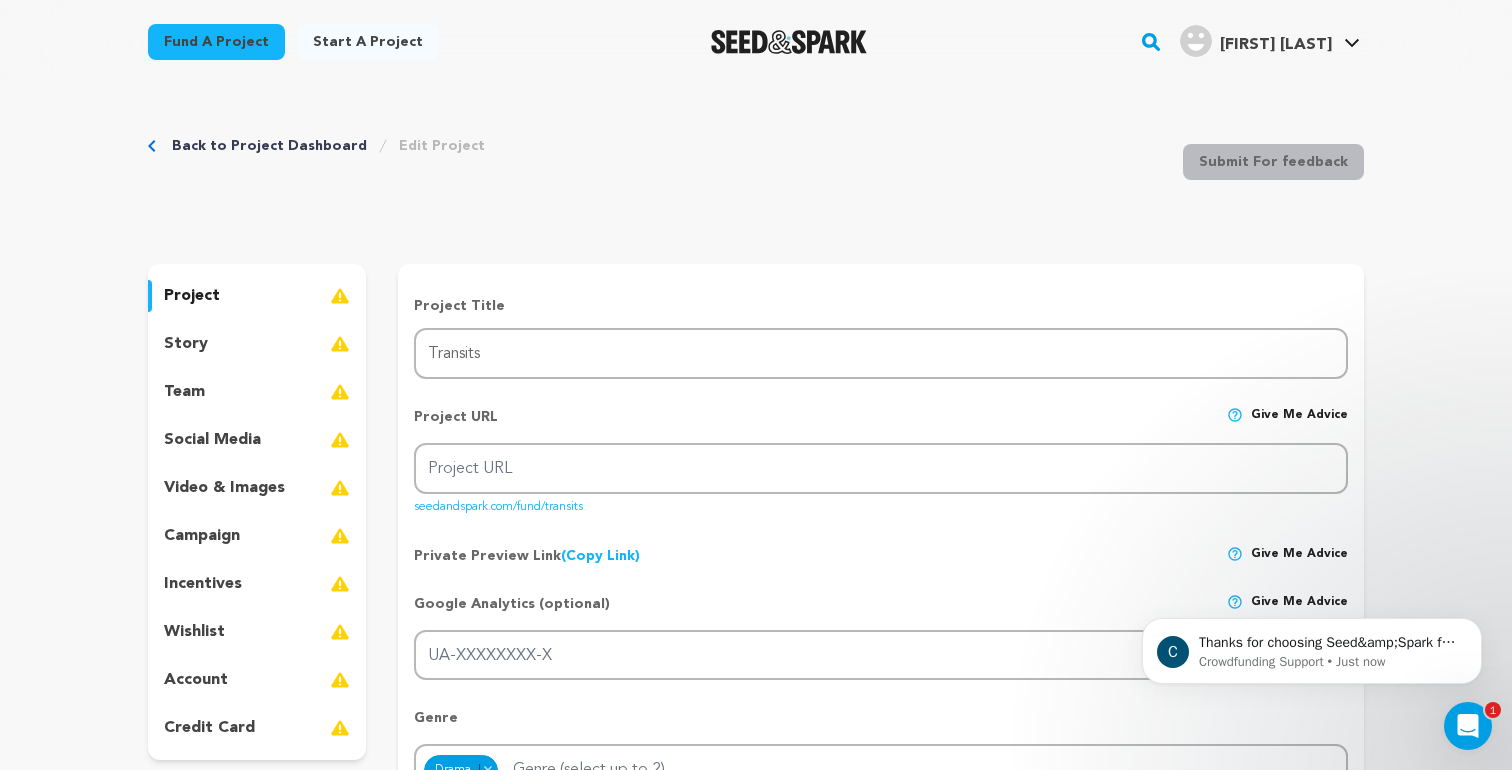 click on "seedandspark.com/fund/transits" at bounding box center [498, 503] 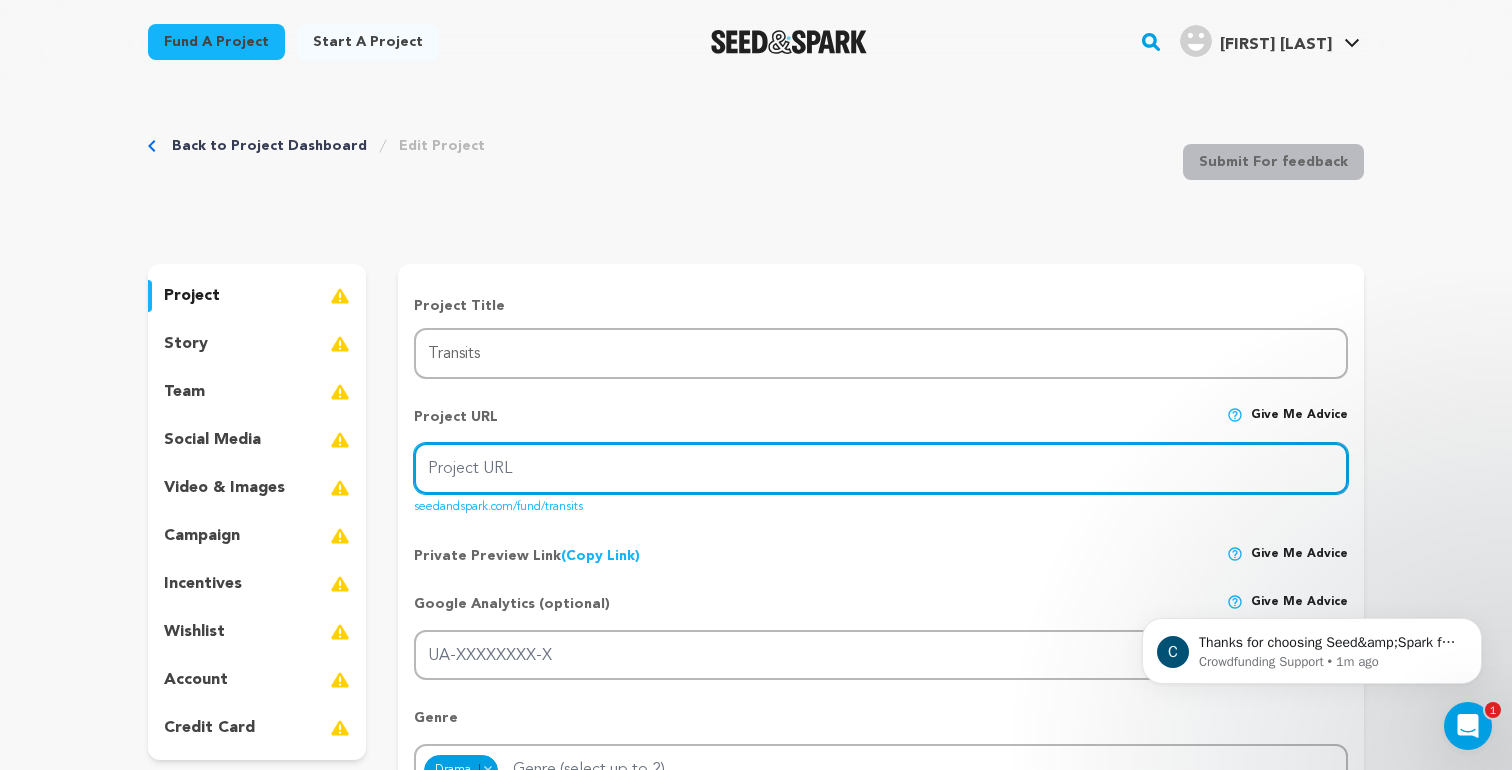 click on "Project URL" at bounding box center [881, 468] 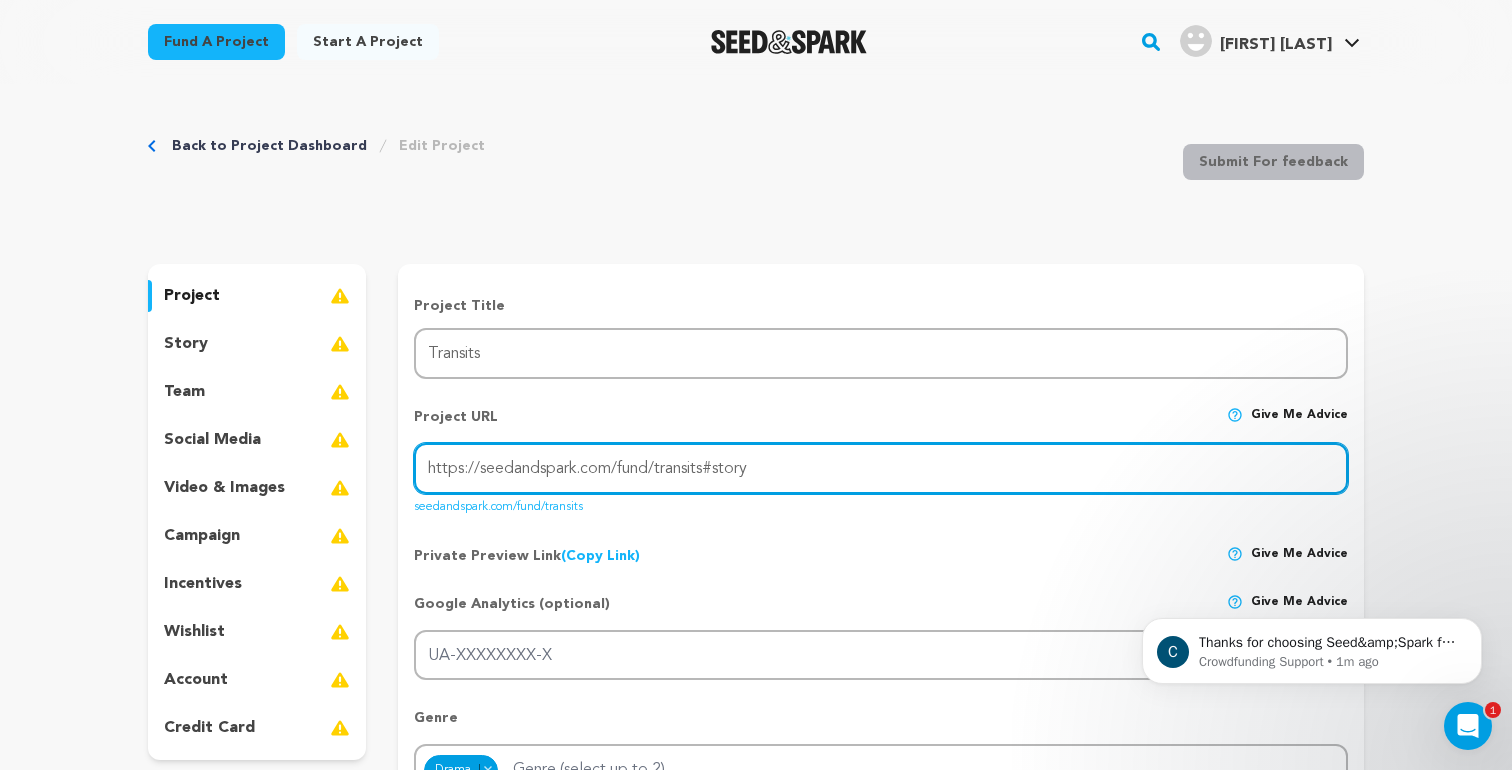 click on "https://seedandspark.com/fund/transits#story" at bounding box center (881, 468) 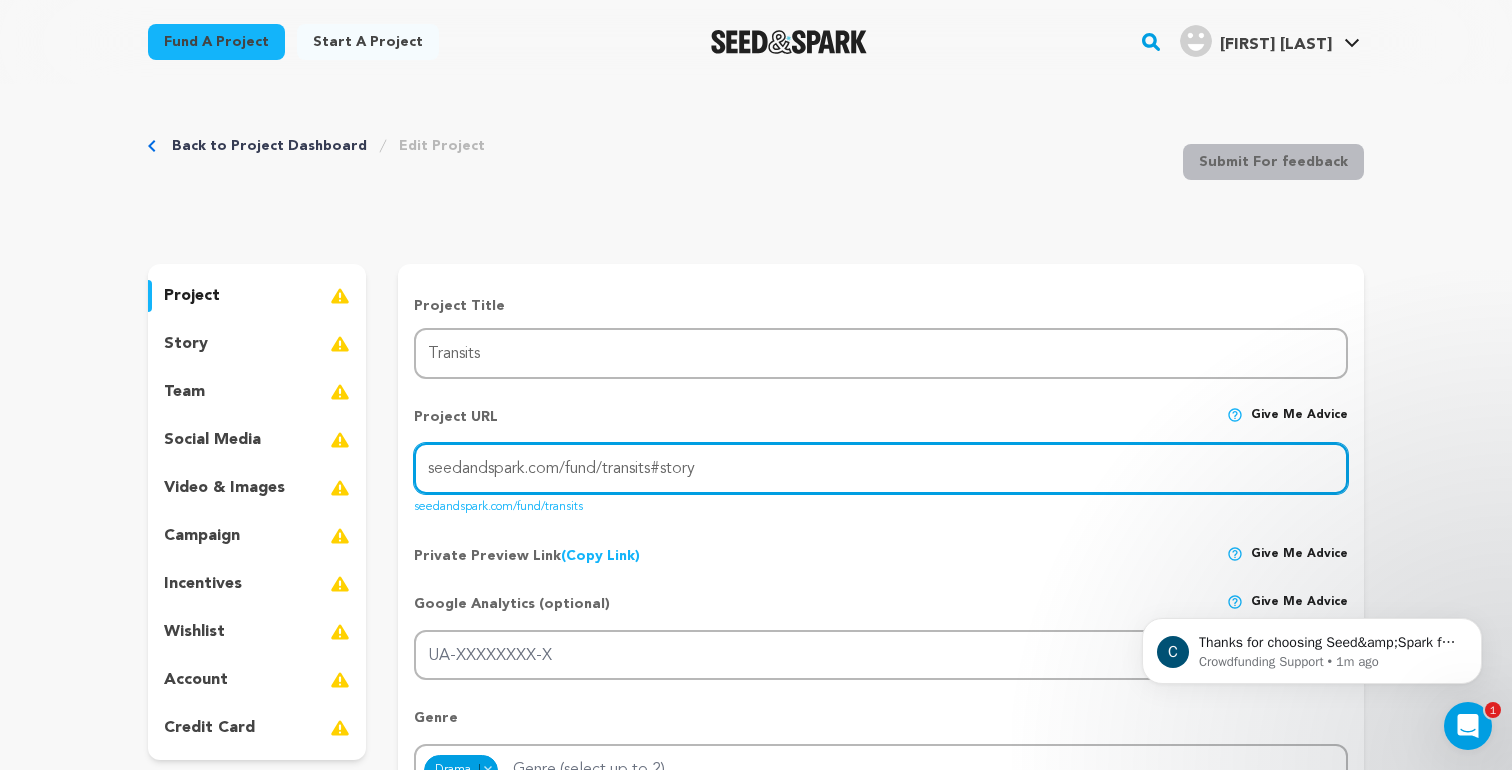 click on "seedandspark.com/fund/transits#story" at bounding box center [881, 468] 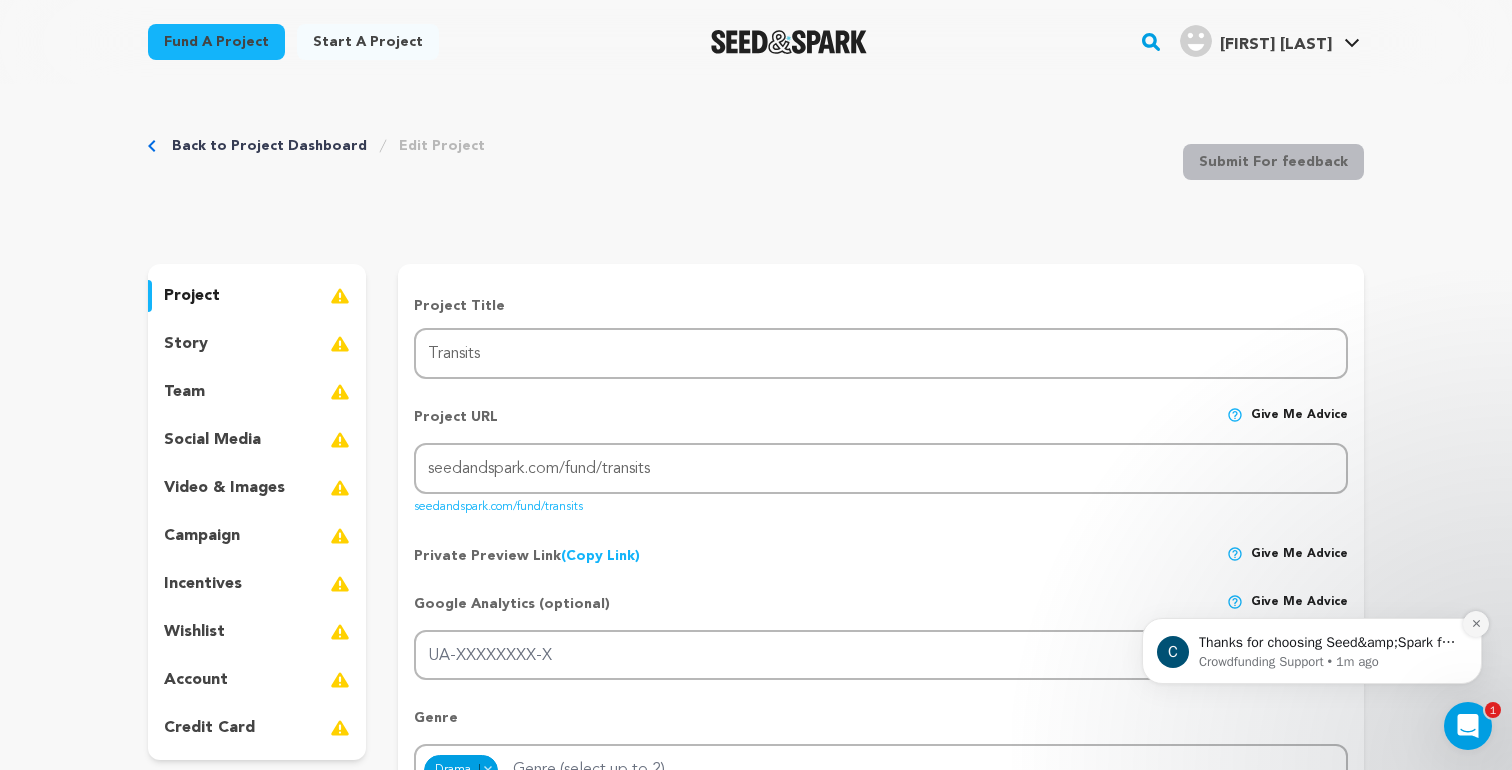 click 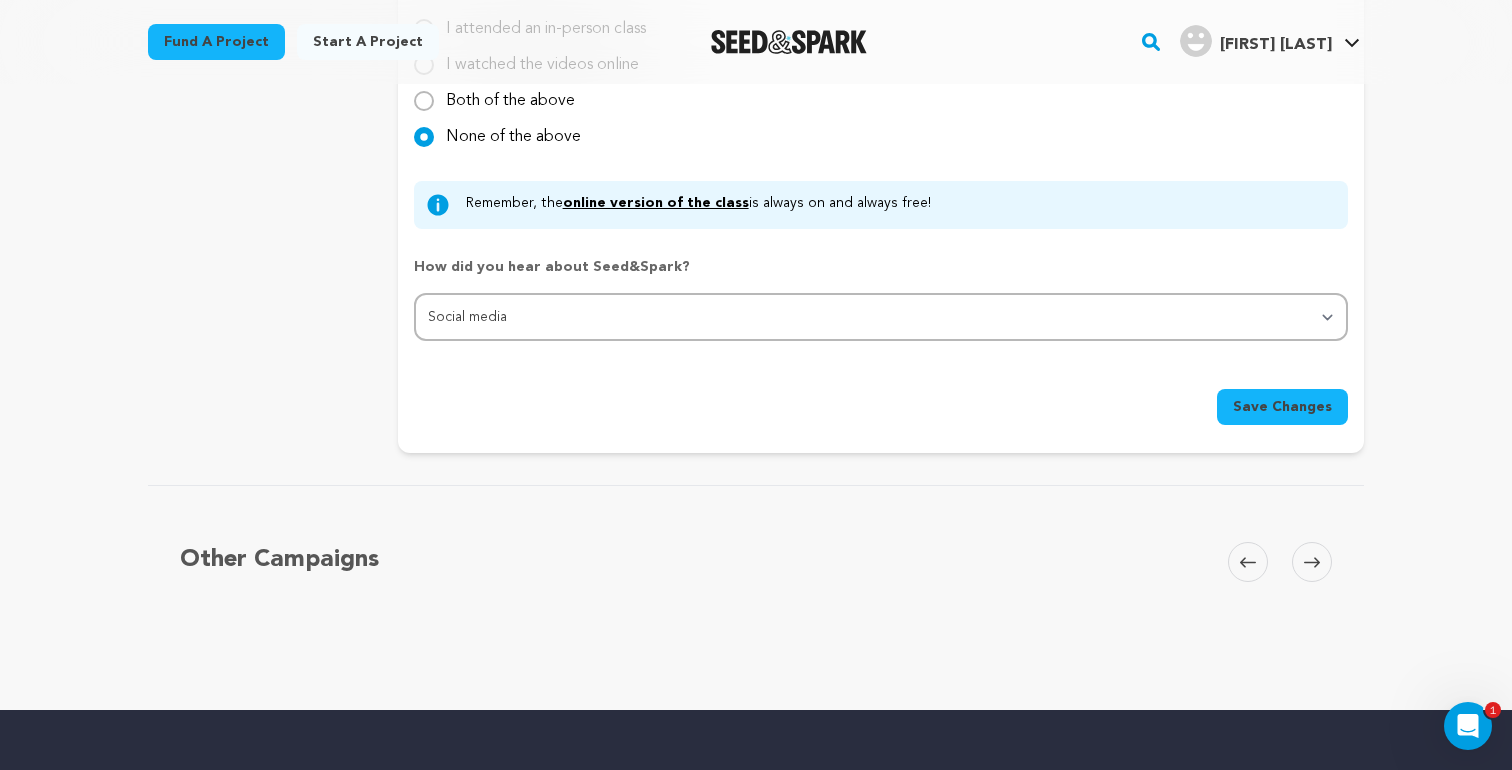 scroll, scrollTop: 2168, scrollLeft: 0, axis: vertical 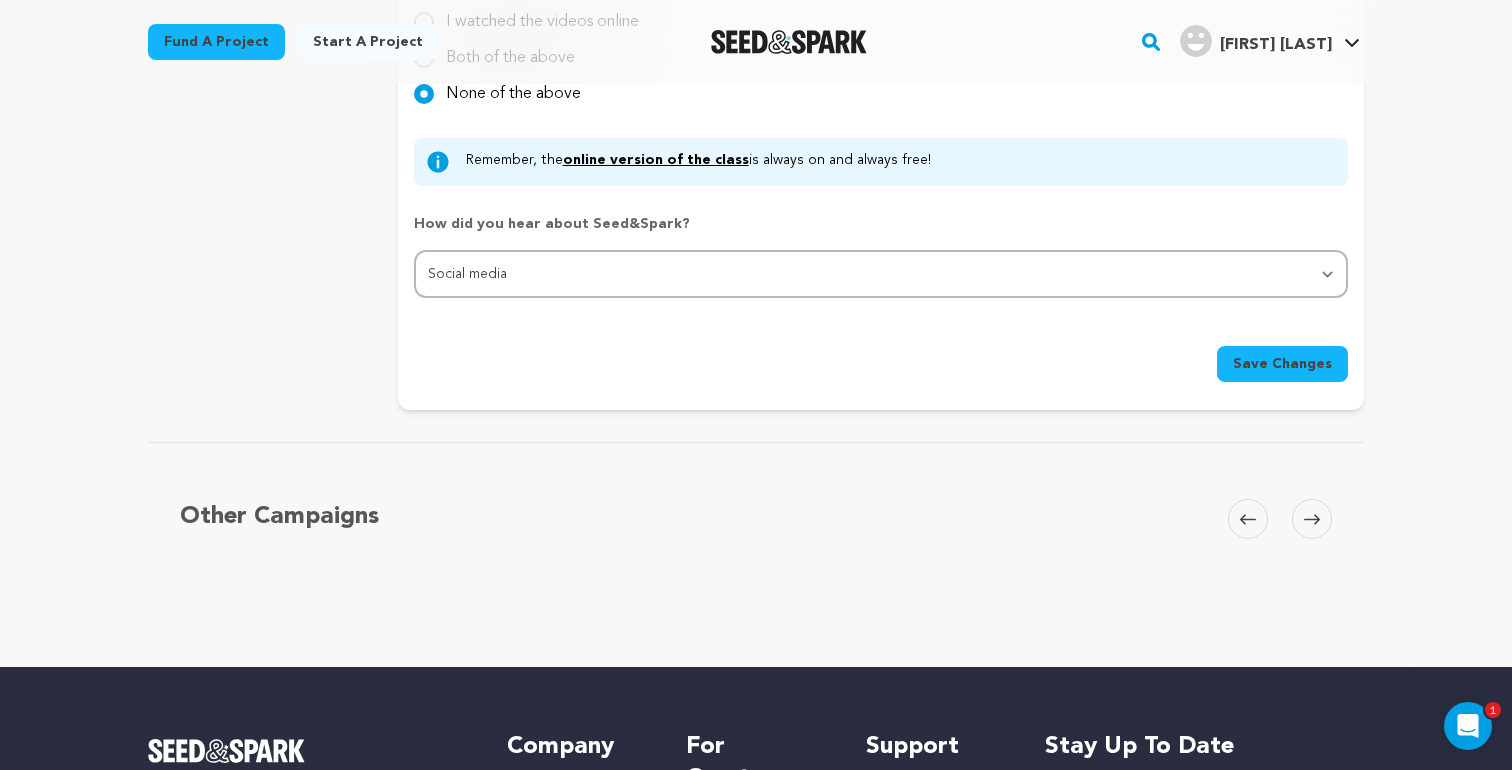 click on "Save Changes" at bounding box center (1282, 364) 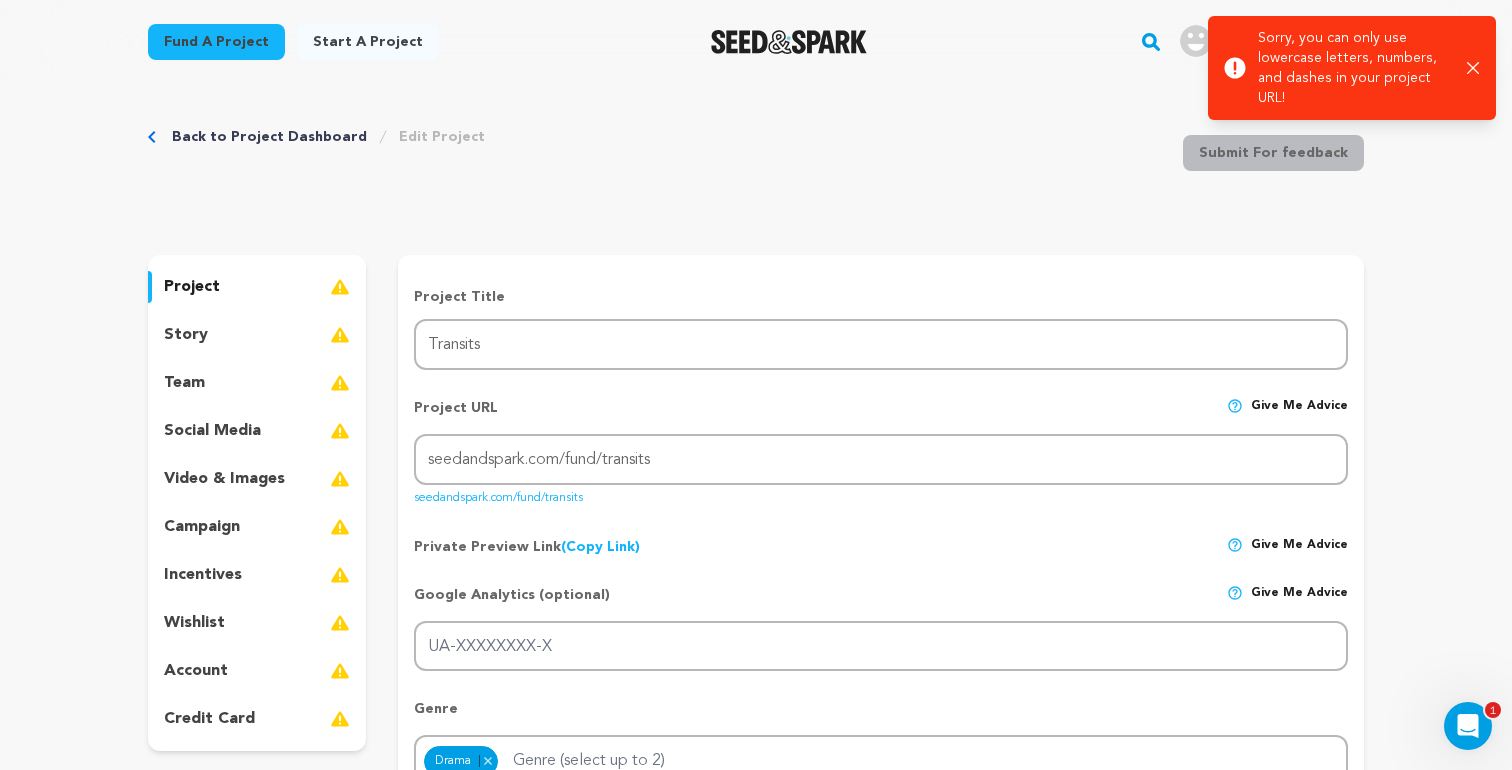 scroll, scrollTop: 0, scrollLeft: 0, axis: both 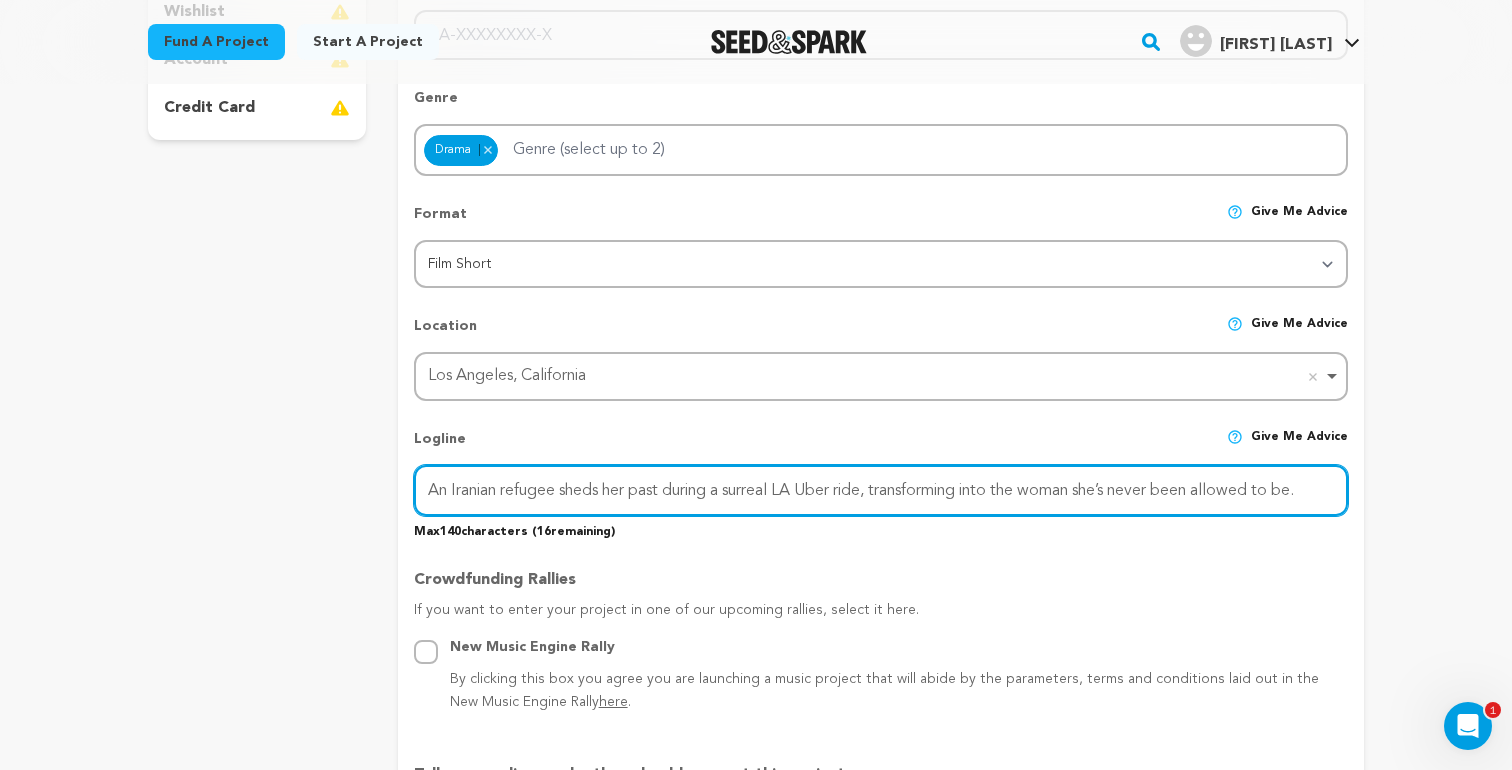 drag, startPoint x: 425, startPoint y: 492, endPoint x: 979, endPoint y: 544, distance: 556.43506 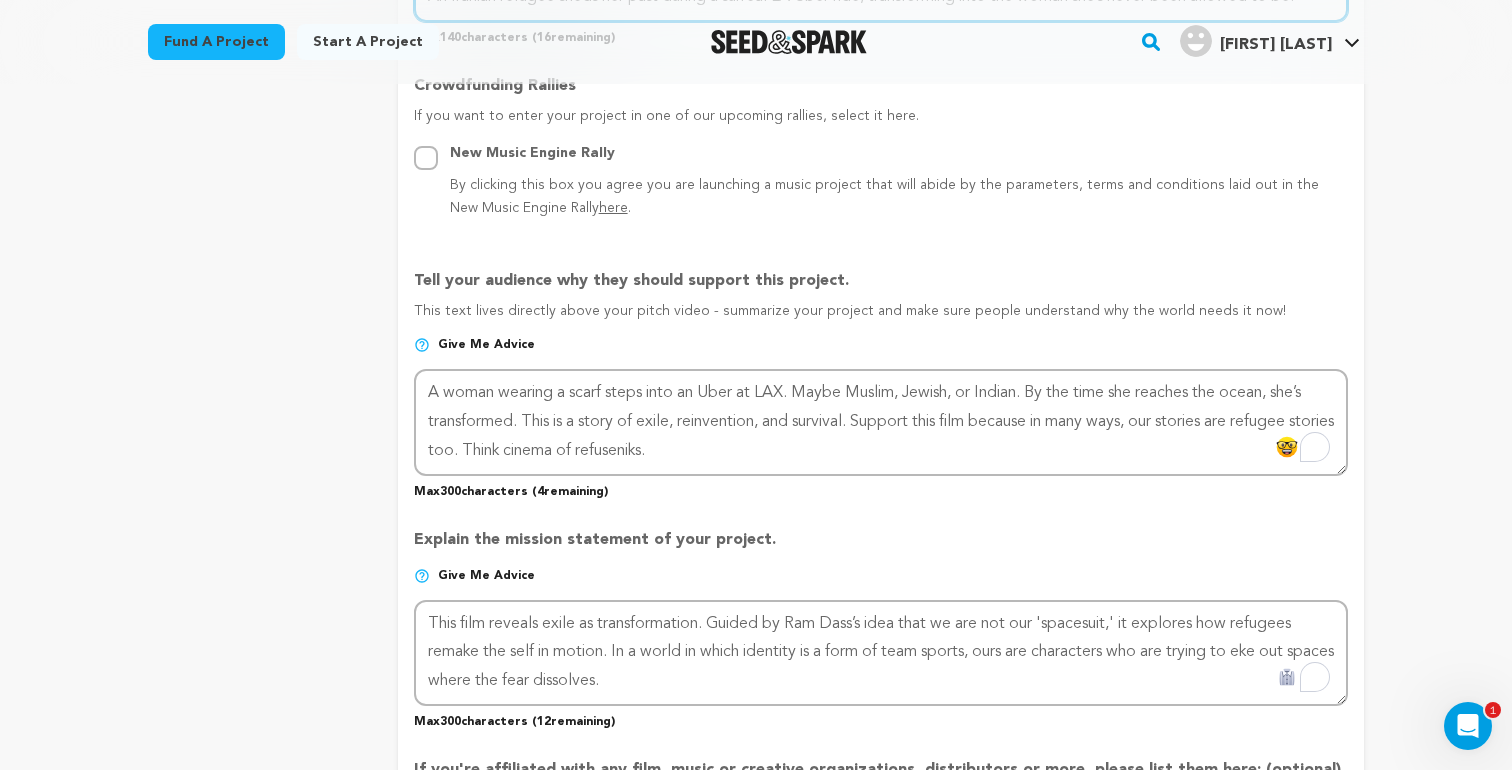 scroll, scrollTop: 1330, scrollLeft: 0, axis: vertical 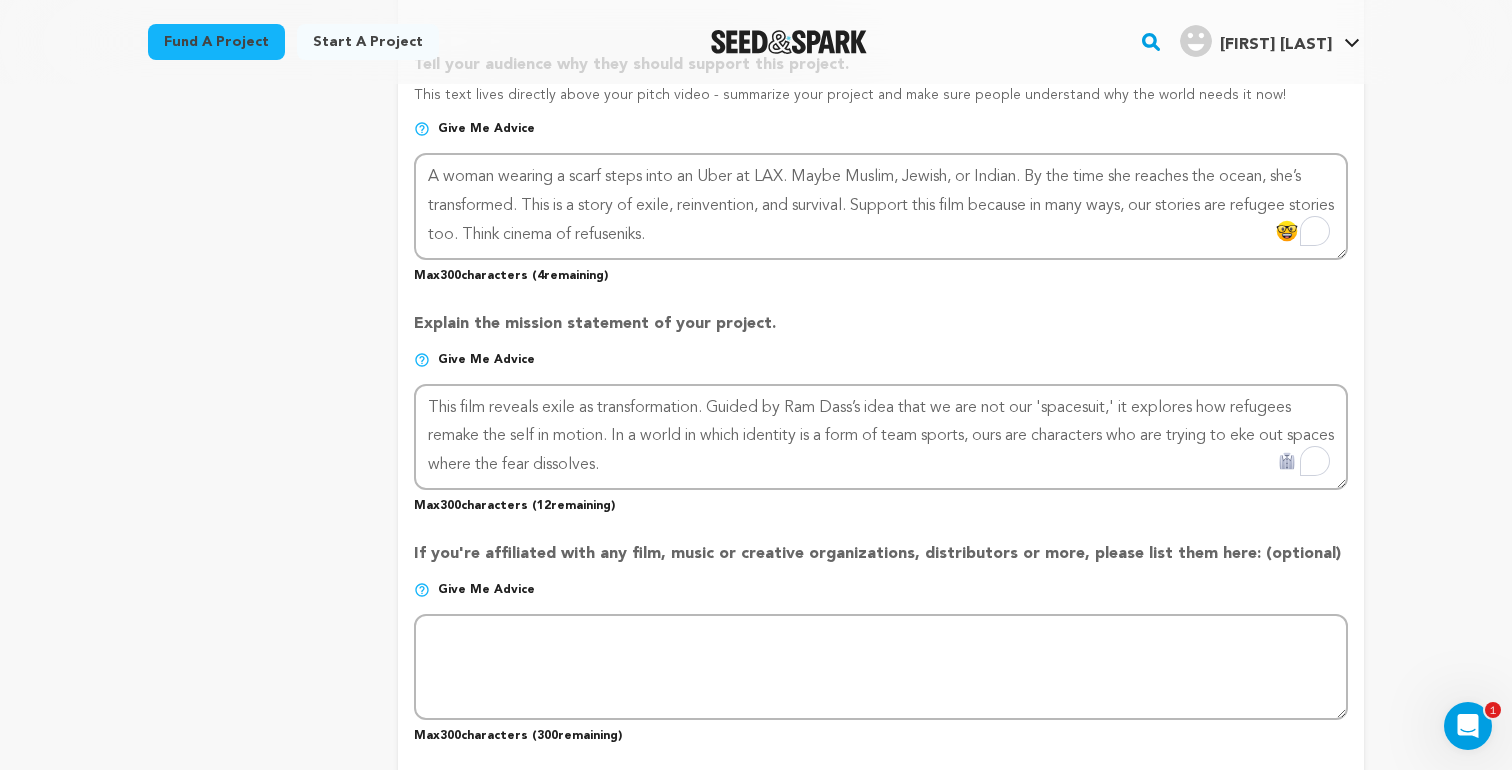 click on "Back to Project Dashboard
Edit Project
Submit For feedback
Submit For feedback
project" at bounding box center (756, 386) 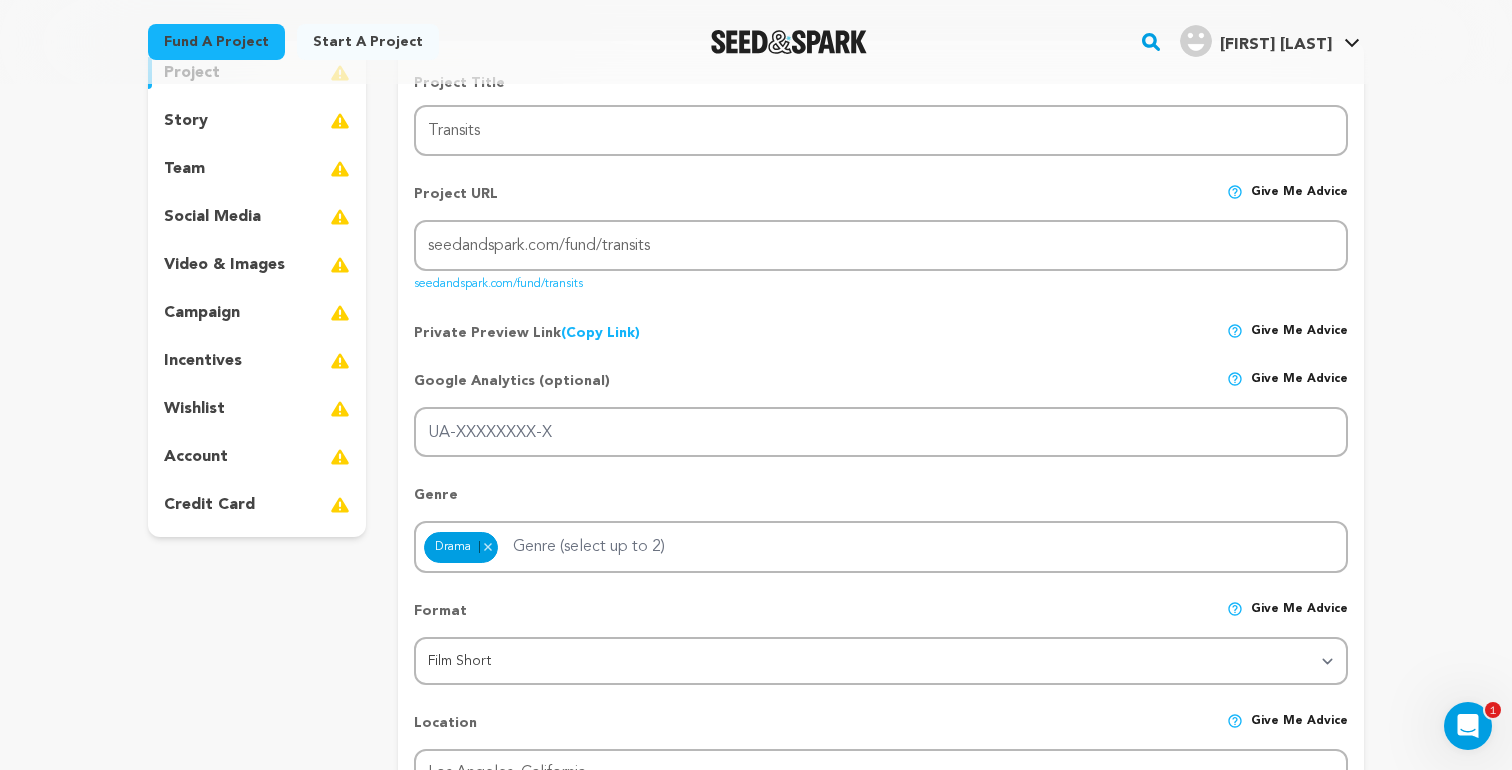 scroll, scrollTop: 273, scrollLeft: 0, axis: vertical 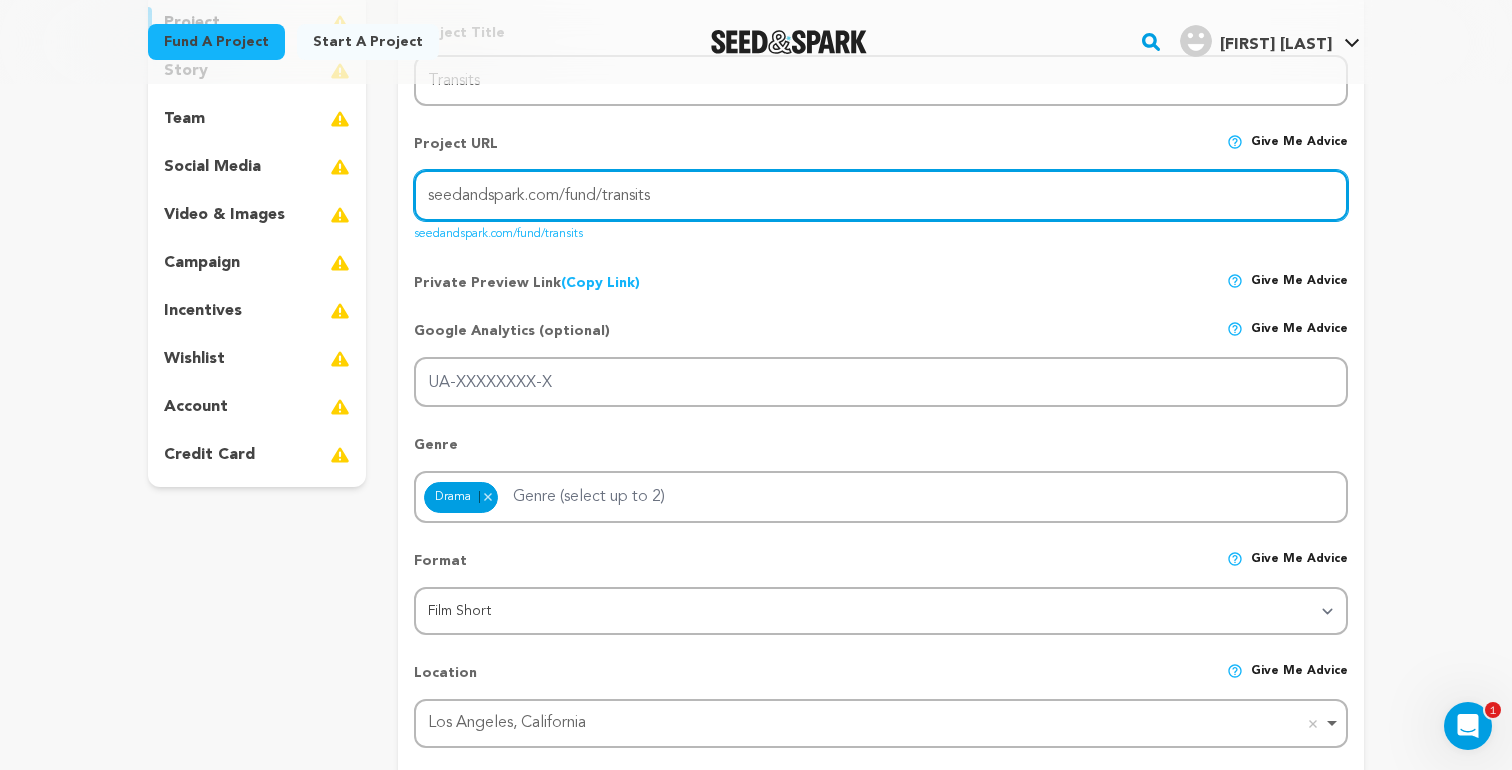 click on "seedandspark.com/fund/transits" at bounding box center (881, 195) 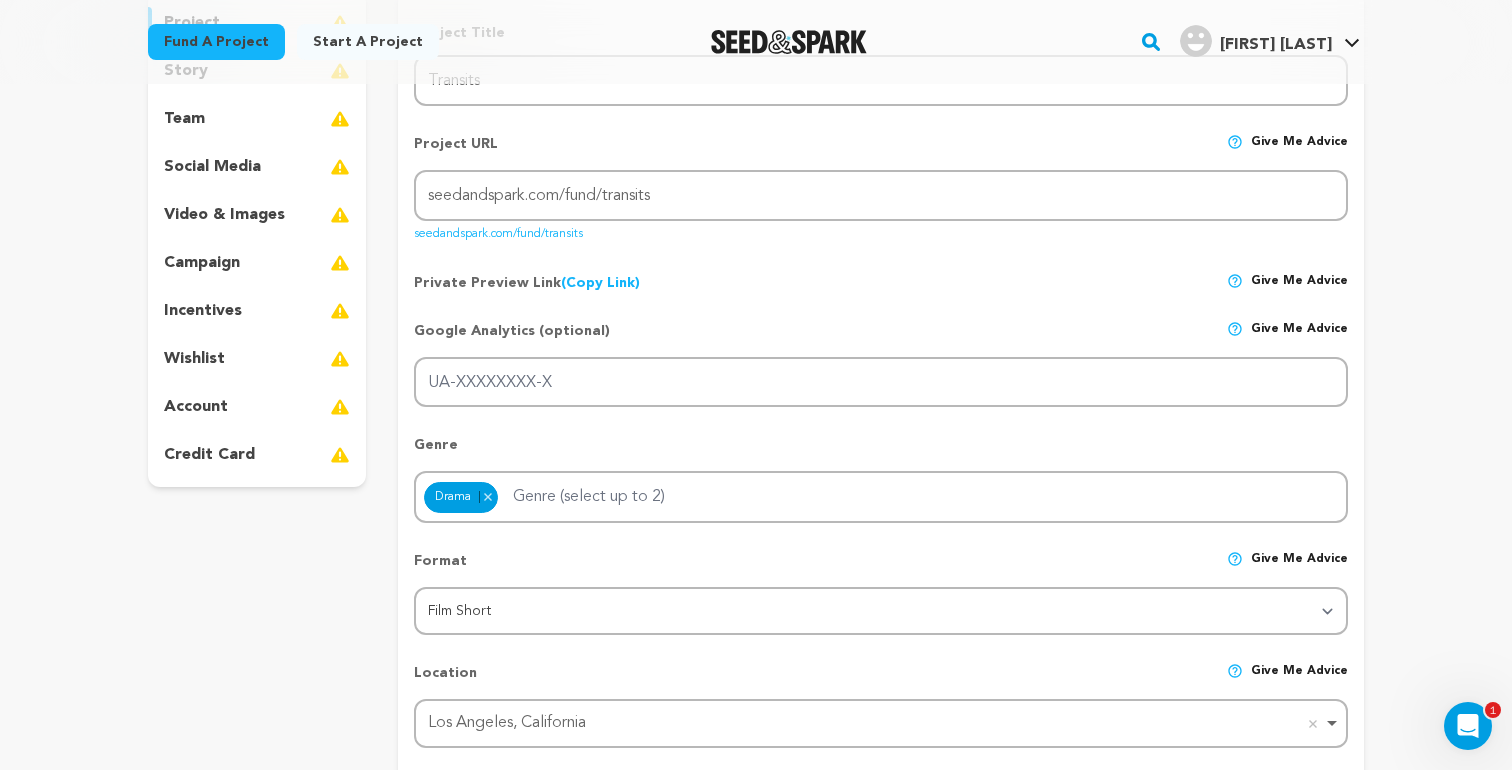 click on "(Copy Link)
Copy private preview link" at bounding box center (600, 283) 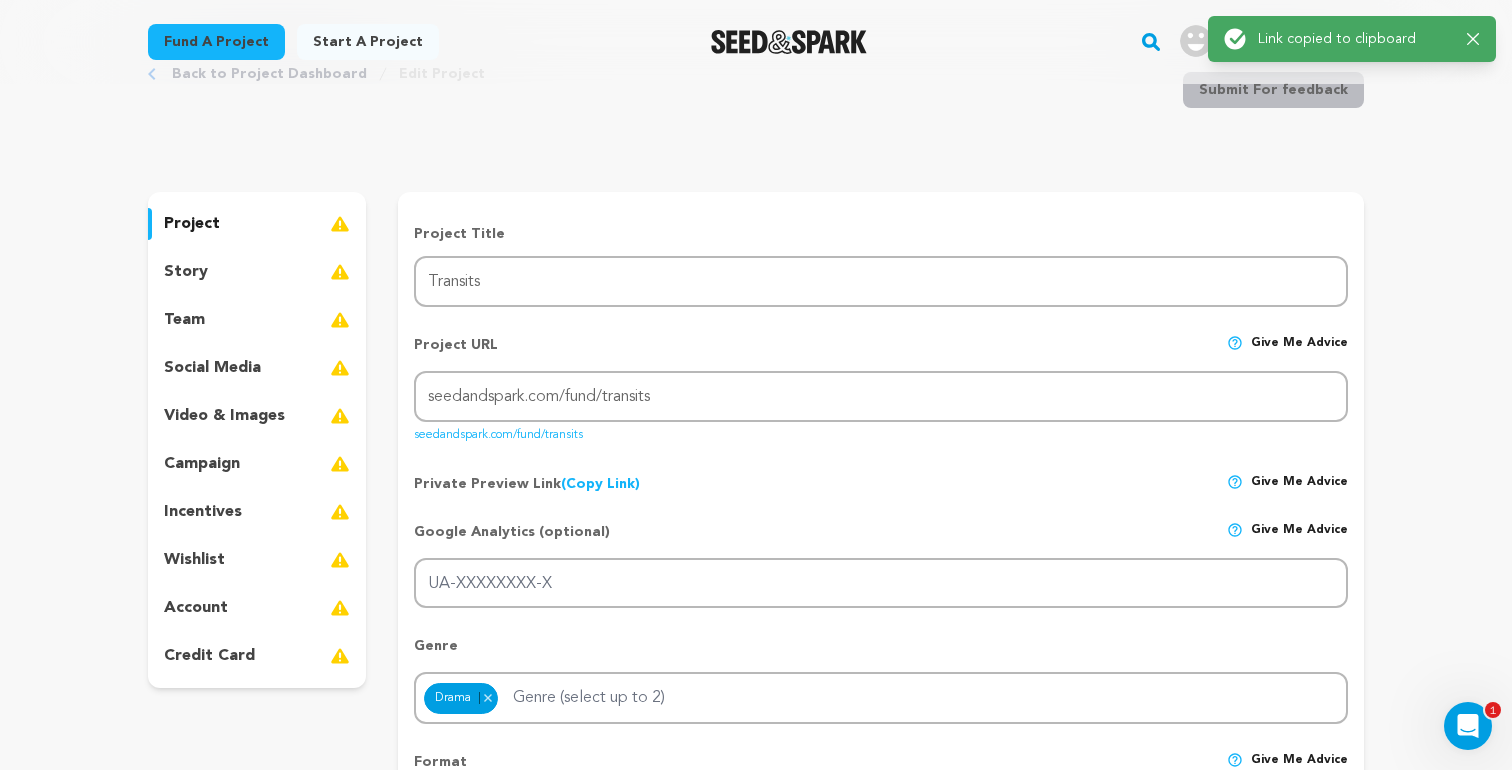 scroll, scrollTop: 123, scrollLeft: 0, axis: vertical 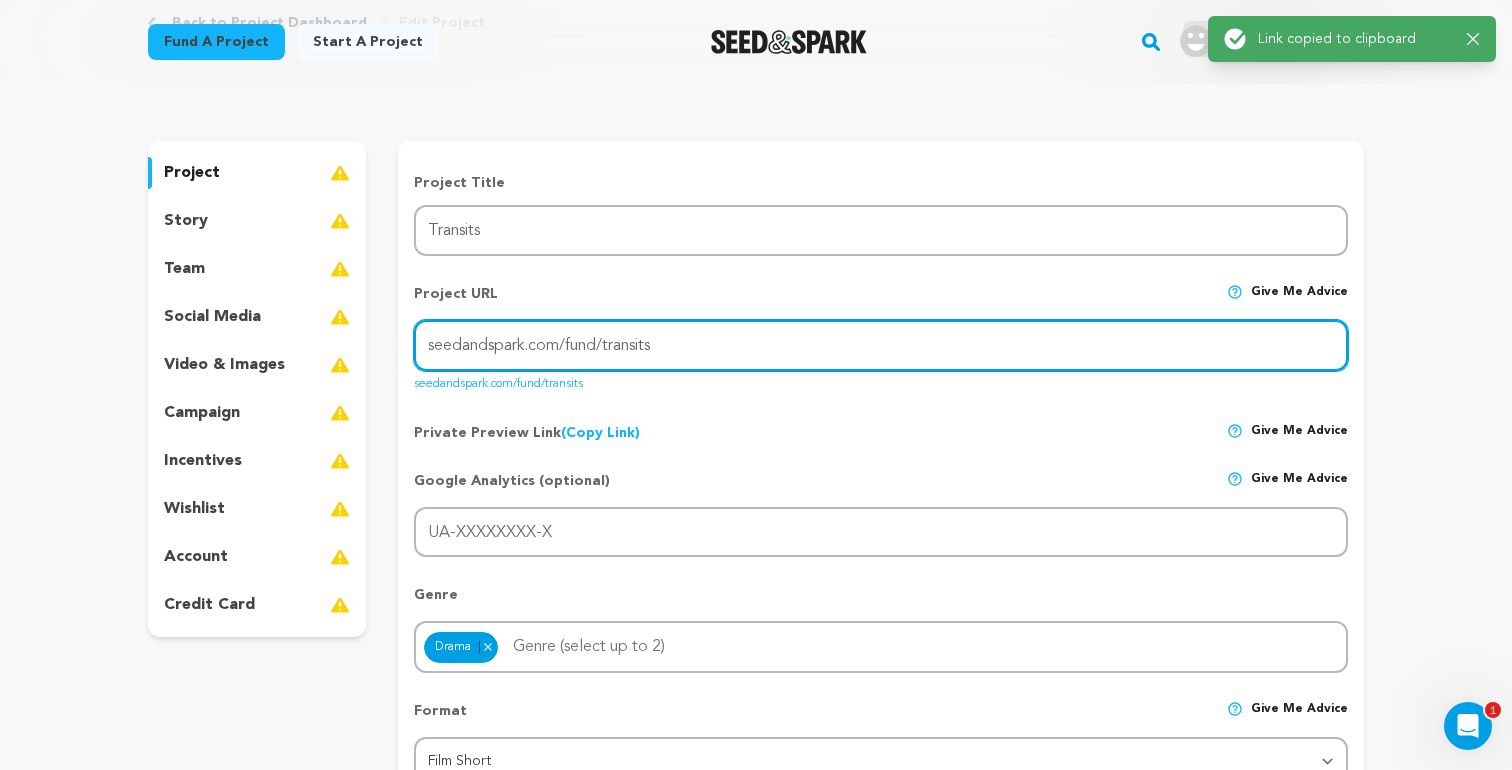 drag, startPoint x: 722, startPoint y: 341, endPoint x: 443, endPoint y: 343, distance: 279.00717 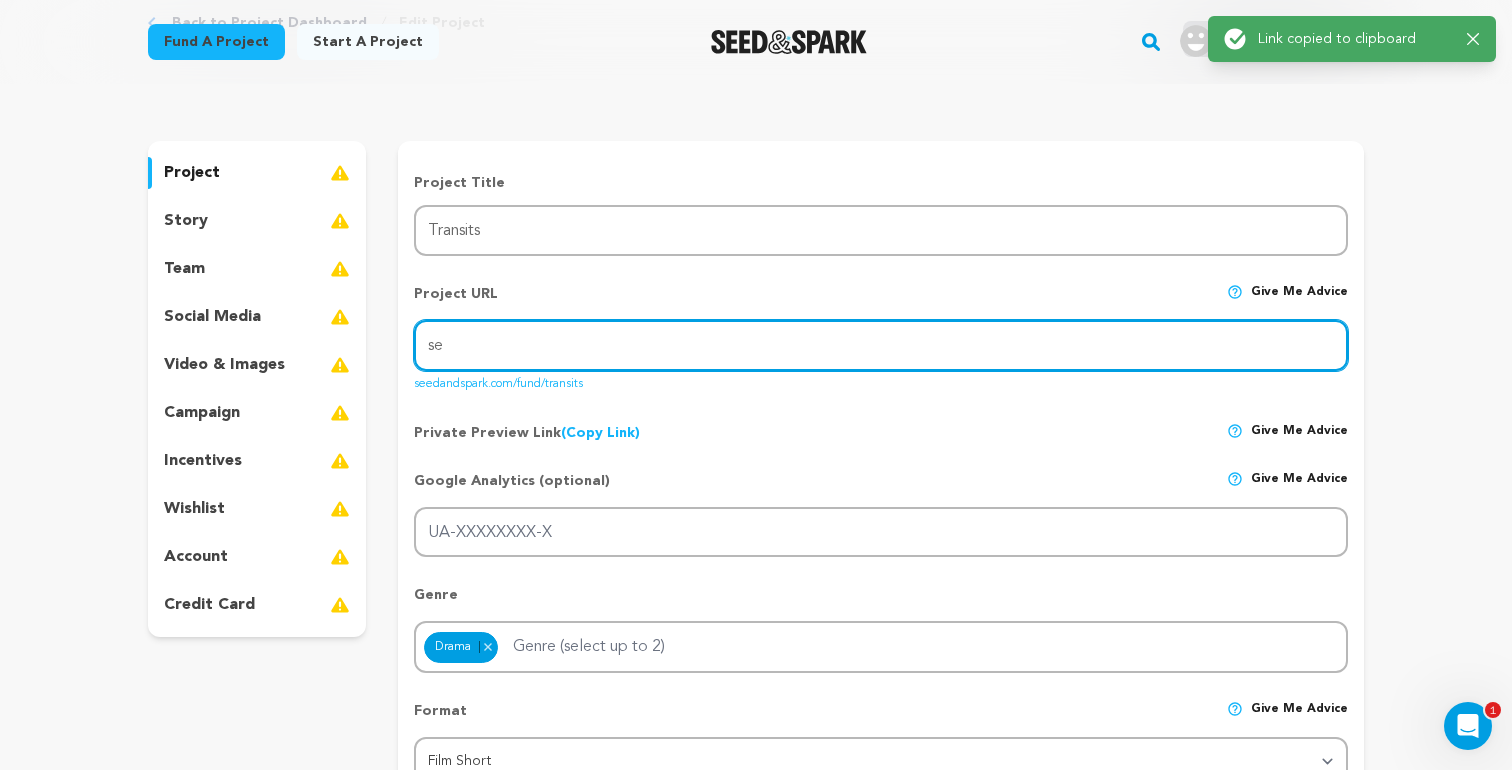 type on "s" 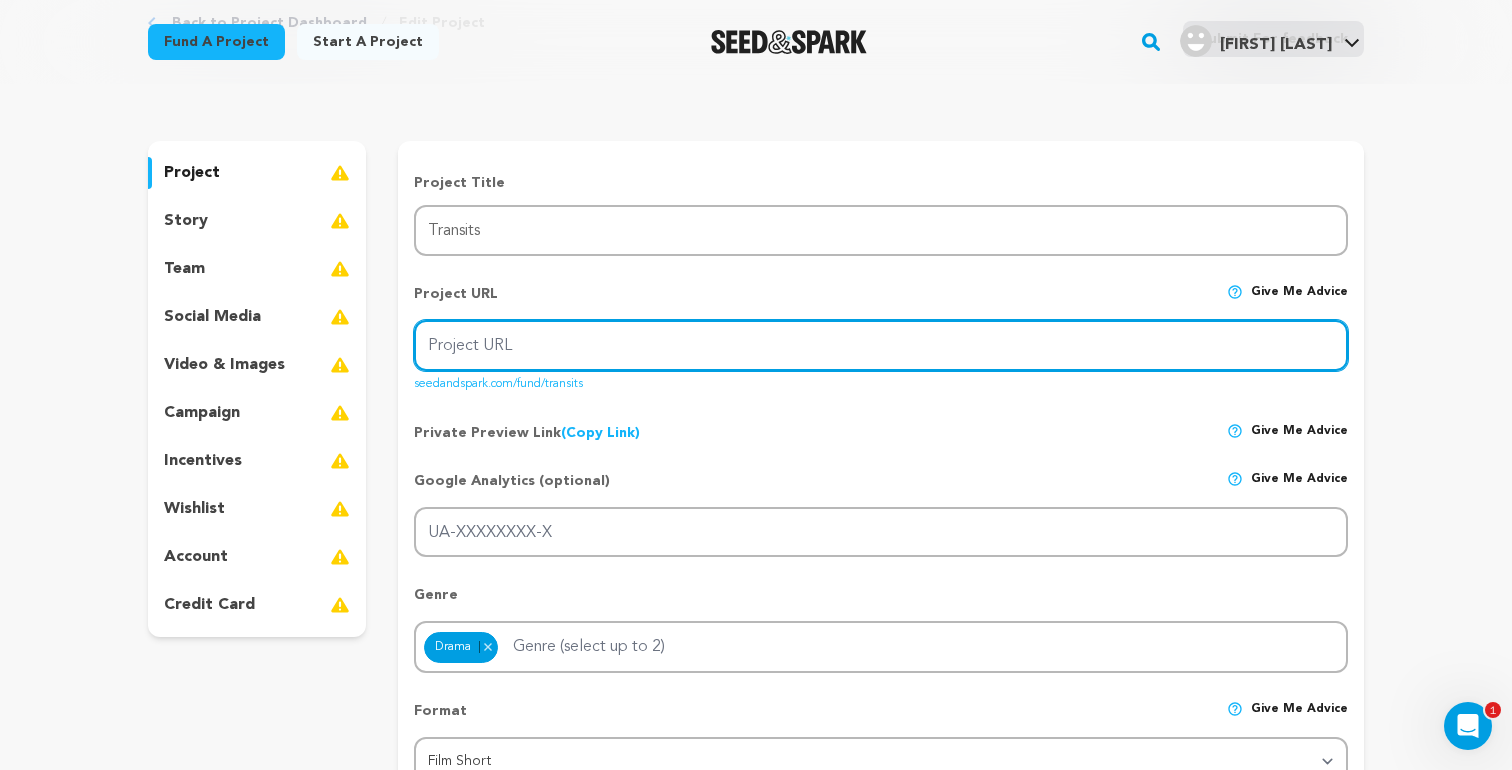 paste on "https://seedandspark.com/fund/transits?token=bcc39ffed728c4d8682c56624fe8a796ff581cee19e004311c960cdaec676264" 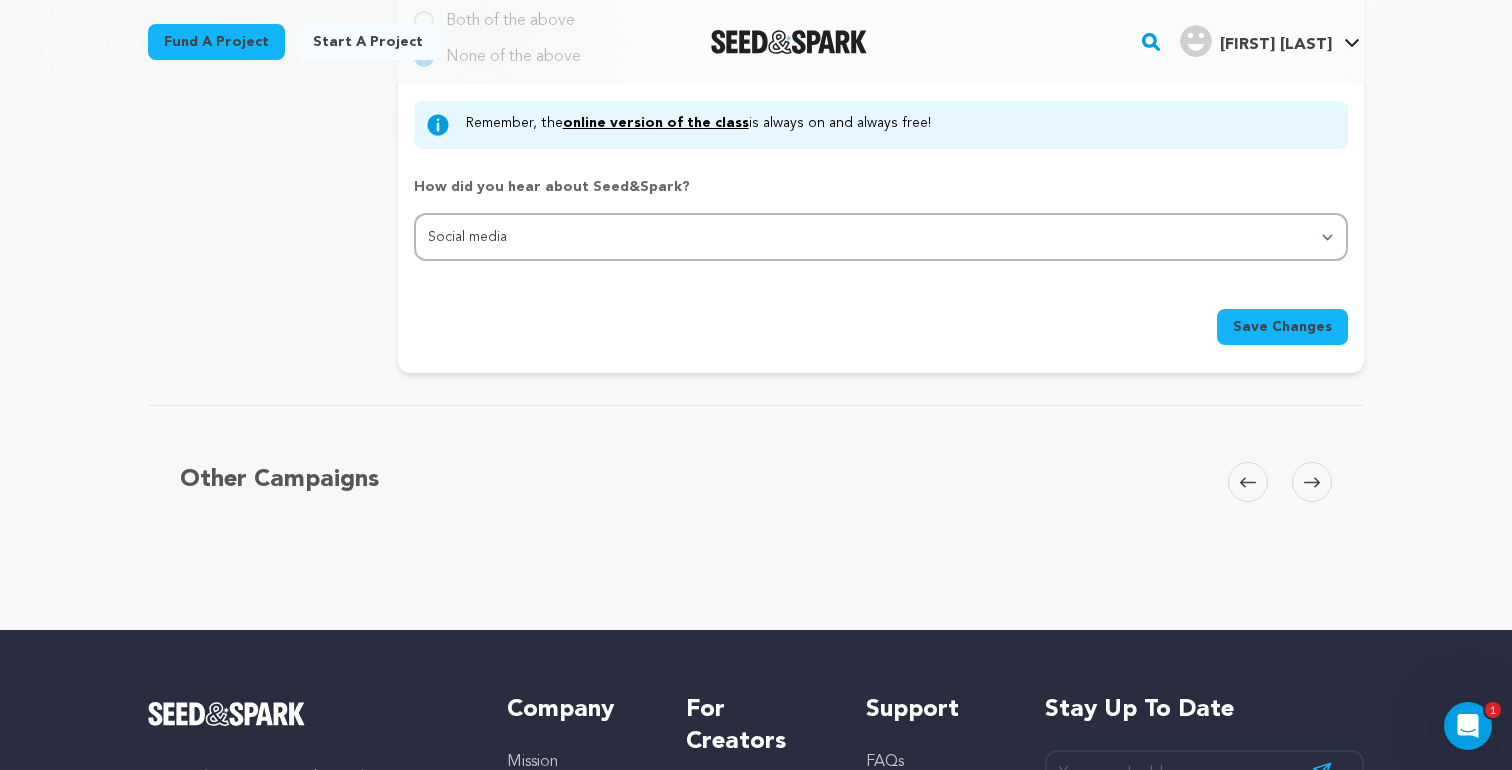 scroll, scrollTop: 2085, scrollLeft: 0, axis: vertical 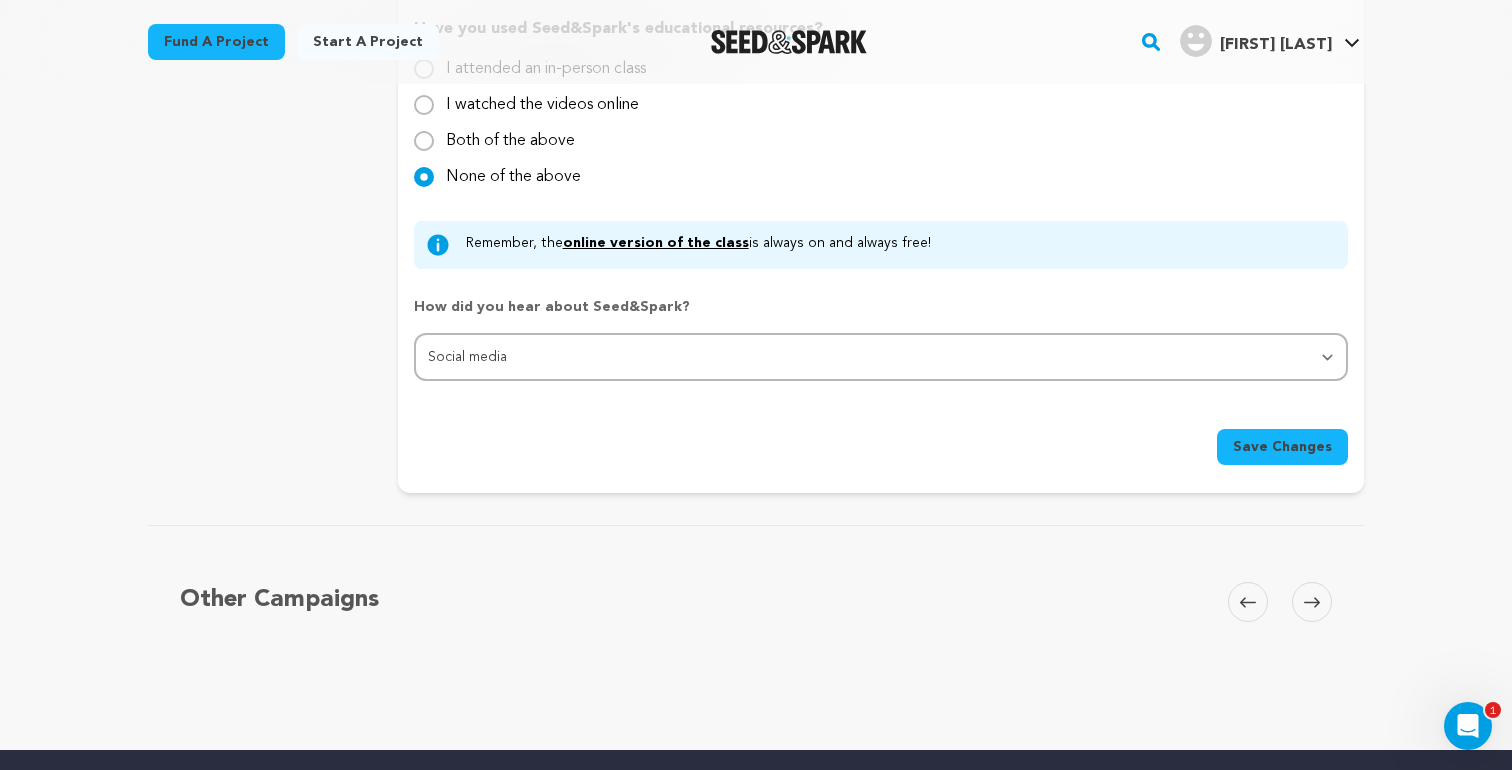 type on "https://seedandspark.com/fund/transits?token=bcc39ffed728c4d8682c56624fe8a796ff581cee19e004311c960cdaec676264" 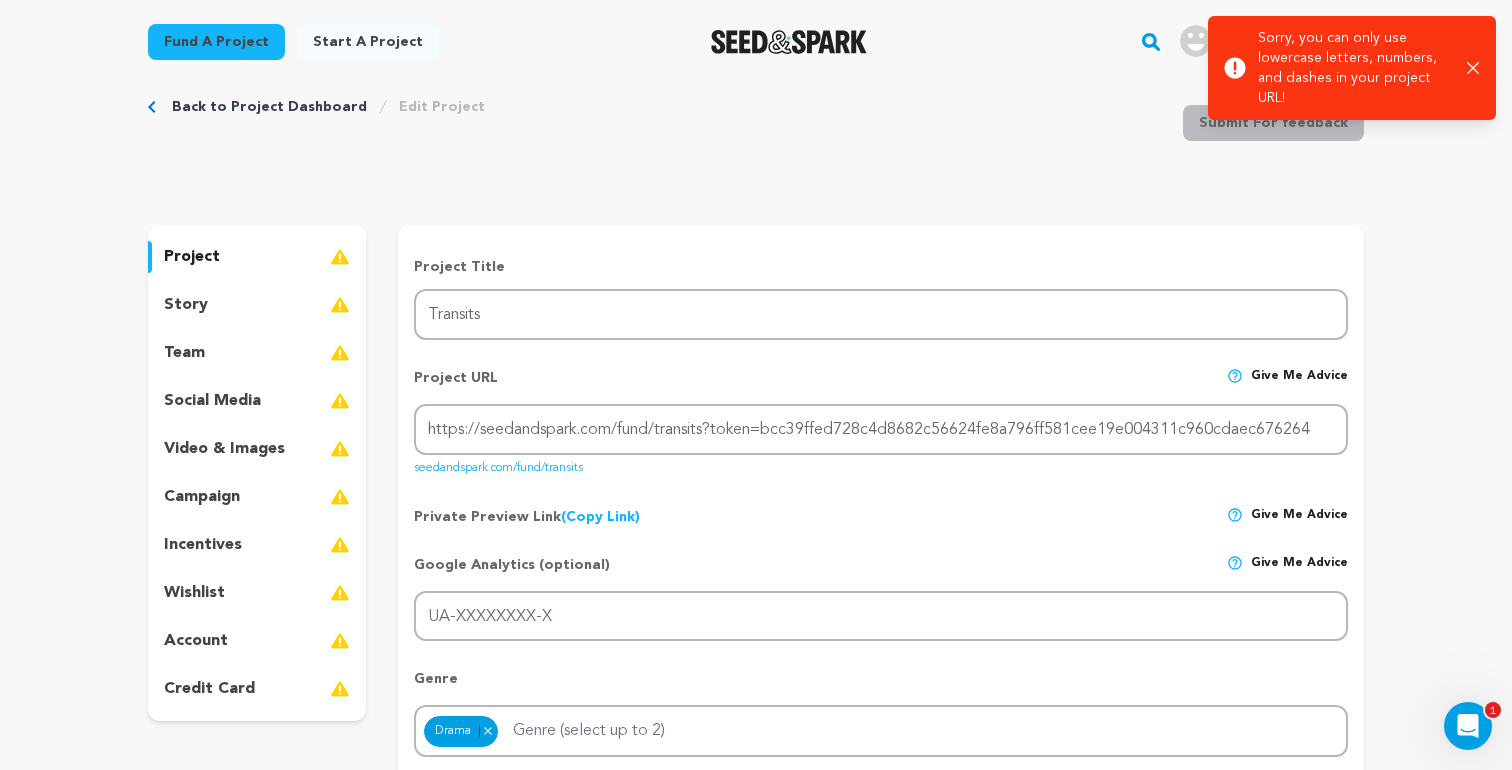 scroll, scrollTop: 0, scrollLeft: 0, axis: both 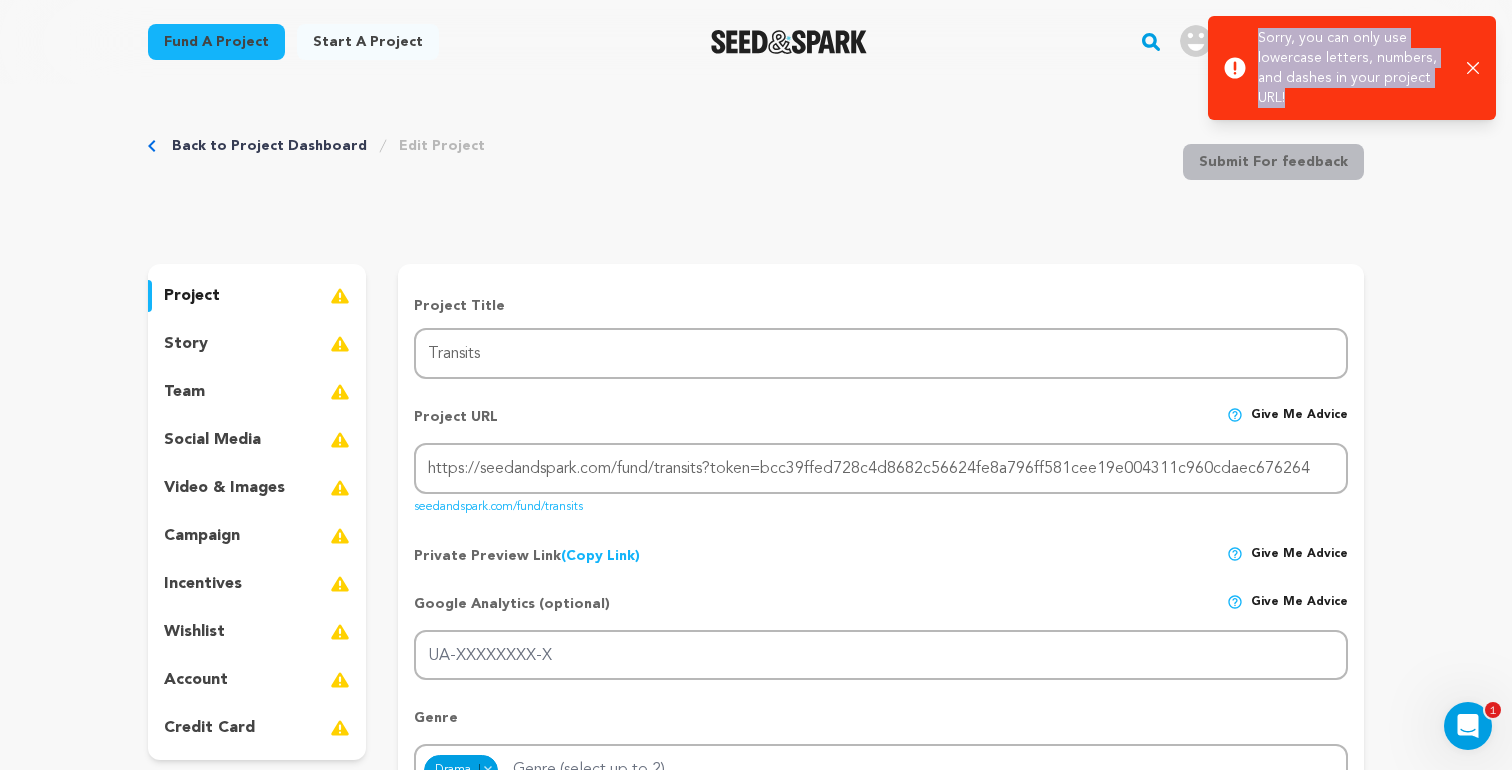 drag, startPoint x: 1307, startPoint y: 91, endPoint x: 1257, endPoint y: 37, distance: 73.593475 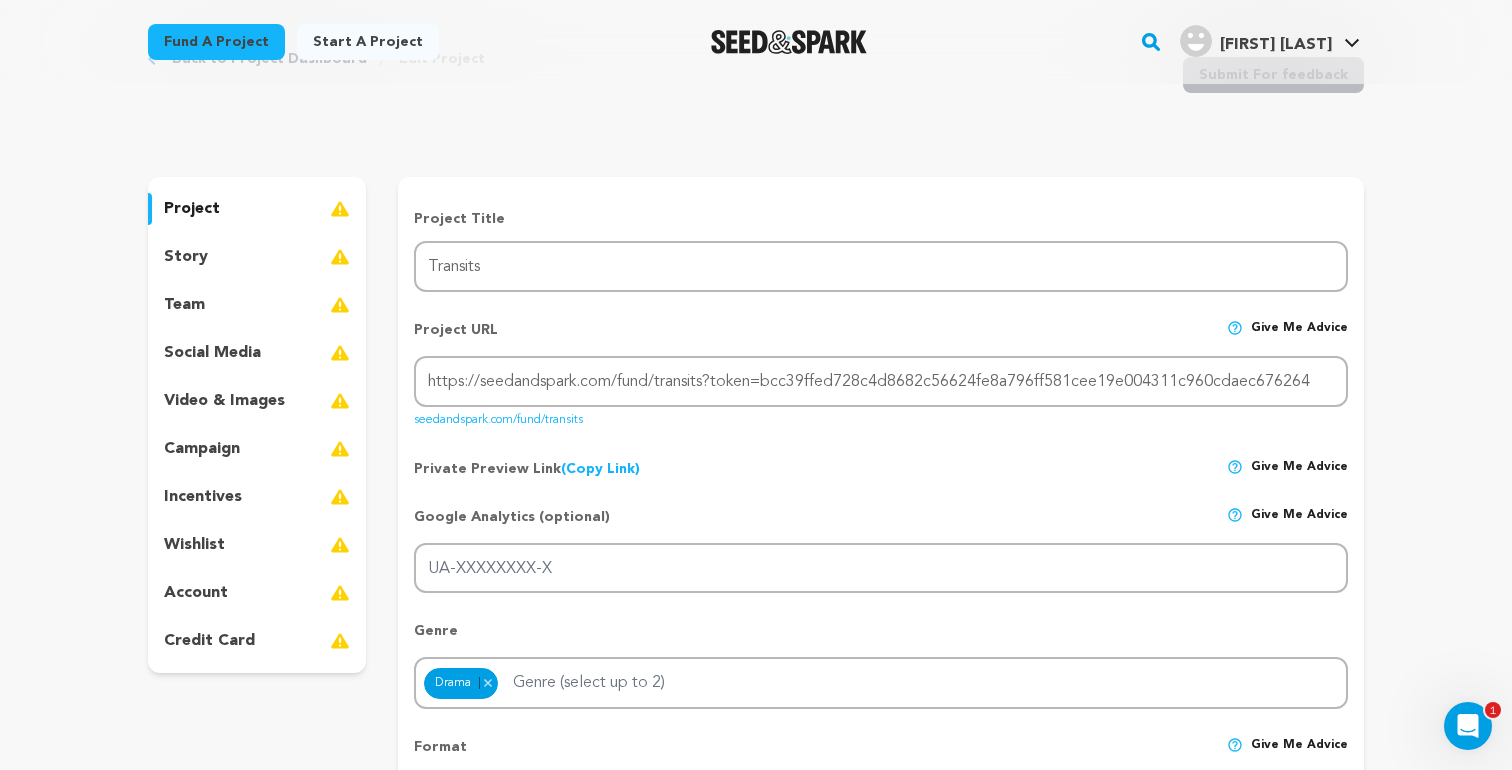 scroll, scrollTop: 110, scrollLeft: 0, axis: vertical 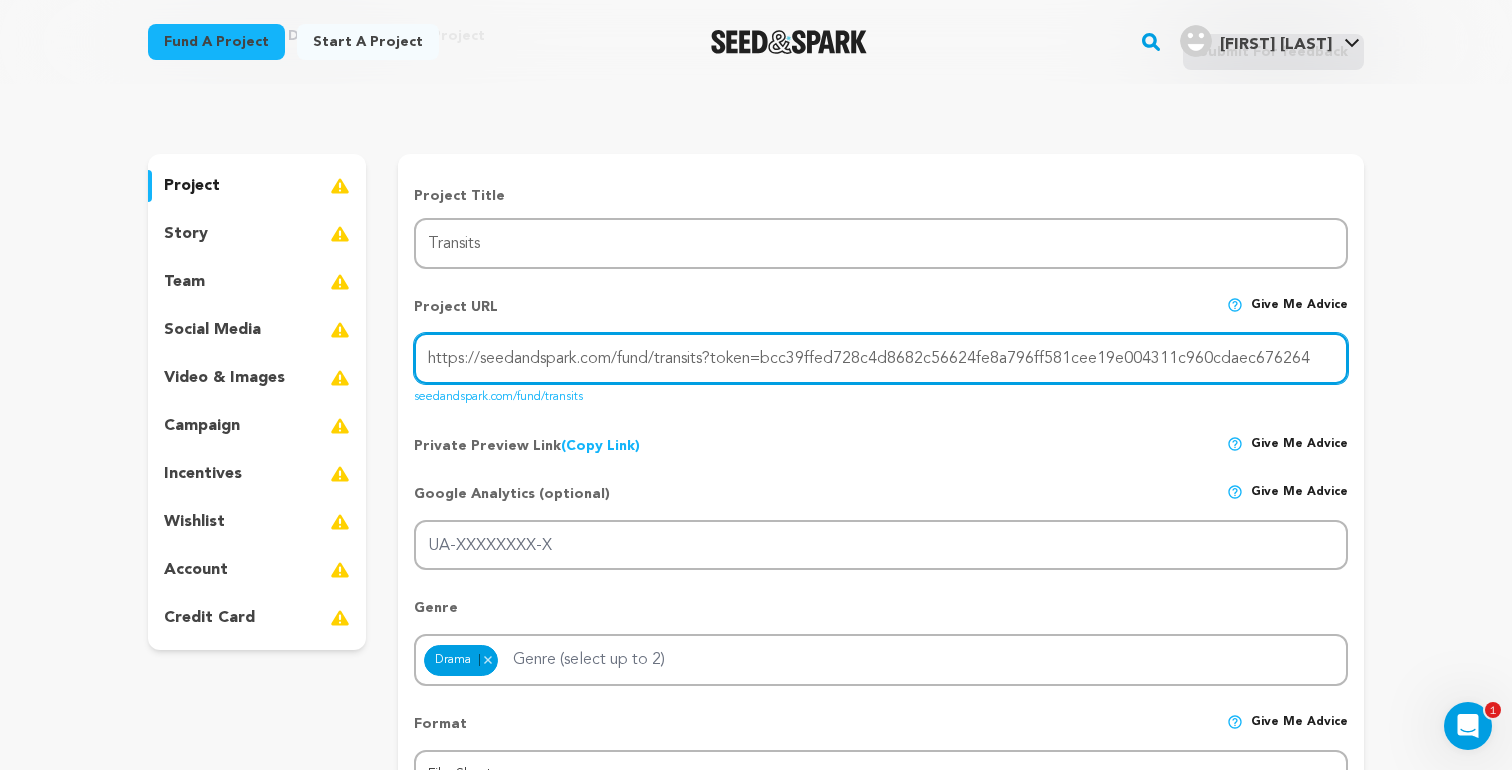 drag, startPoint x: 1318, startPoint y: 358, endPoint x: 772, endPoint y: 321, distance: 547.2522 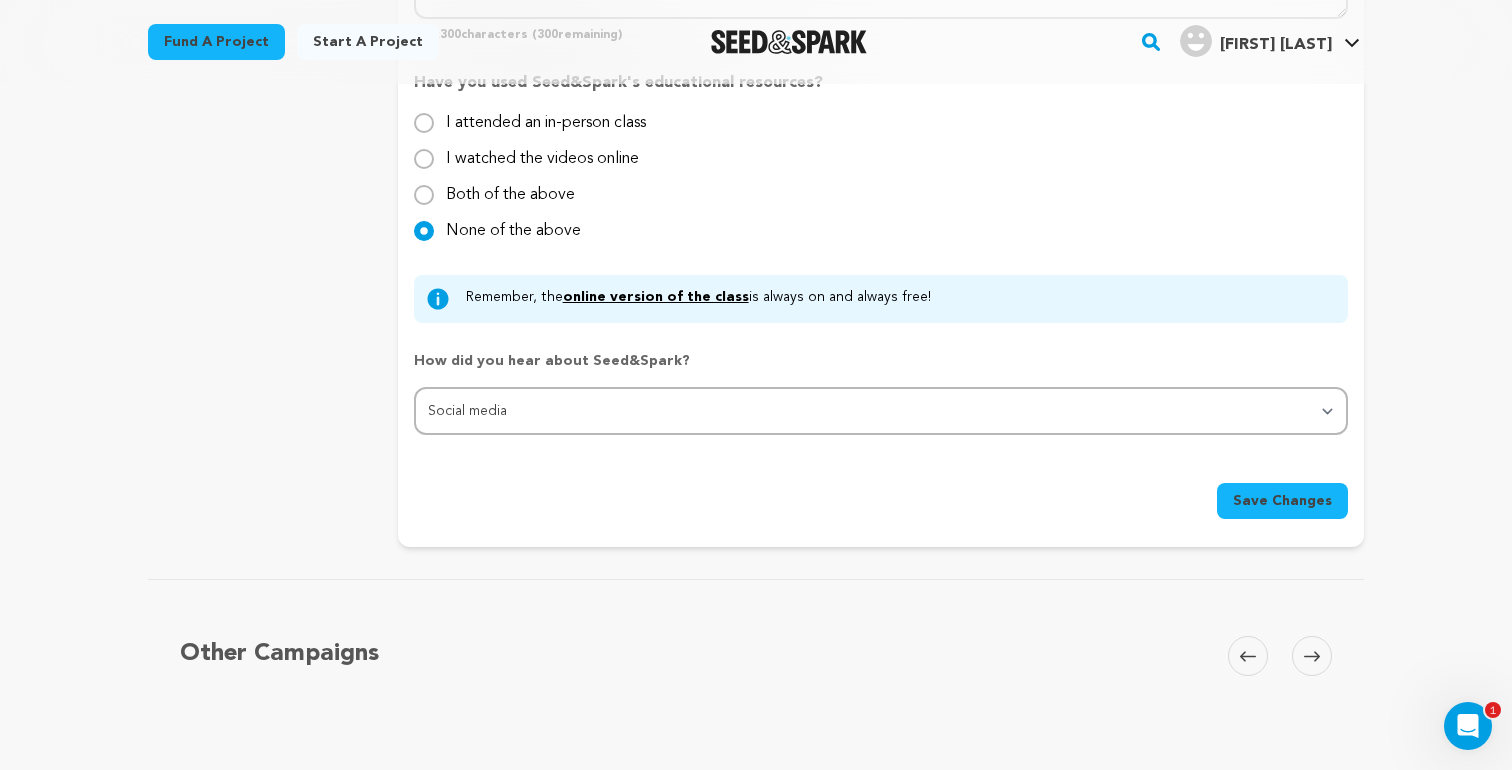 scroll, scrollTop: 2169, scrollLeft: 0, axis: vertical 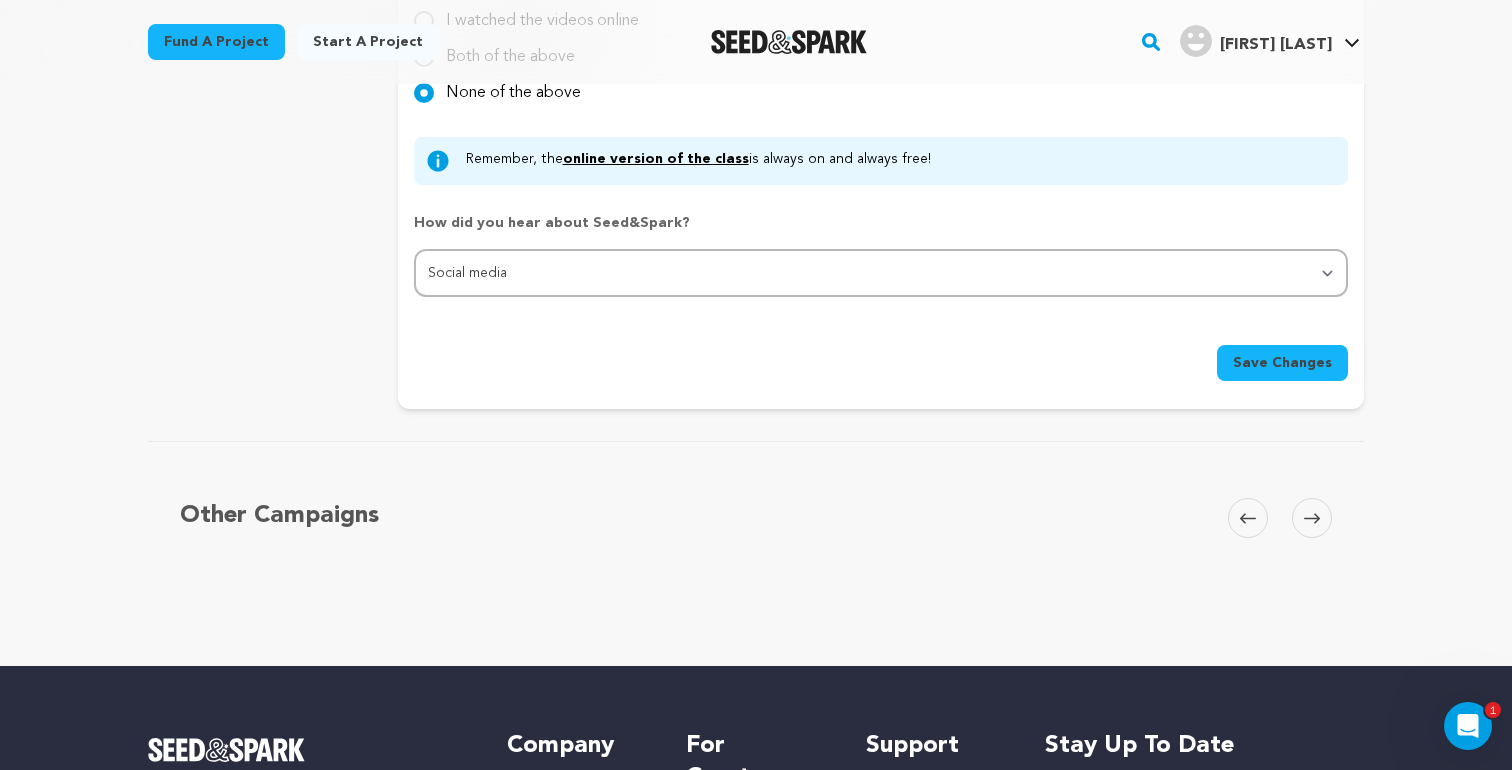 type on "seedandspark.com/fund/transits" 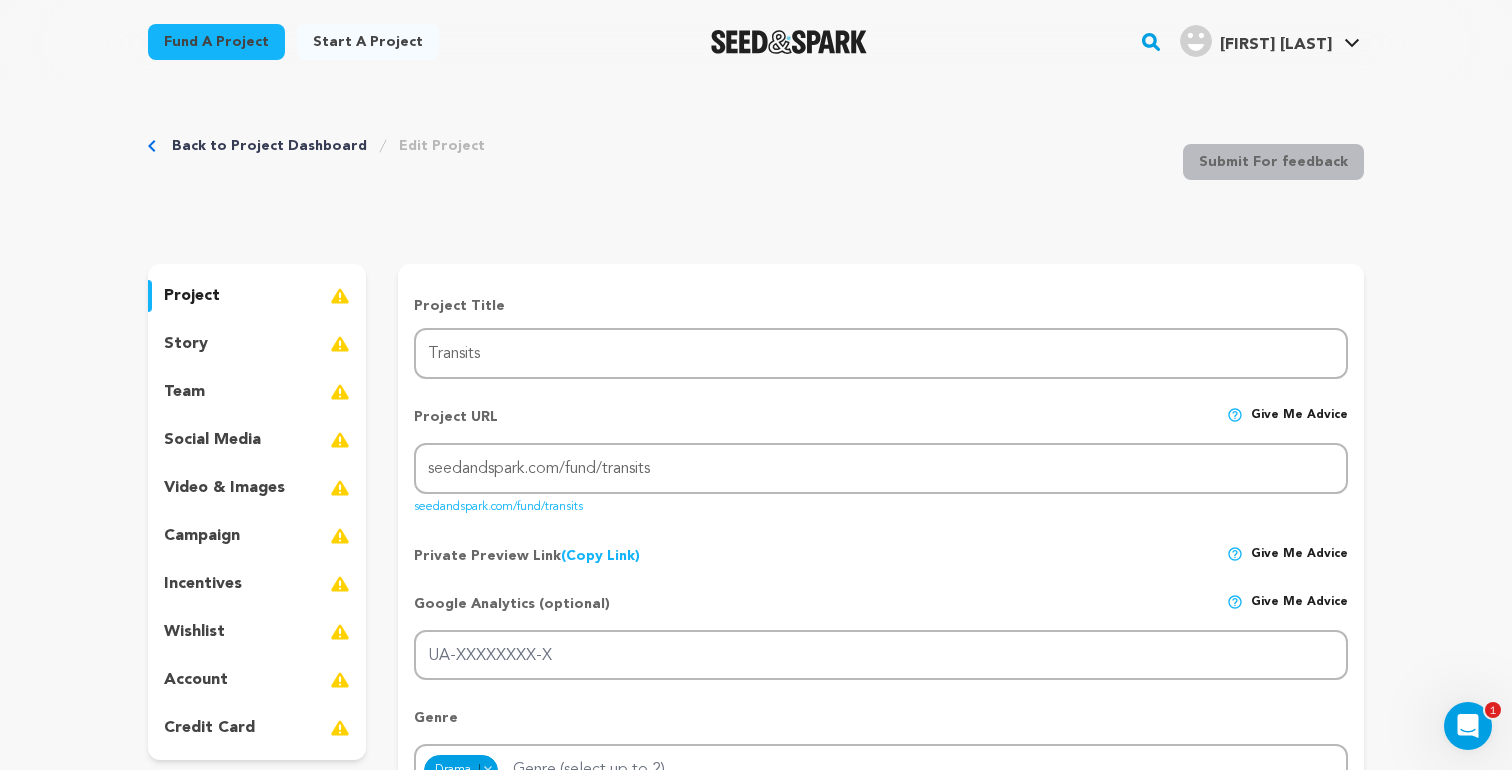 scroll, scrollTop: 24, scrollLeft: 0, axis: vertical 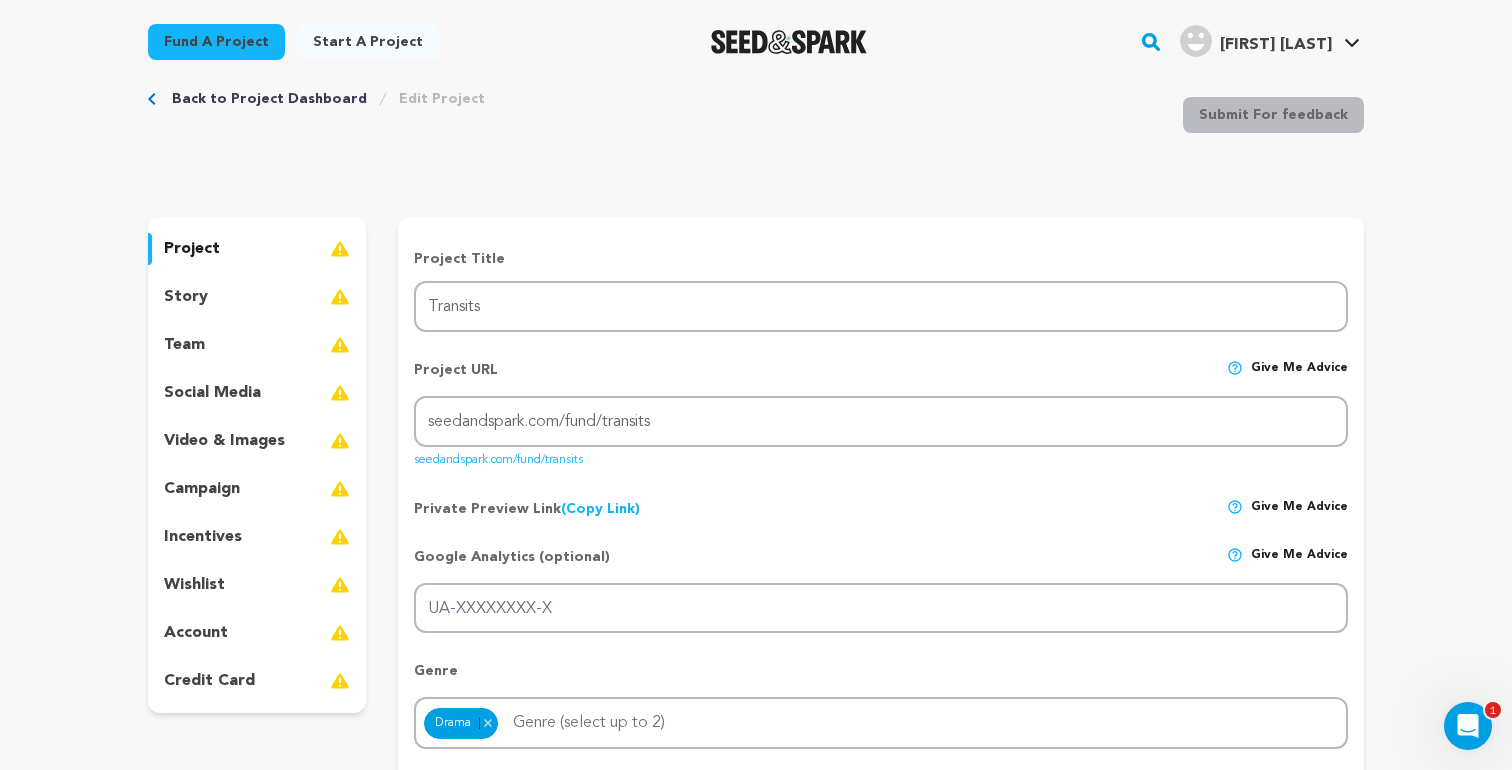 click on "Back to Project Dashboard
Edit Project
Submit For feedback
Submit For feedback
project" at bounding box center (756, 1669) 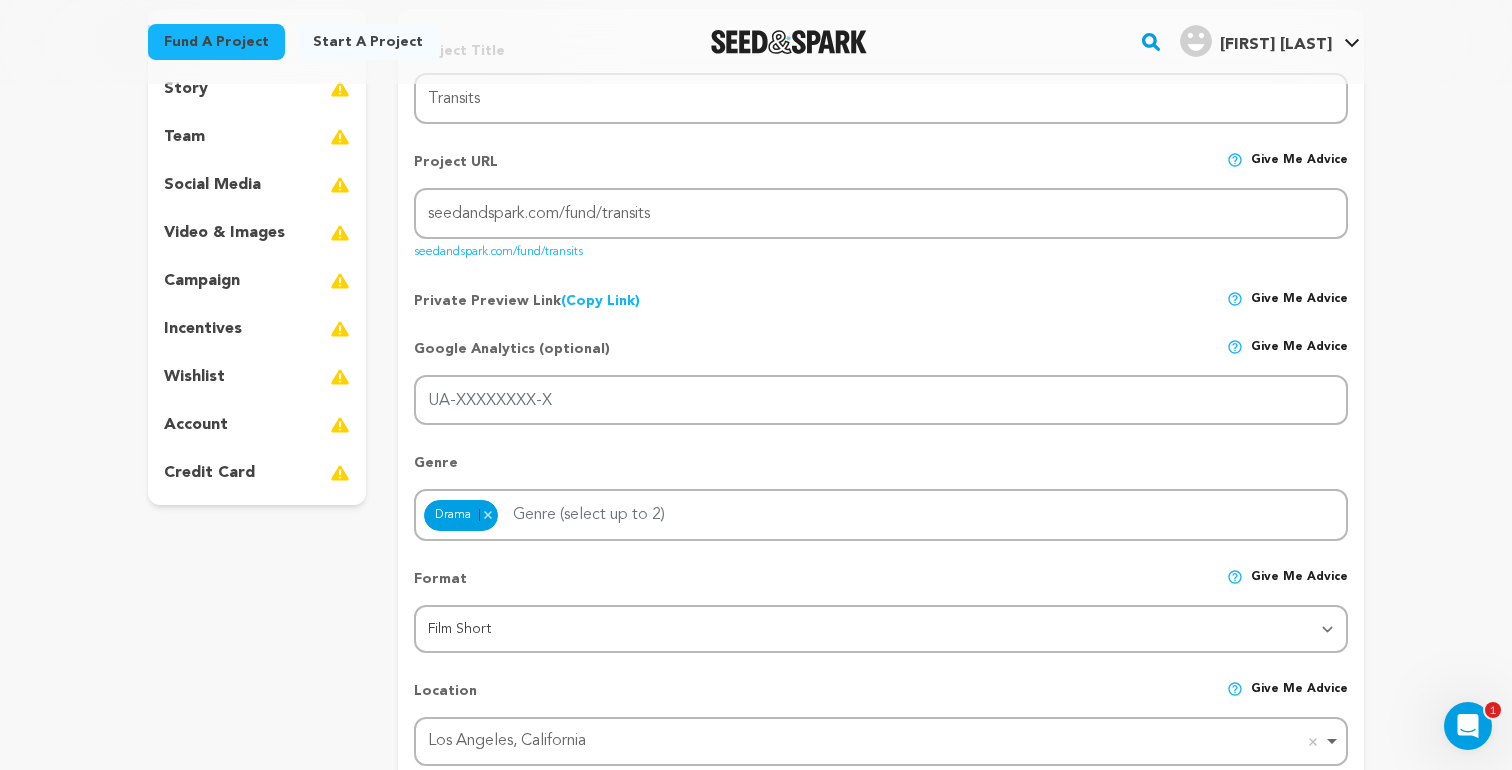 scroll, scrollTop: 232, scrollLeft: 0, axis: vertical 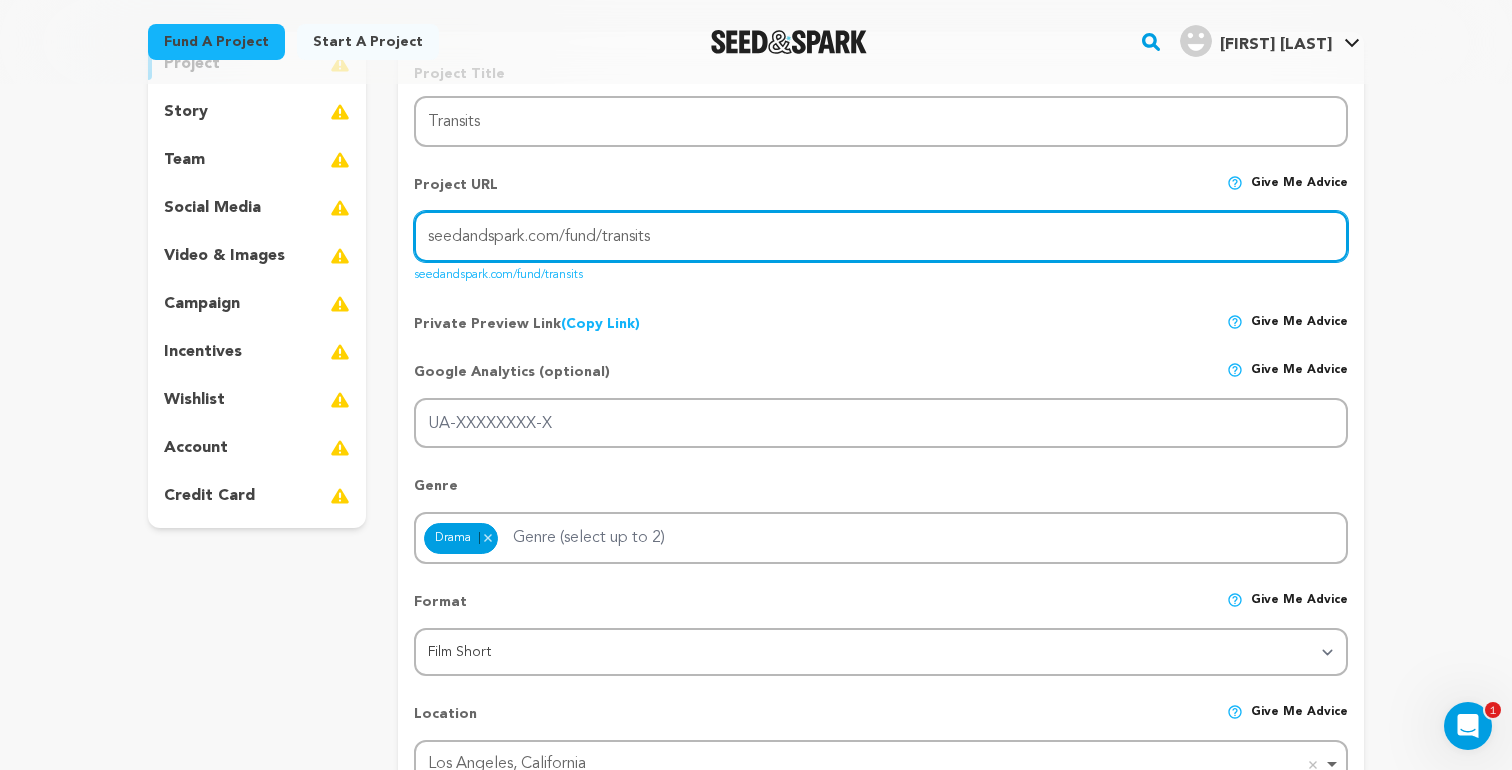 drag, startPoint x: 680, startPoint y: 234, endPoint x: 377, endPoint y: 228, distance: 303.0594 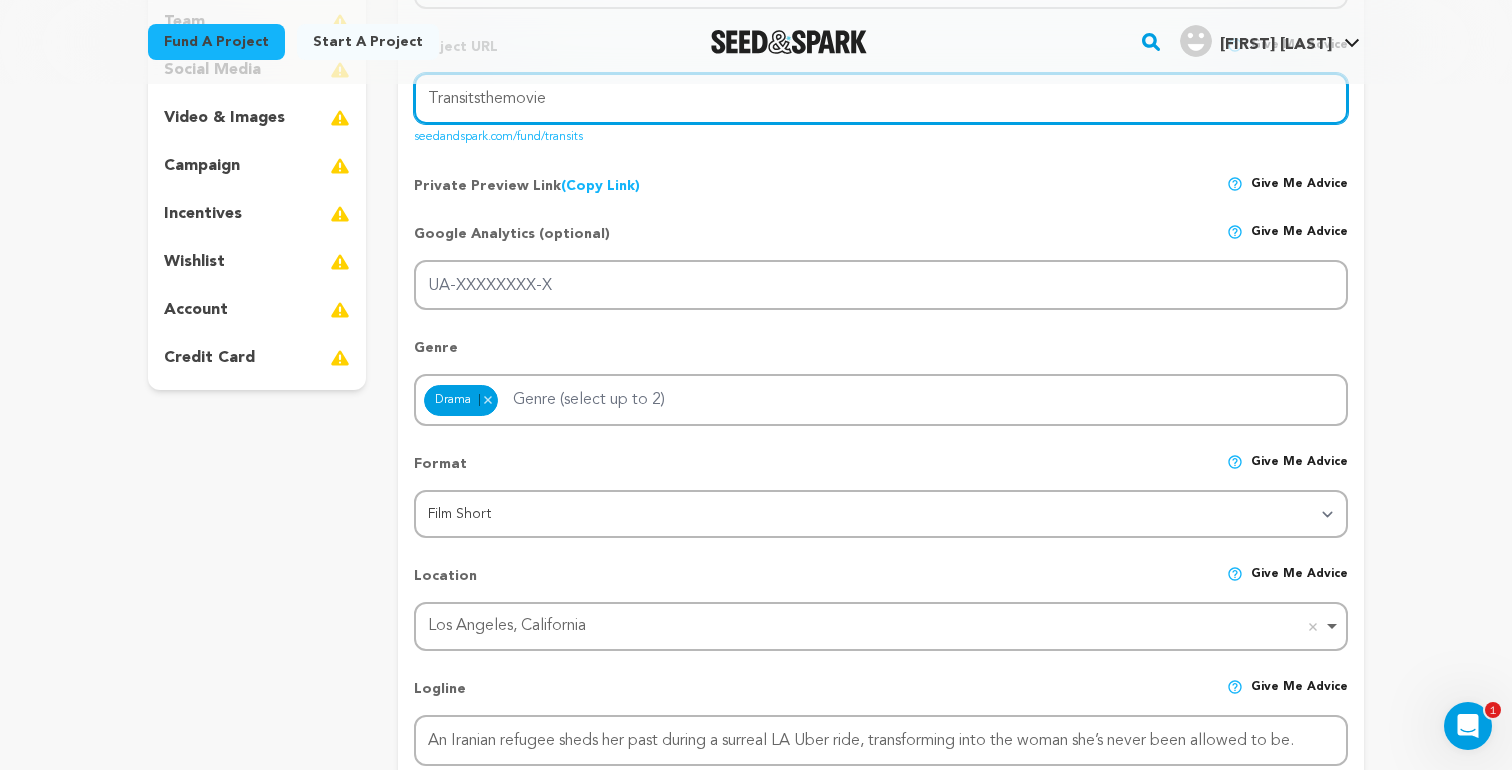 scroll, scrollTop: 379, scrollLeft: 0, axis: vertical 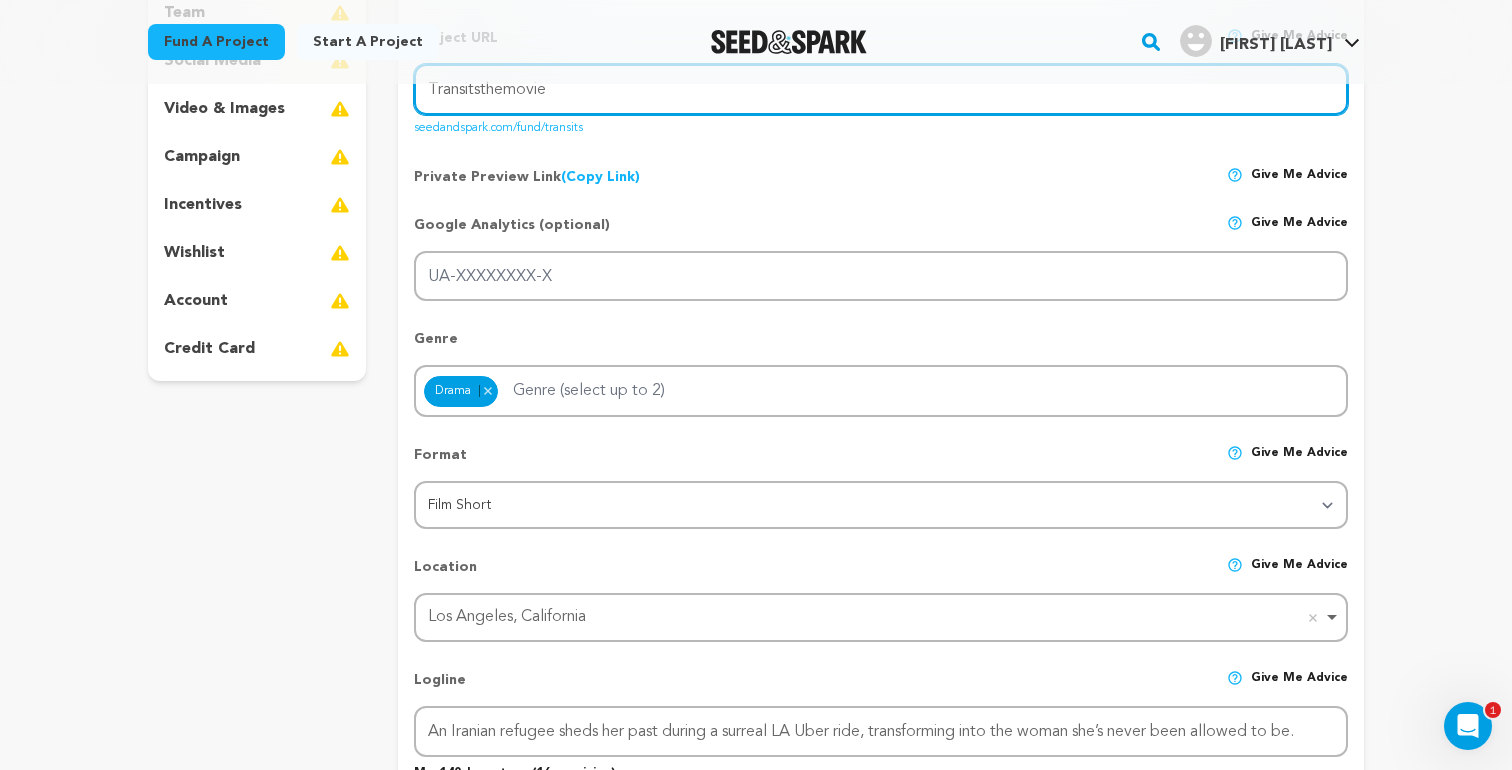 type on "Transitsthemovie" 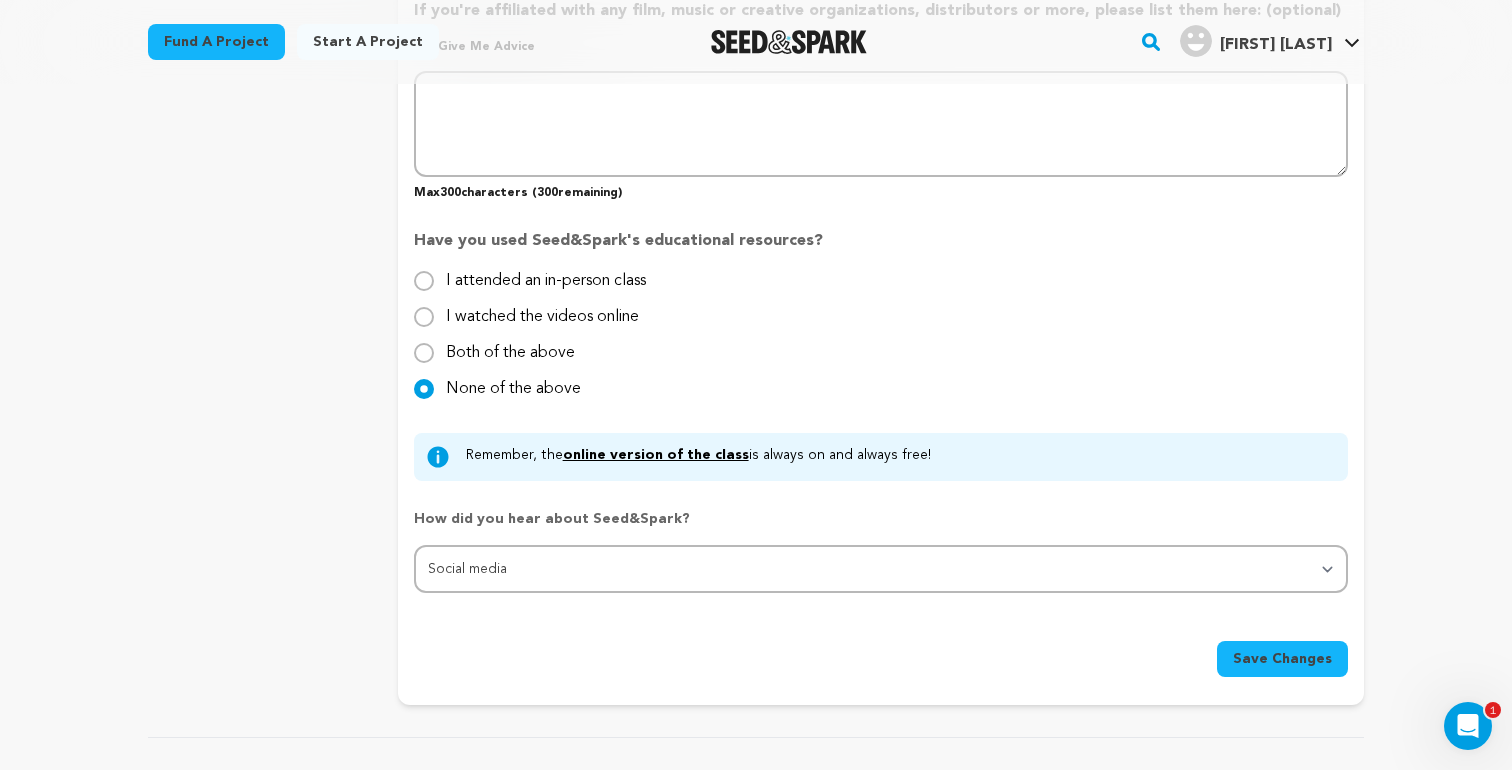 scroll, scrollTop: 2038, scrollLeft: 0, axis: vertical 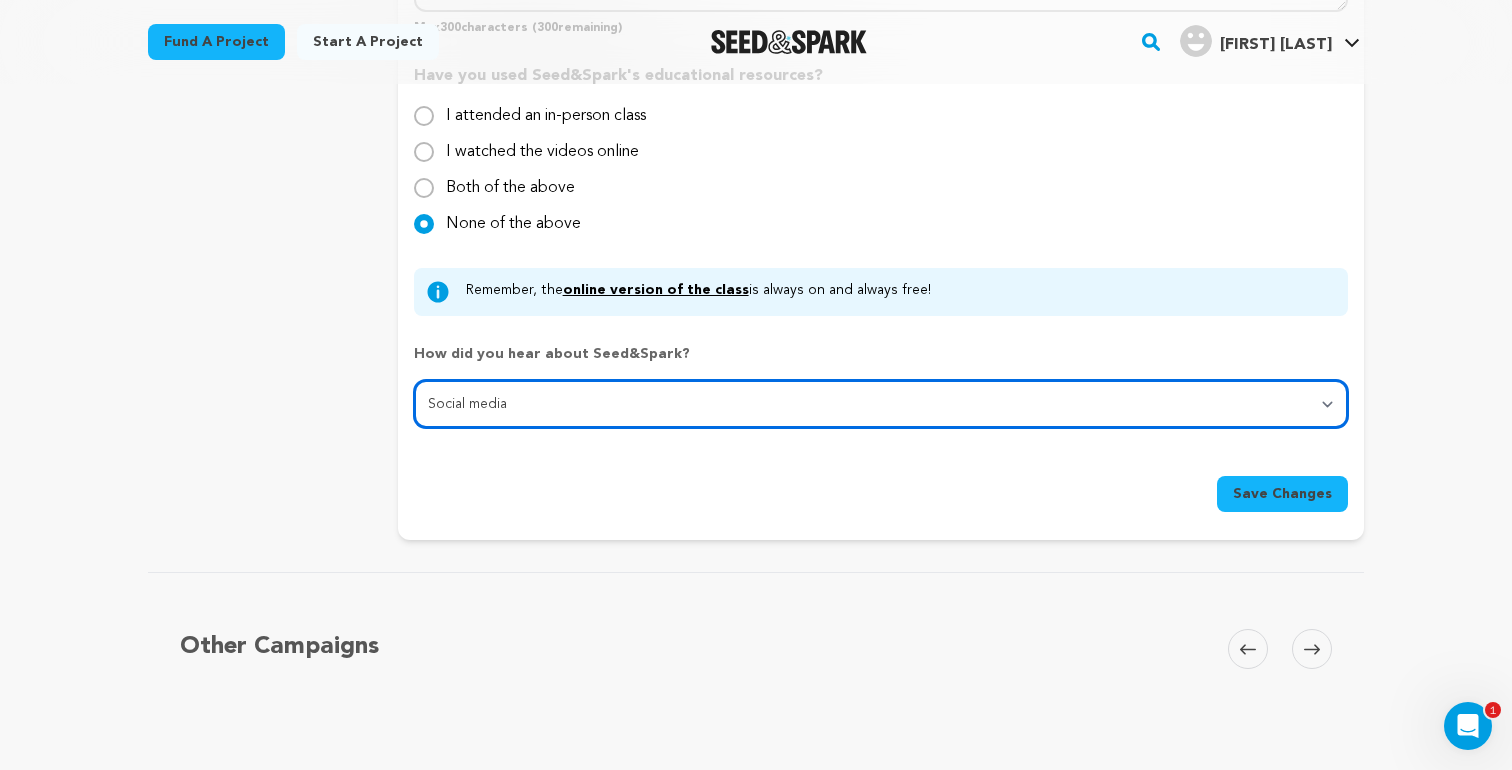 click on "Select...
From a friend Social media Film festival or film organization Took an in-person class Online search Article or podcast Email Other" at bounding box center (881, 404) 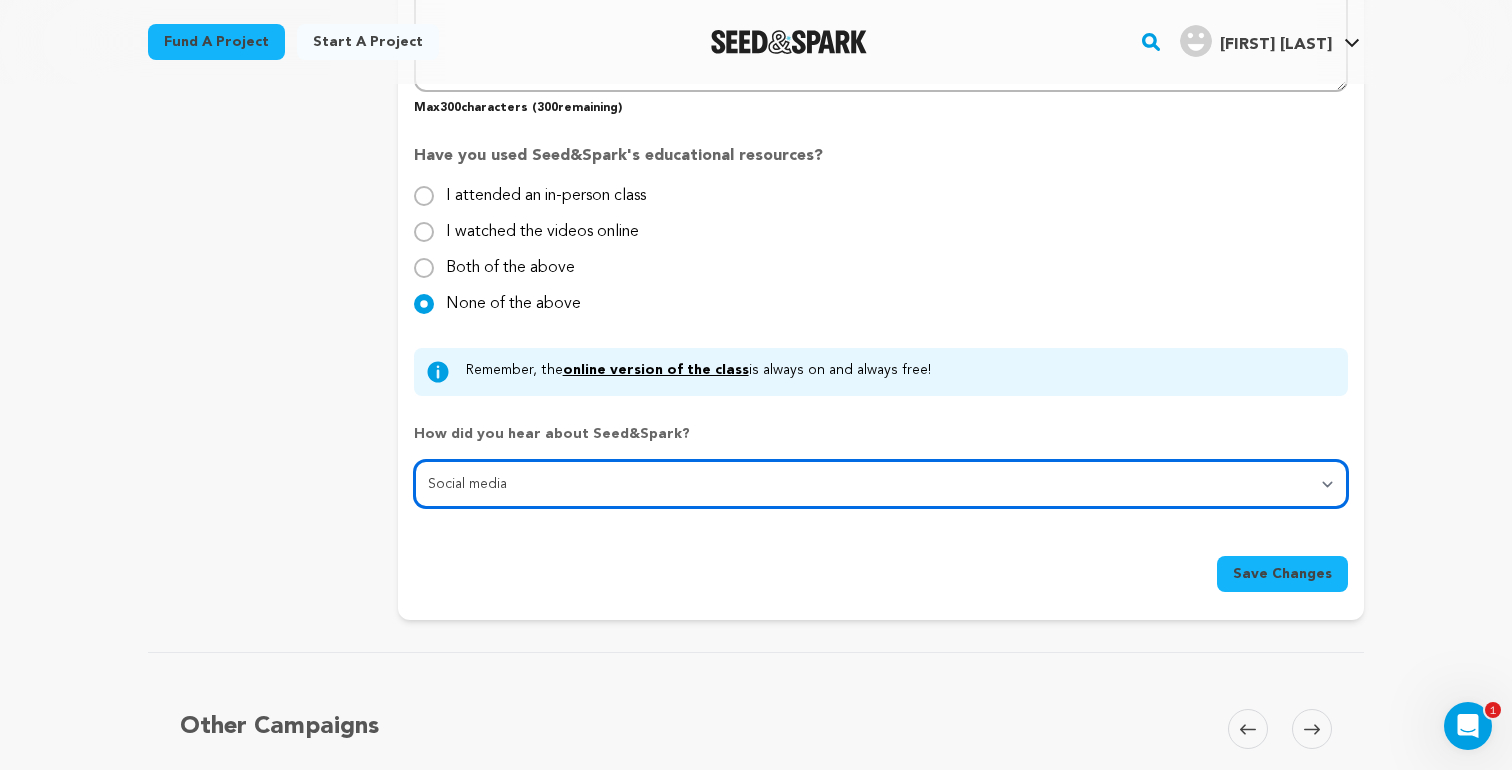 scroll, scrollTop: 1938, scrollLeft: 0, axis: vertical 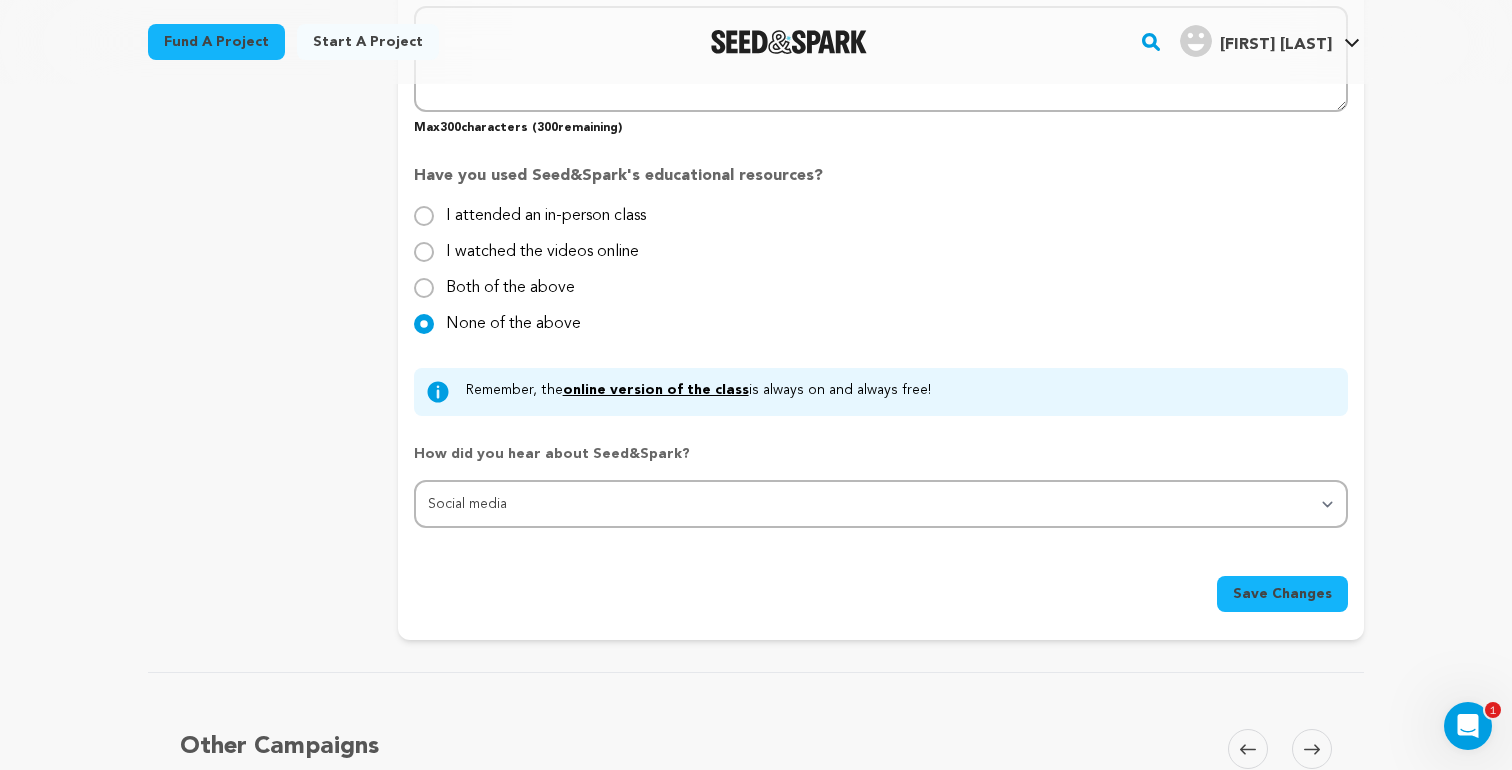 click on "online version
of the class" at bounding box center (656, 390) 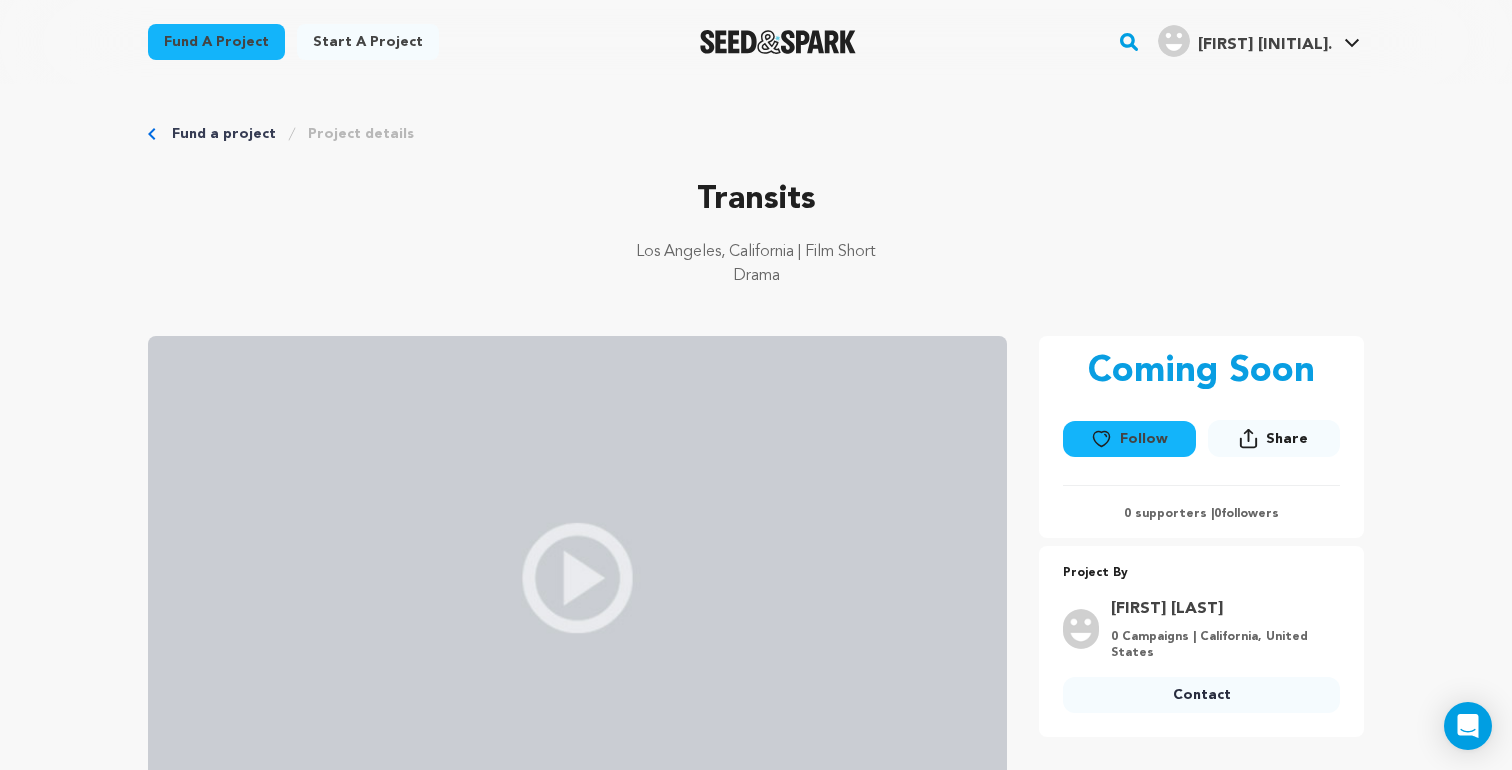 scroll, scrollTop: 63, scrollLeft: 0, axis: vertical 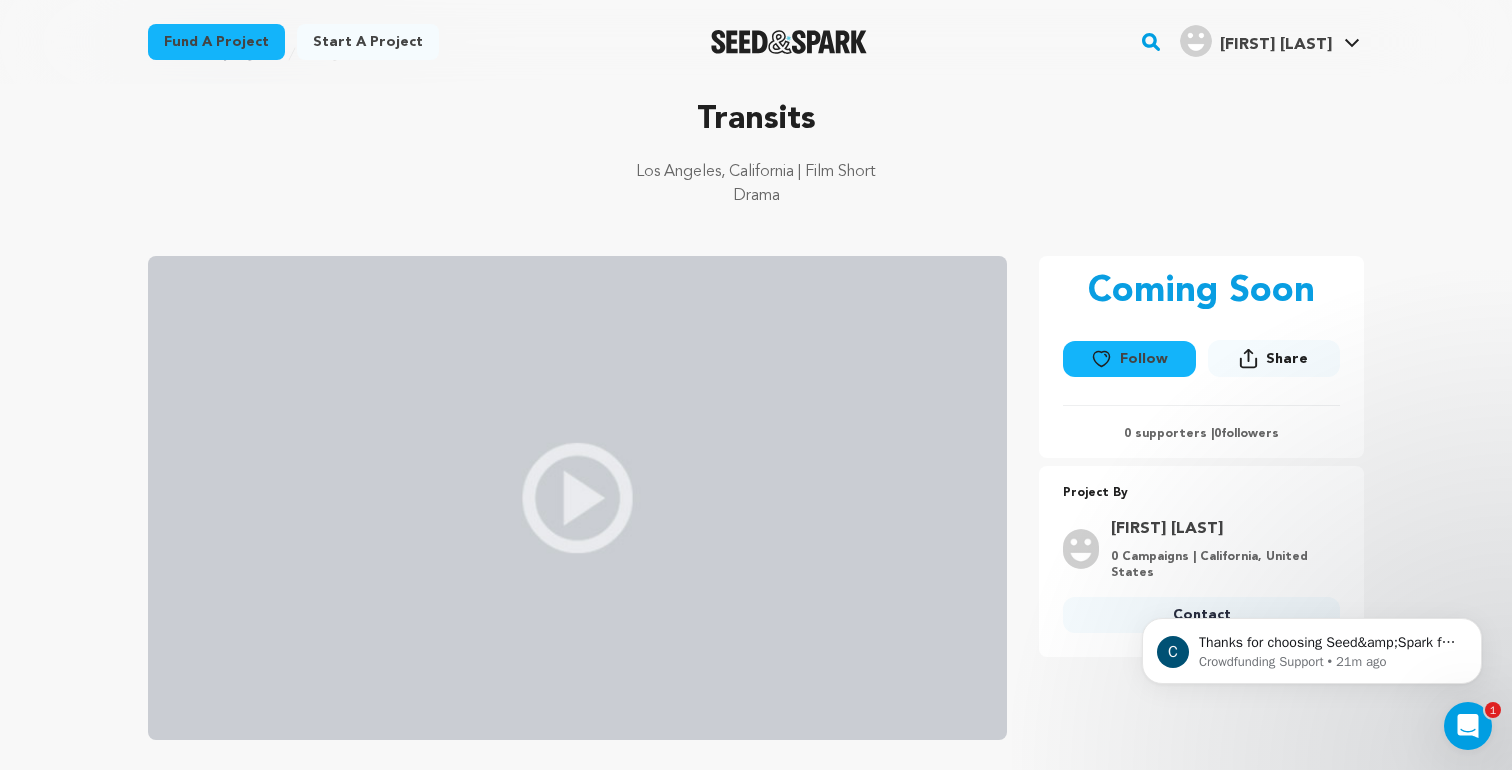 click on "Share" at bounding box center [1287, 359] 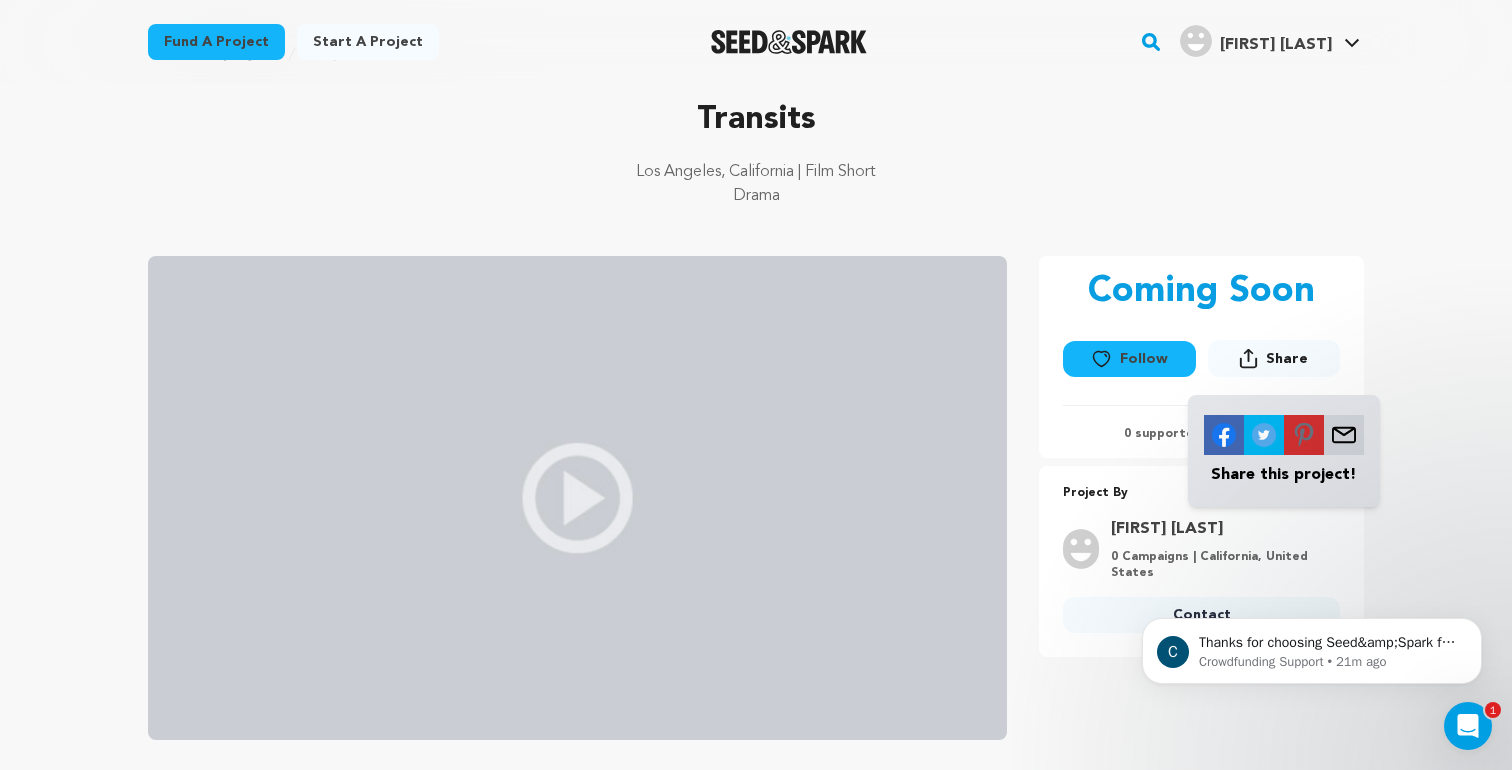 click on "Fund a project
Project details
Transits
Los Angeles, California |                                 Film Short
Drama" at bounding box center [756, 580] 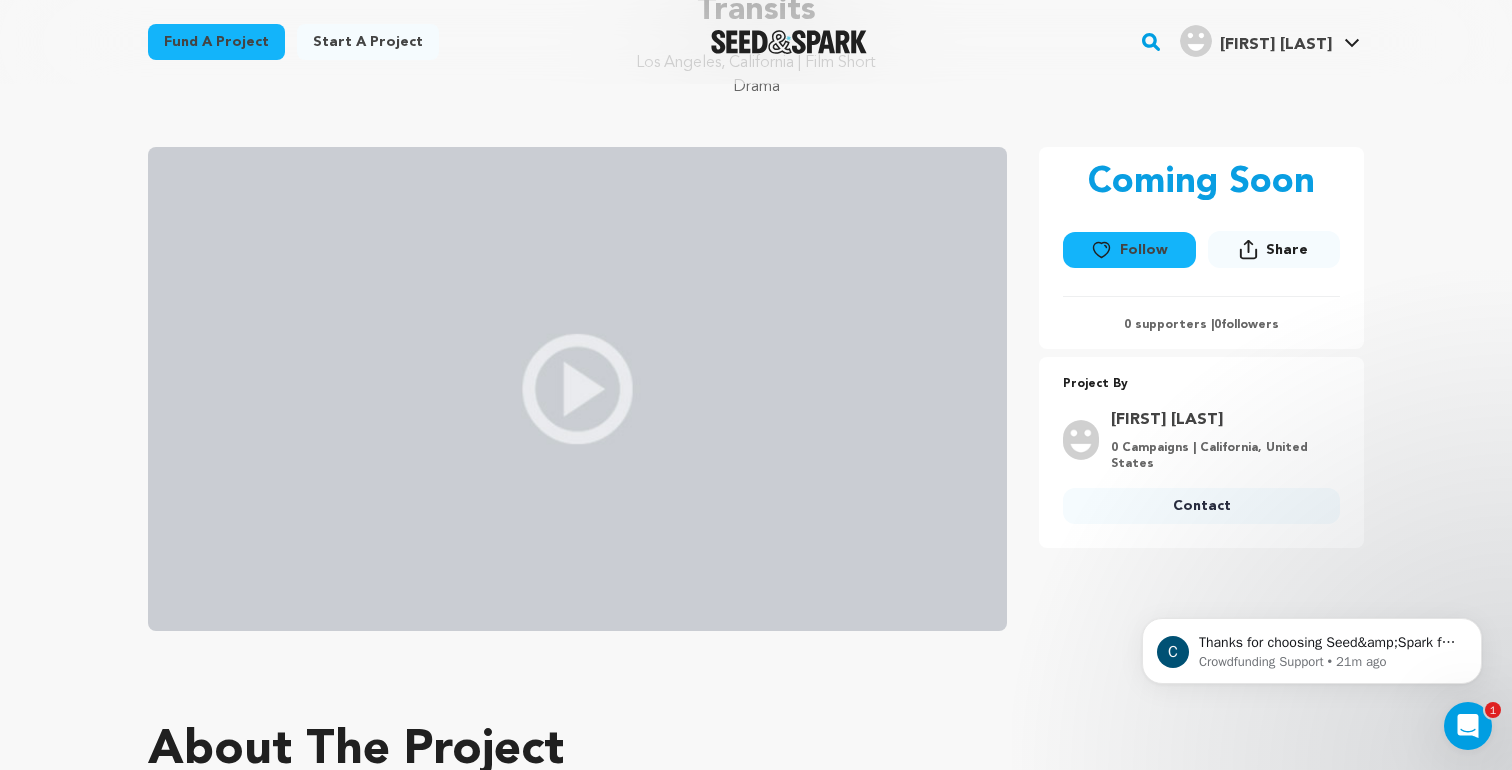 scroll, scrollTop: 0, scrollLeft: 0, axis: both 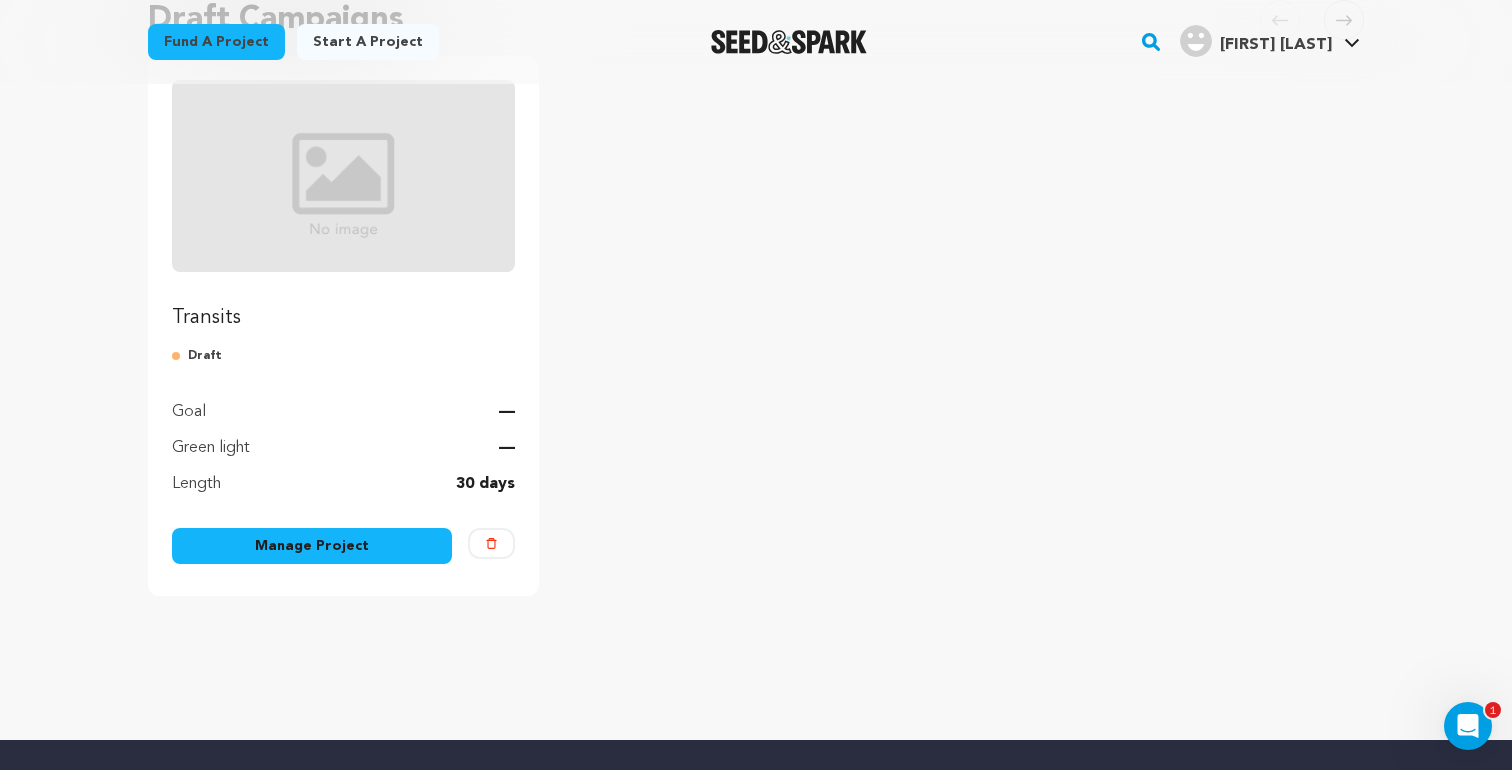 click on "Manage Project" at bounding box center [312, 546] 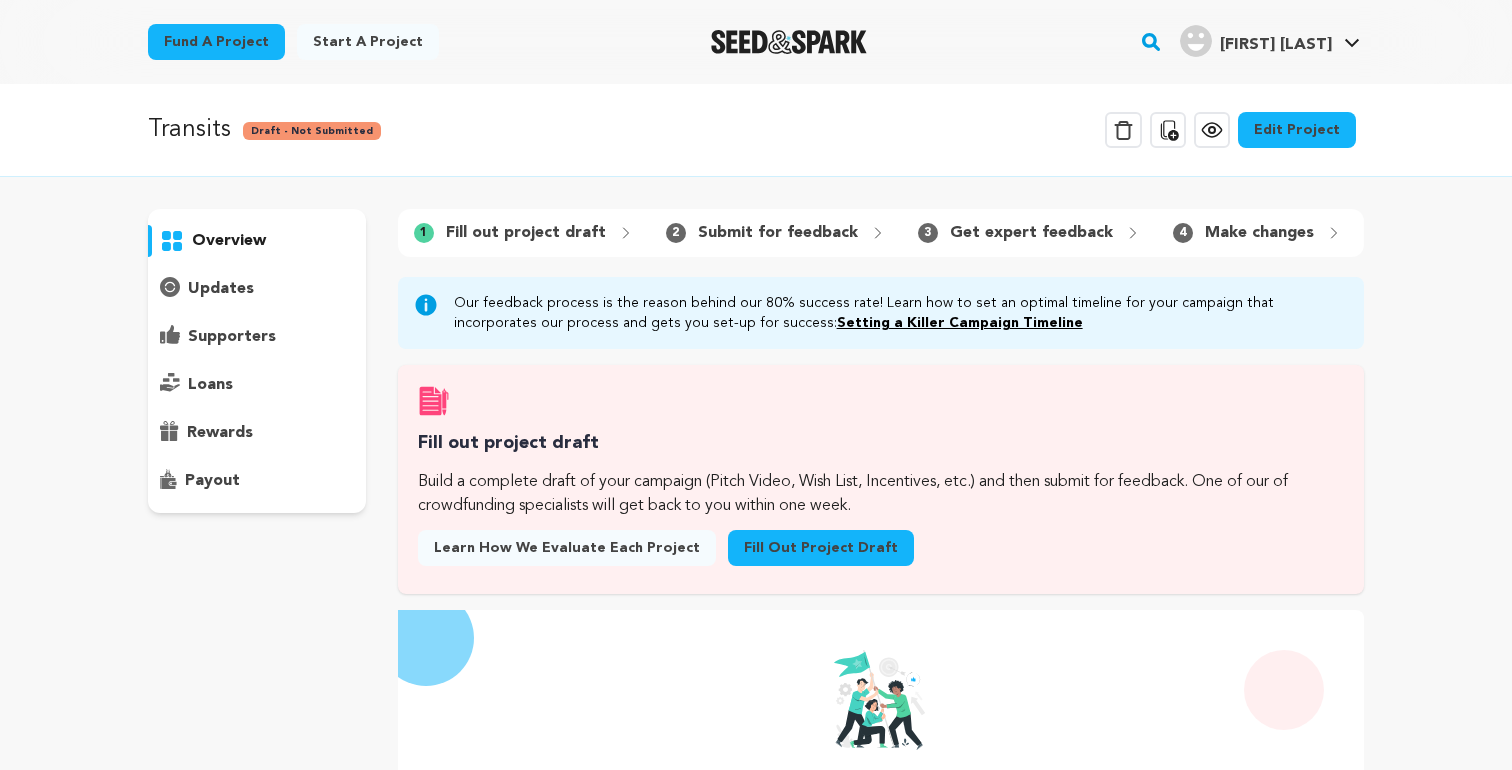 scroll, scrollTop: 0, scrollLeft: 0, axis: both 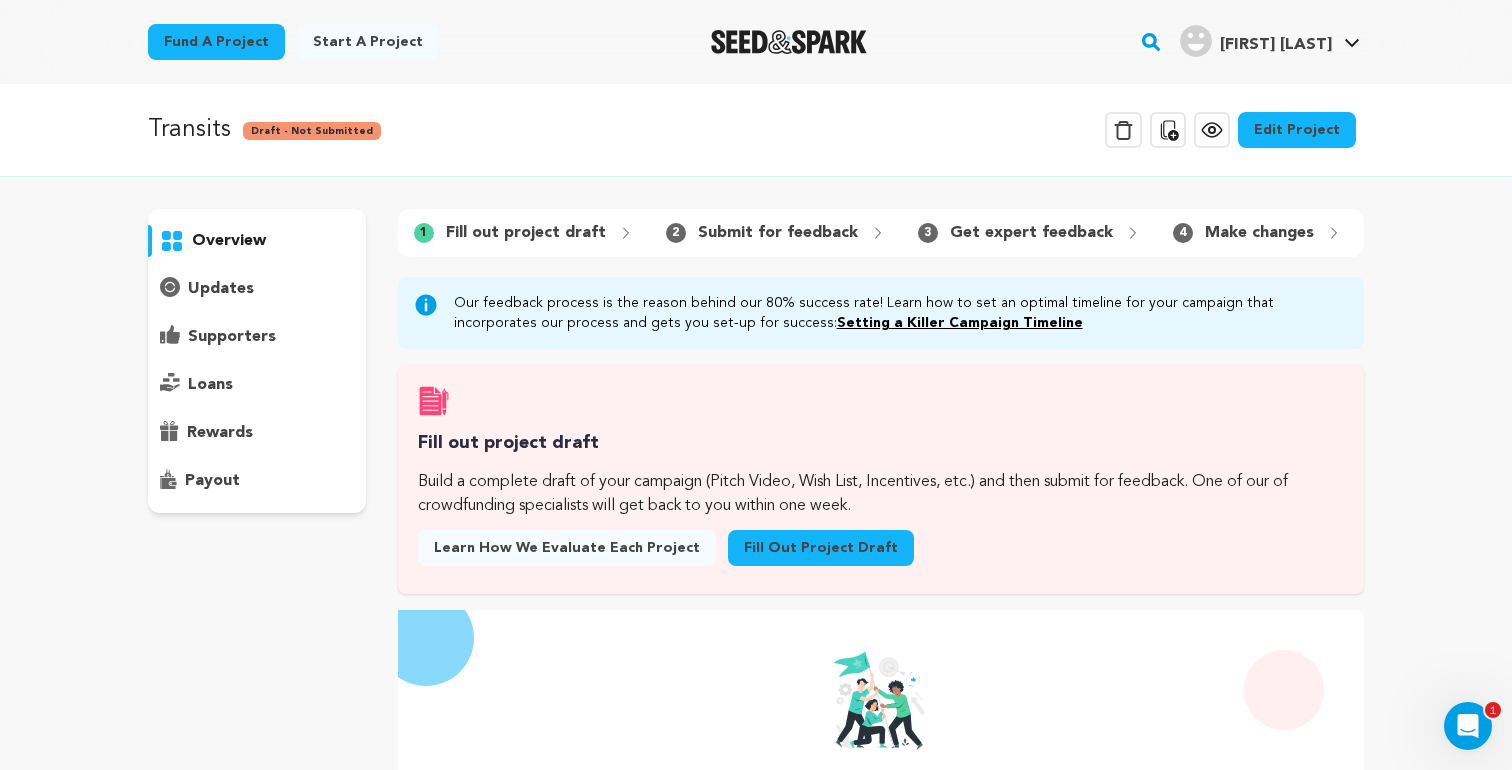 click on "Edit Project" at bounding box center (1297, 130) 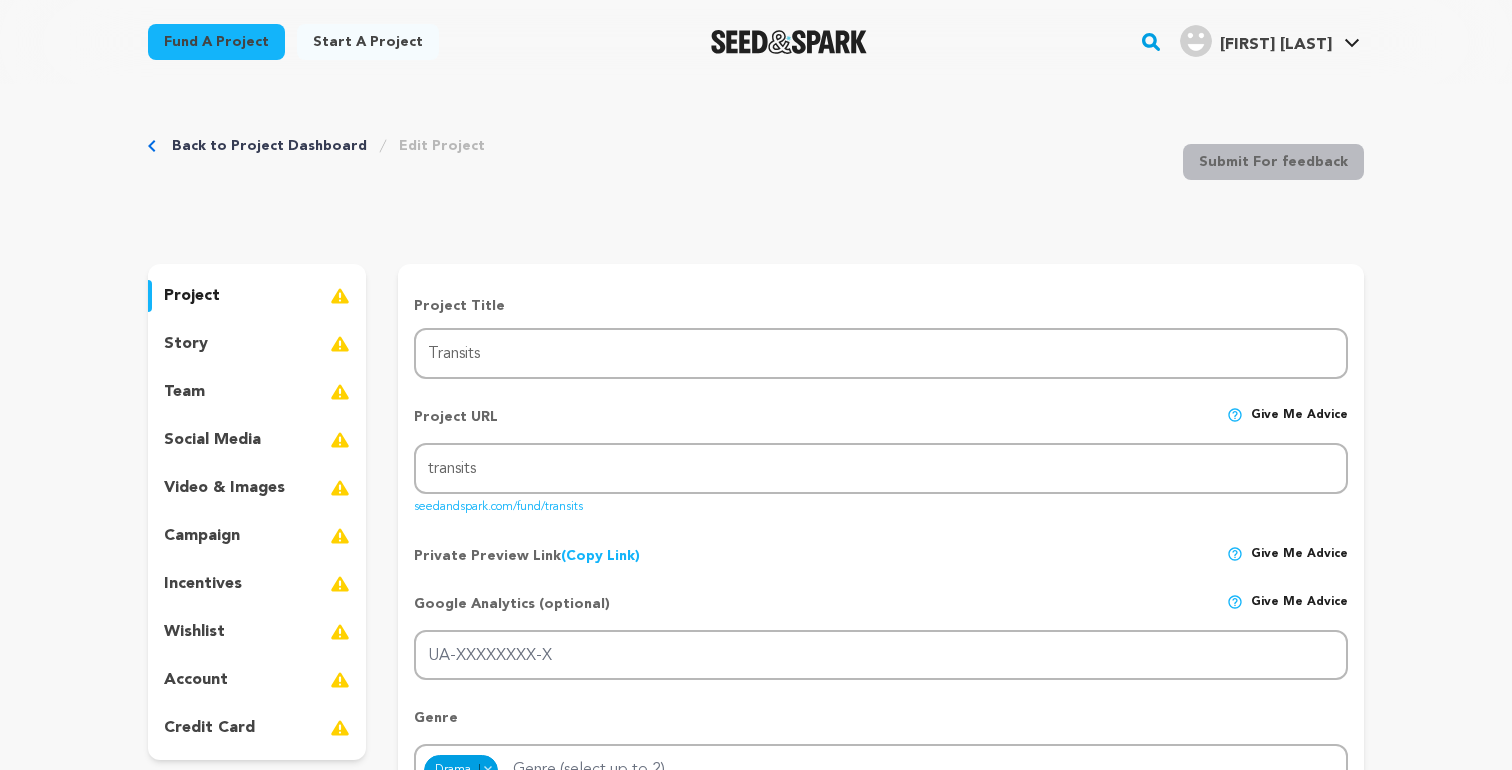 scroll, scrollTop: 0, scrollLeft: 0, axis: both 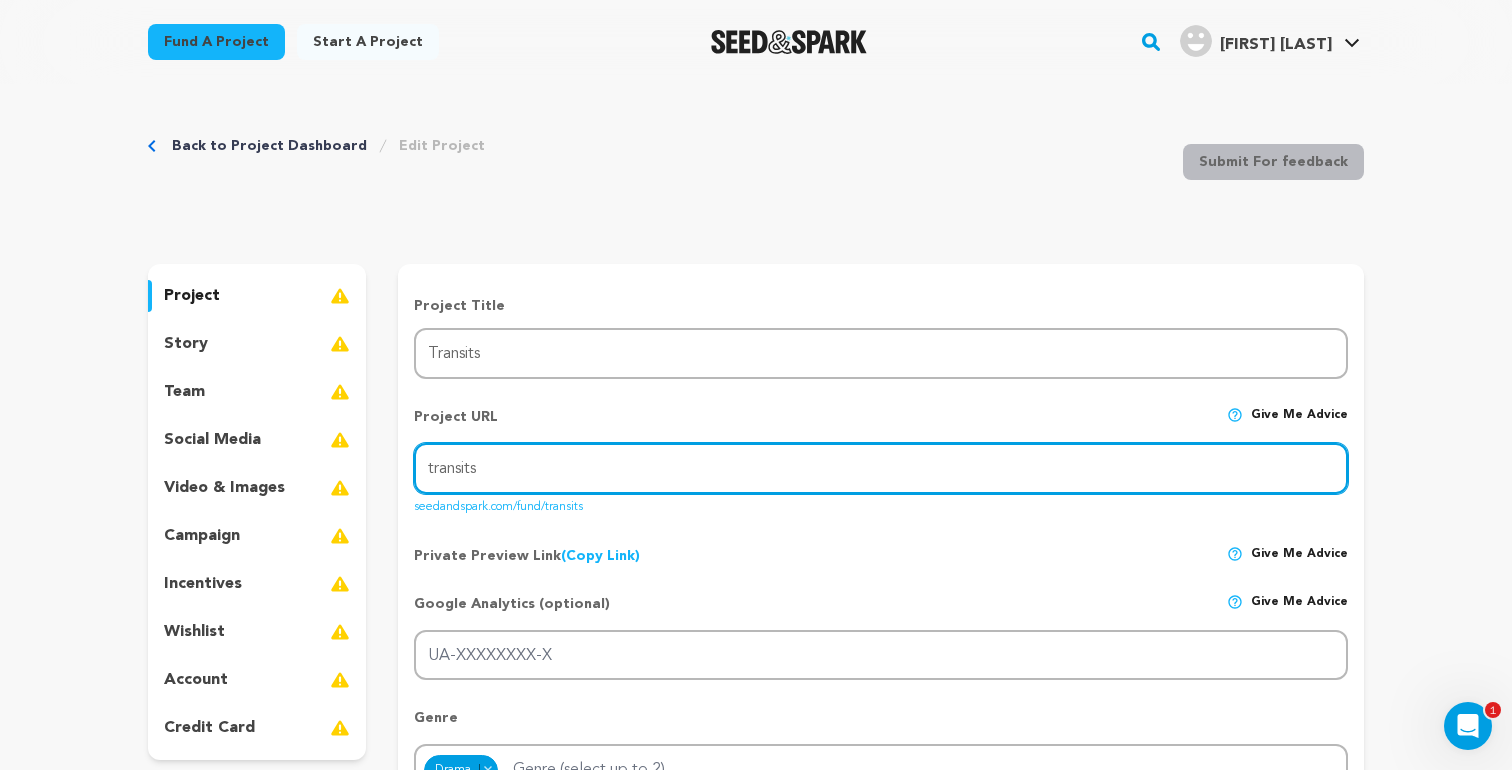 click on "transits" at bounding box center (881, 468) 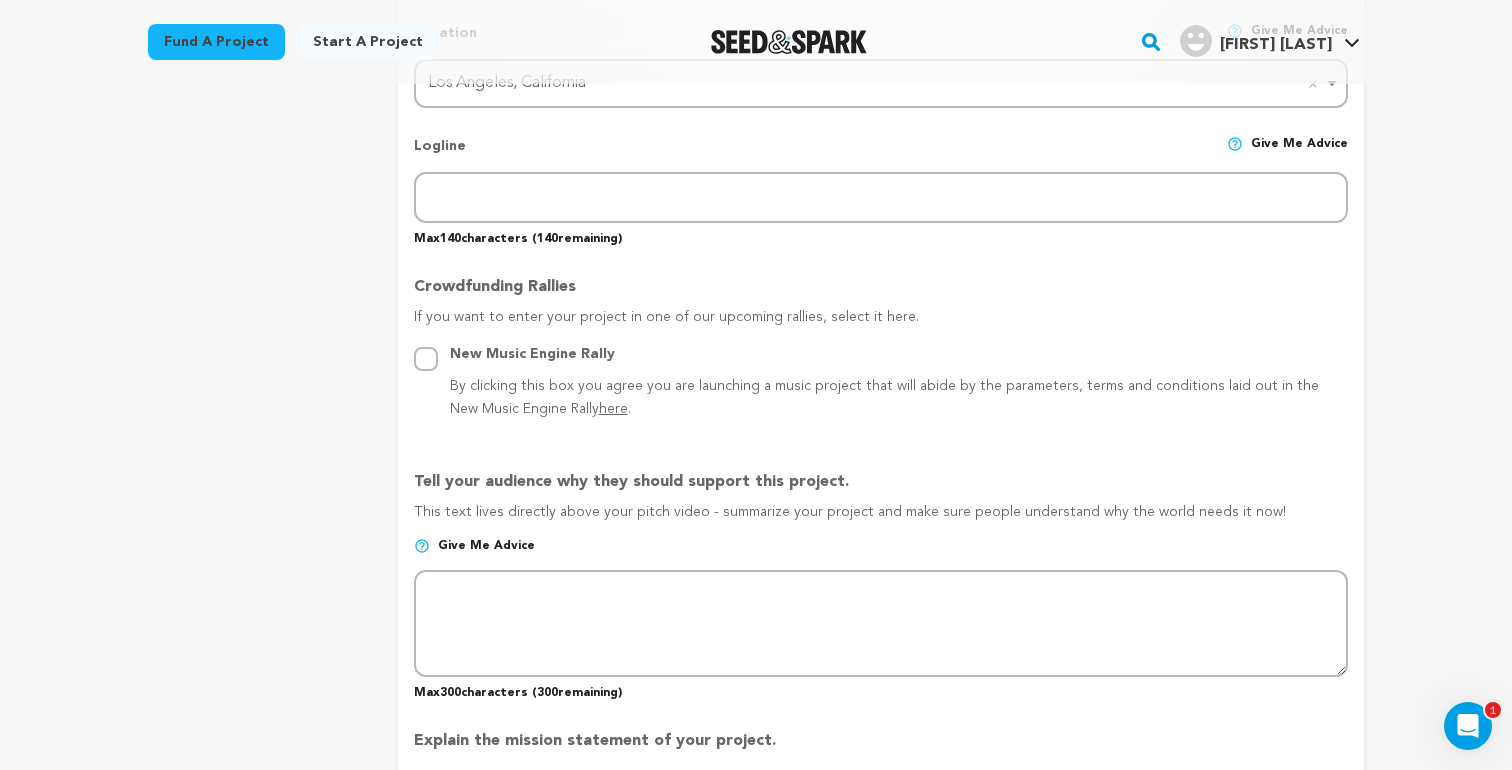 scroll, scrollTop: 617, scrollLeft: 0, axis: vertical 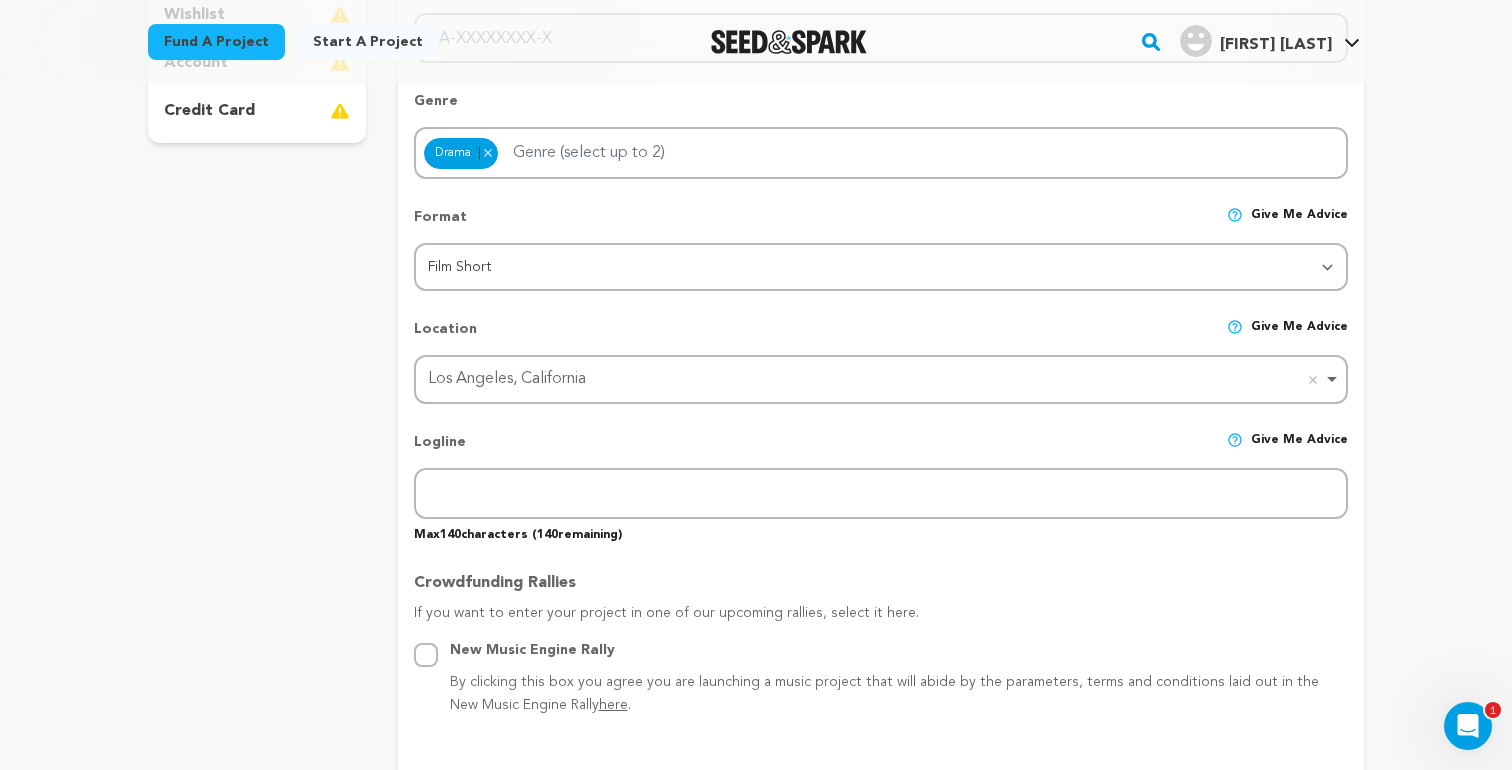 type on "transitsthemovie" 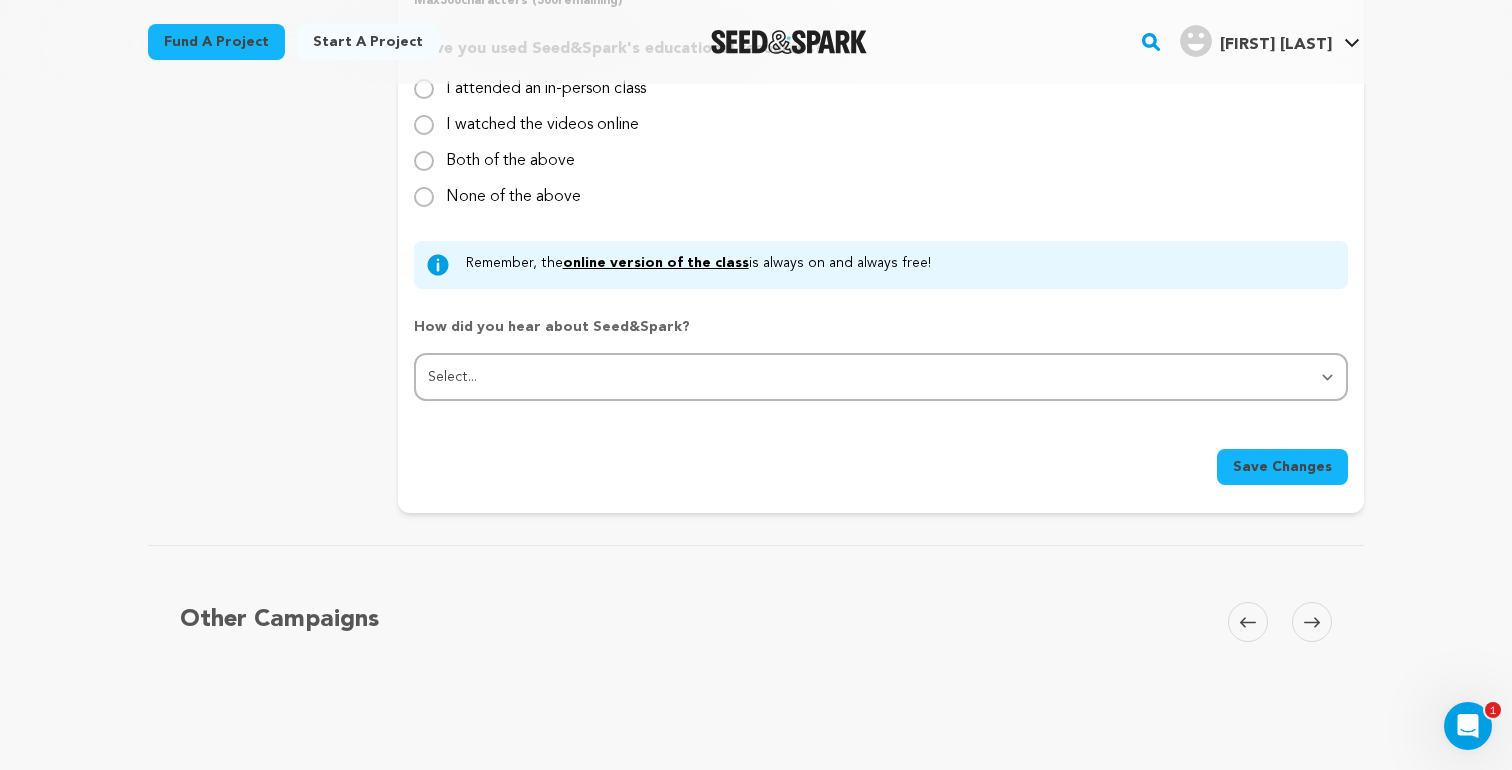 scroll, scrollTop: 2608, scrollLeft: 0, axis: vertical 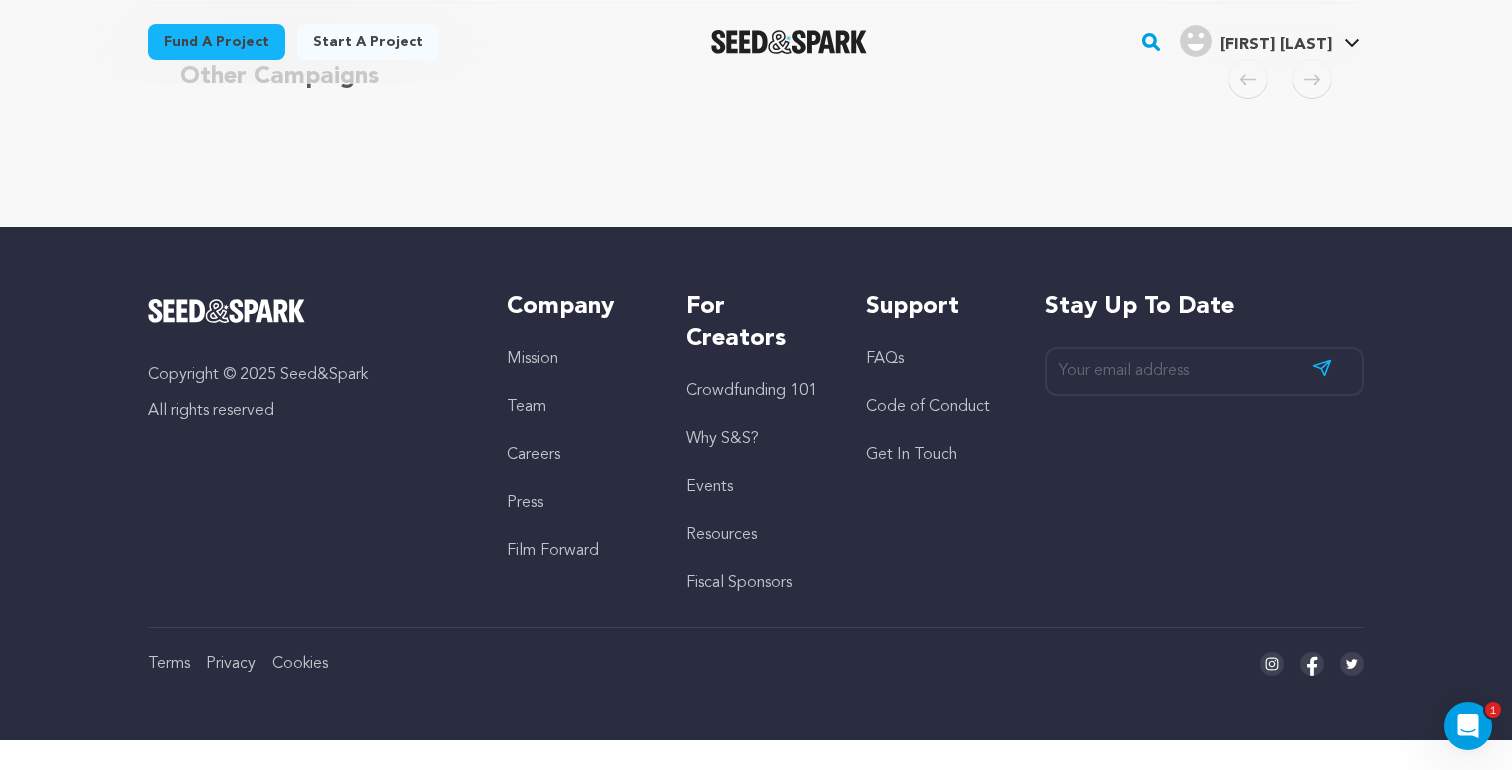 click on "FAQs" at bounding box center [885, 359] 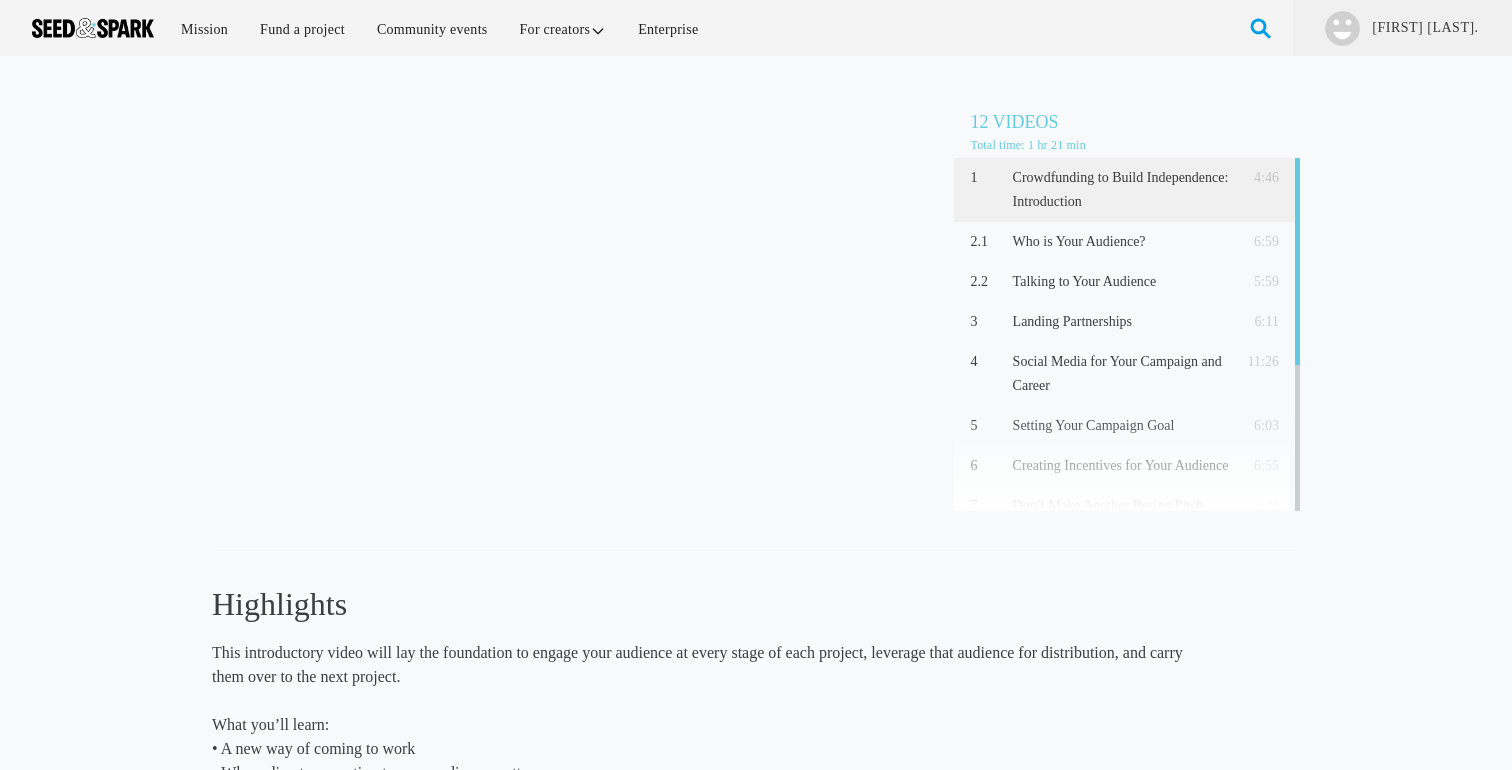 scroll, scrollTop: 0, scrollLeft: 0, axis: both 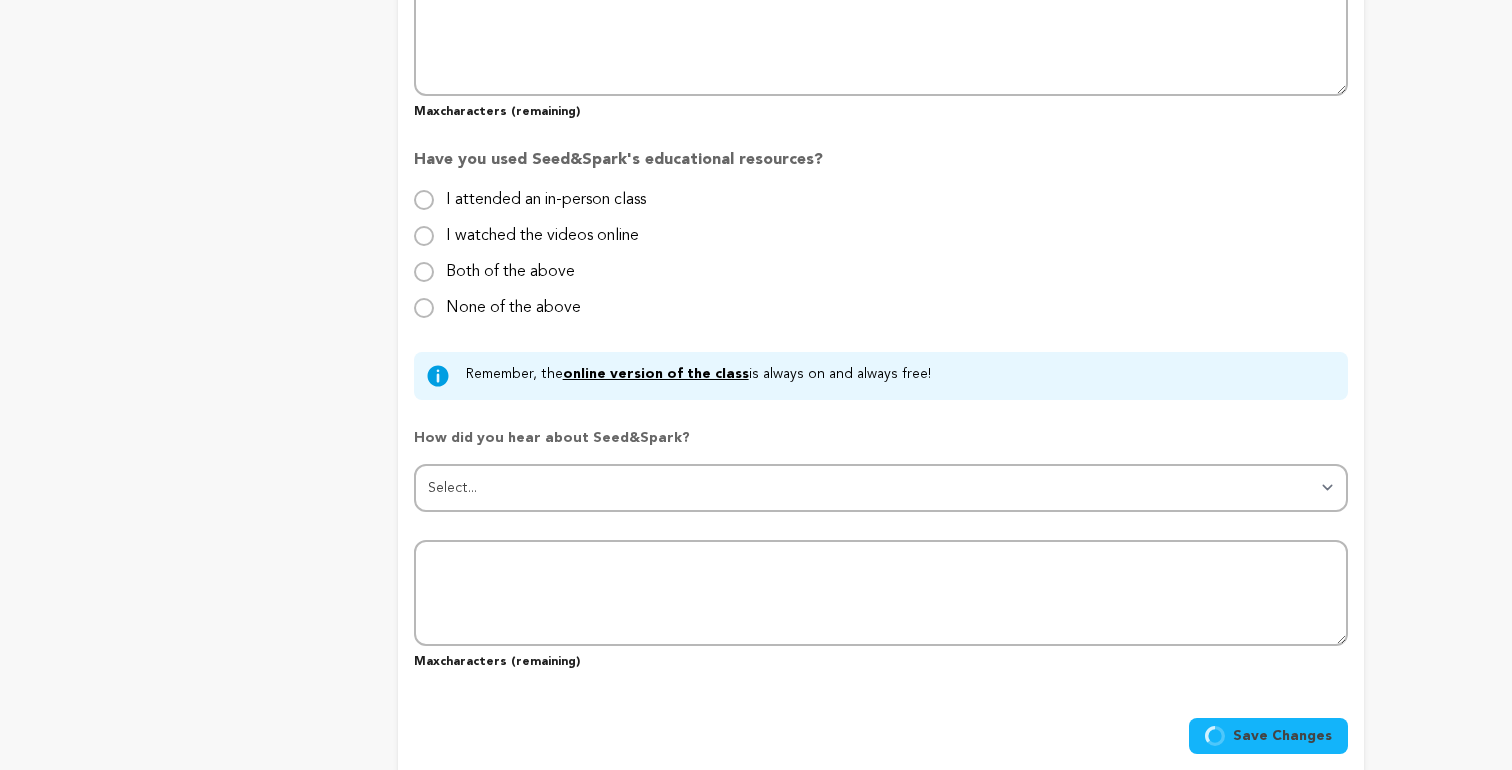 type on "Transits" 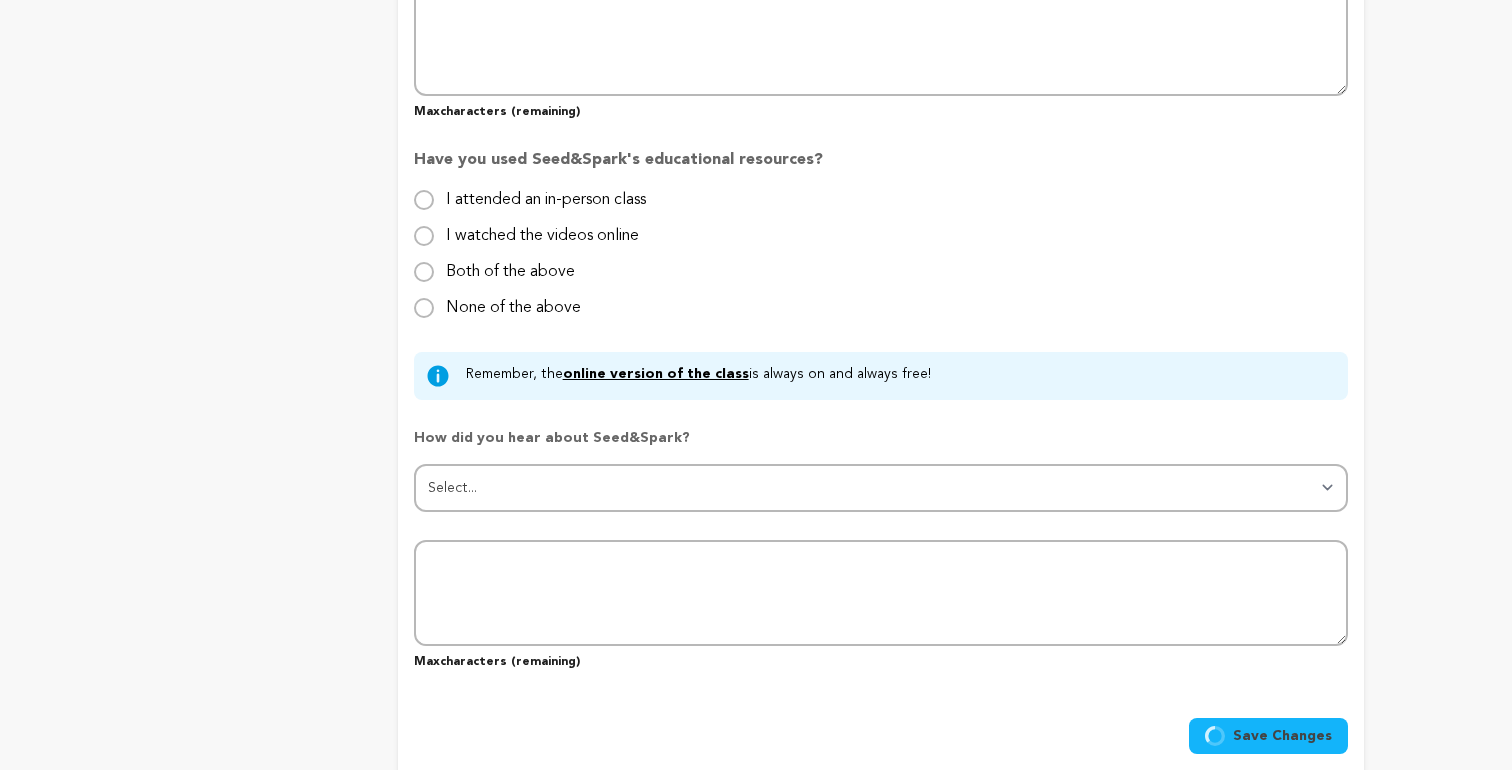 type on "transits" 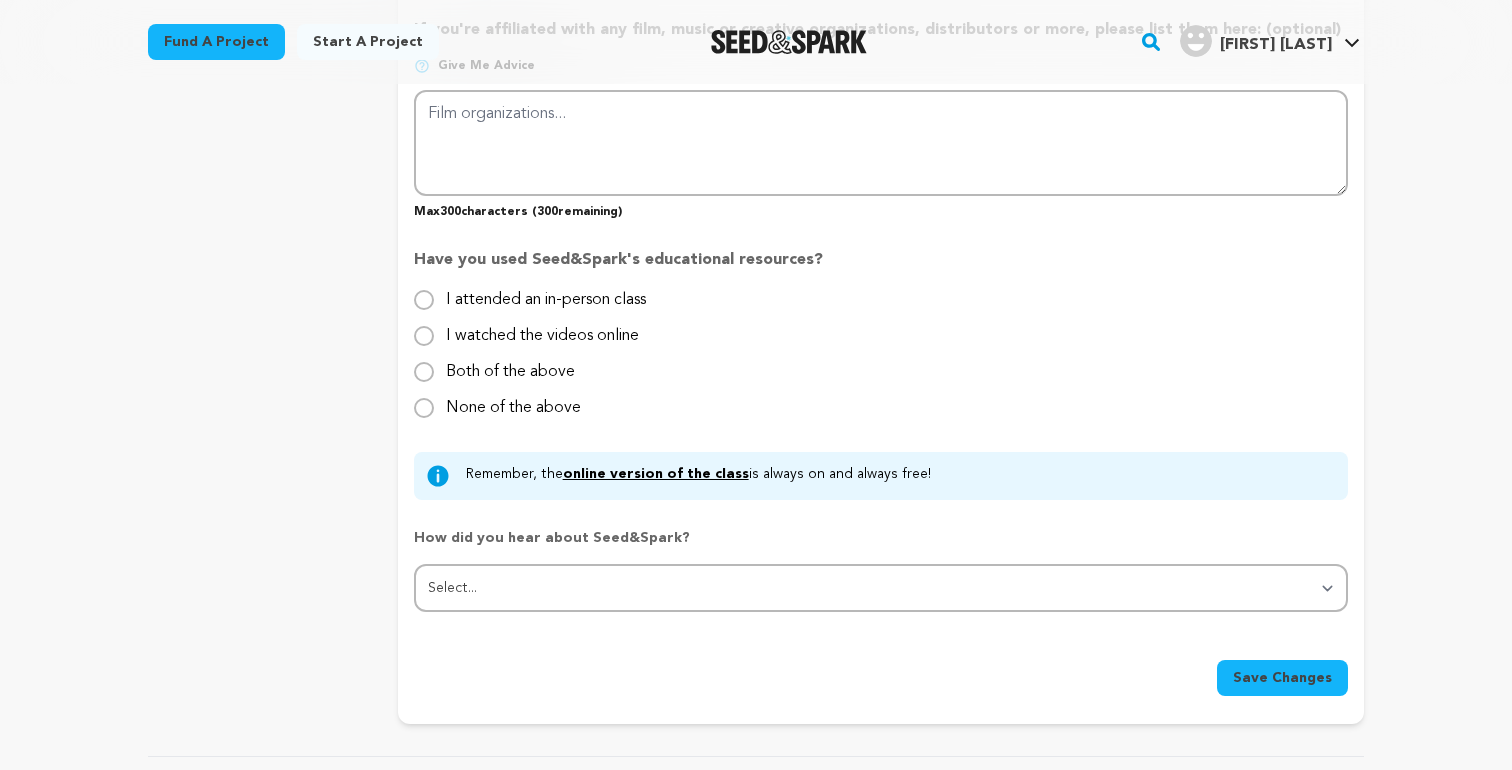 scroll, scrollTop: 1938, scrollLeft: 0, axis: vertical 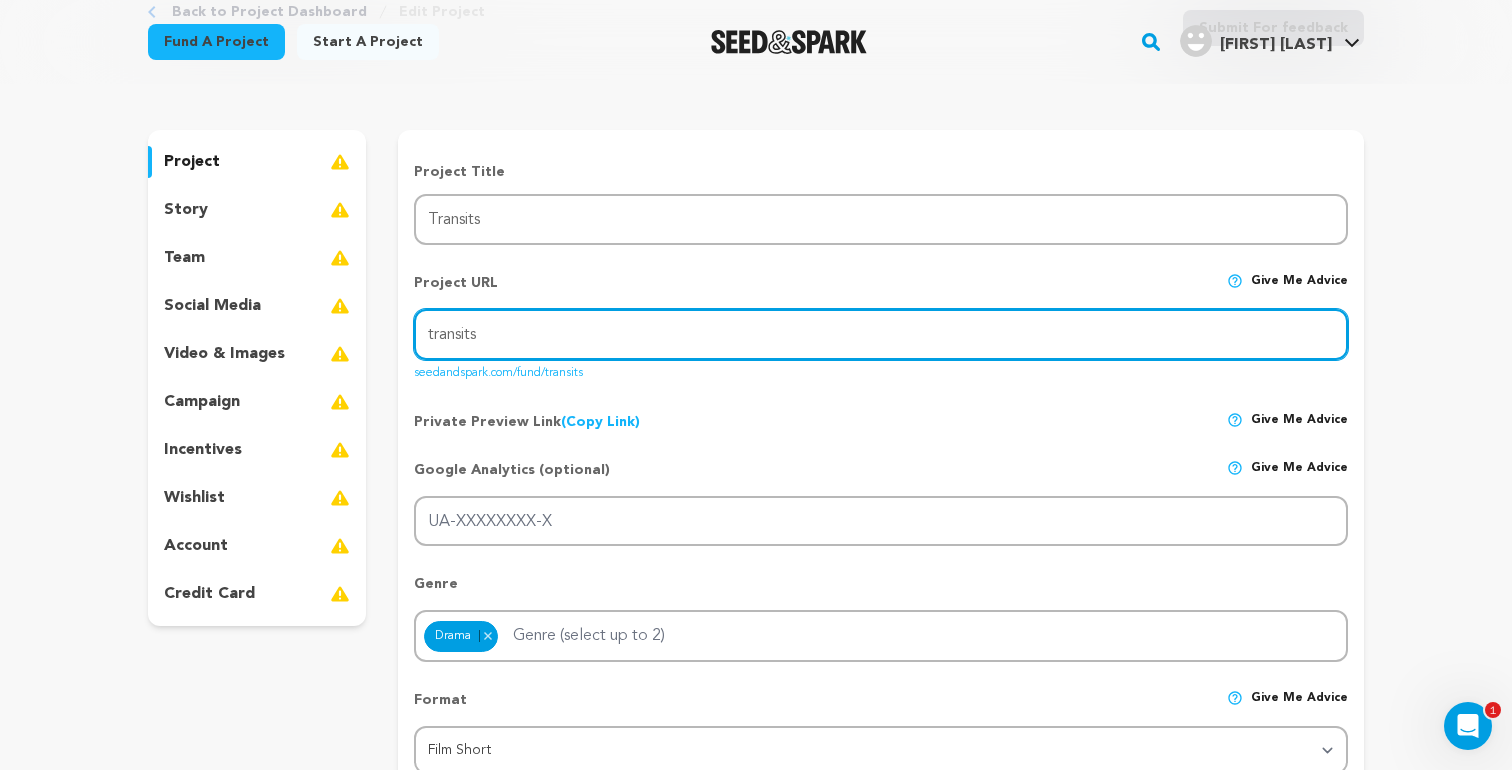 drag, startPoint x: 553, startPoint y: 330, endPoint x: 391, endPoint y: 328, distance: 162.01234 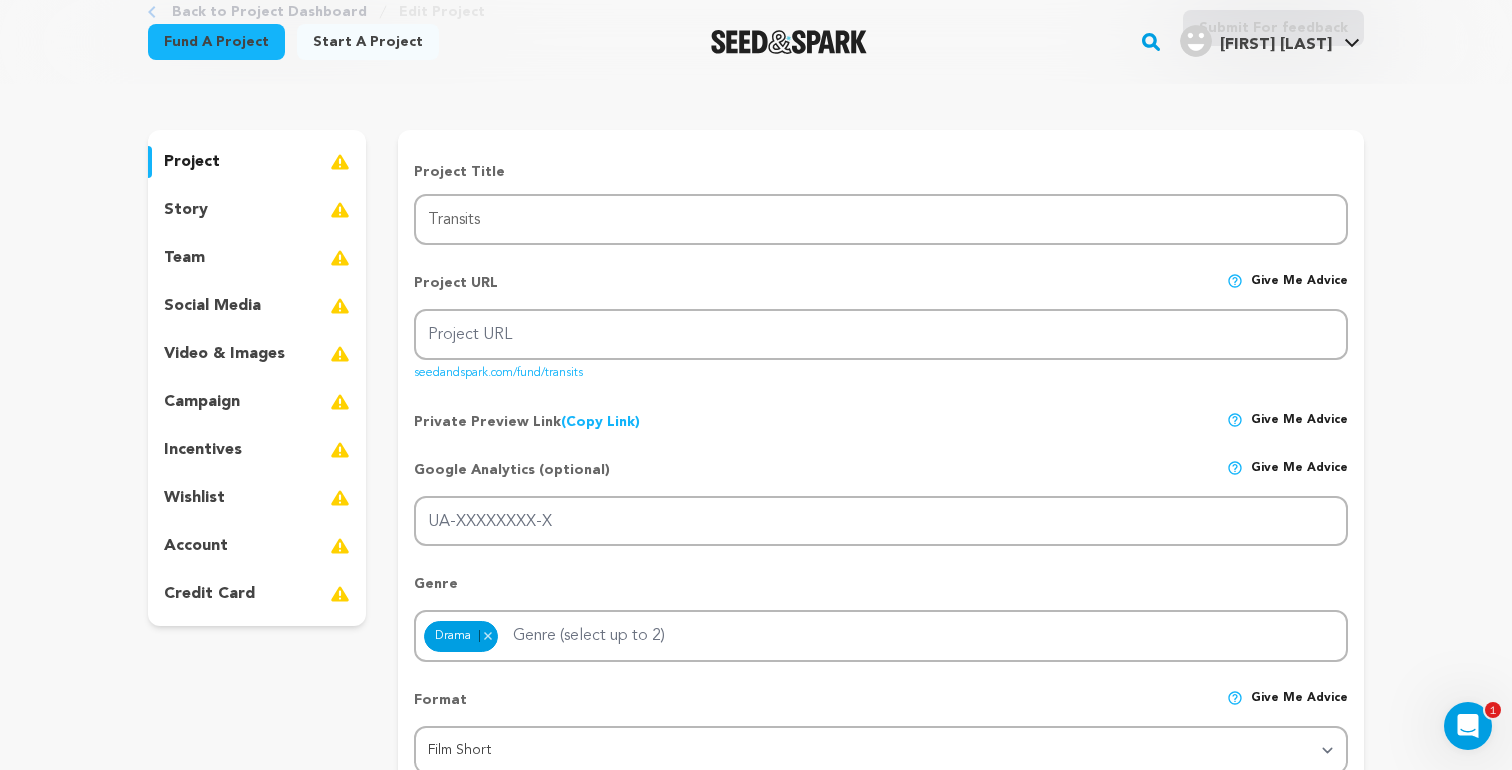 click on "Back to Project Dashboard
Edit Project
Submit For feedback
Submit For feedback
project" at bounding box center [756, 1582] 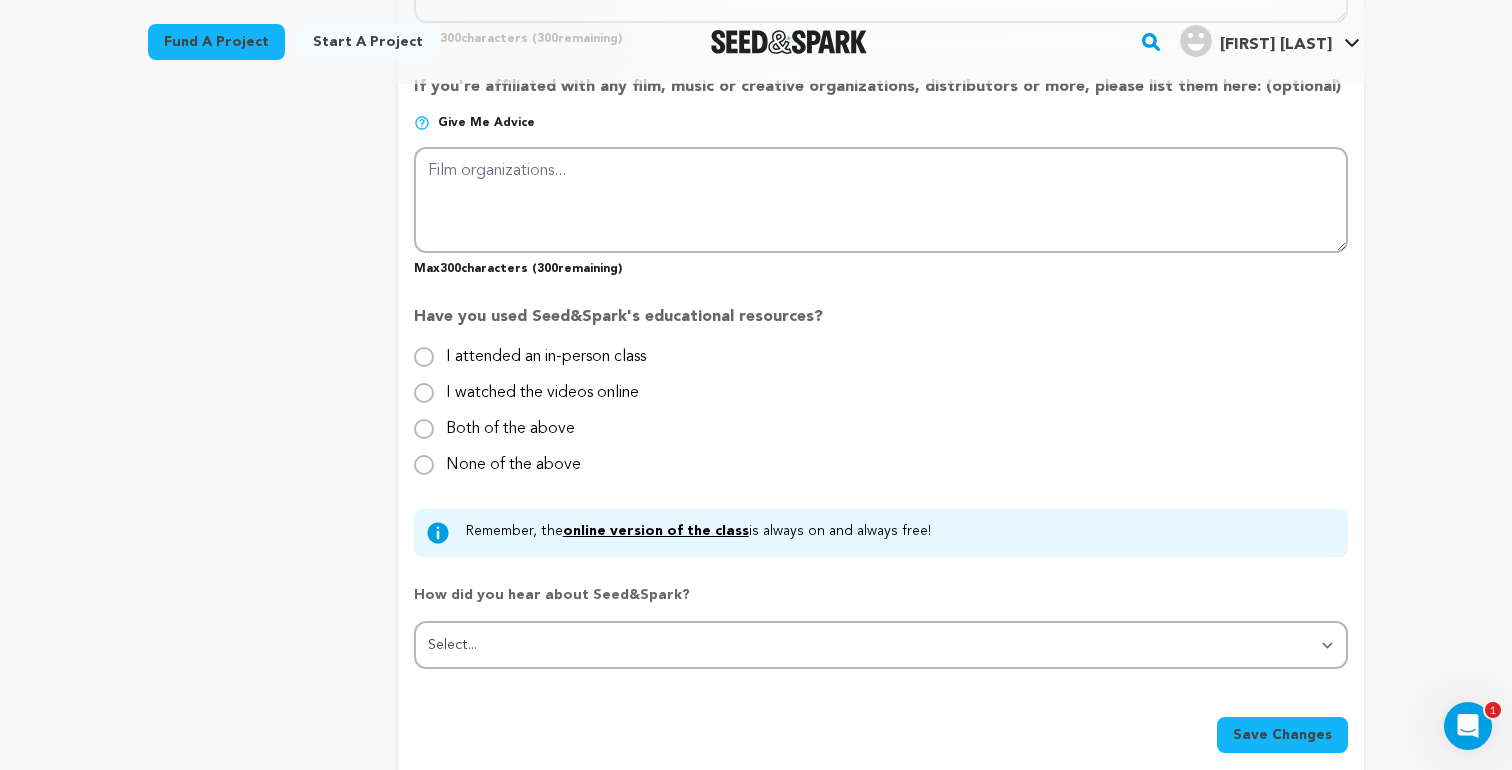 scroll, scrollTop: 1906, scrollLeft: 0, axis: vertical 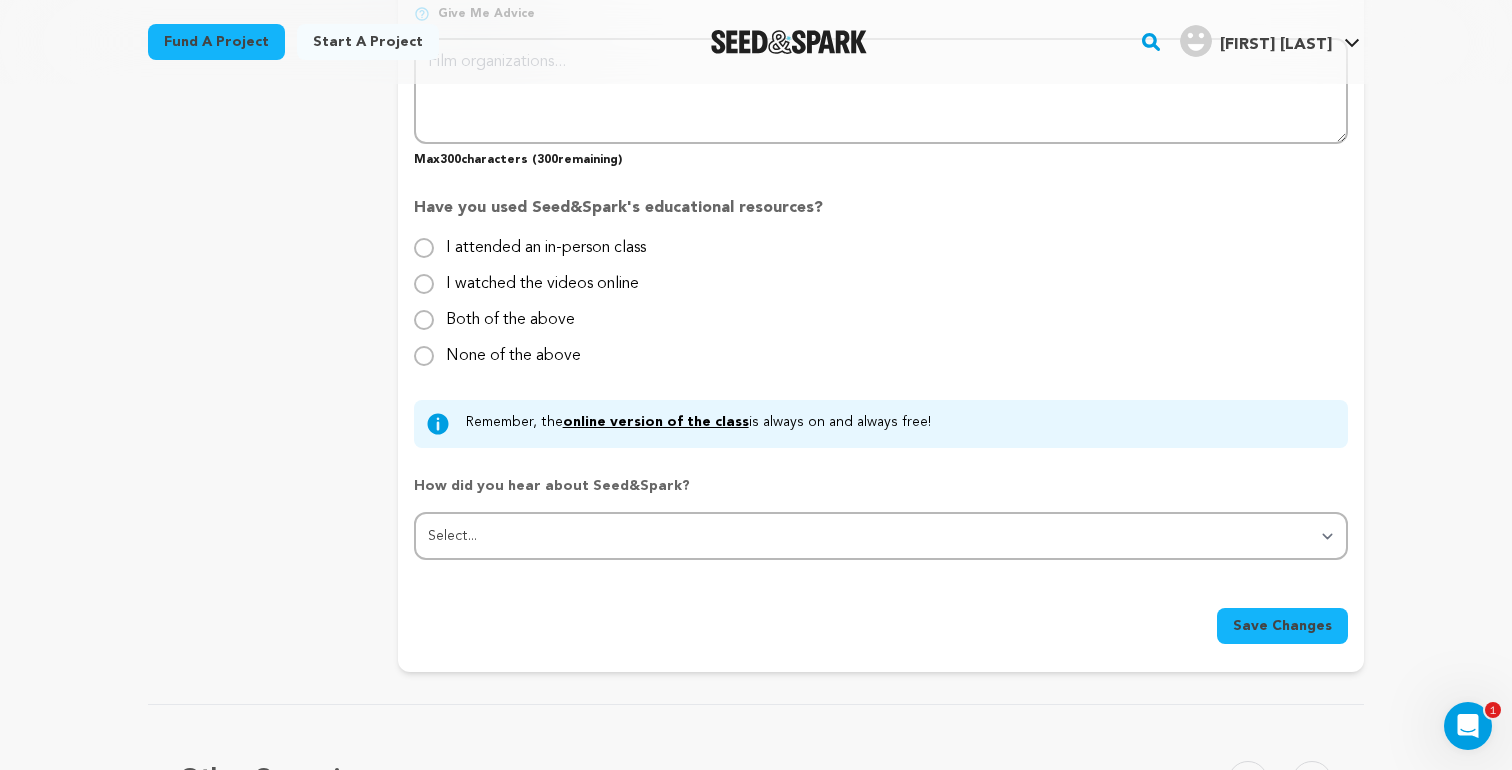 click on "Save Changes" at bounding box center [1282, 626] 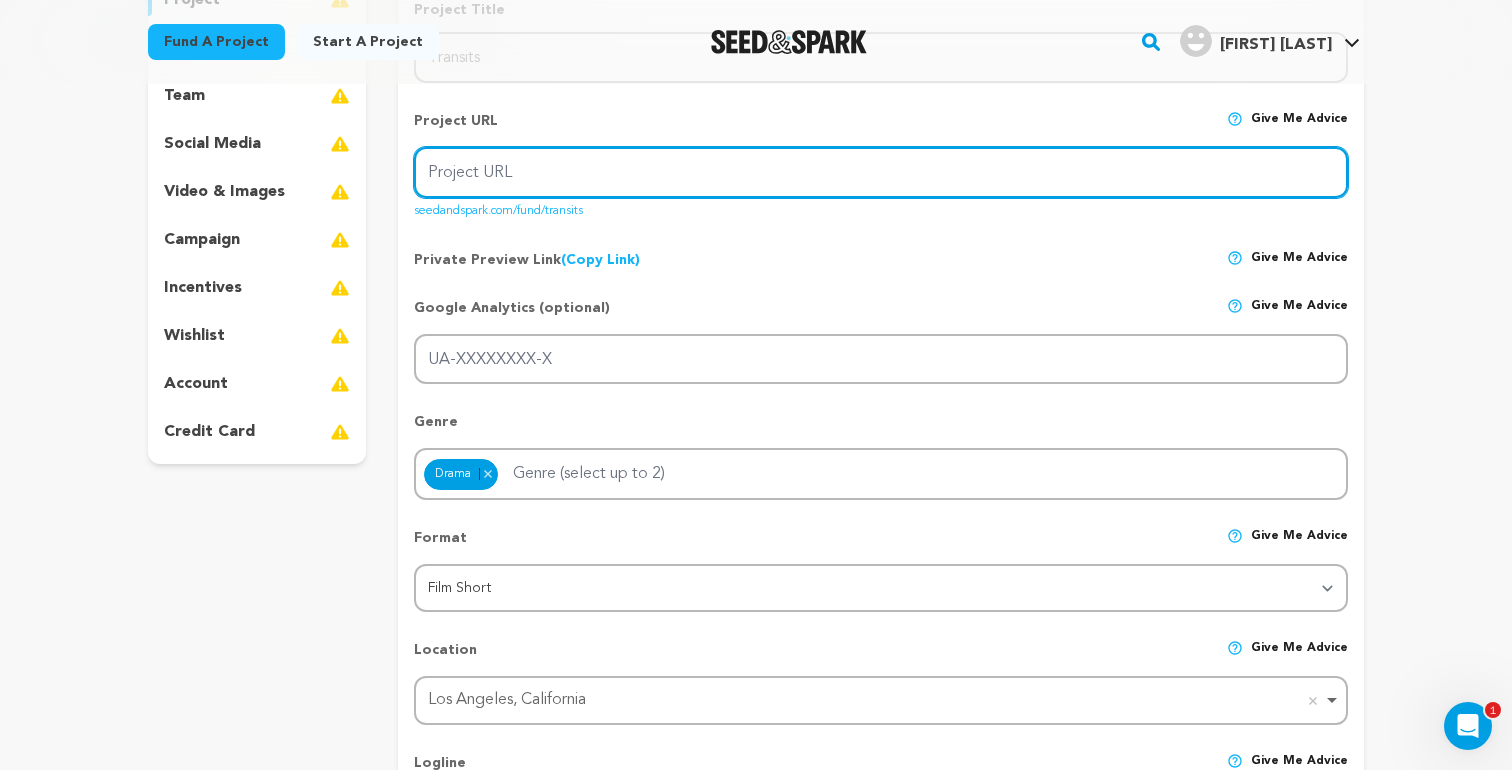 scroll, scrollTop: 247, scrollLeft: 0, axis: vertical 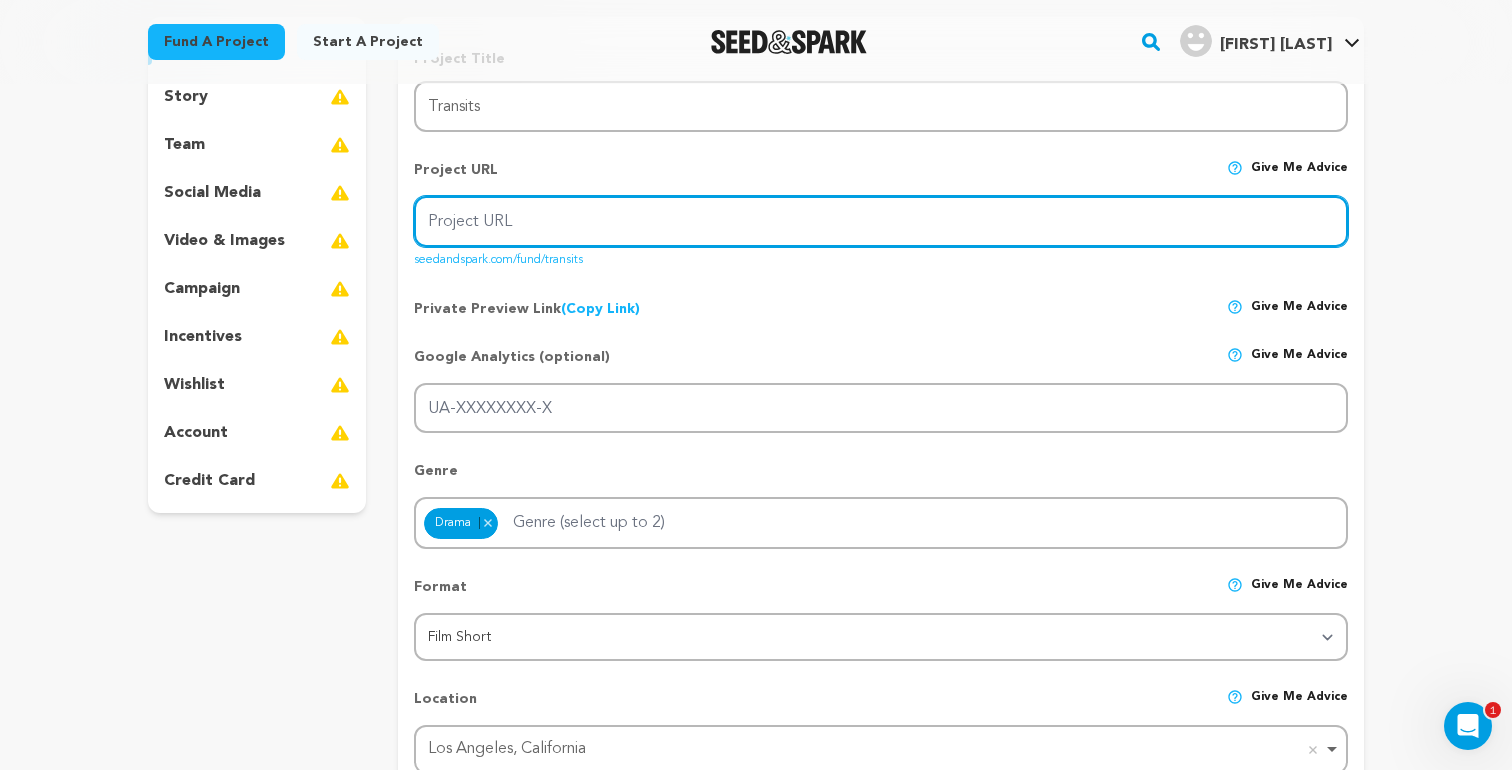 type on "T" 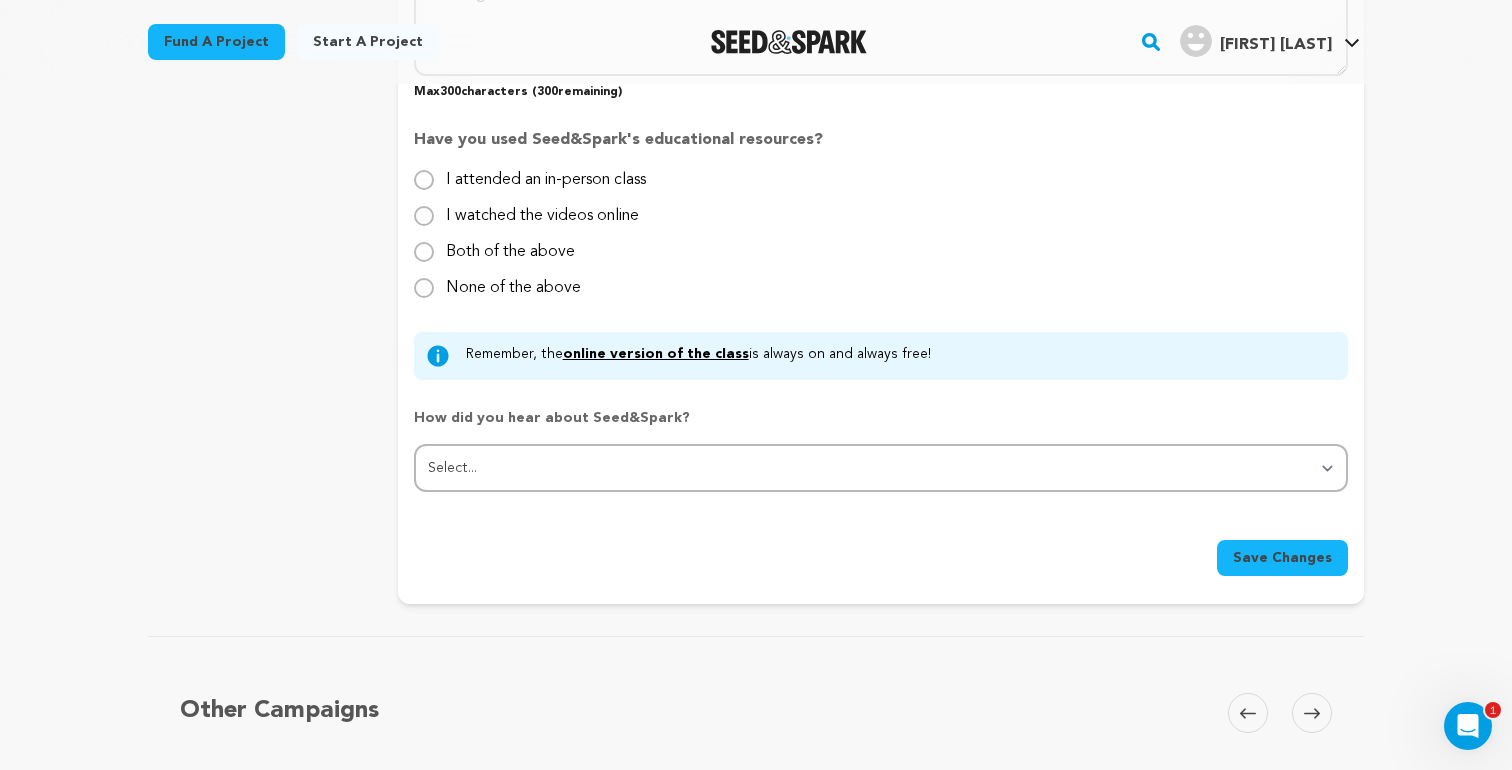 scroll, scrollTop: 2157, scrollLeft: 0, axis: vertical 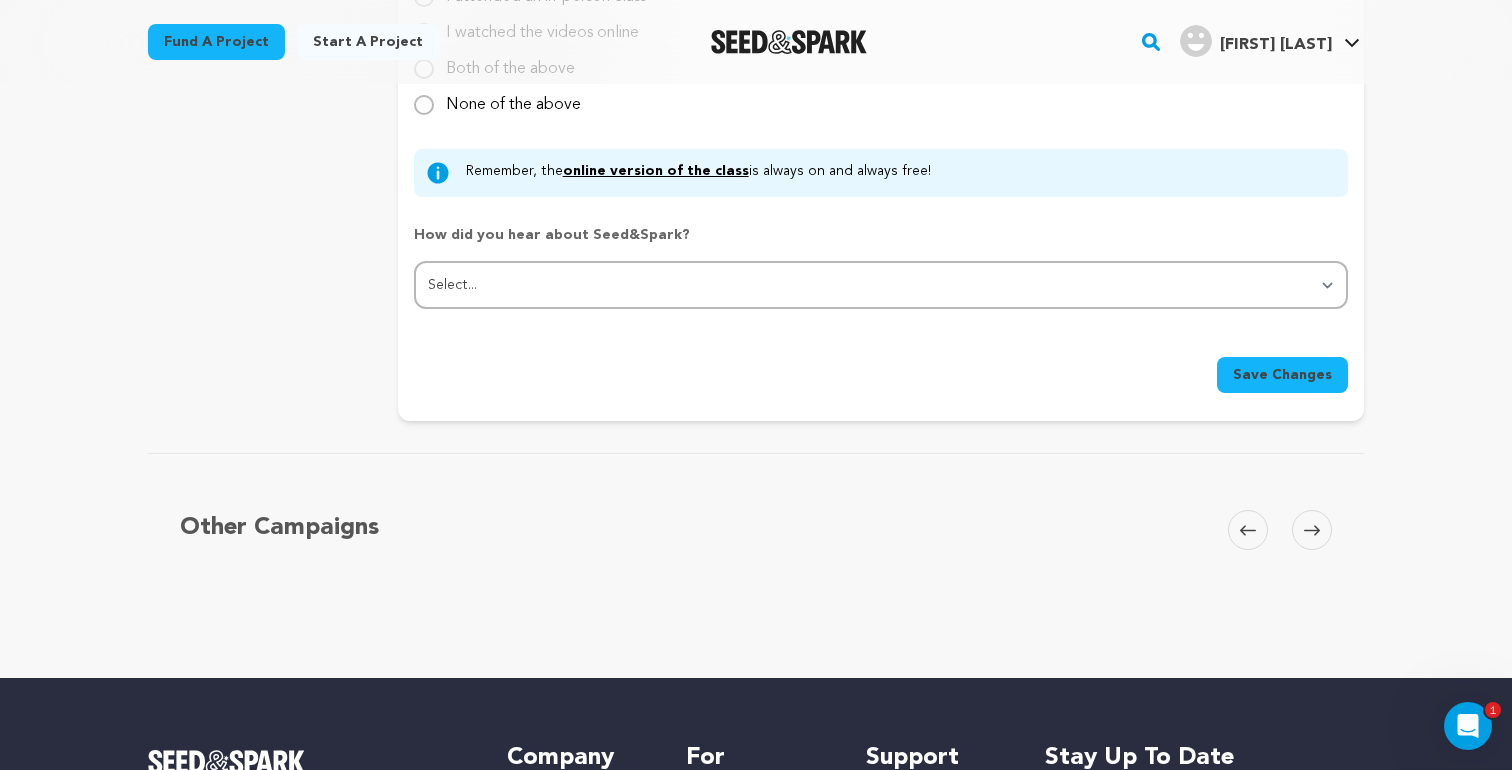 click on "Save Changes" at bounding box center (1282, 375) 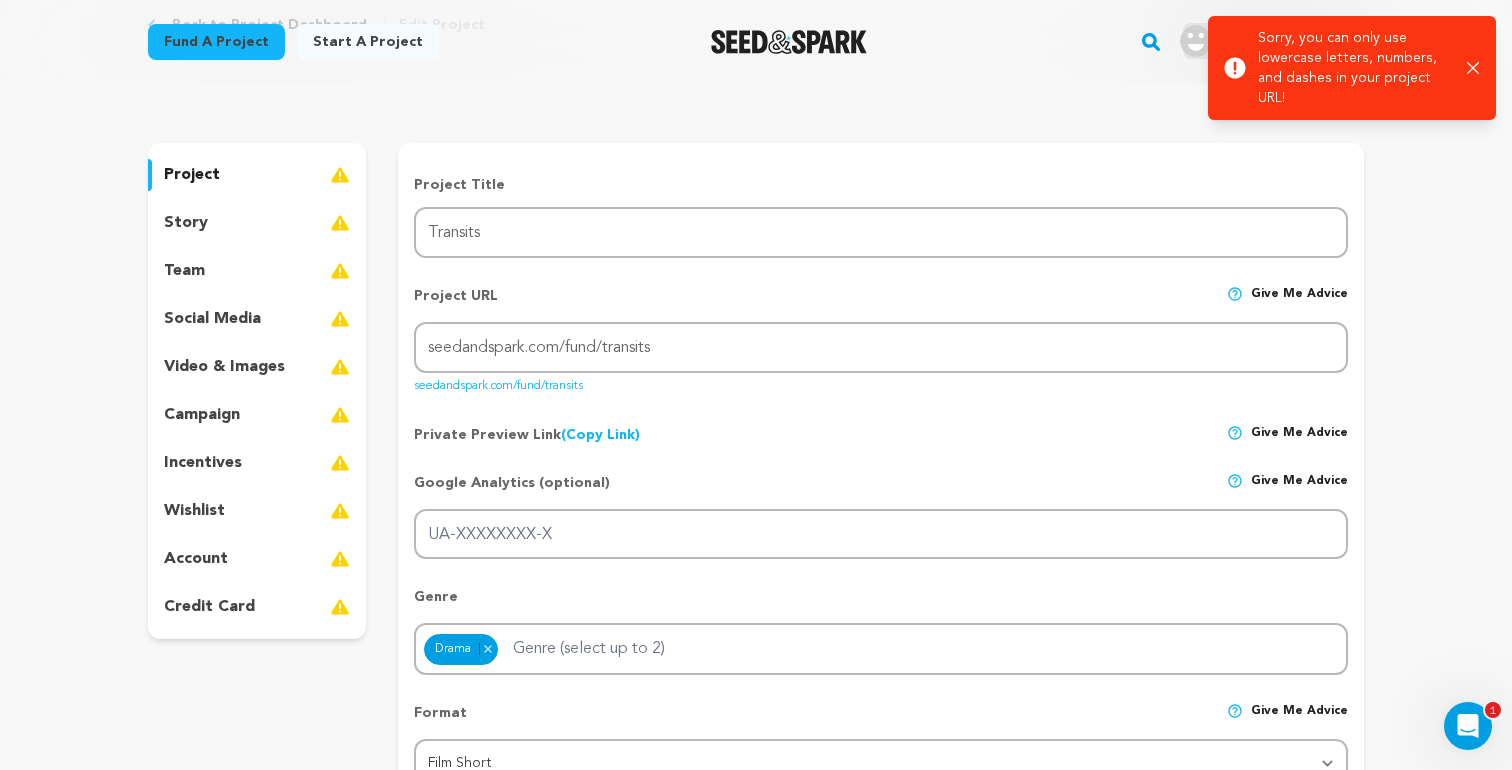 scroll, scrollTop: 0, scrollLeft: 0, axis: both 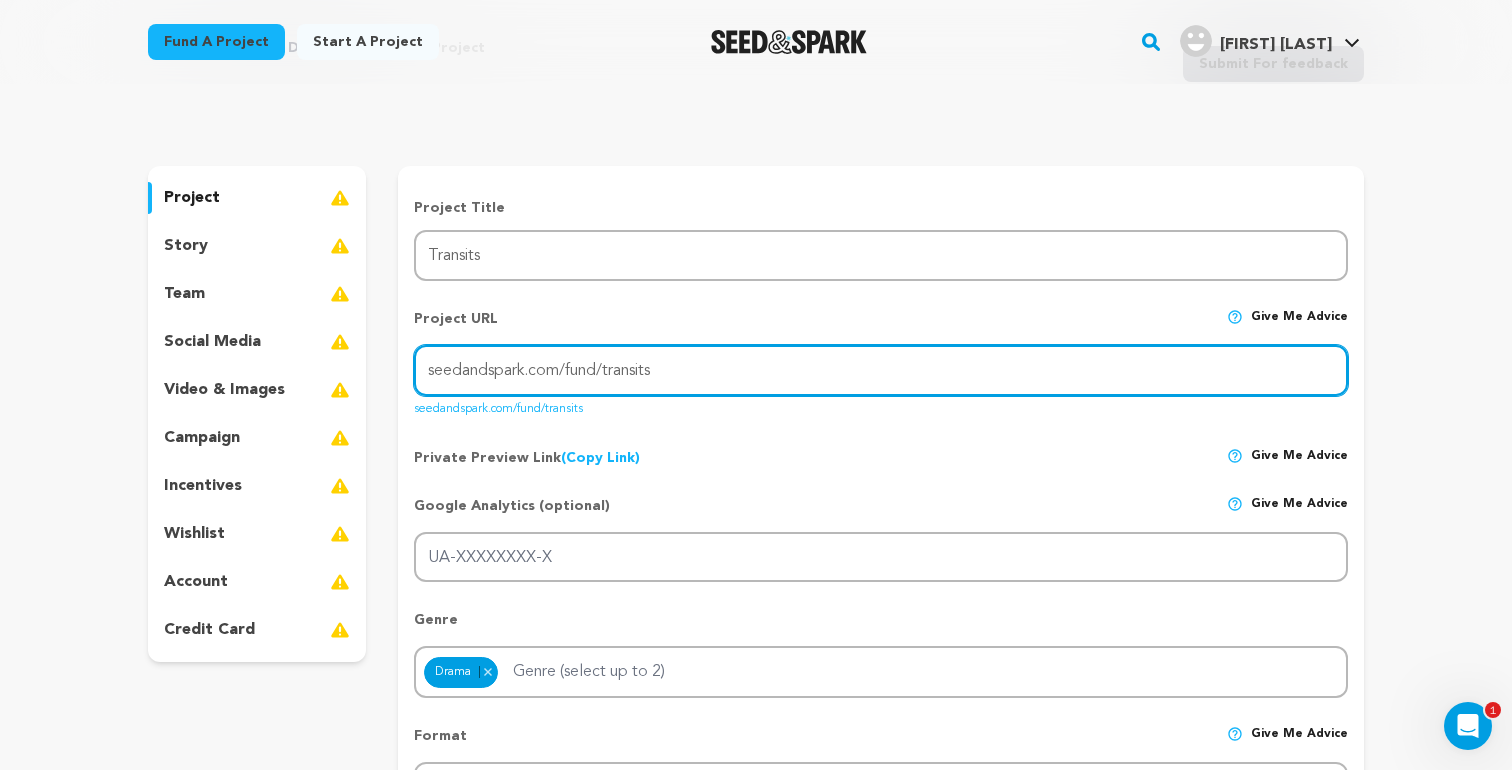 click on "seedandspark.com/fund/transits" at bounding box center (881, 370) 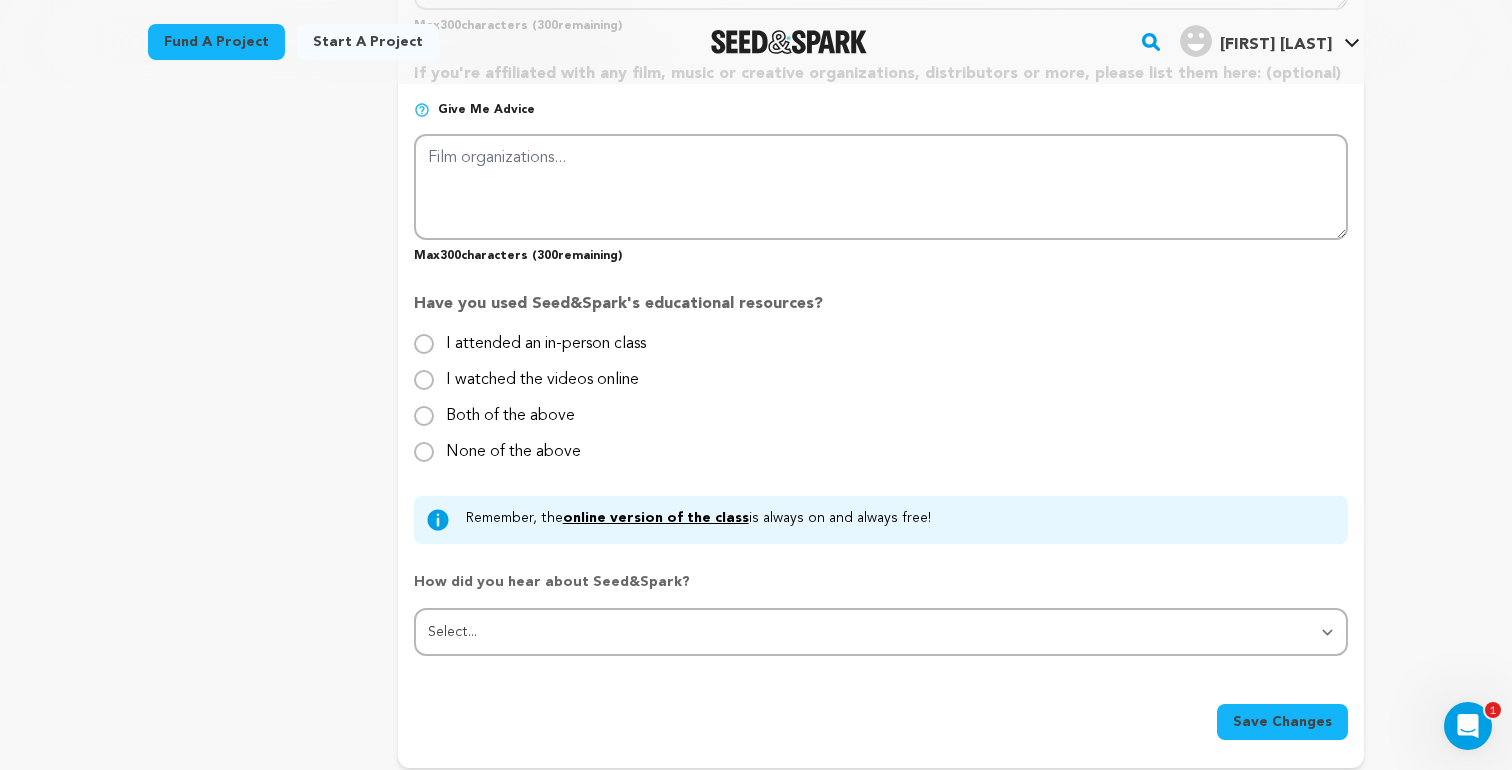 scroll, scrollTop: 2073, scrollLeft: 0, axis: vertical 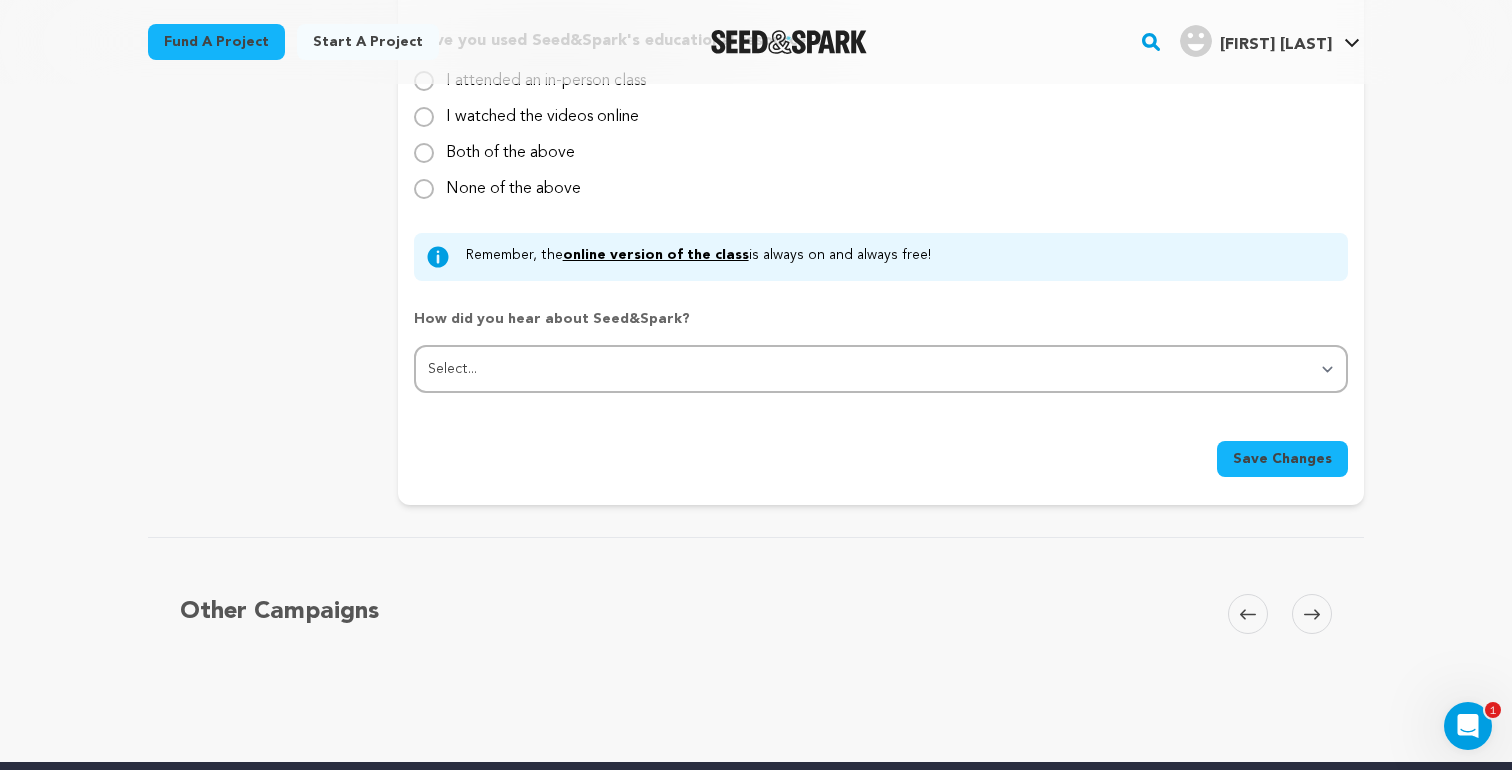 type on "seedandspark.com/fund/transitsthemovie" 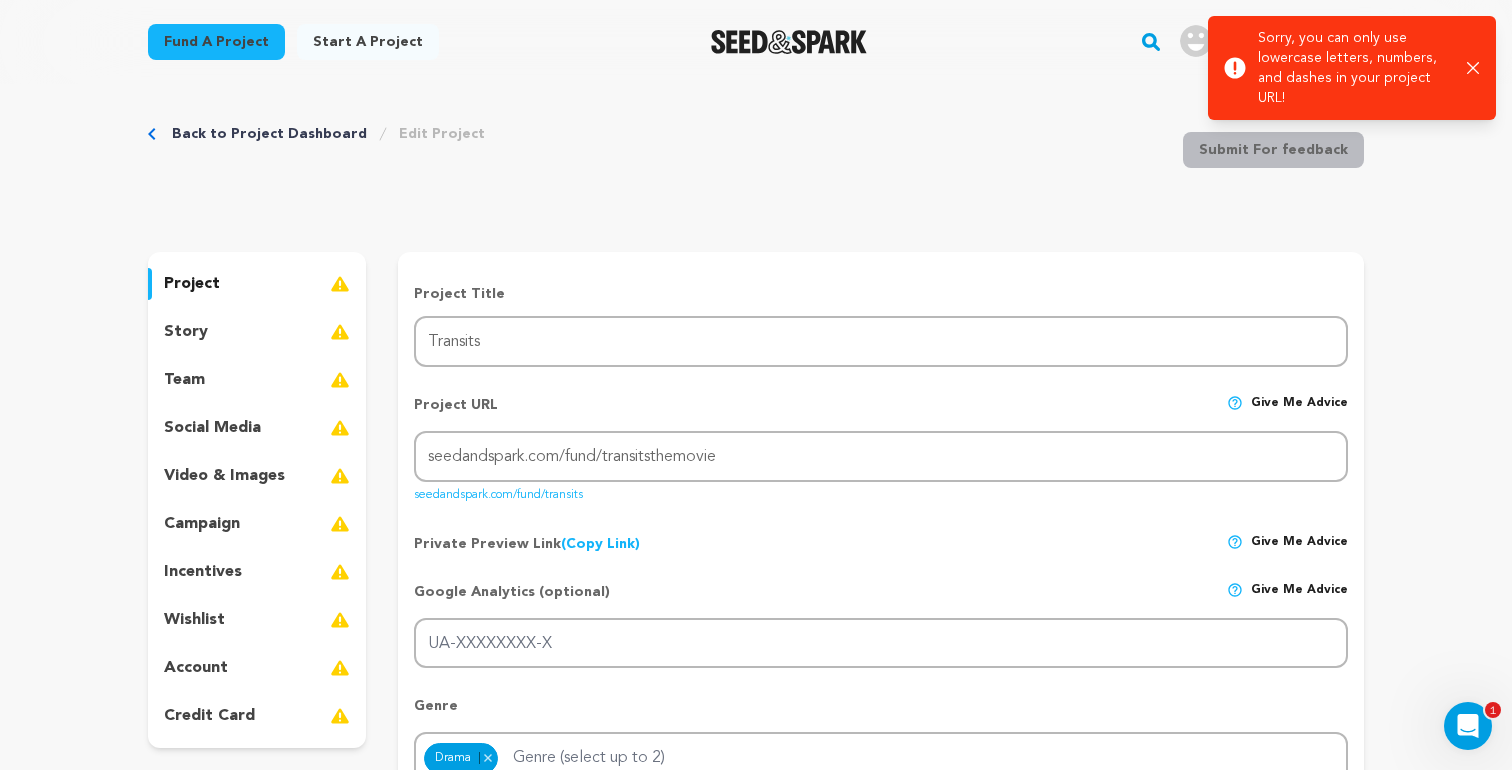scroll, scrollTop: 0, scrollLeft: 0, axis: both 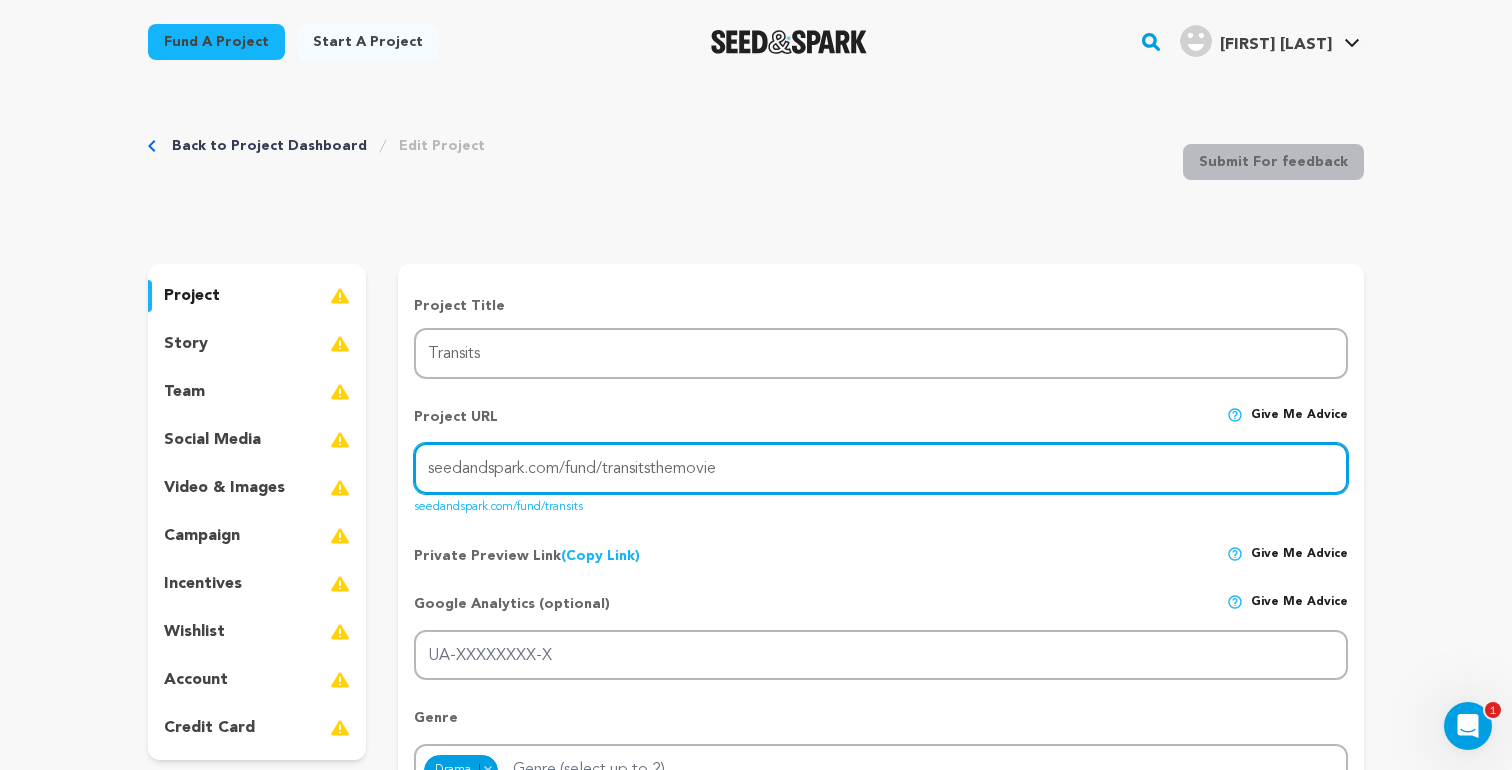 drag, startPoint x: 773, startPoint y: 467, endPoint x: 383, endPoint y: 461, distance: 390.04614 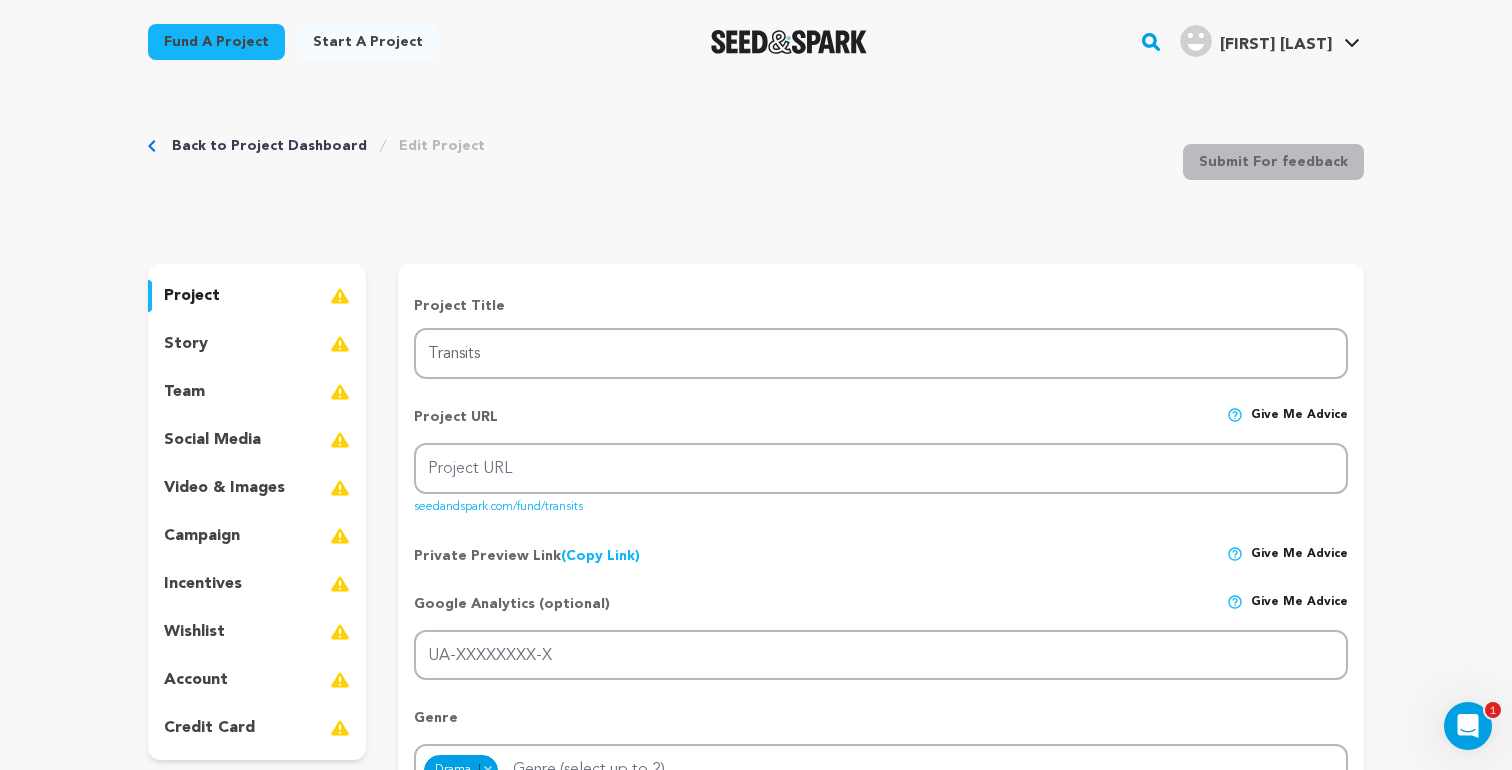 click on "Project URL
Give me advice
Project URL
seedandspark.com/fund/transits" at bounding box center [881, 454] 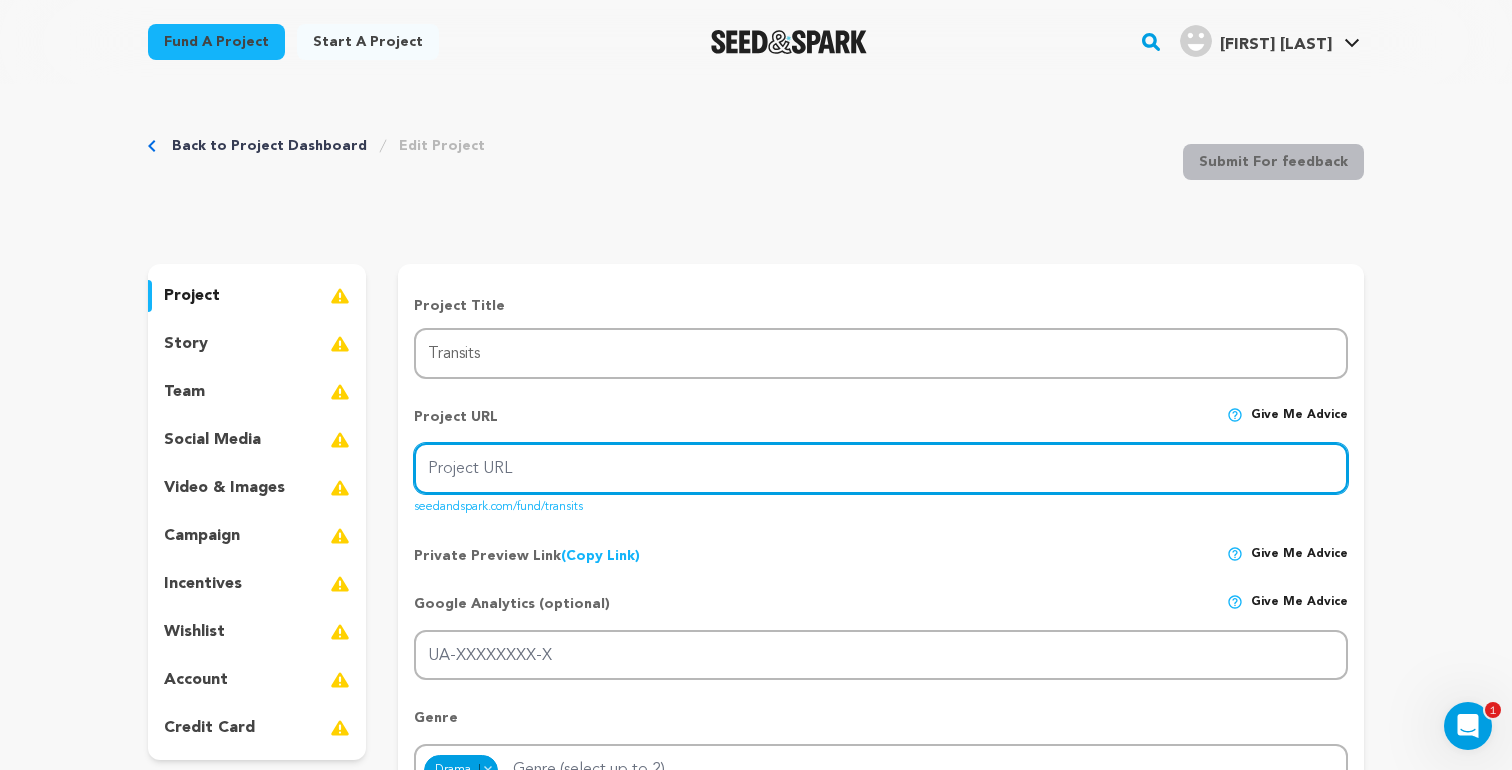 click on "Project URL" at bounding box center (881, 468) 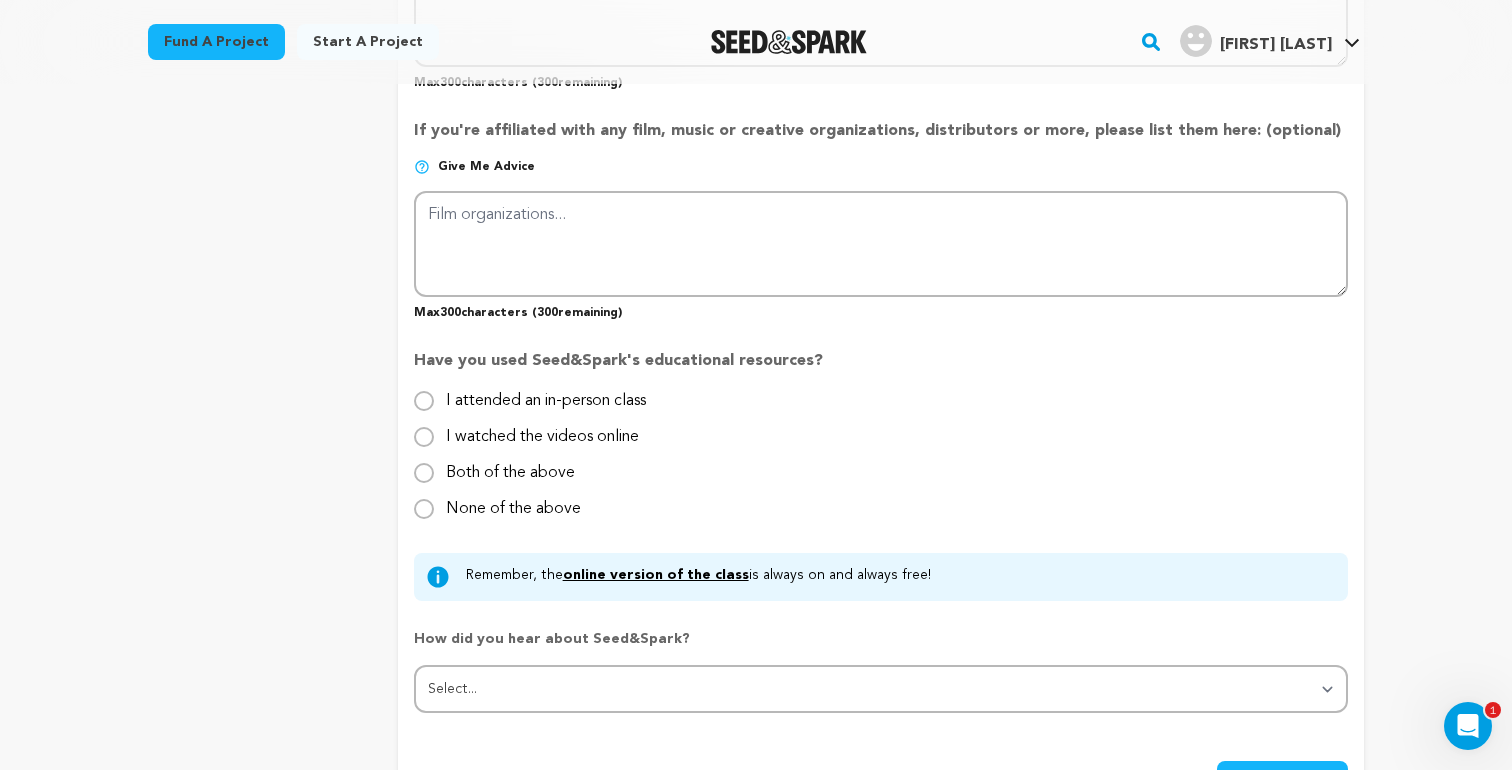 scroll, scrollTop: 1979, scrollLeft: 0, axis: vertical 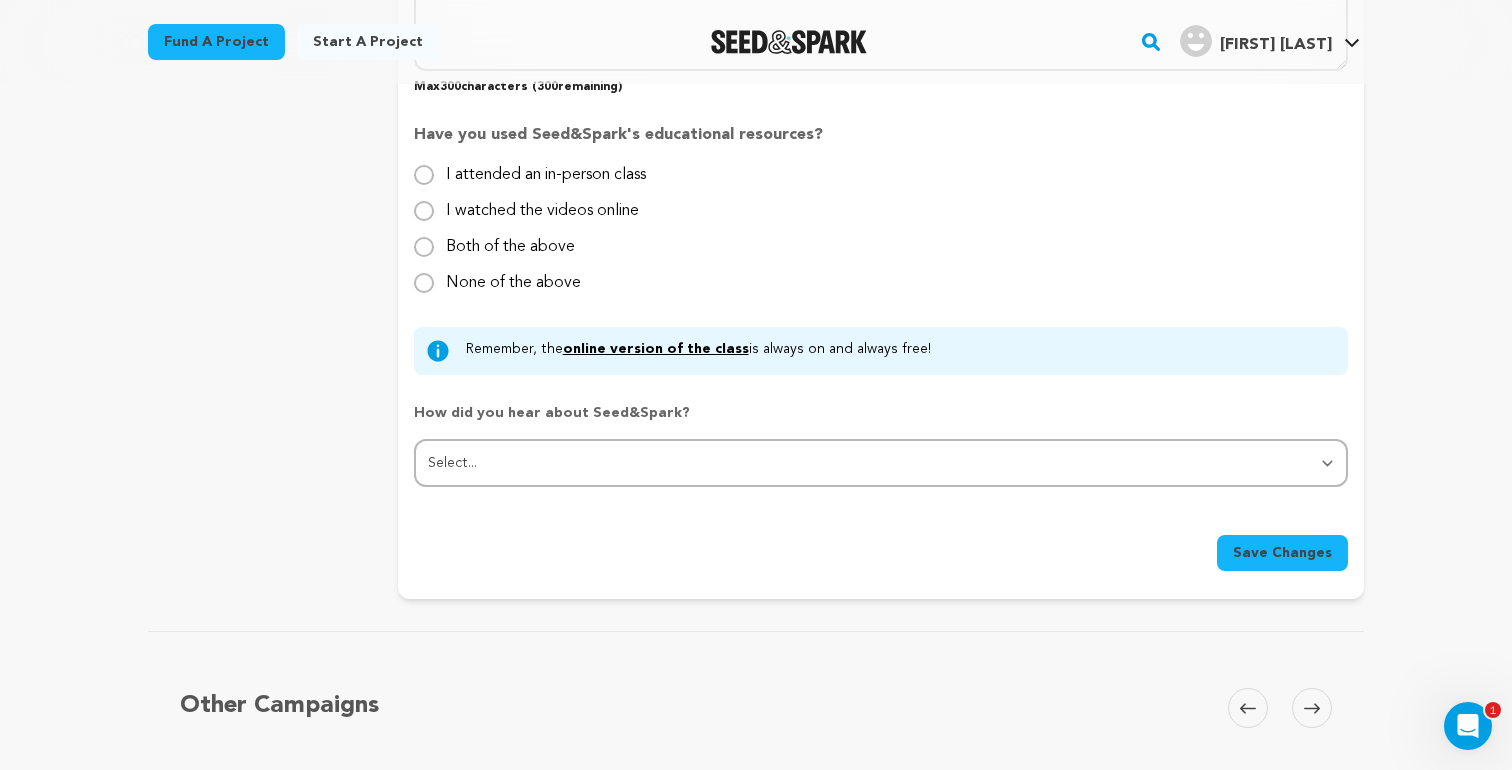click on "Save Changes" at bounding box center (1282, 553) 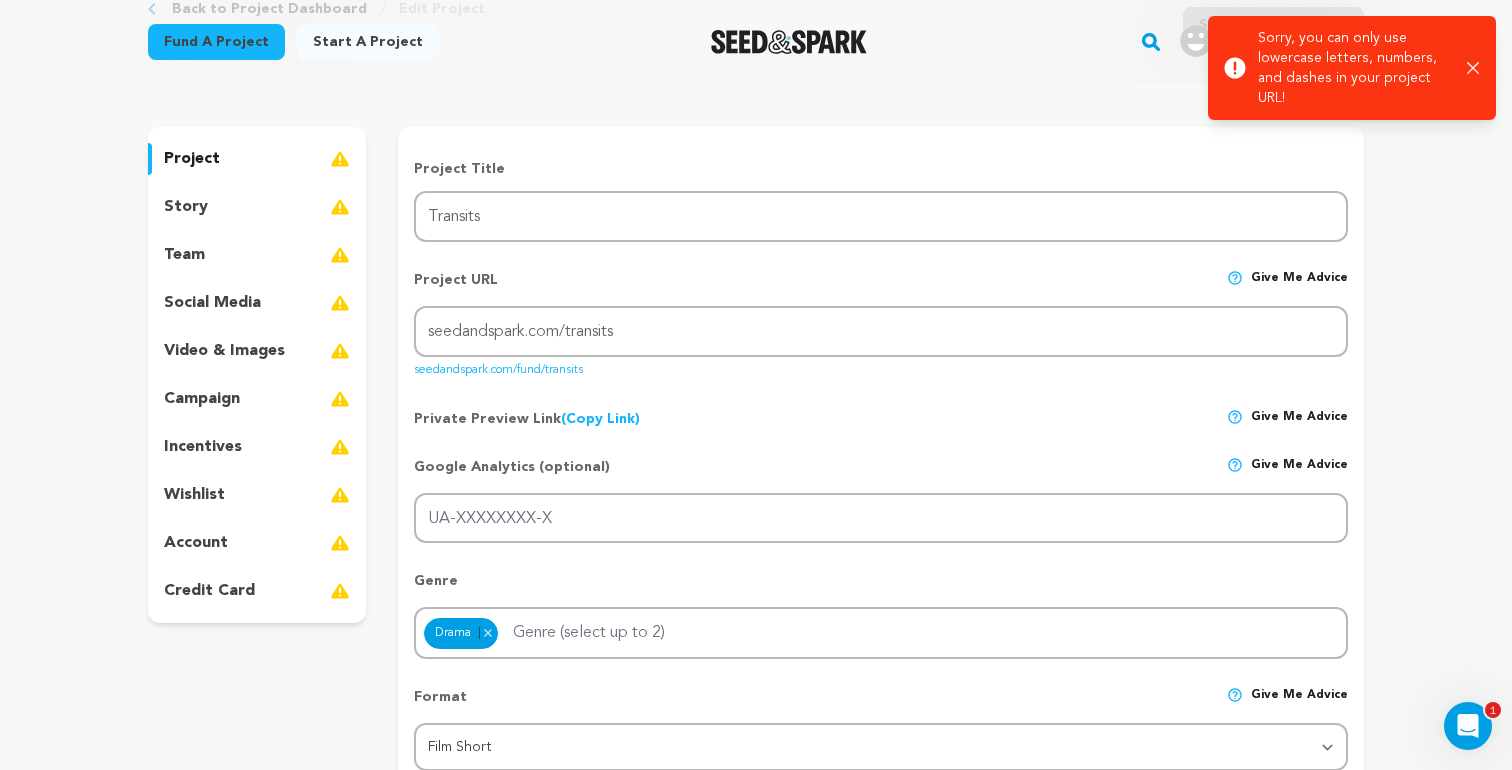 scroll, scrollTop: 0, scrollLeft: 0, axis: both 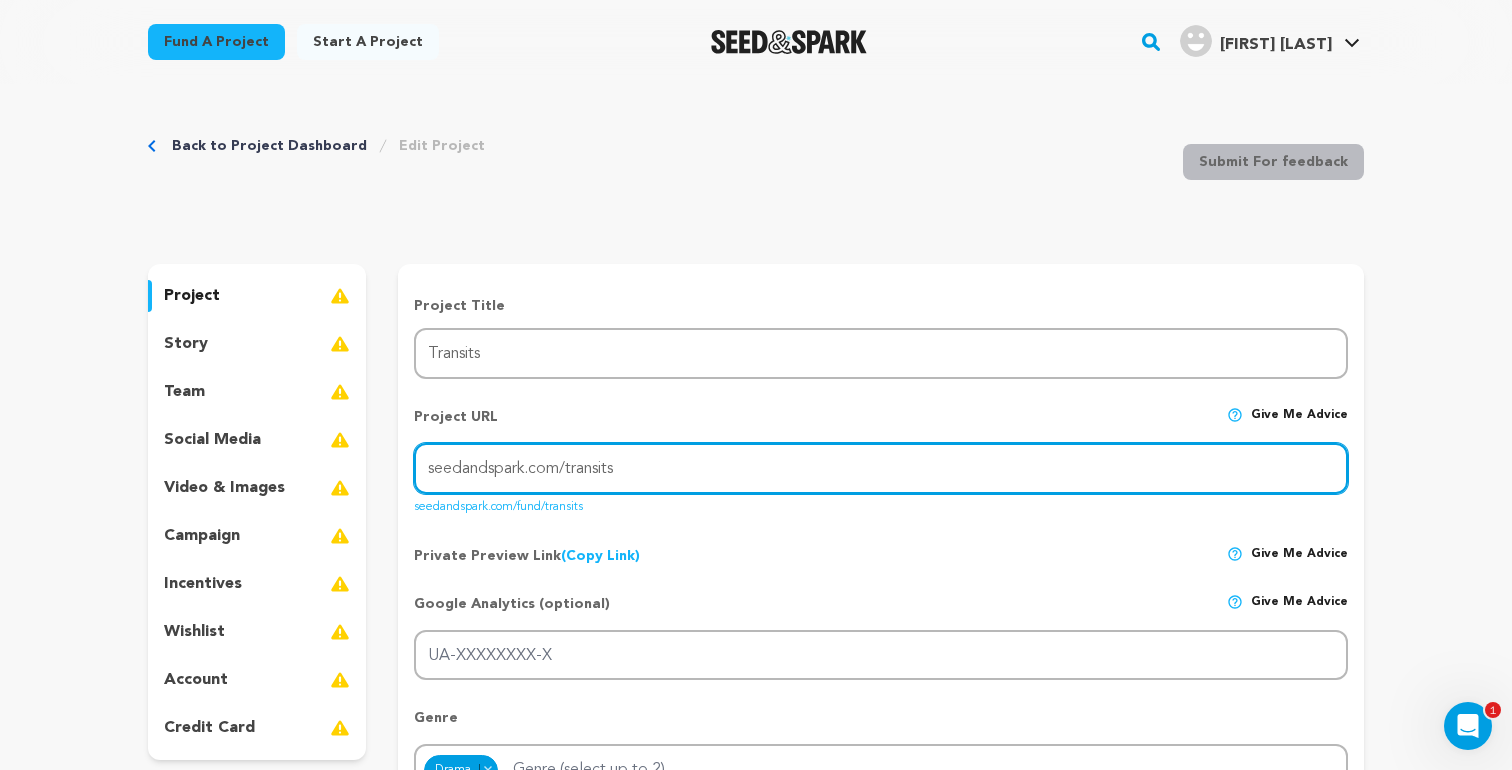 click on "seedandspark.com/transits" at bounding box center (881, 468) 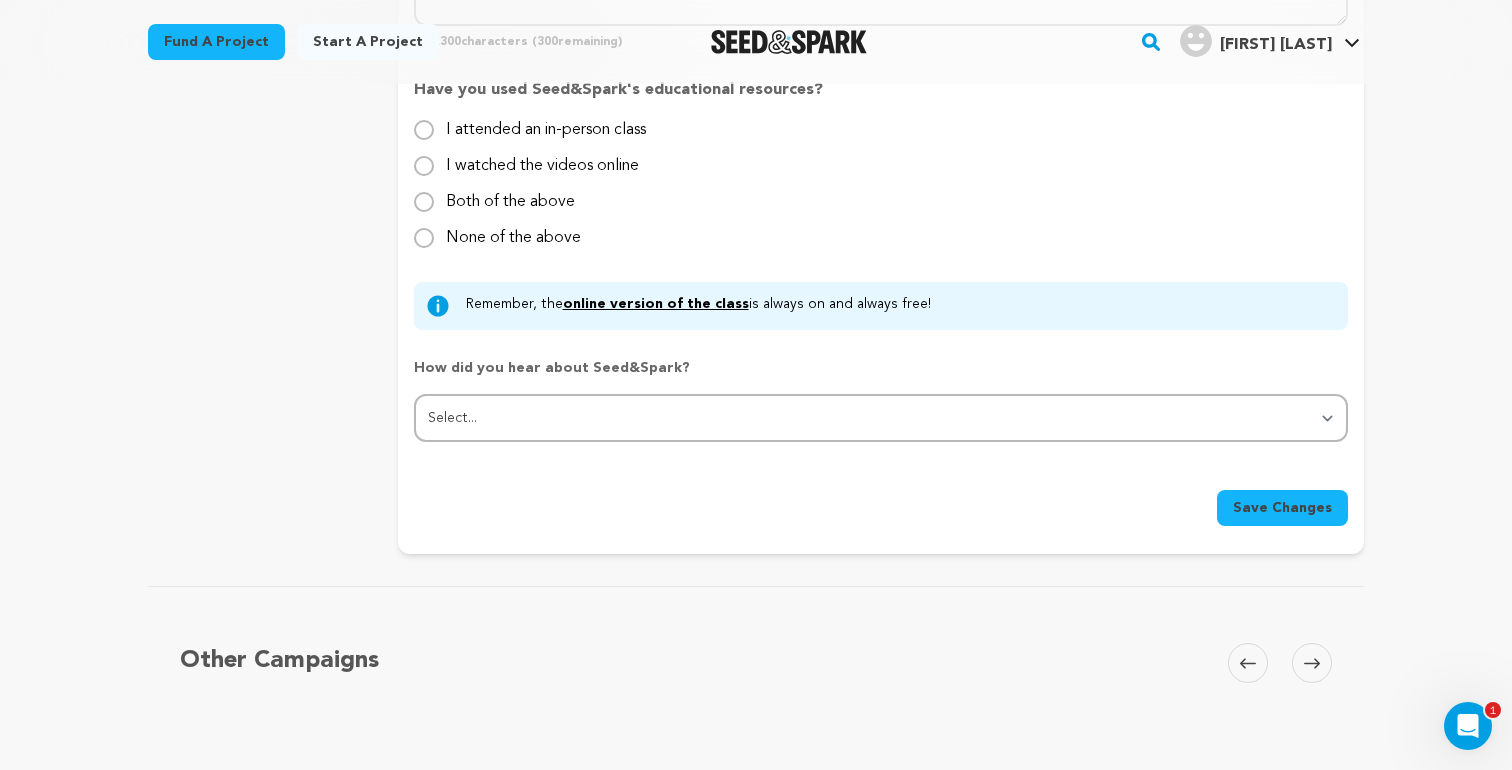 scroll, scrollTop: 2070, scrollLeft: 0, axis: vertical 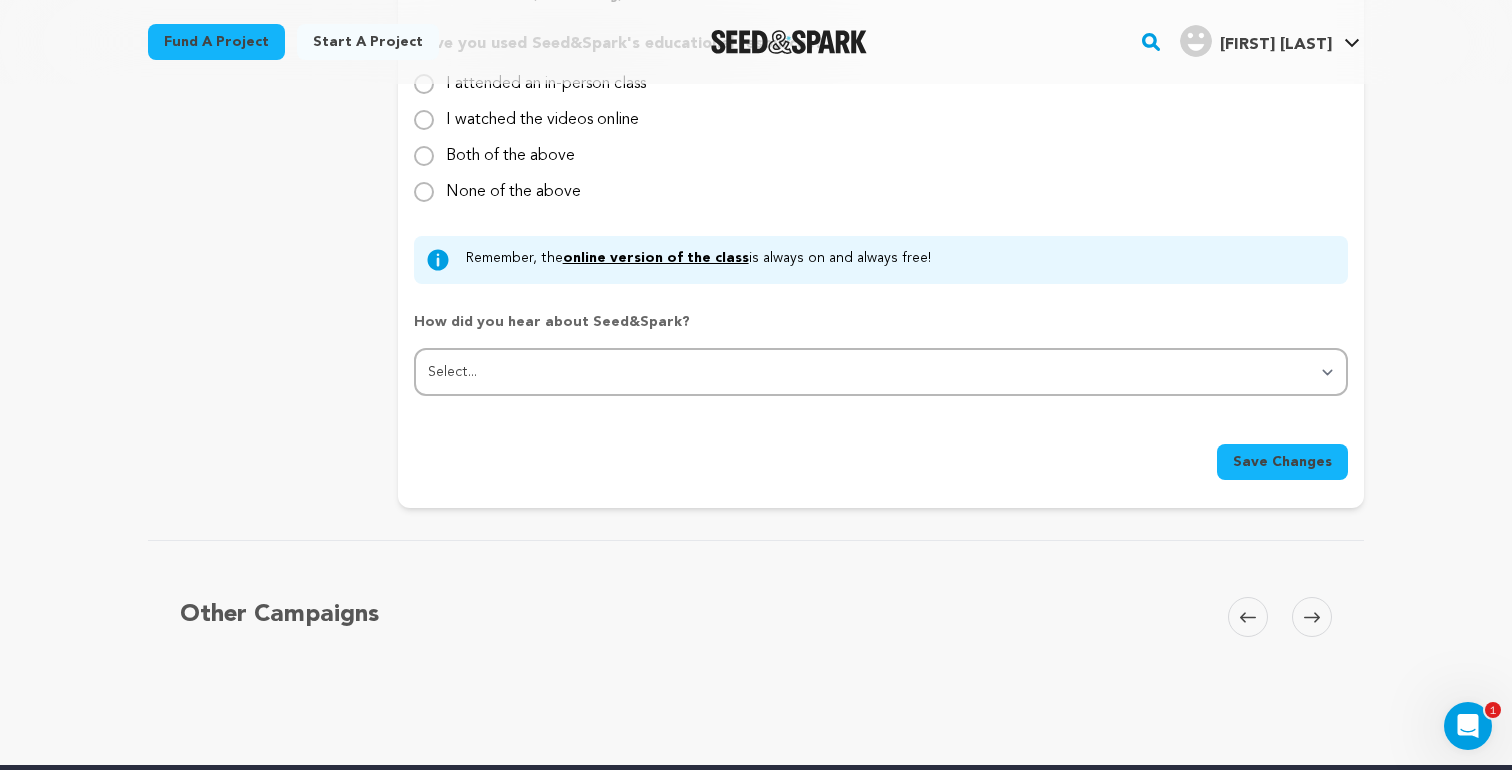 click on "Save Changes" at bounding box center (1282, 462) 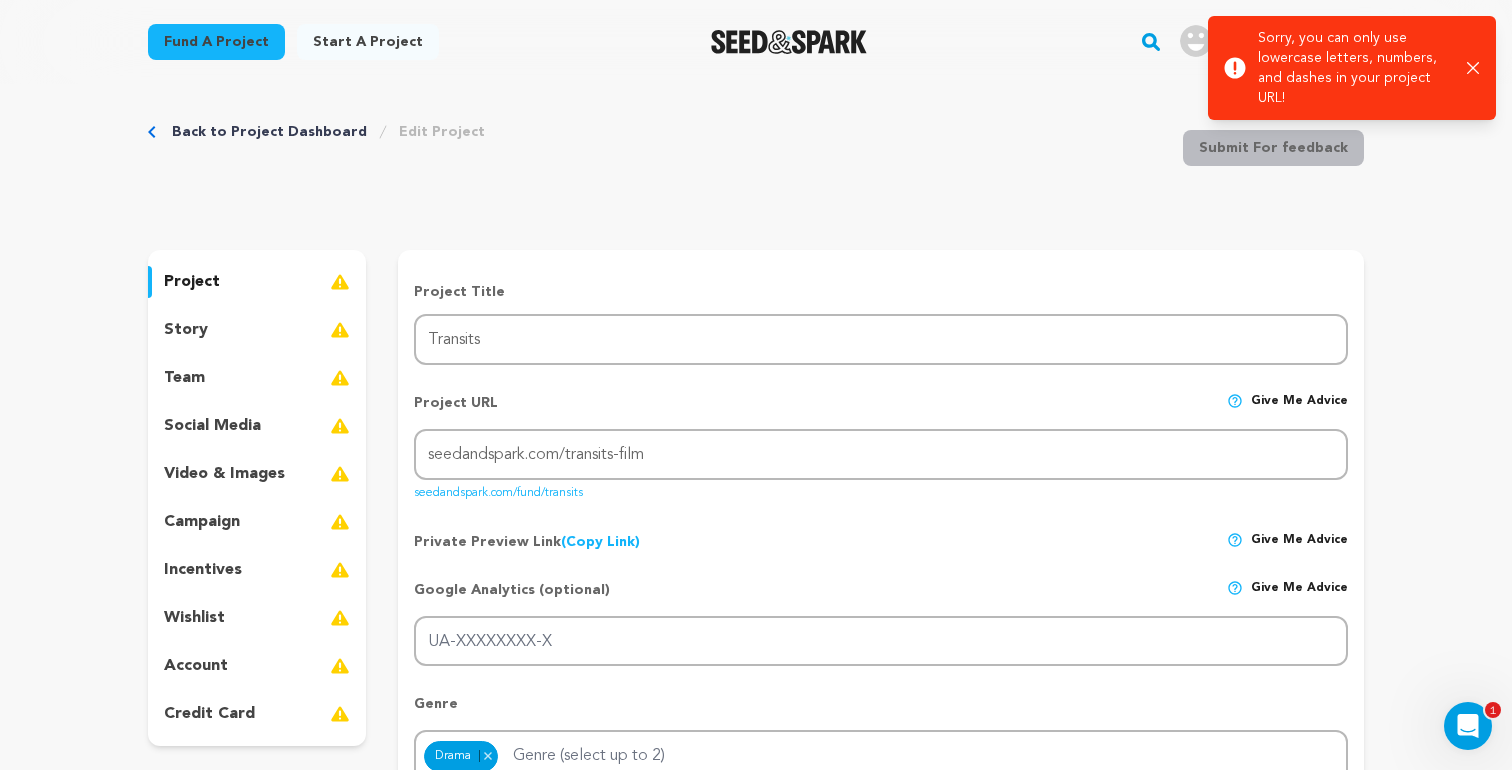 scroll, scrollTop: 0, scrollLeft: 0, axis: both 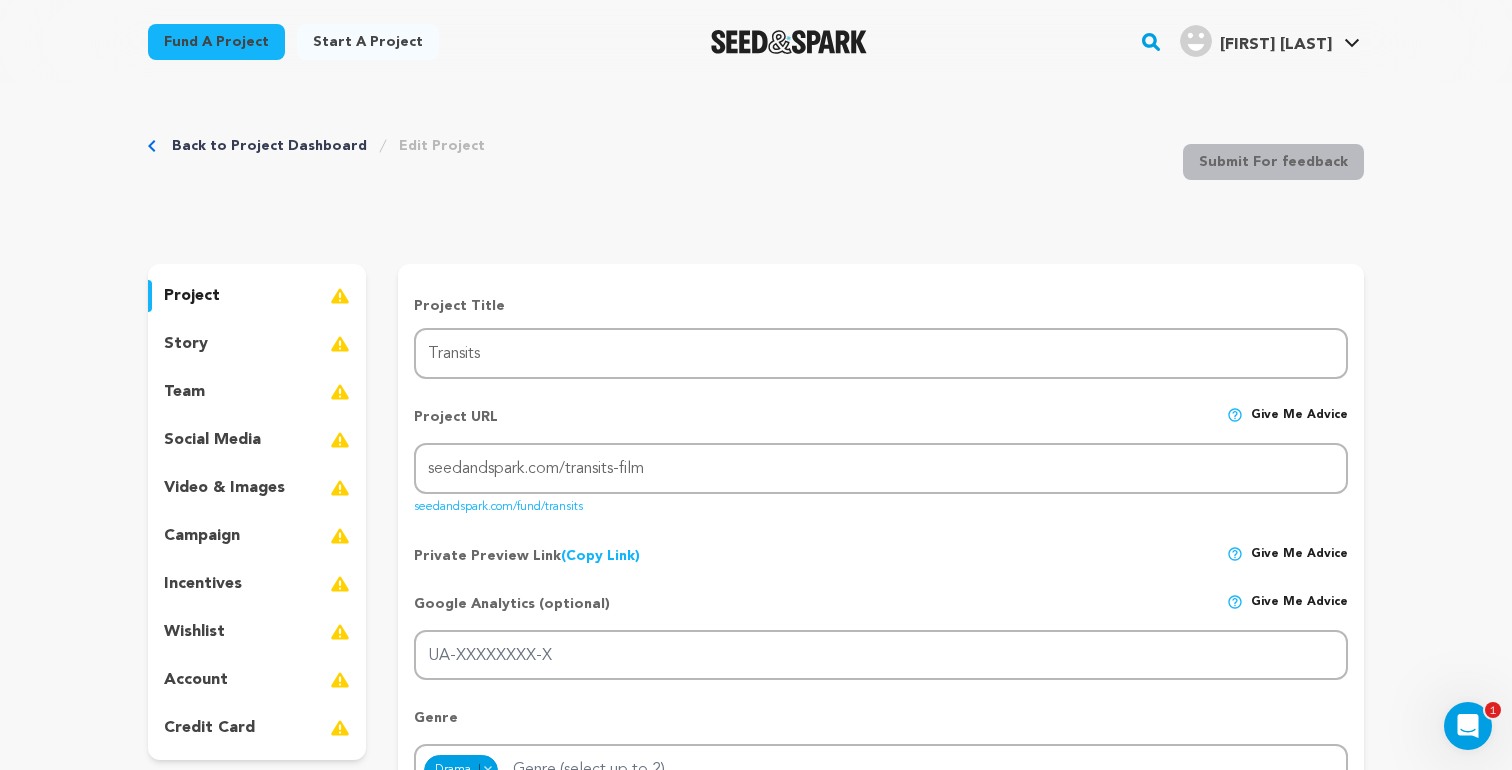 click at bounding box center [340, 296] 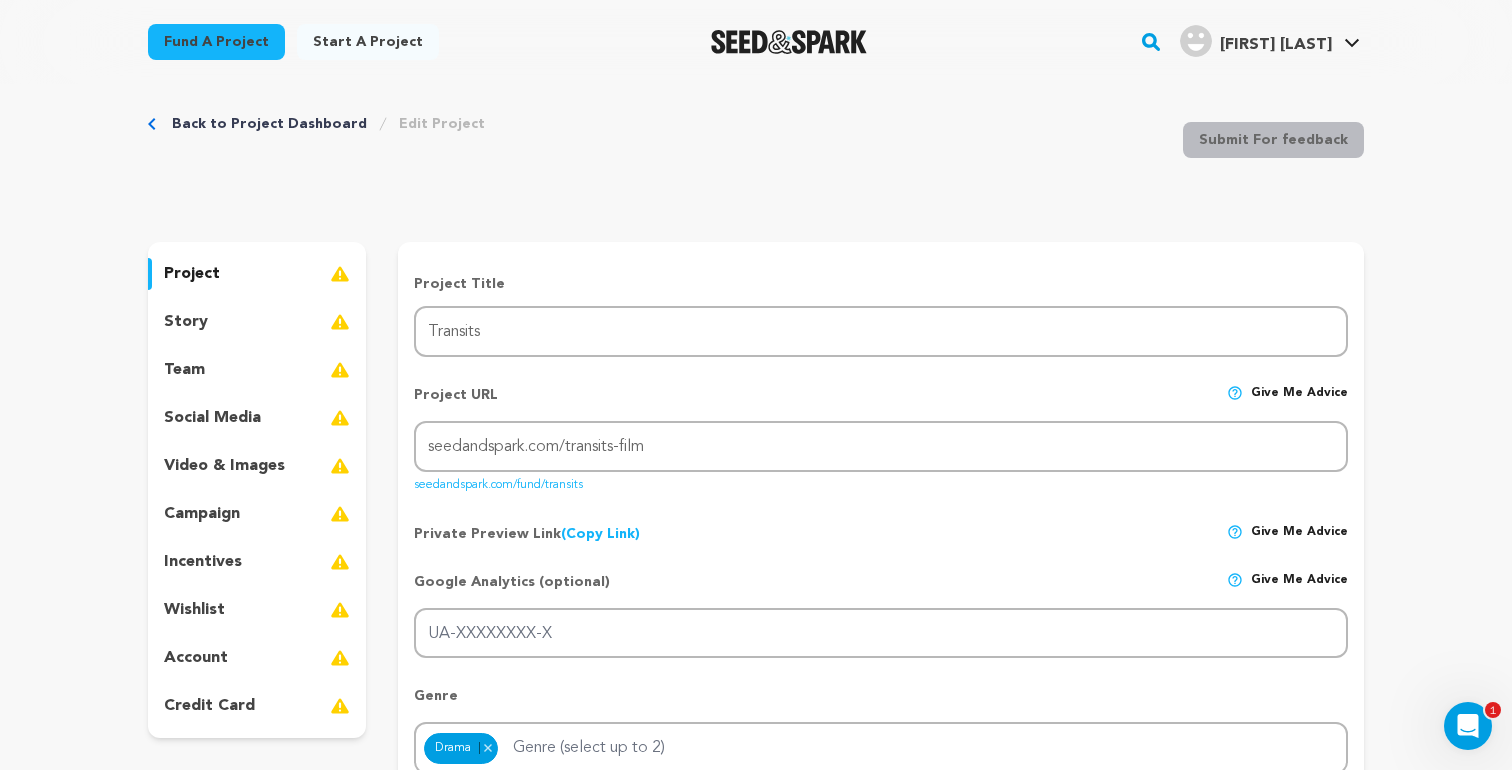 scroll, scrollTop: 38, scrollLeft: 0, axis: vertical 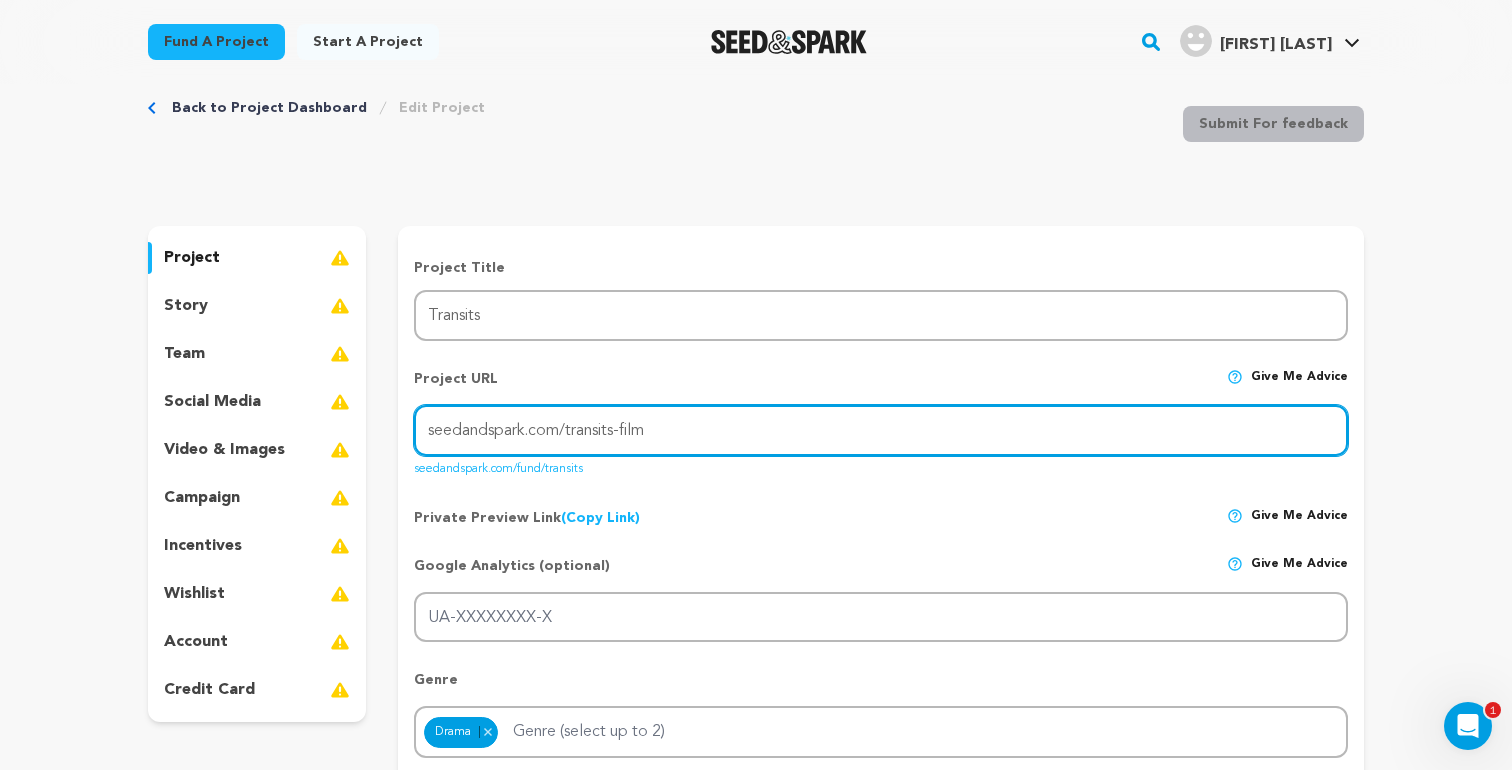 click on "seedandspark.com/transits-film" at bounding box center (881, 430) 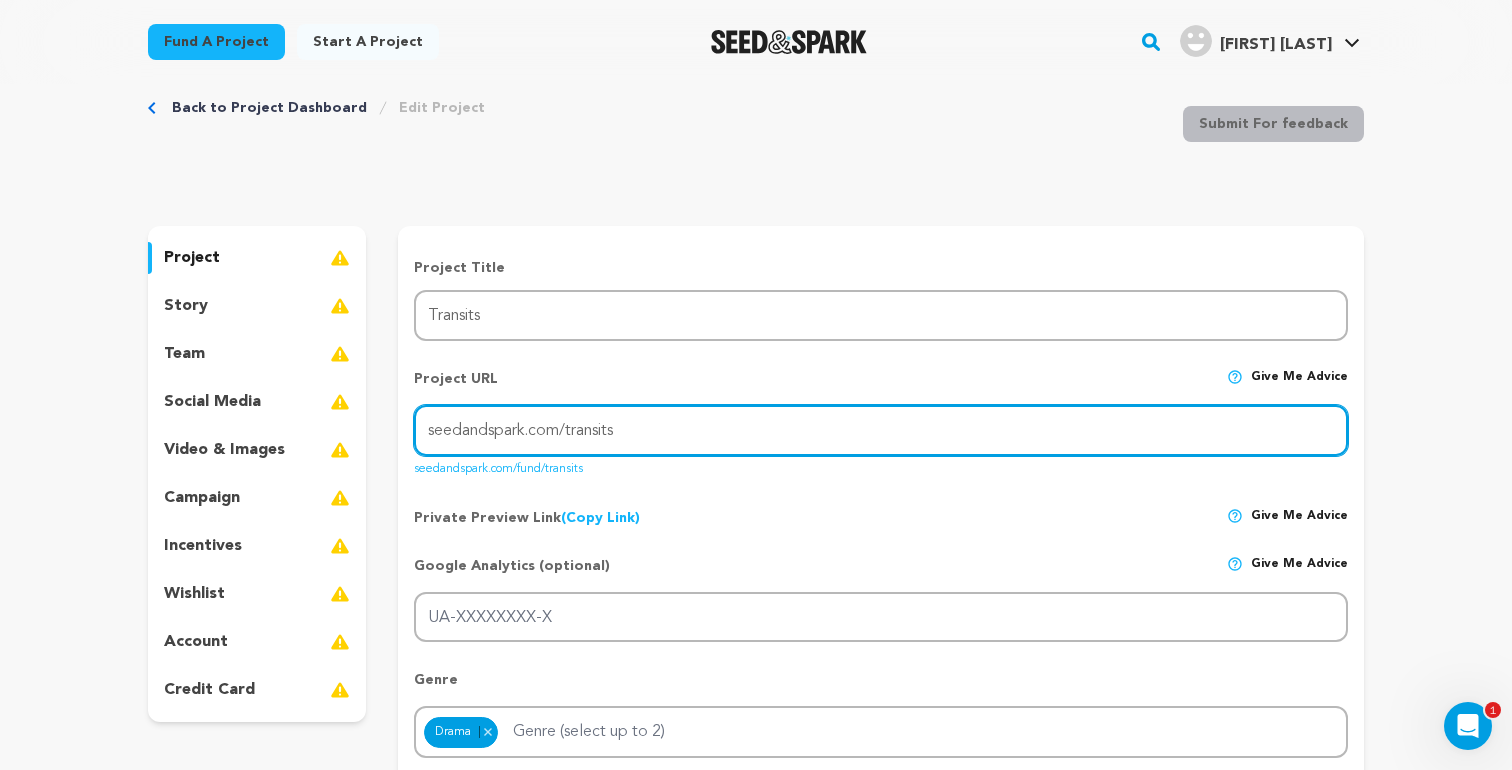 type on "seedandspark.com/transits" 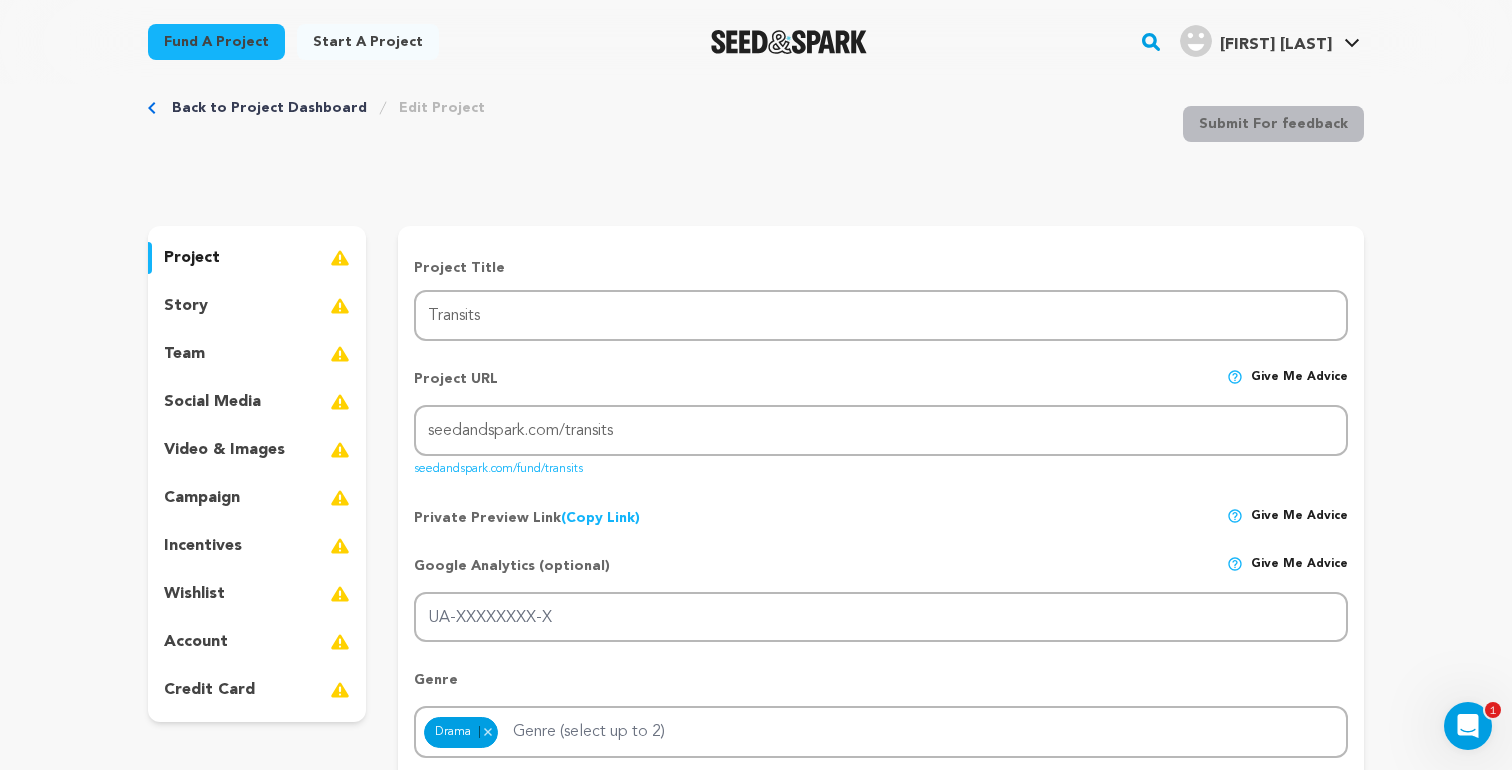 click on "Back to Project Dashboard
Edit Project
Submit For feedback
Submit For feedback
project" at bounding box center [756, 1678] 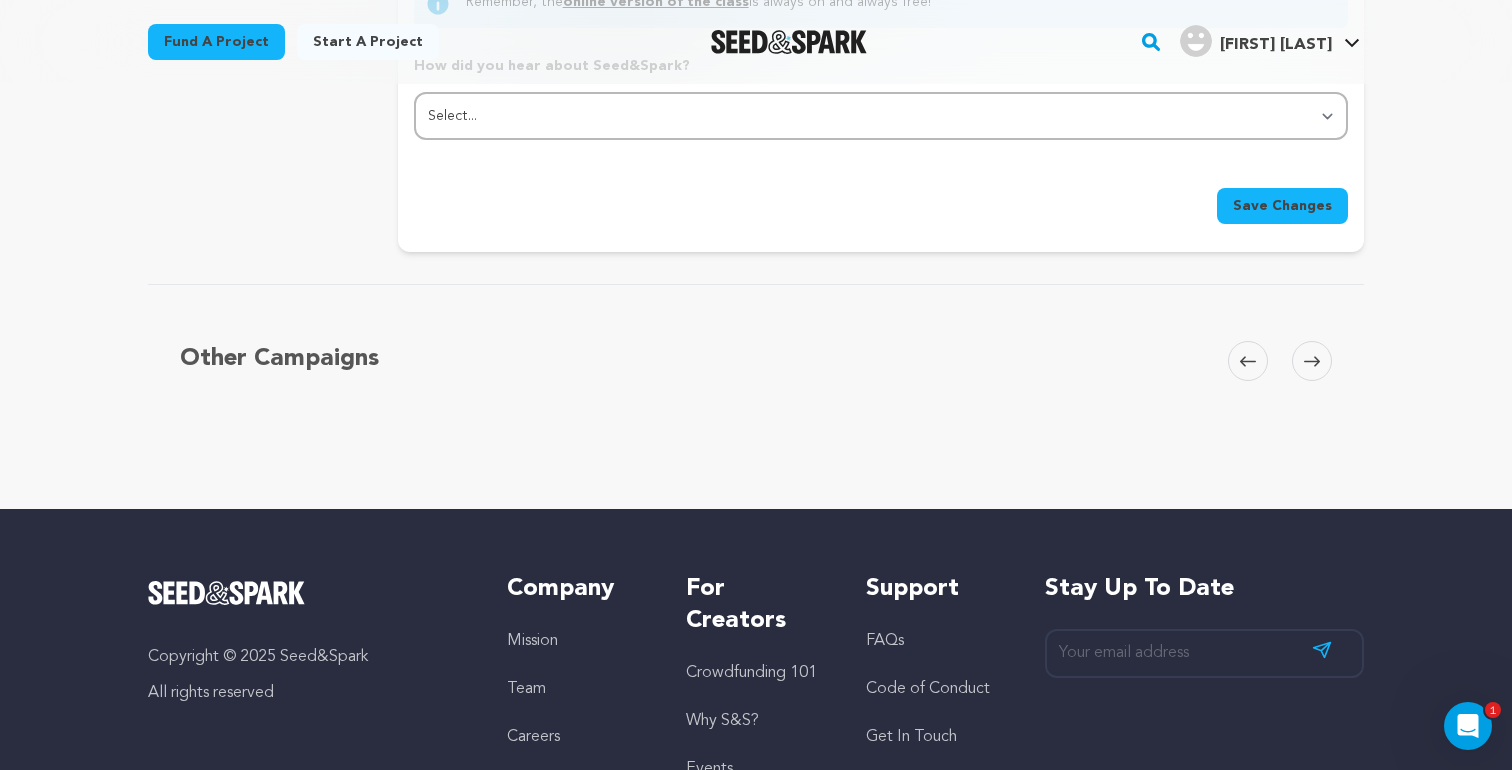 scroll, scrollTop: 2357, scrollLeft: 0, axis: vertical 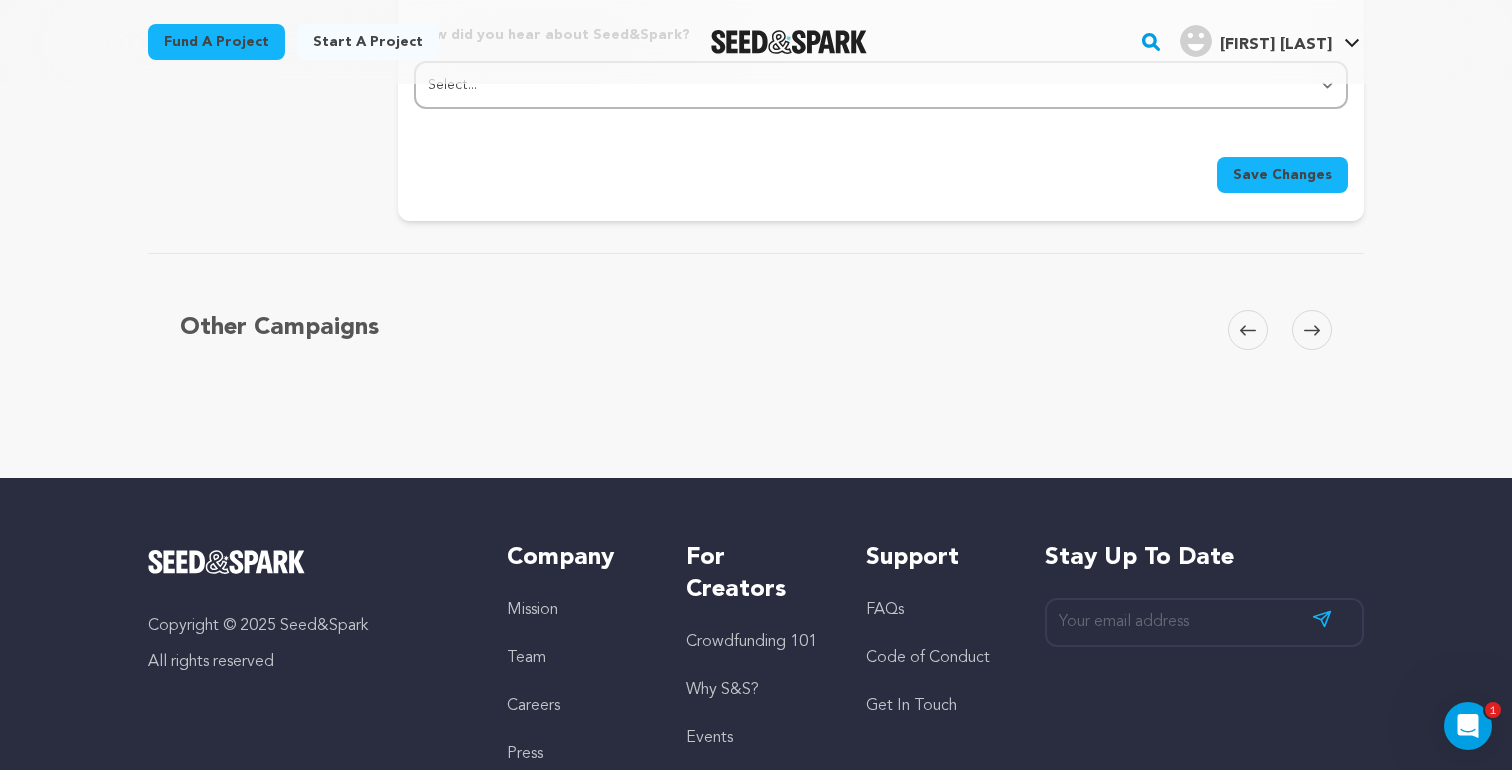 click on "Save Changes" at bounding box center (1282, 175) 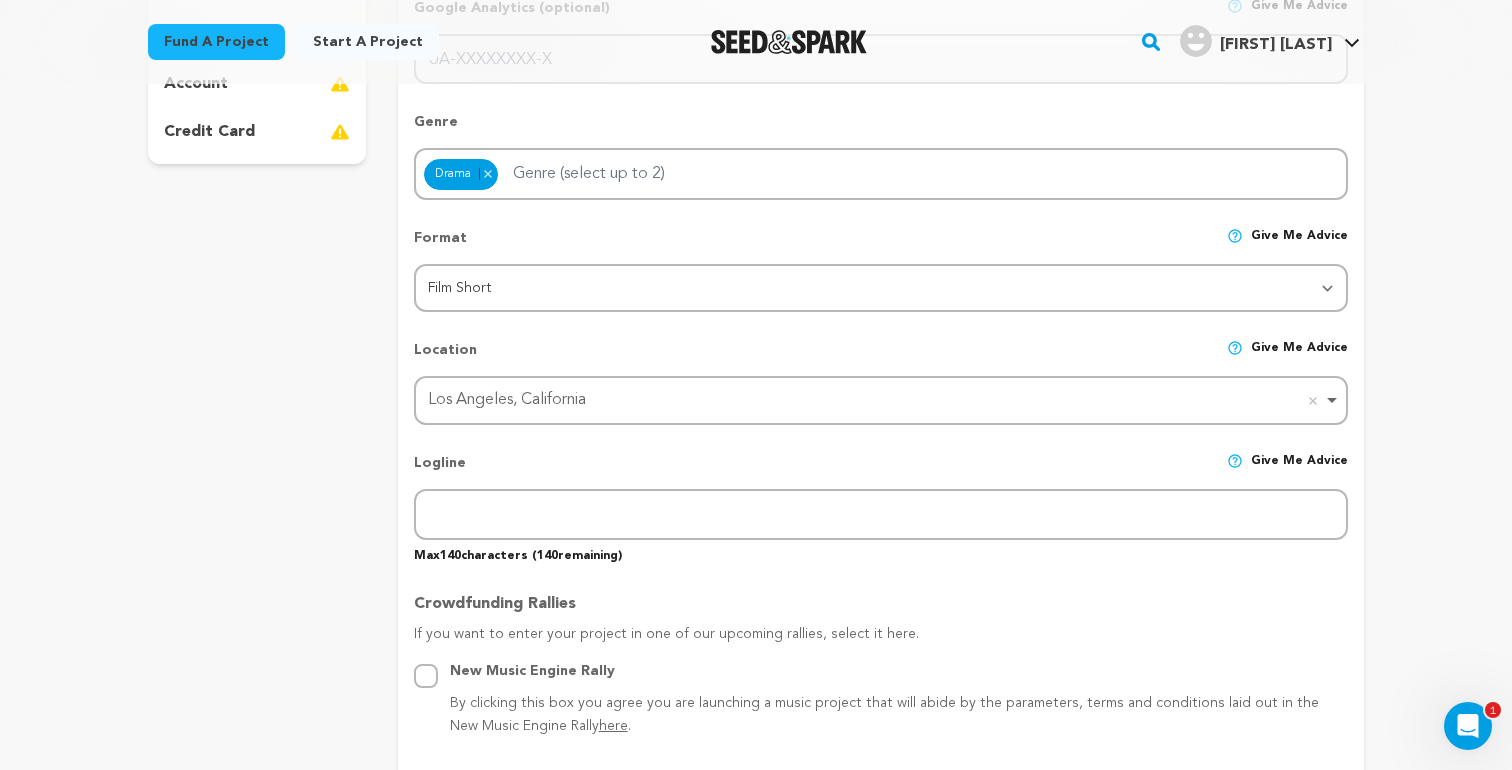 scroll, scrollTop: 634, scrollLeft: 0, axis: vertical 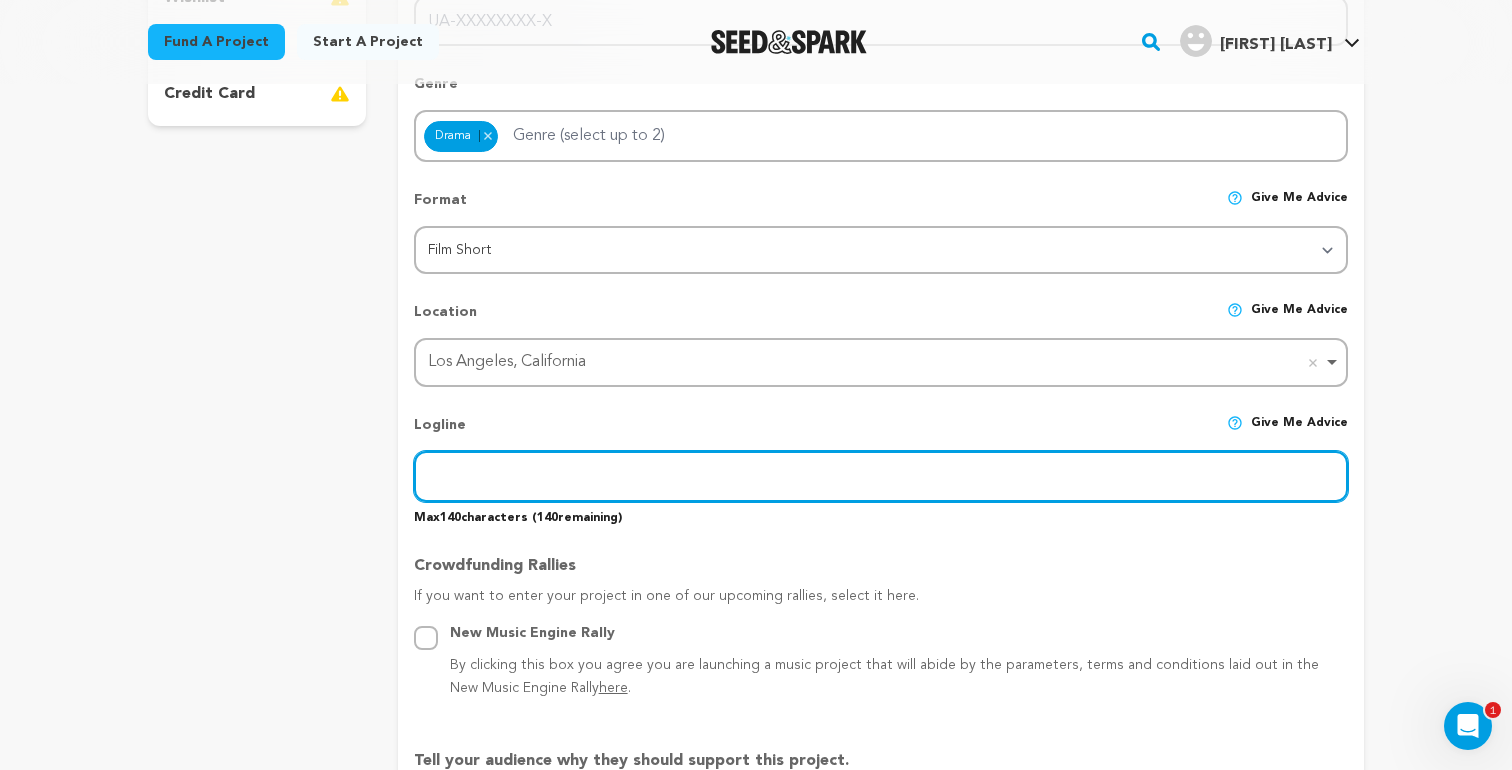 drag, startPoint x: 425, startPoint y: 472, endPoint x: 1271, endPoint y: 504, distance: 846.605 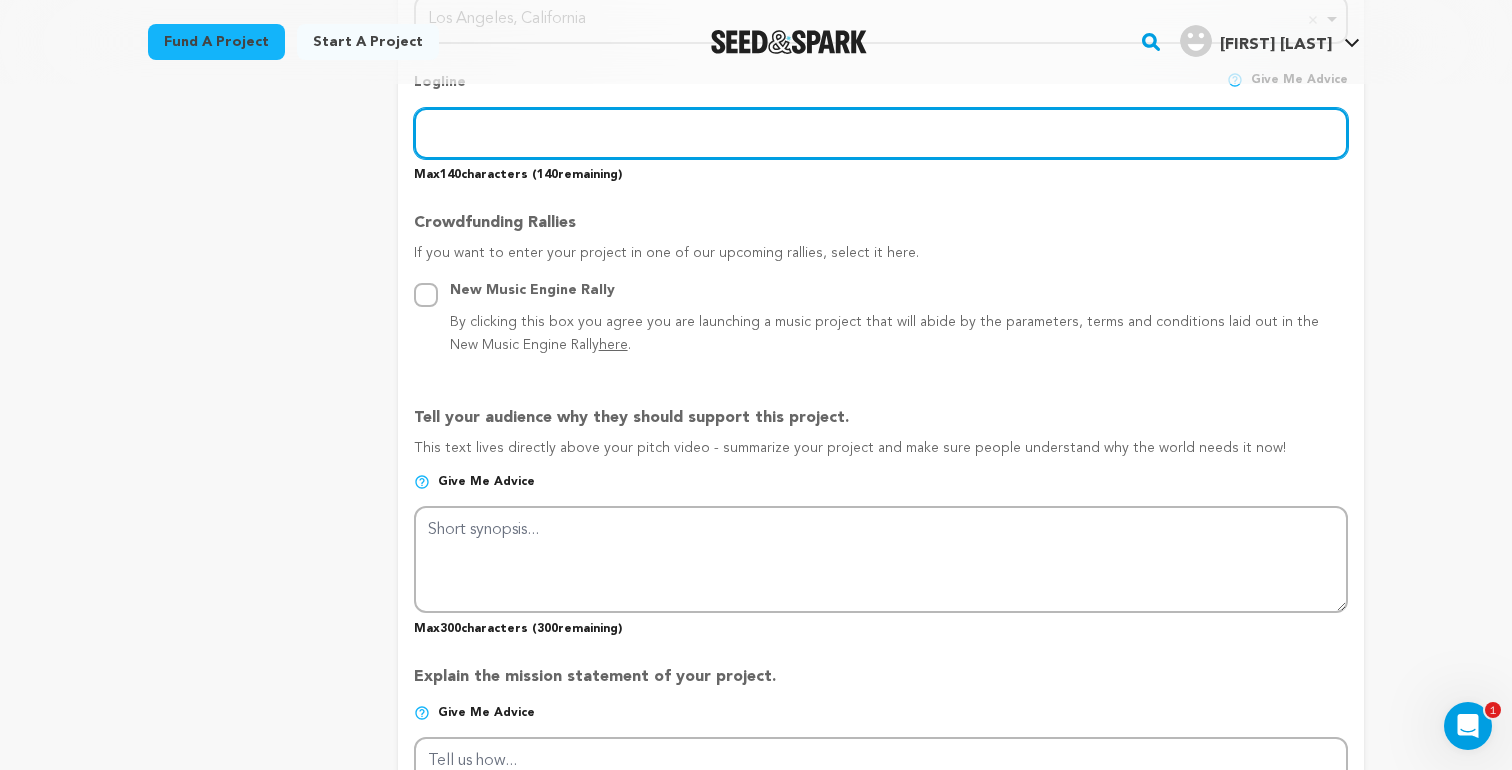 scroll, scrollTop: 984, scrollLeft: 0, axis: vertical 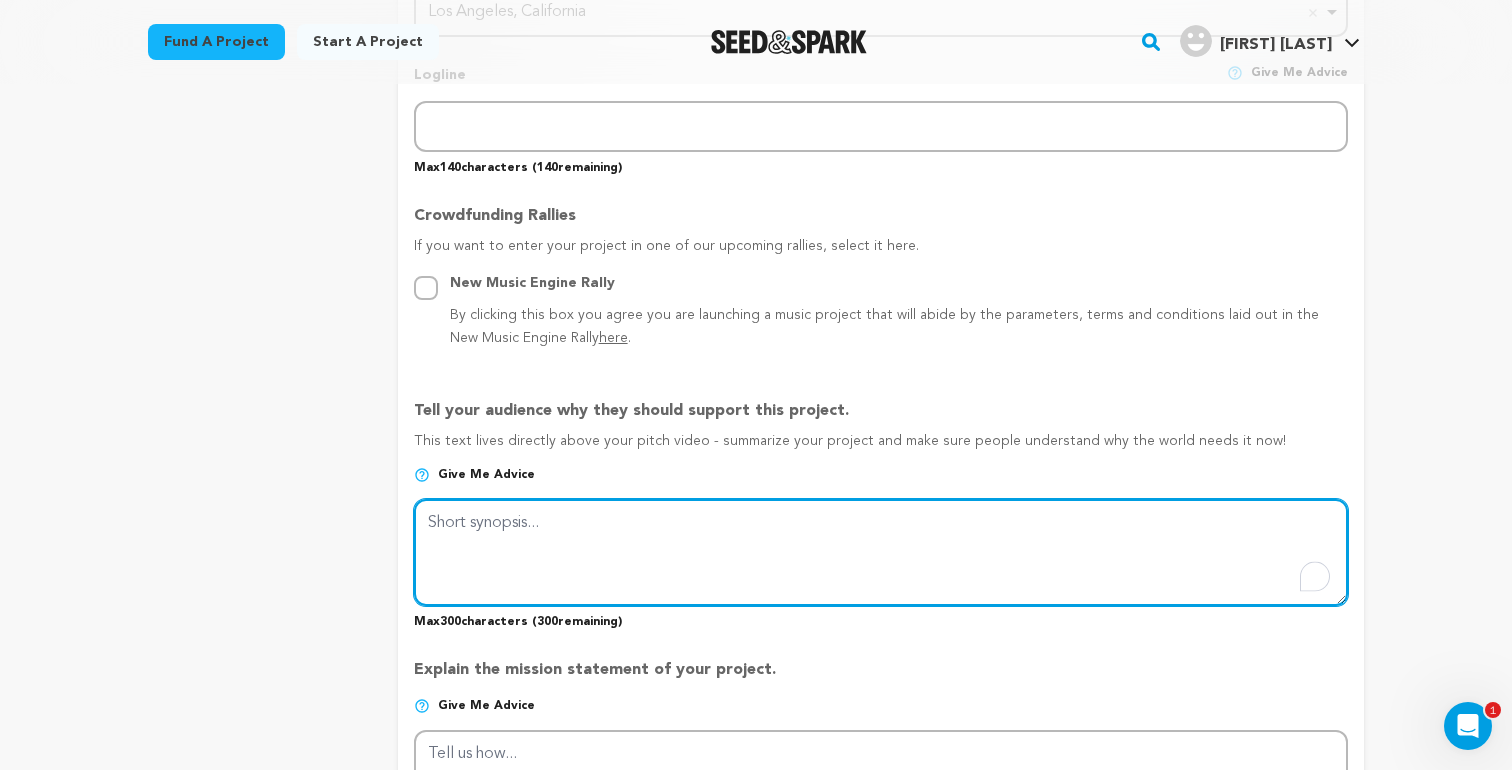 drag, startPoint x: 714, startPoint y: 578, endPoint x: 413, endPoint y: 515, distance: 307.52237 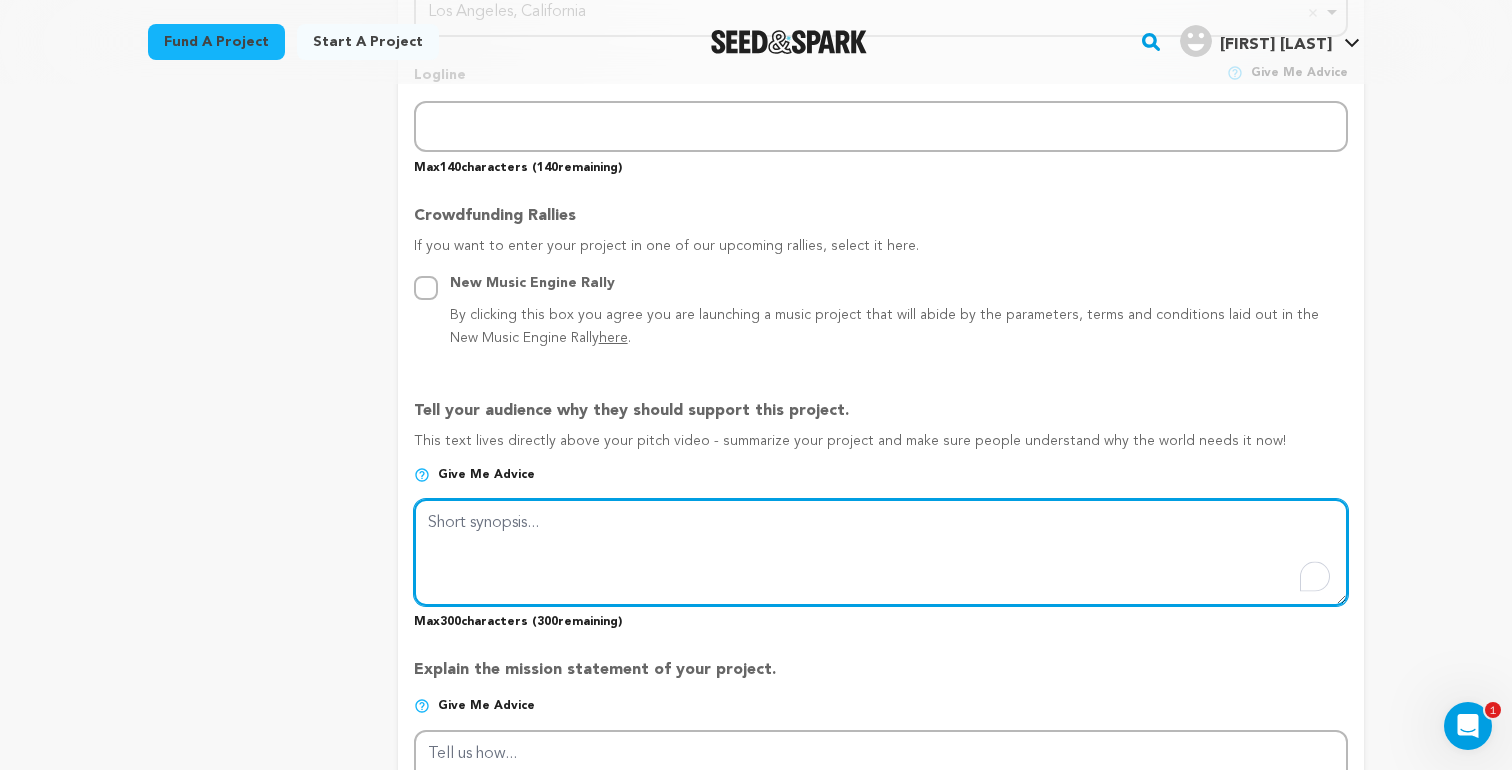 click at bounding box center [881, 552] 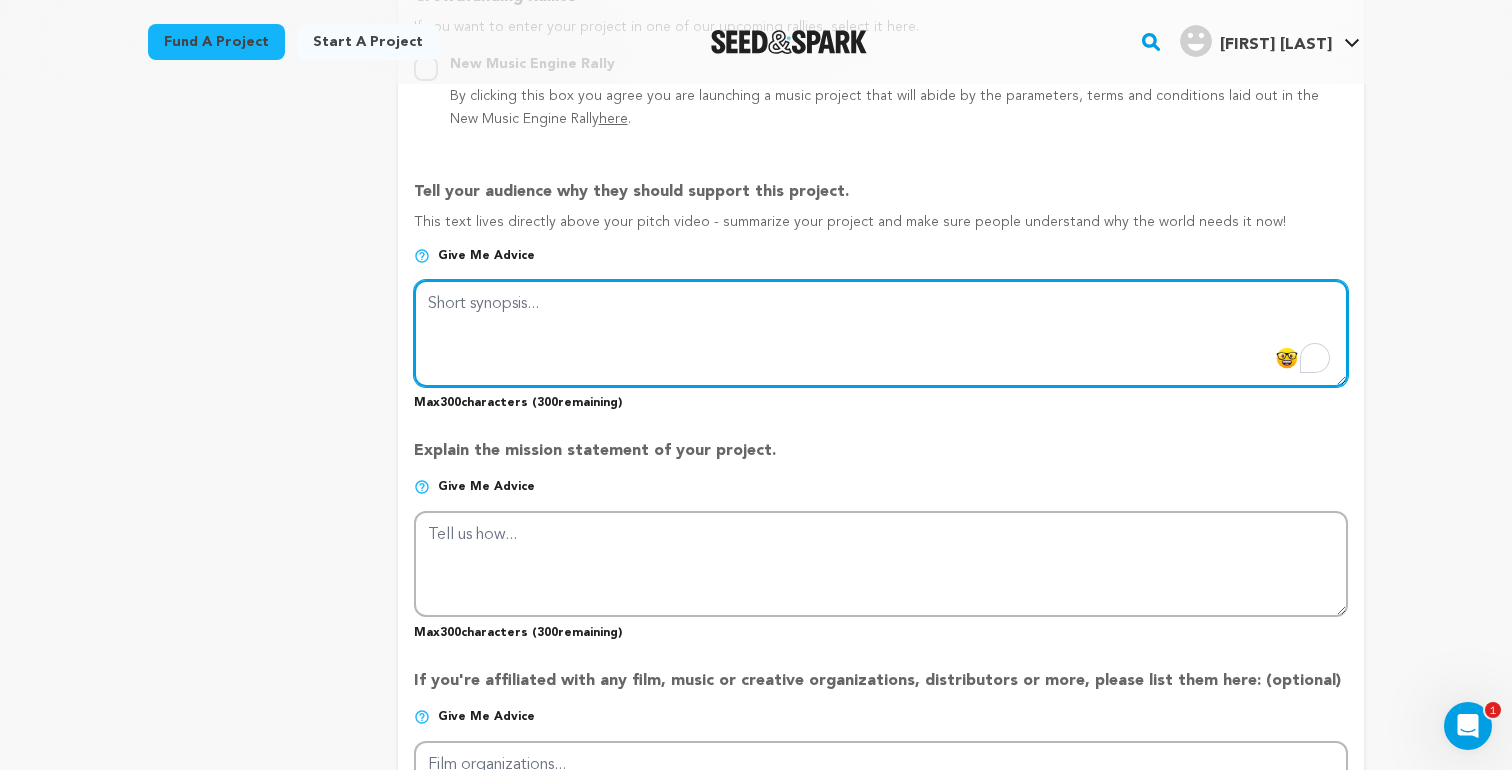 scroll, scrollTop: 1218, scrollLeft: 0, axis: vertical 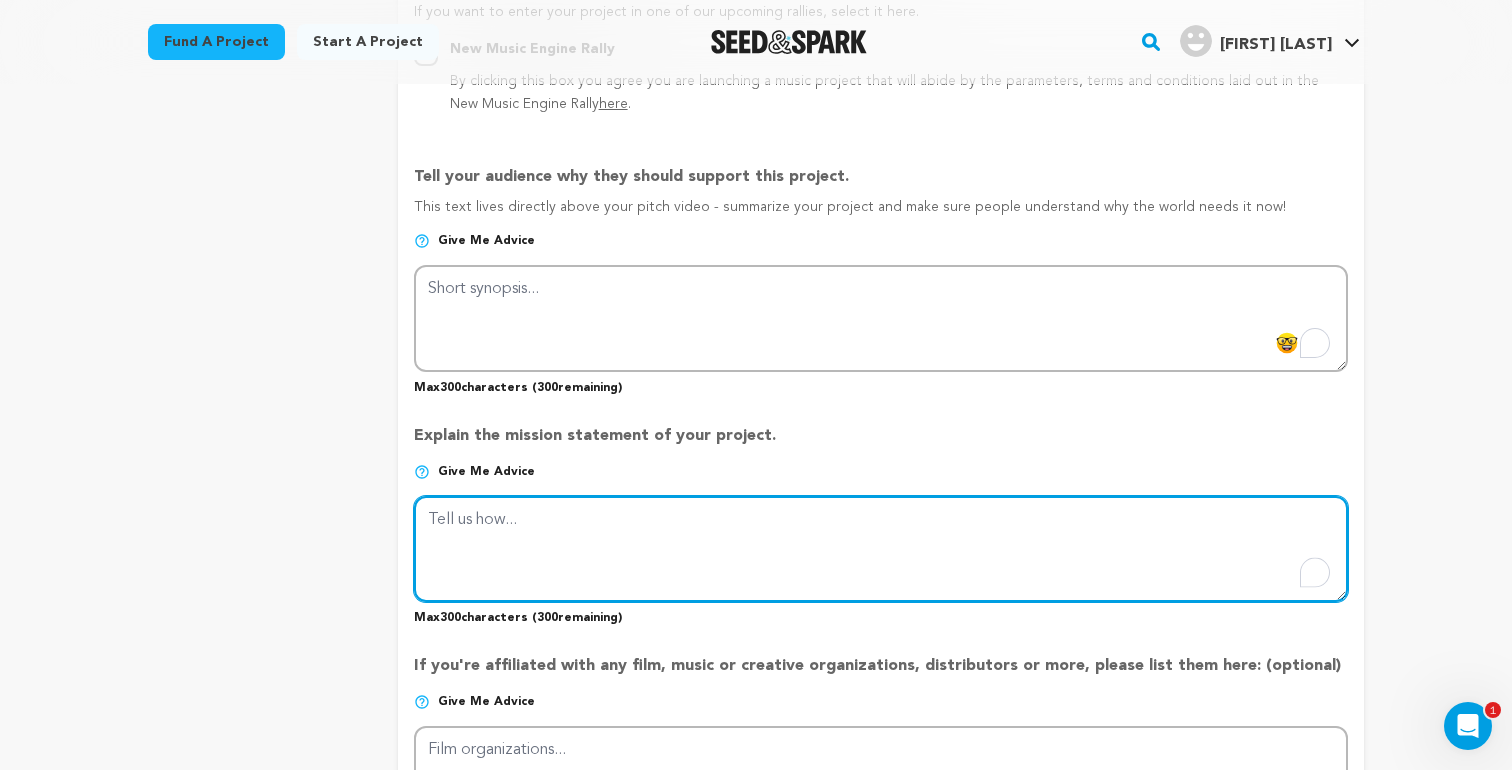 drag, startPoint x: 668, startPoint y: 573, endPoint x: 390, endPoint y: 514, distance: 284.19183 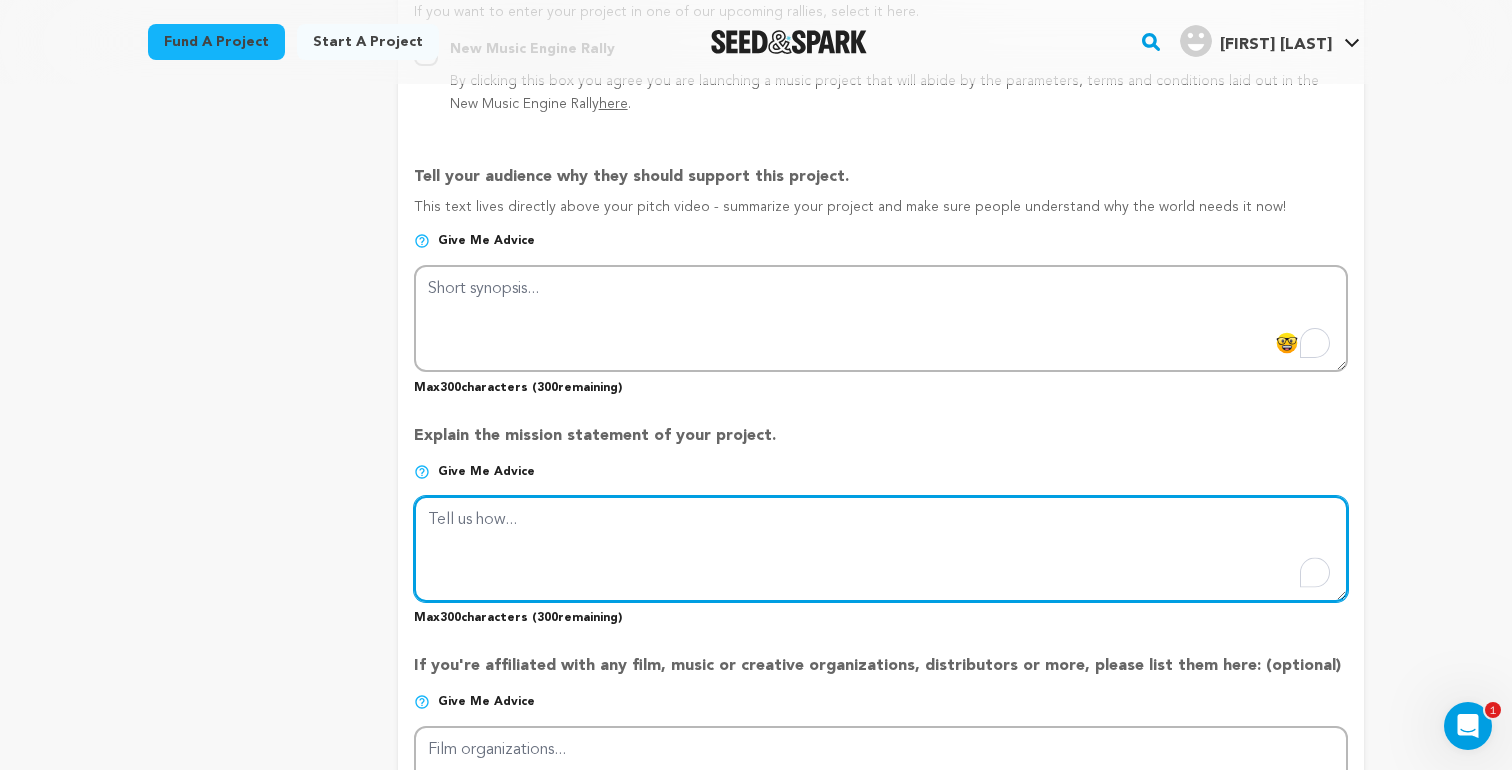 click on "project
story
team
social media
video & images
campaign
incentives
wishlist" at bounding box center (756, 203) 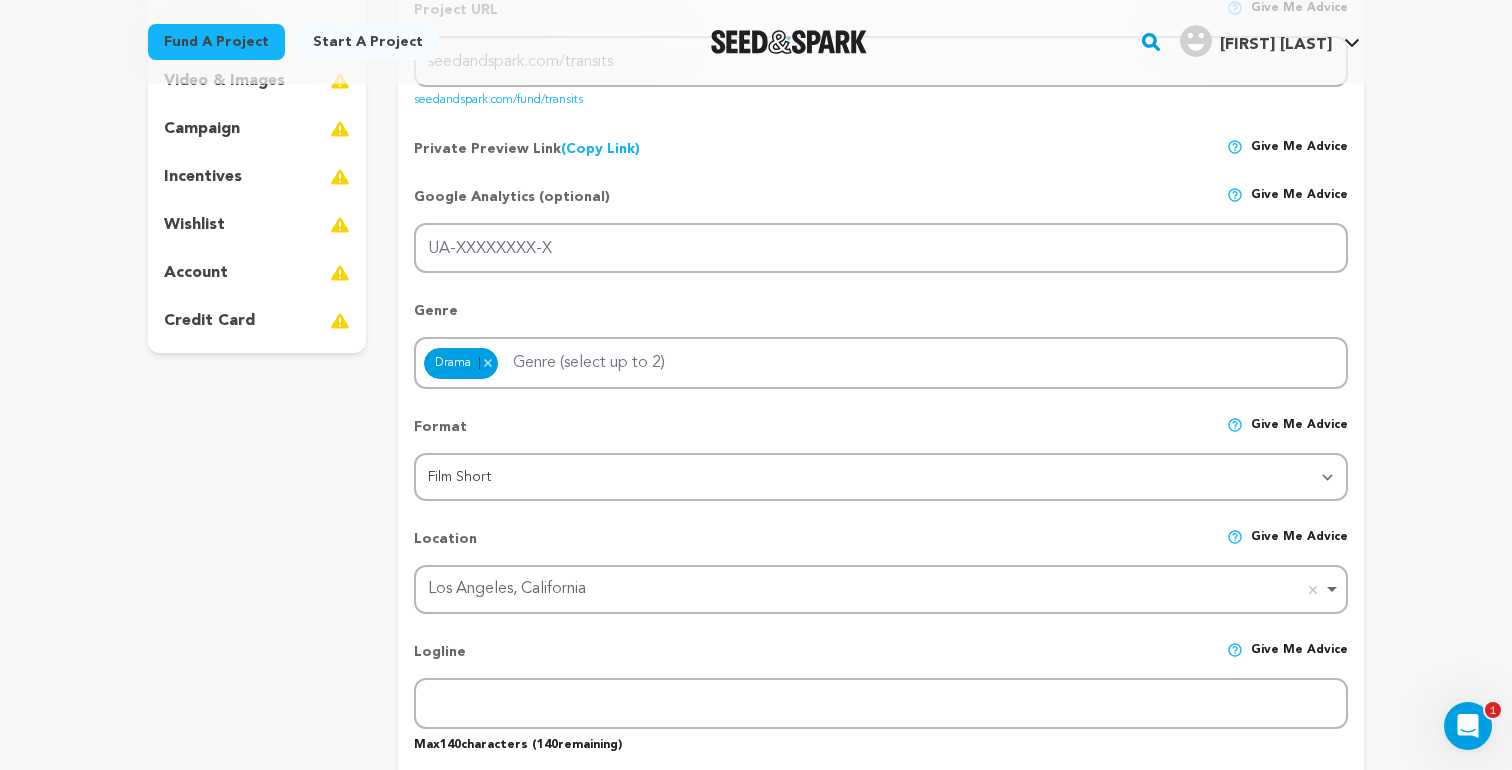 scroll, scrollTop: 0, scrollLeft: 0, axis: both 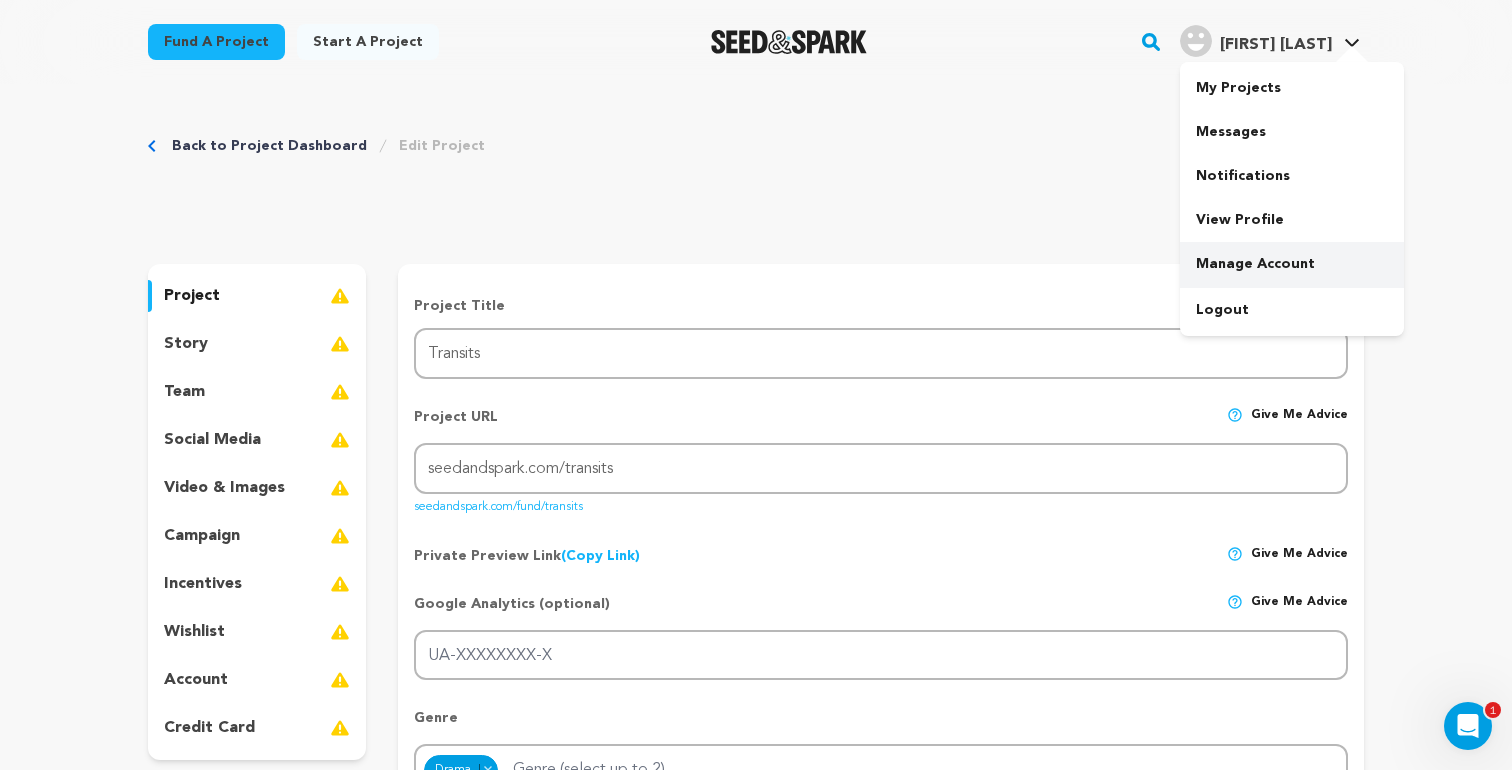 click on "Manage Account" at bounding box center [1292, 264] 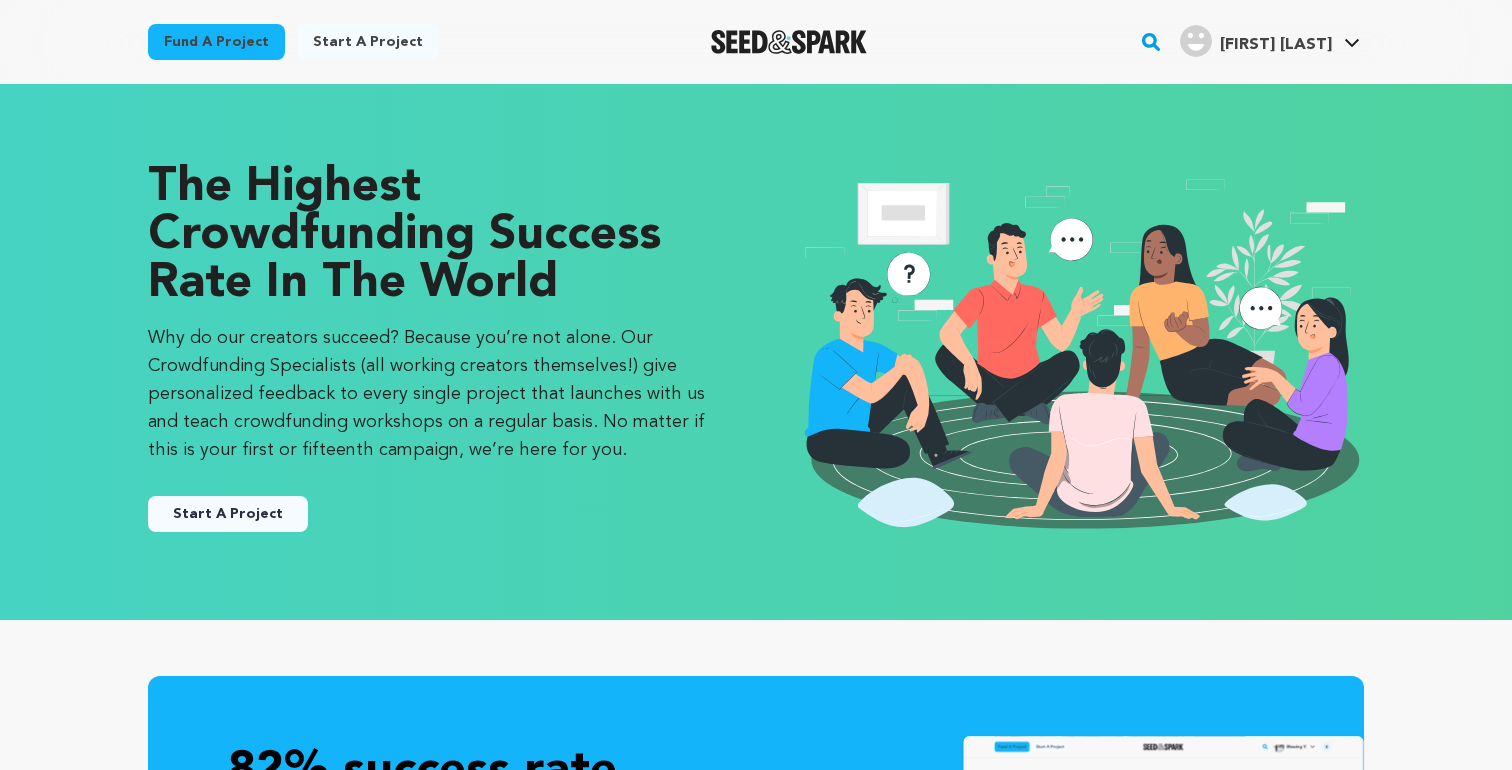 scroll, scrollTop: 0, scrollLeft: 0, axis: both 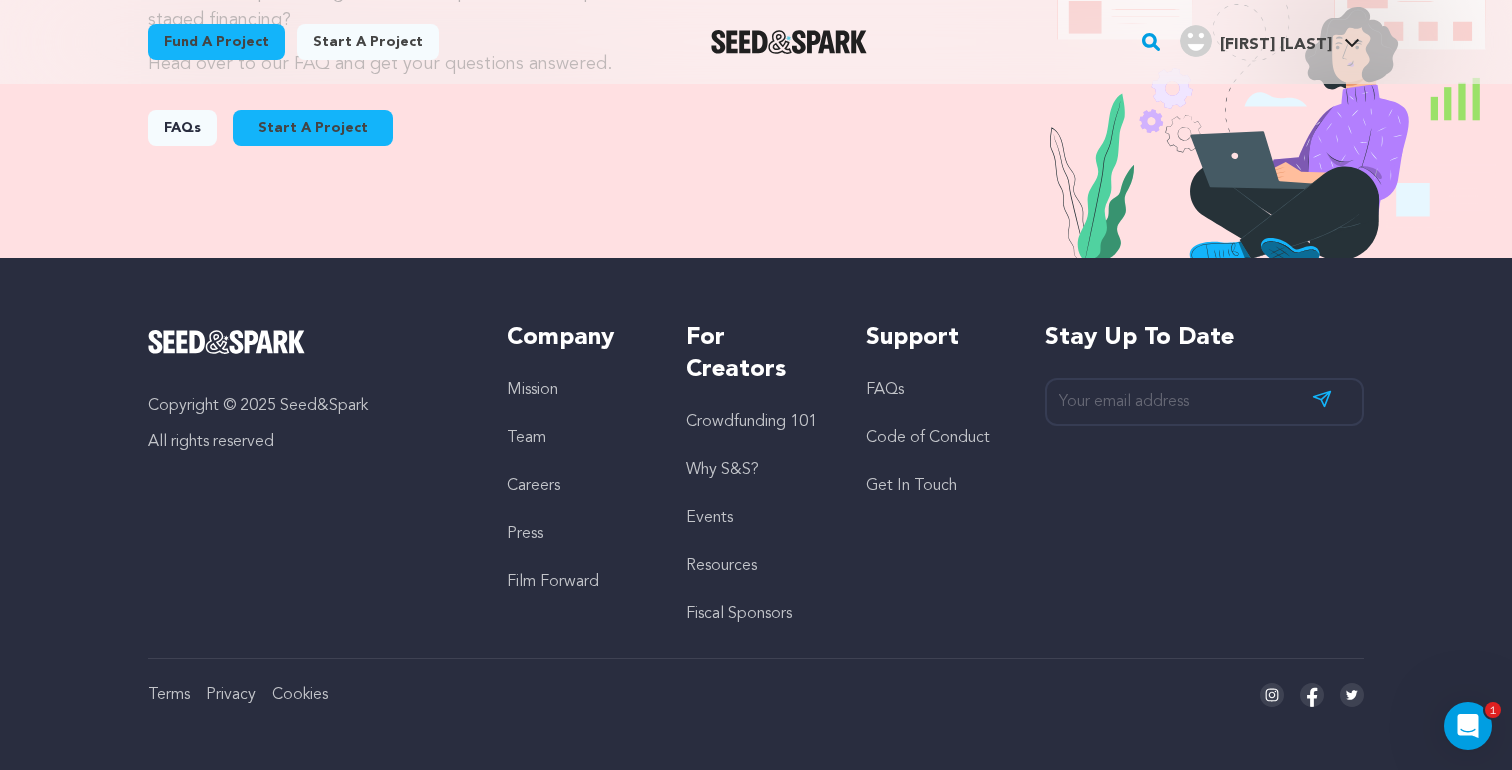 click on "Support
FAQs
Code
of Conduct
Get
In Touch" at bounding box center (935, 474) 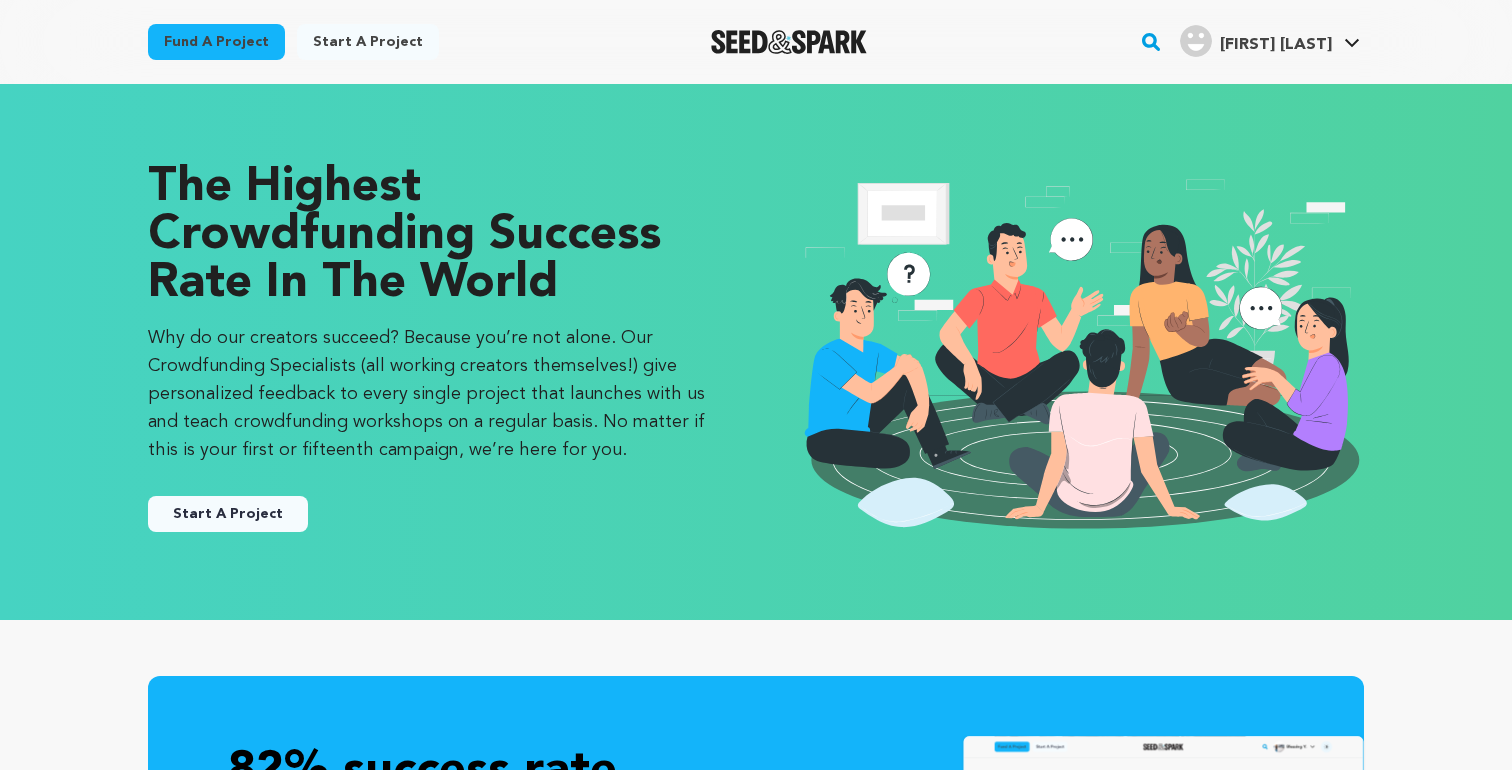 scroll, scrollTop: 2264, scrollLeft: 0, axis: vertical 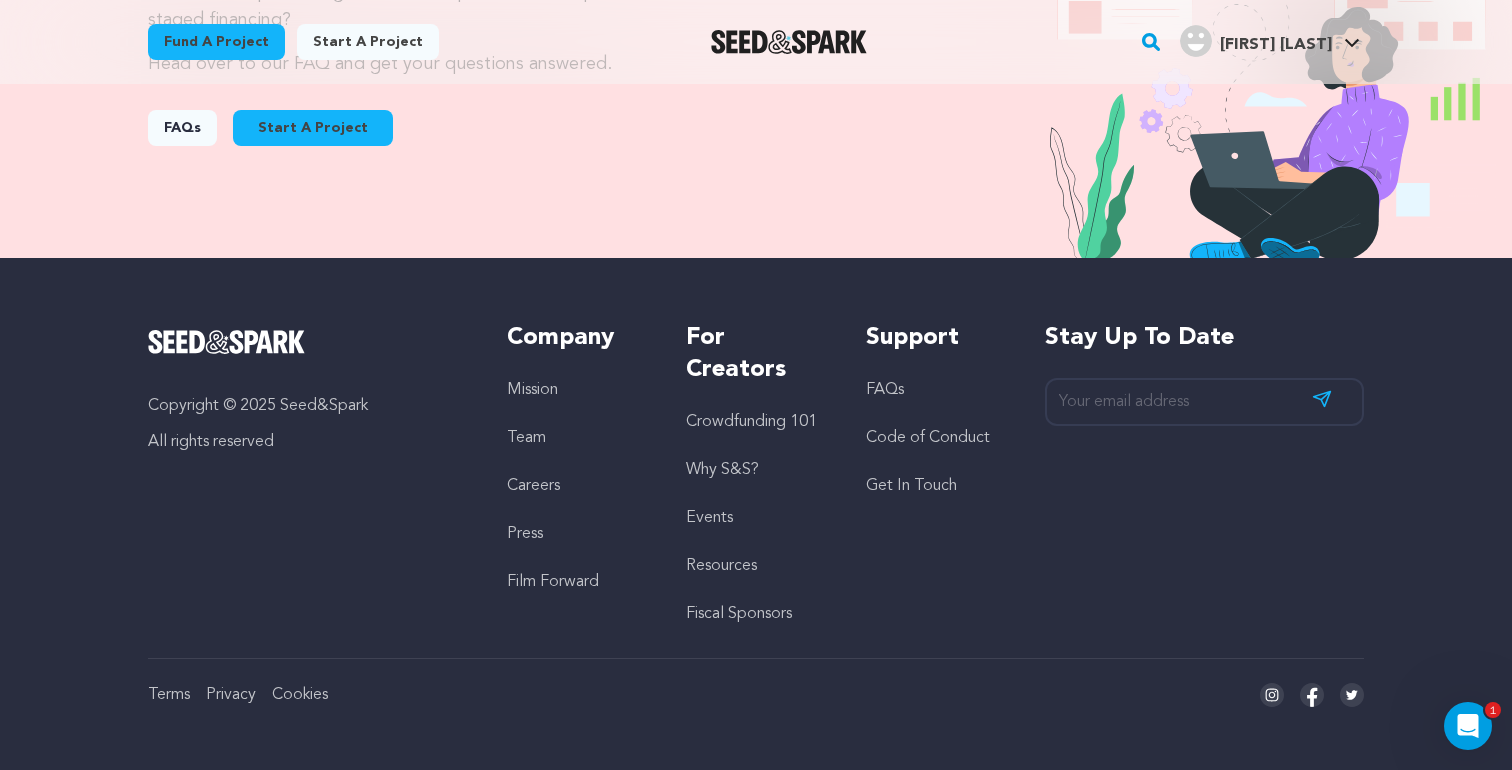 click on "Get
In Touch" at bounding box center (911, 486) 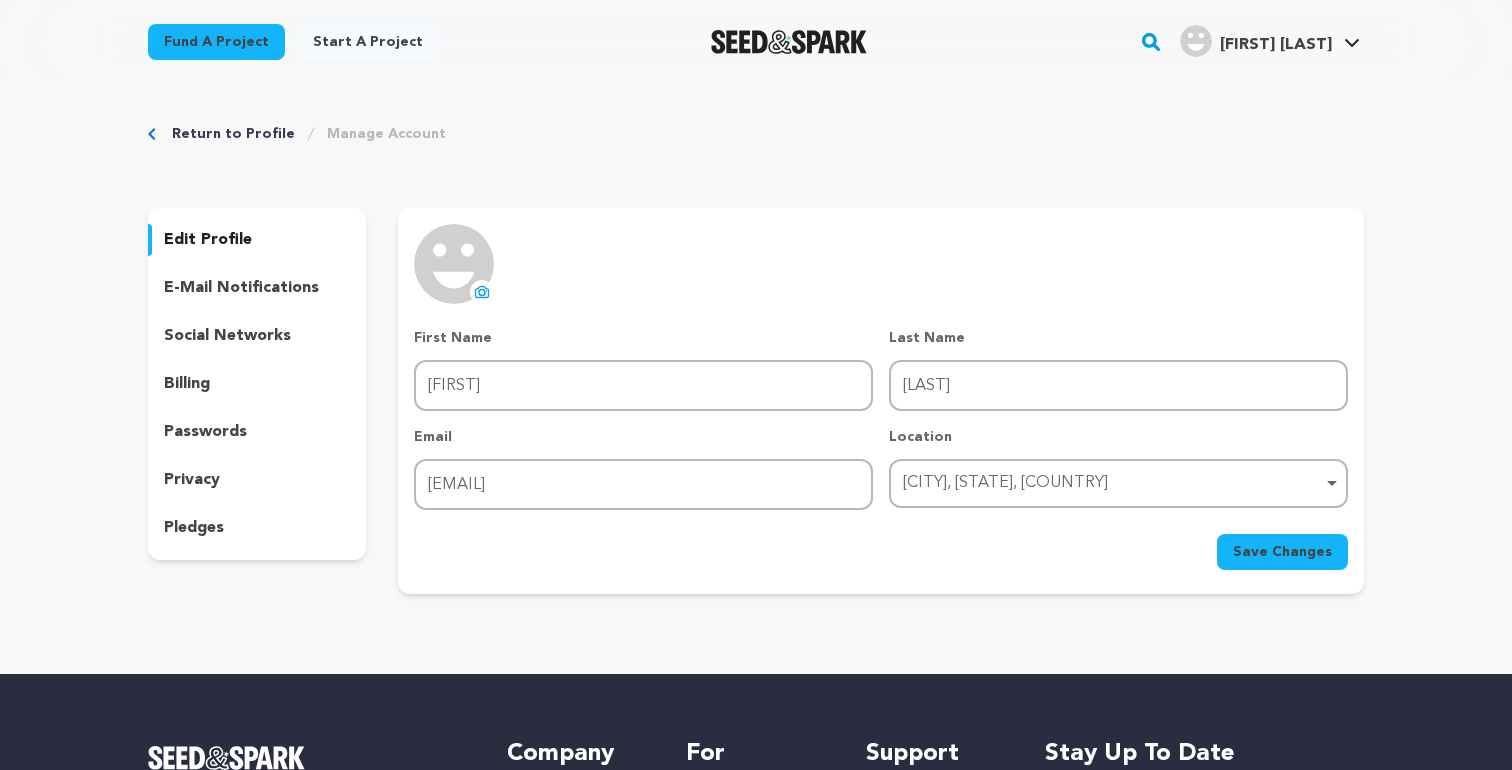 scroll, scrollTop: 0, scrollLeft: 0, axis: both 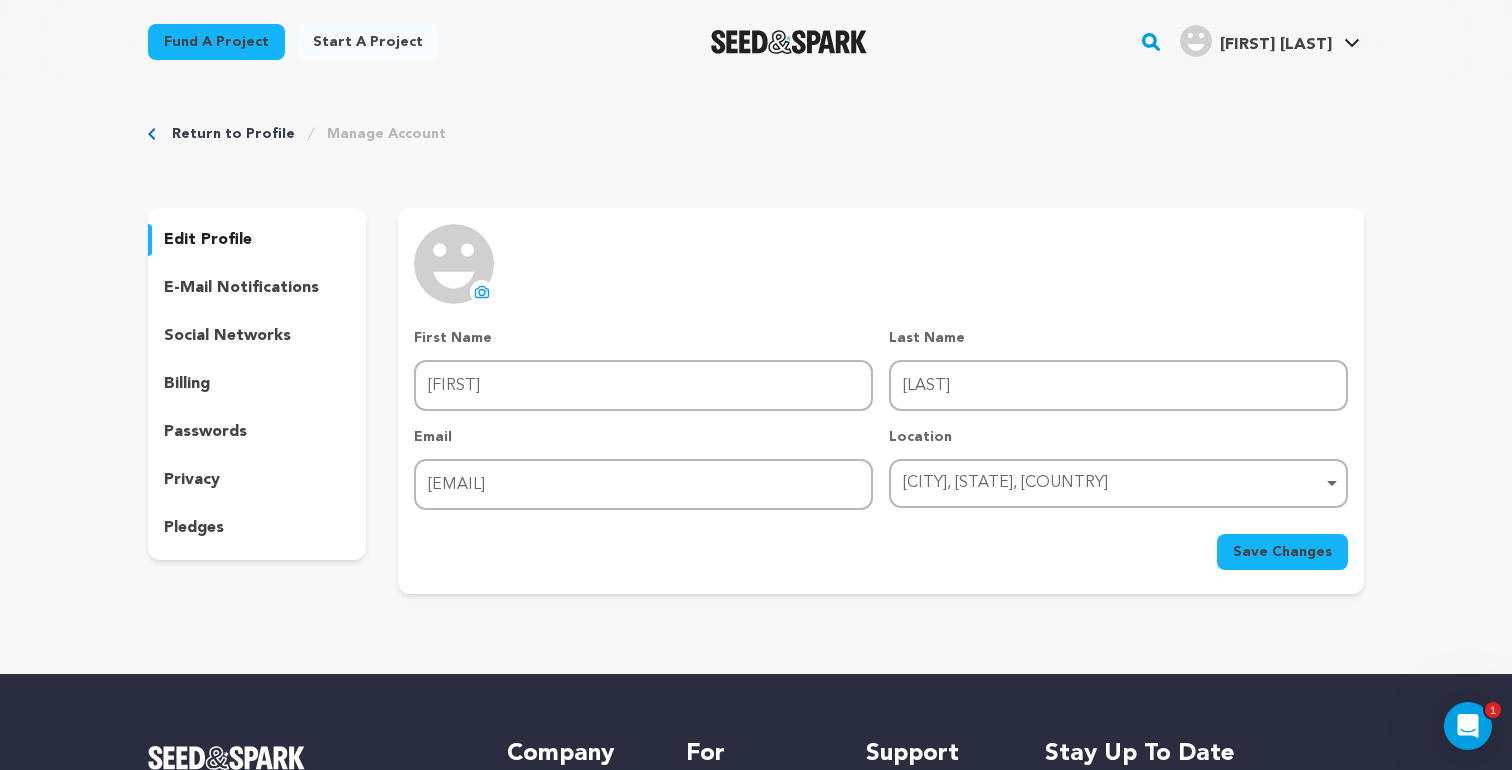 click on "Save Changes" at bounding box center (1282, 552) 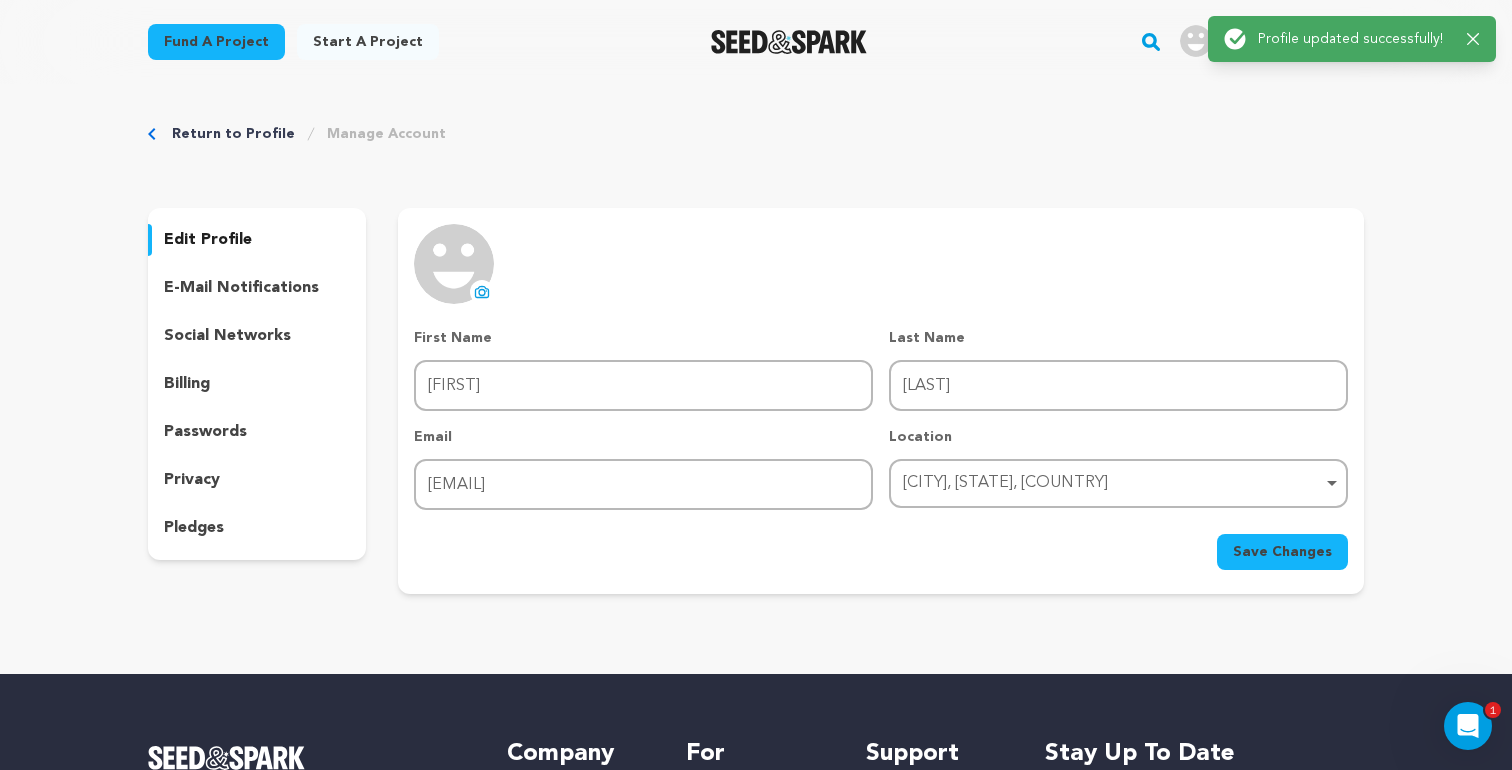click on "e-mail notifications" at bounding box center (241, 288) 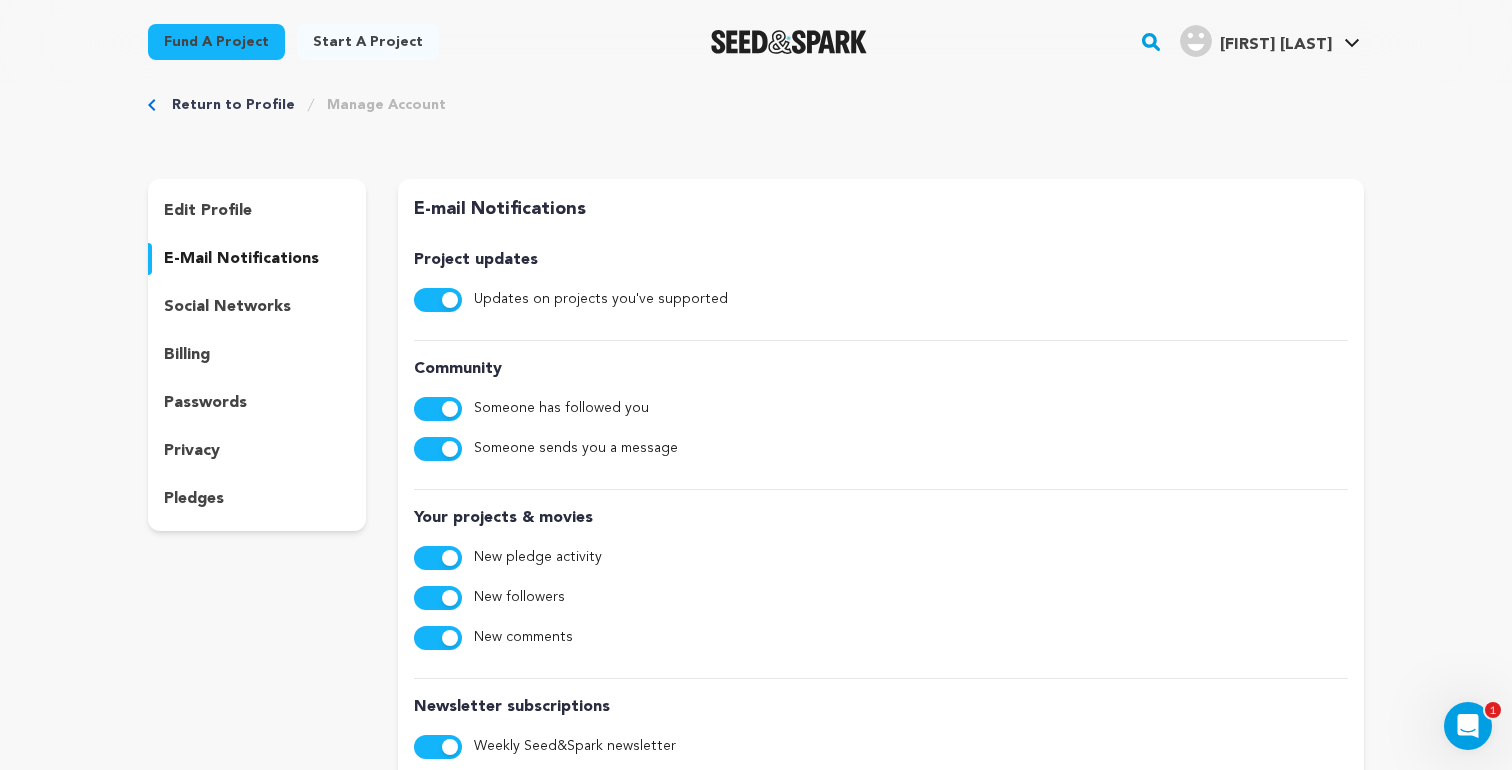 scroll, scrollTop: 0, scrollLeft: 0, axis: both 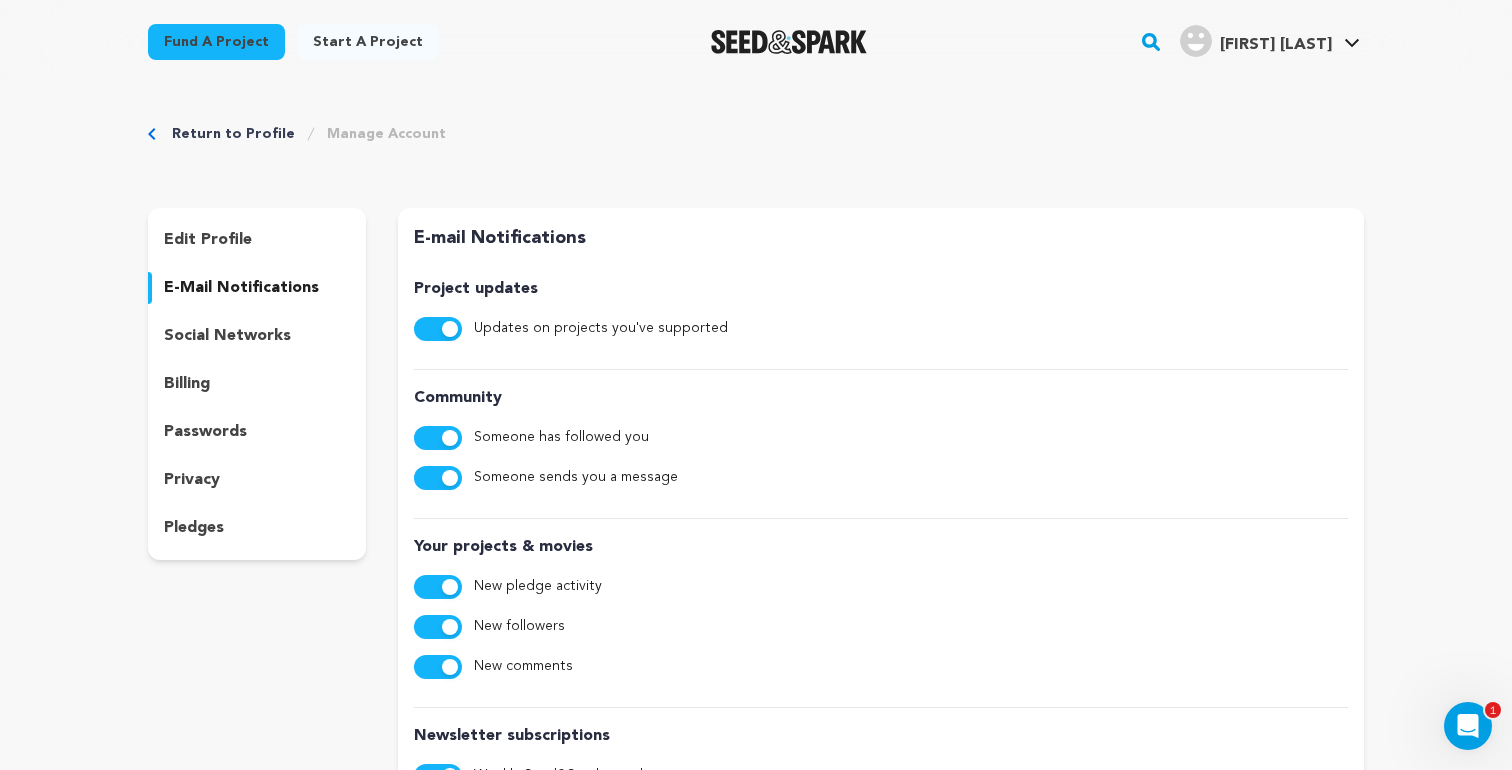 click on "billing" at bounding box center [187, 384] 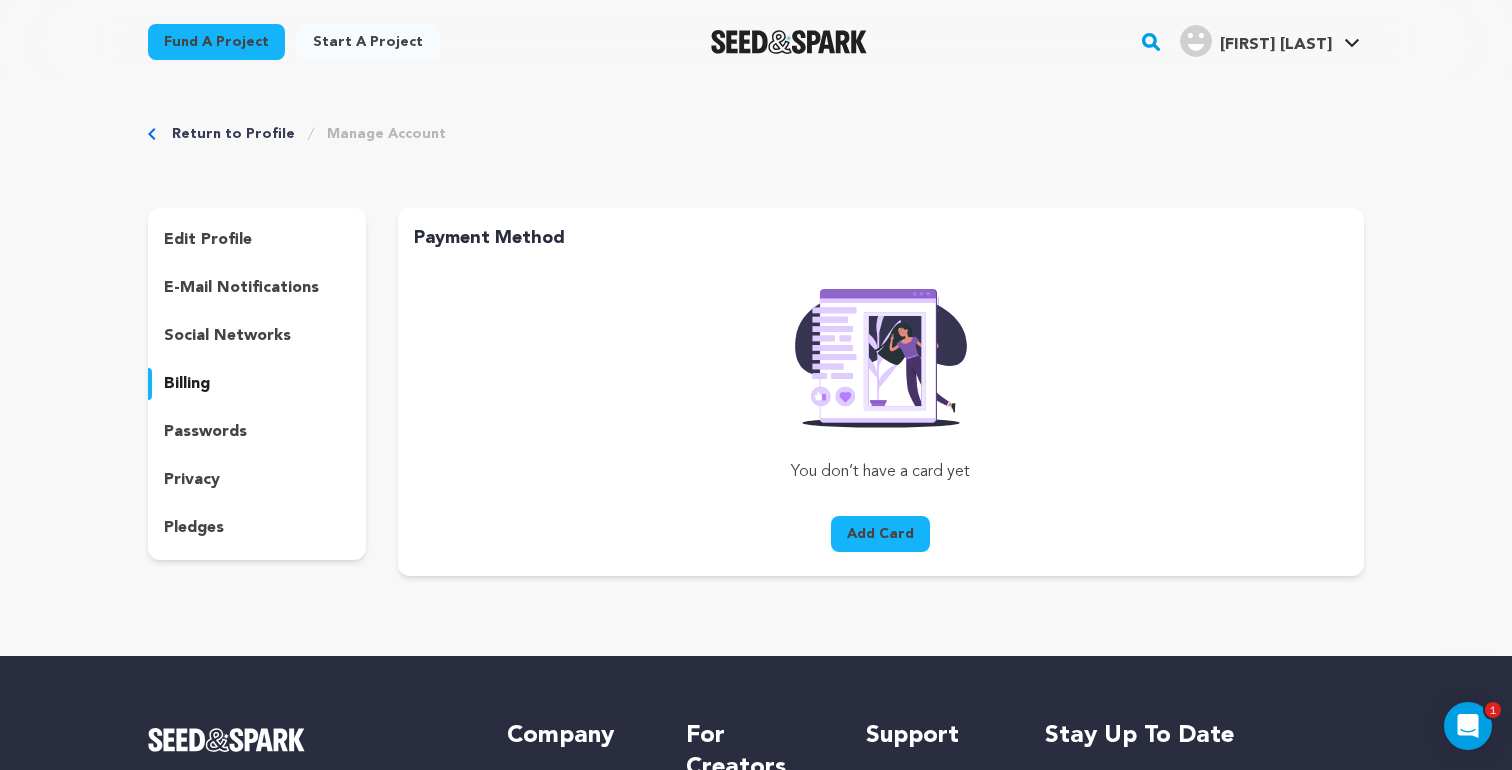 click on "Start a project" at bounding box center [368, 42] 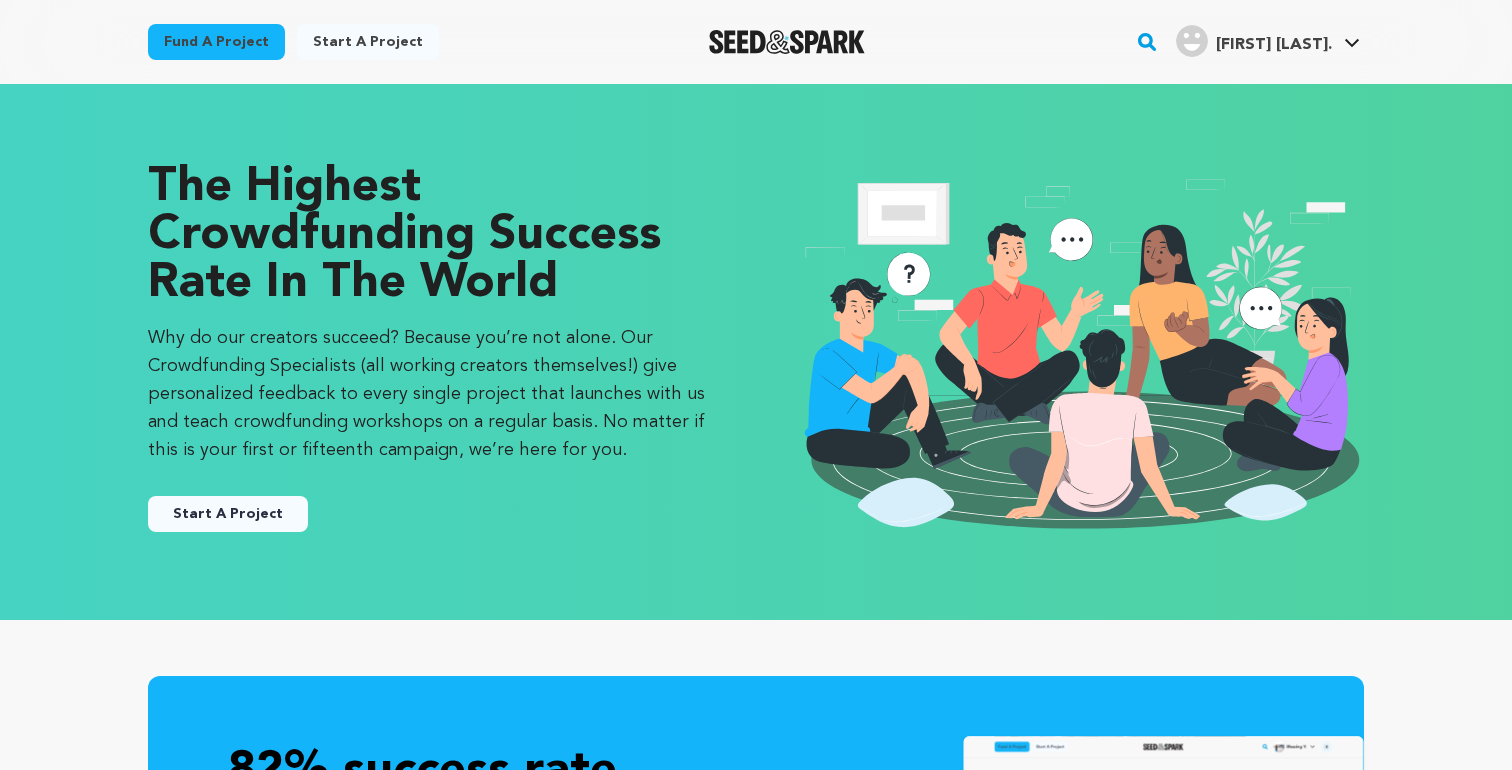 scroll, scrollTop: 0, scrollLeft: 0, axis: both 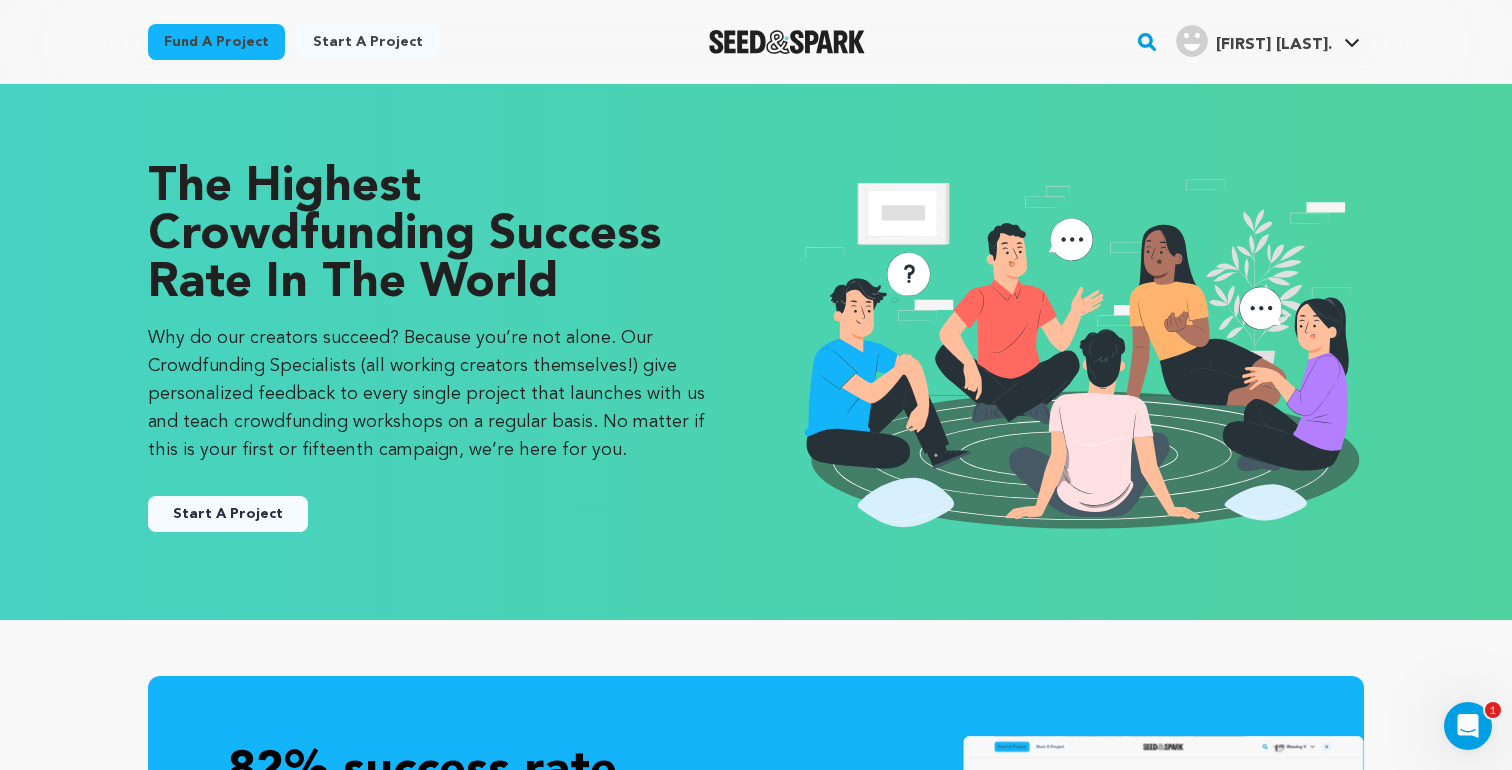 click on "Start A Project" at bounding box center (228, 514) 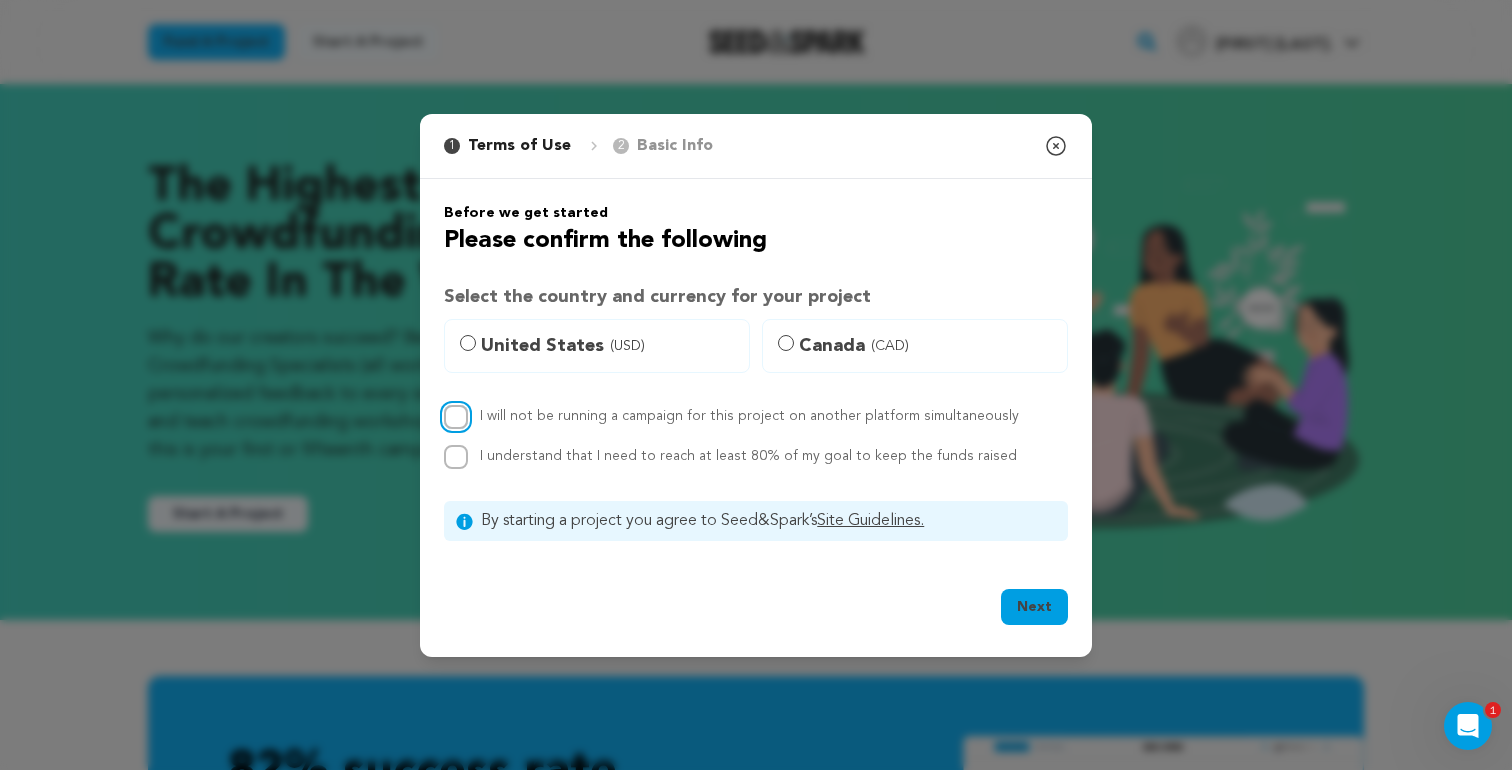 click on "I will not be running a campaign for this project on another platform
simultaneously" at bounding box center (456, 417) 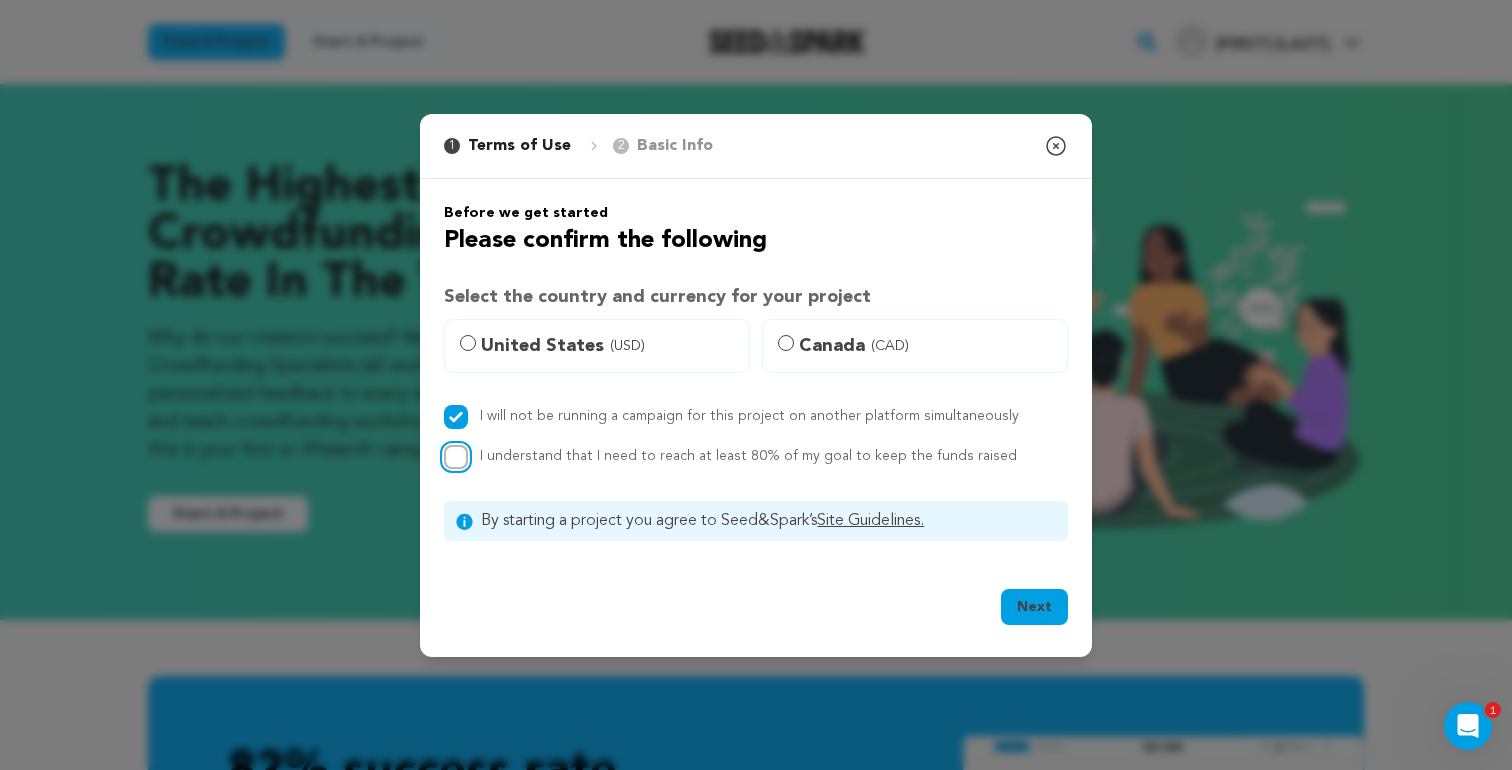 click on "I understand that I need to reach at least 80% of my goal to keep the
funds raised" at bounding box center (456, 457) 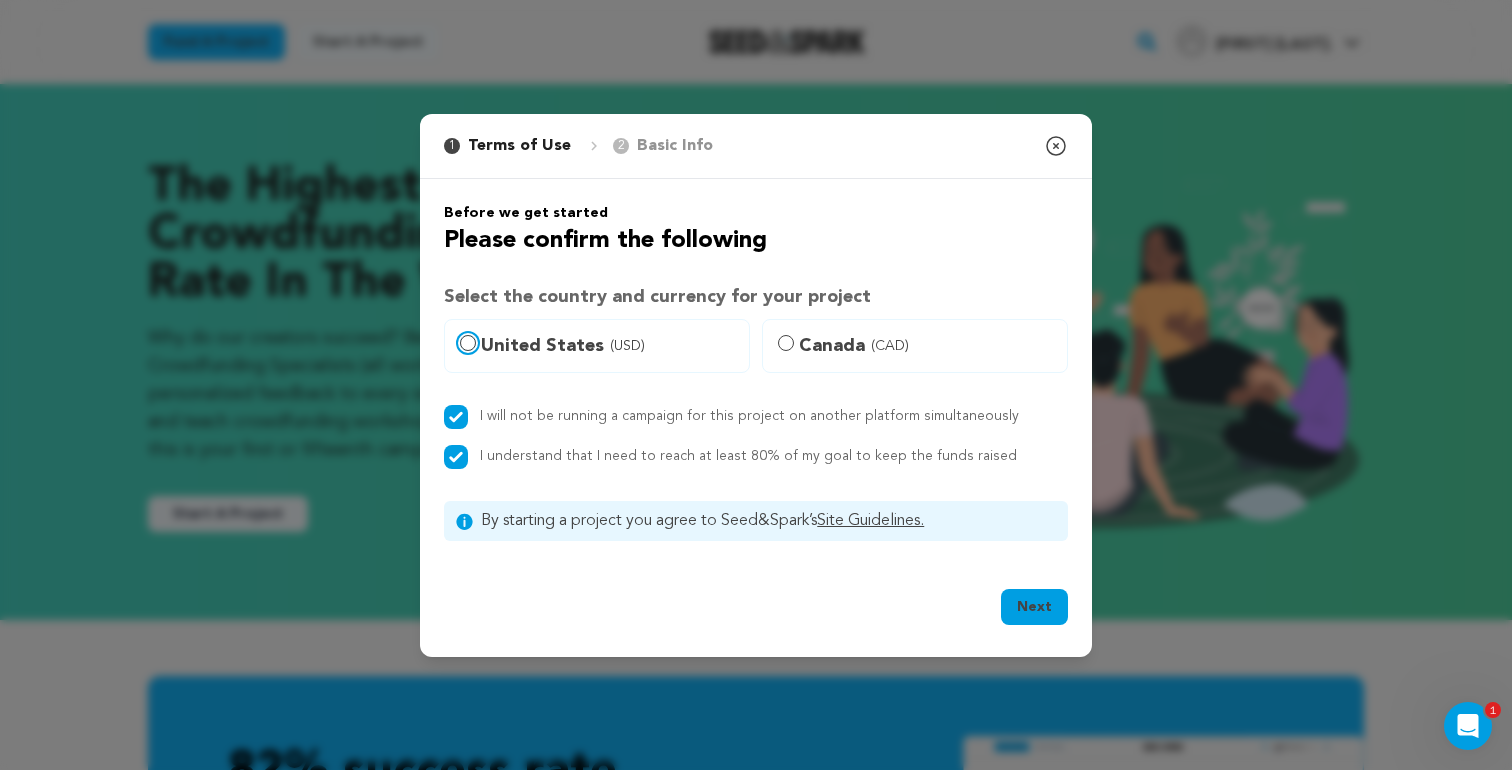 click on "United States
(USD)" at bounding box center (468, 343) 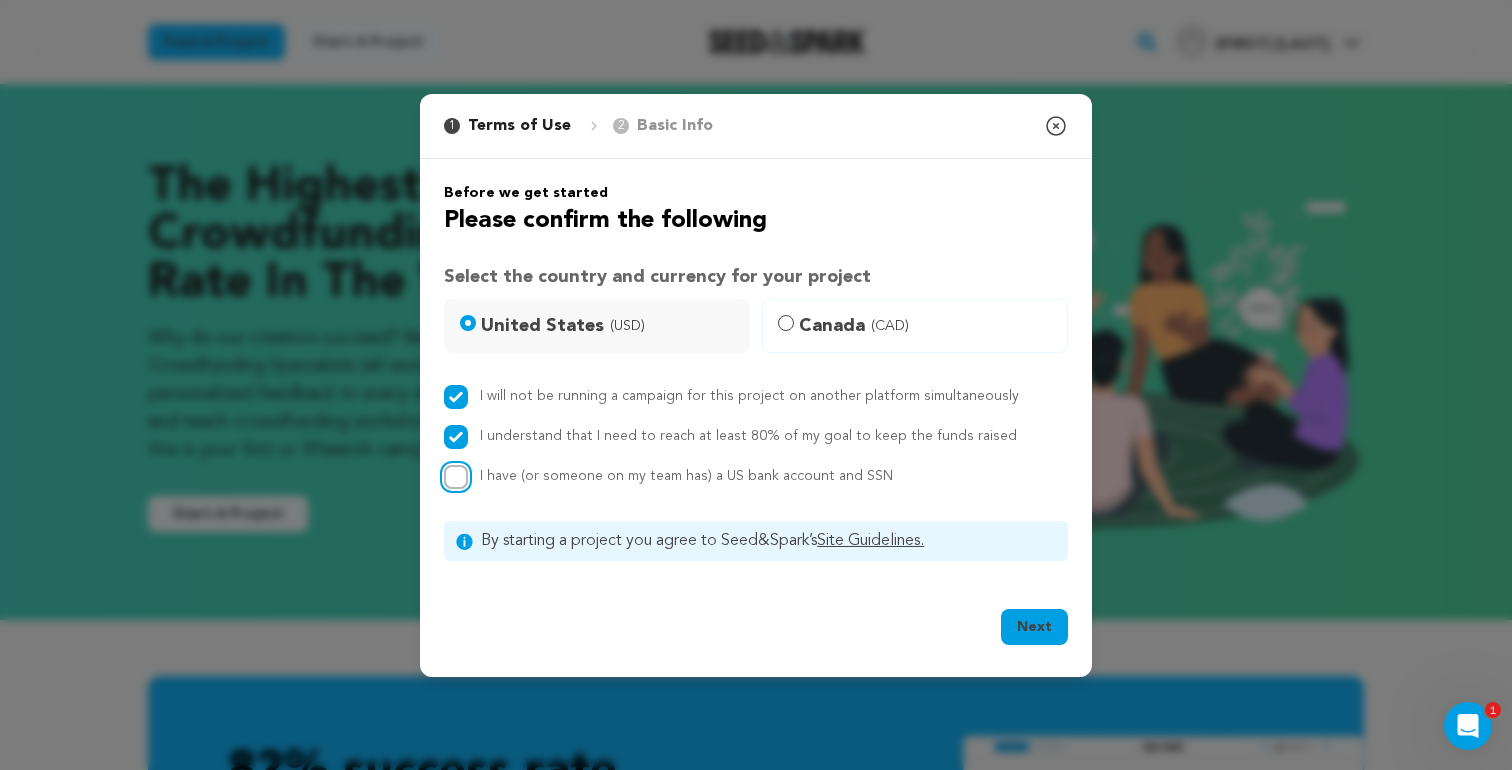 click on "I have (or someone on my team has) a US bank account and SSN" at bounding box center (456, 477) 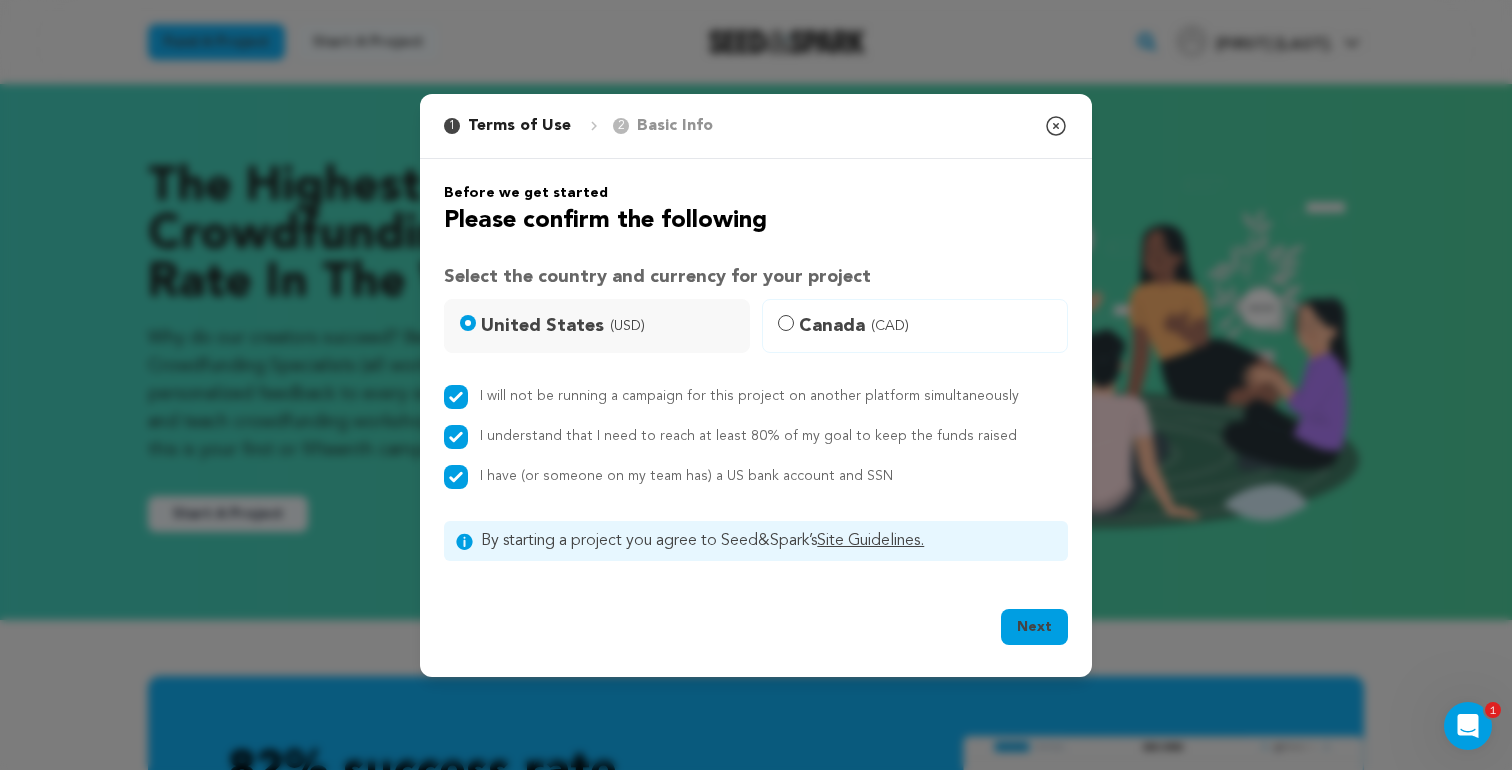 click on "Next" at bounding box center (1034, 627) 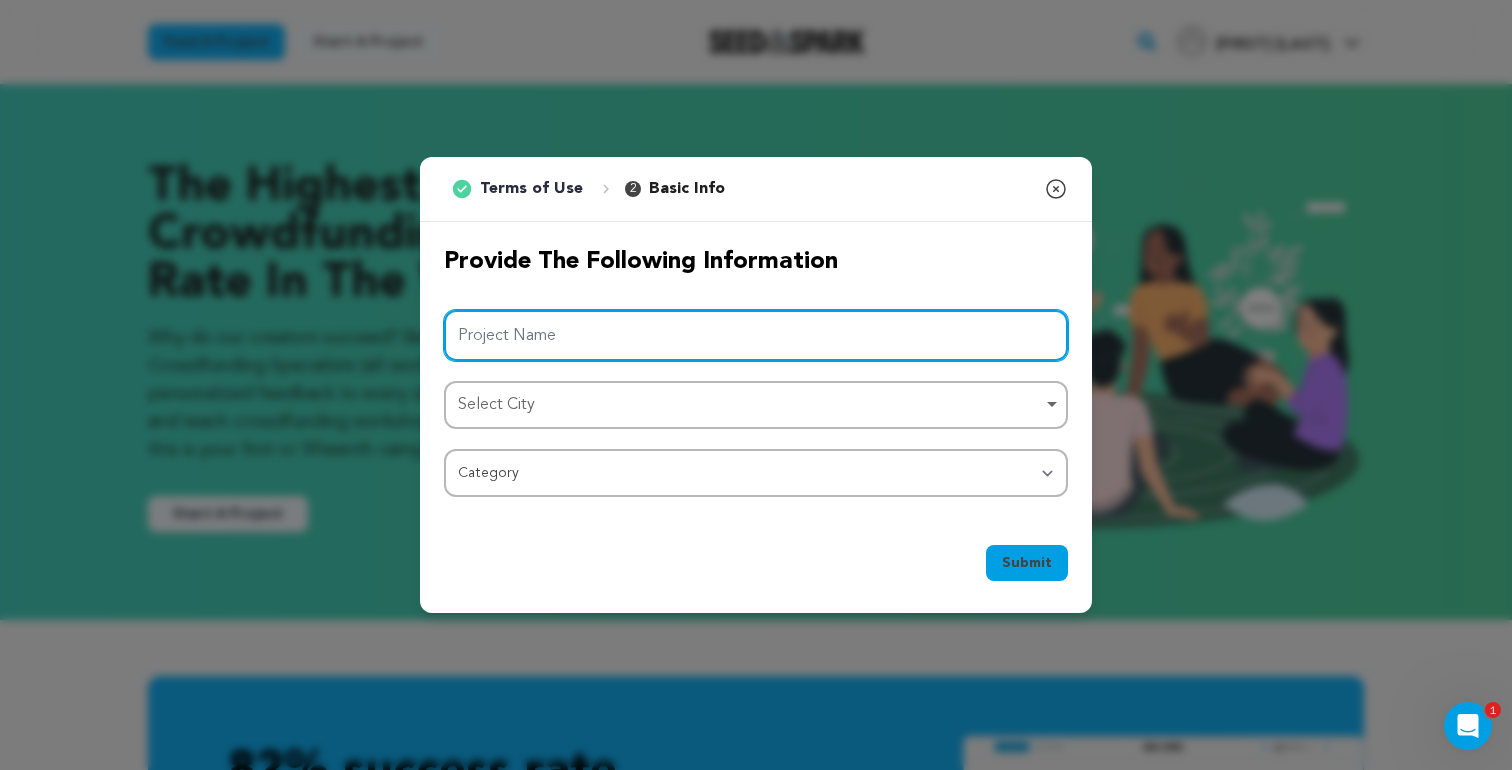 click on "Project Name" at bounding box center [756, 335] 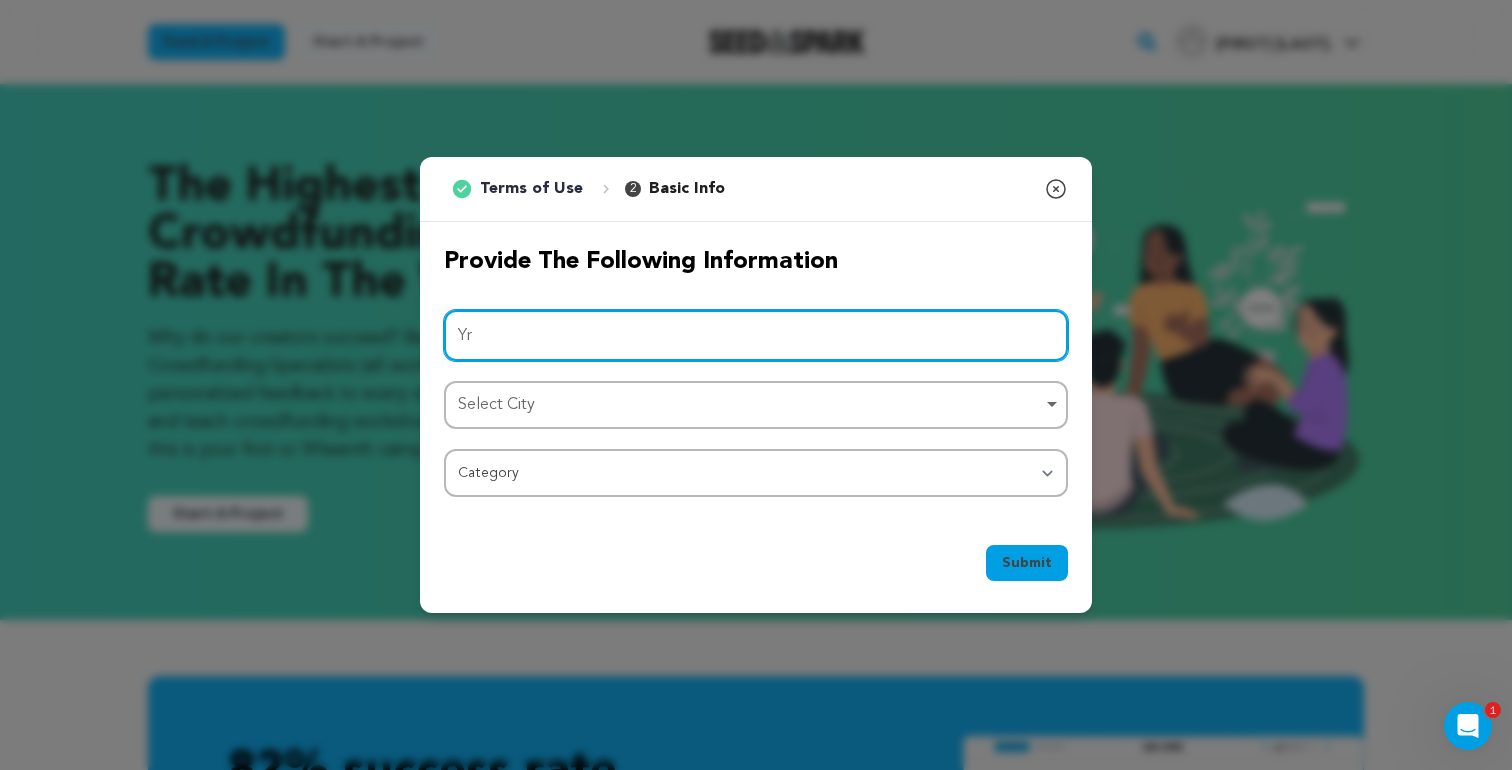 type on "Y" 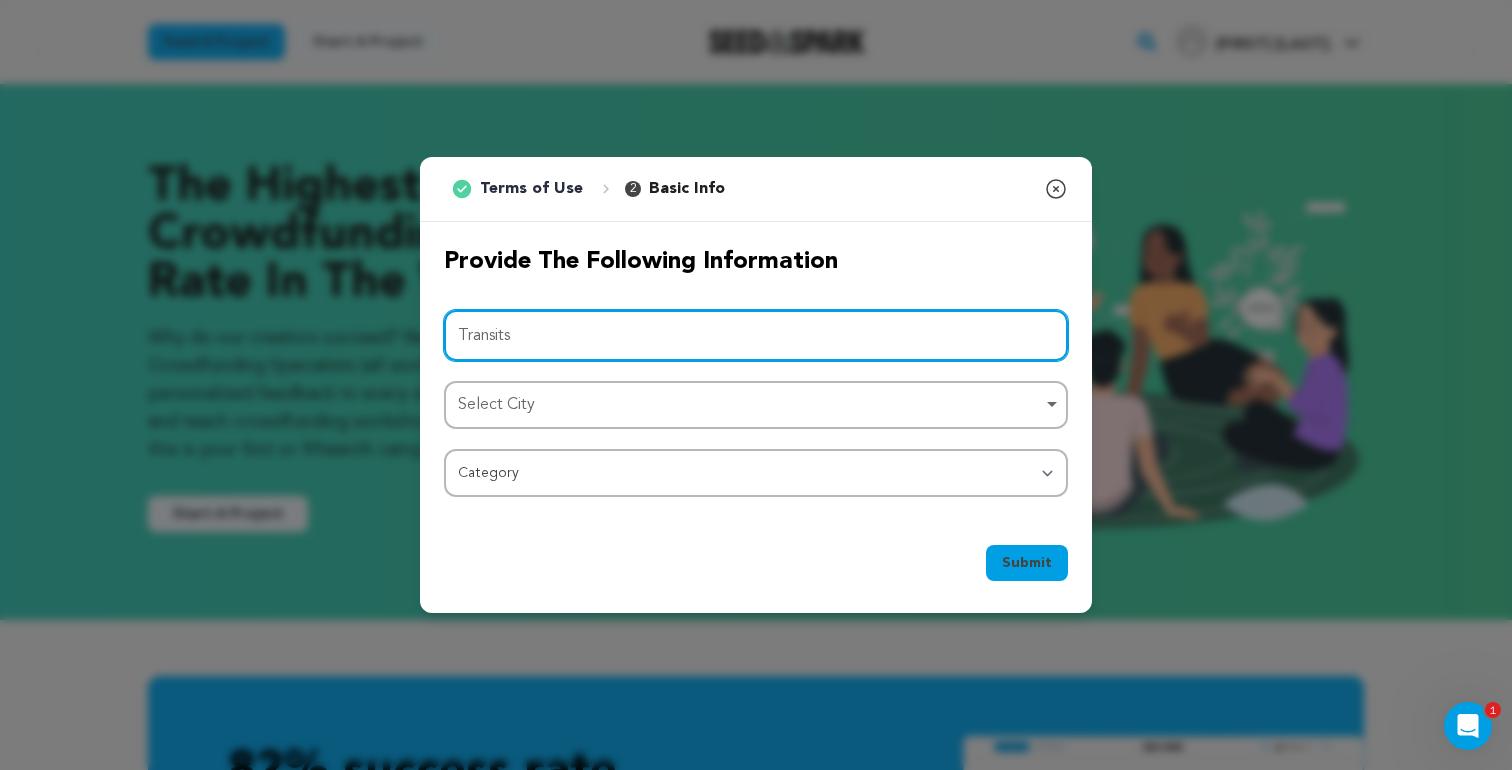 click on "Select City Remove item" at bounding box center [750, 405] 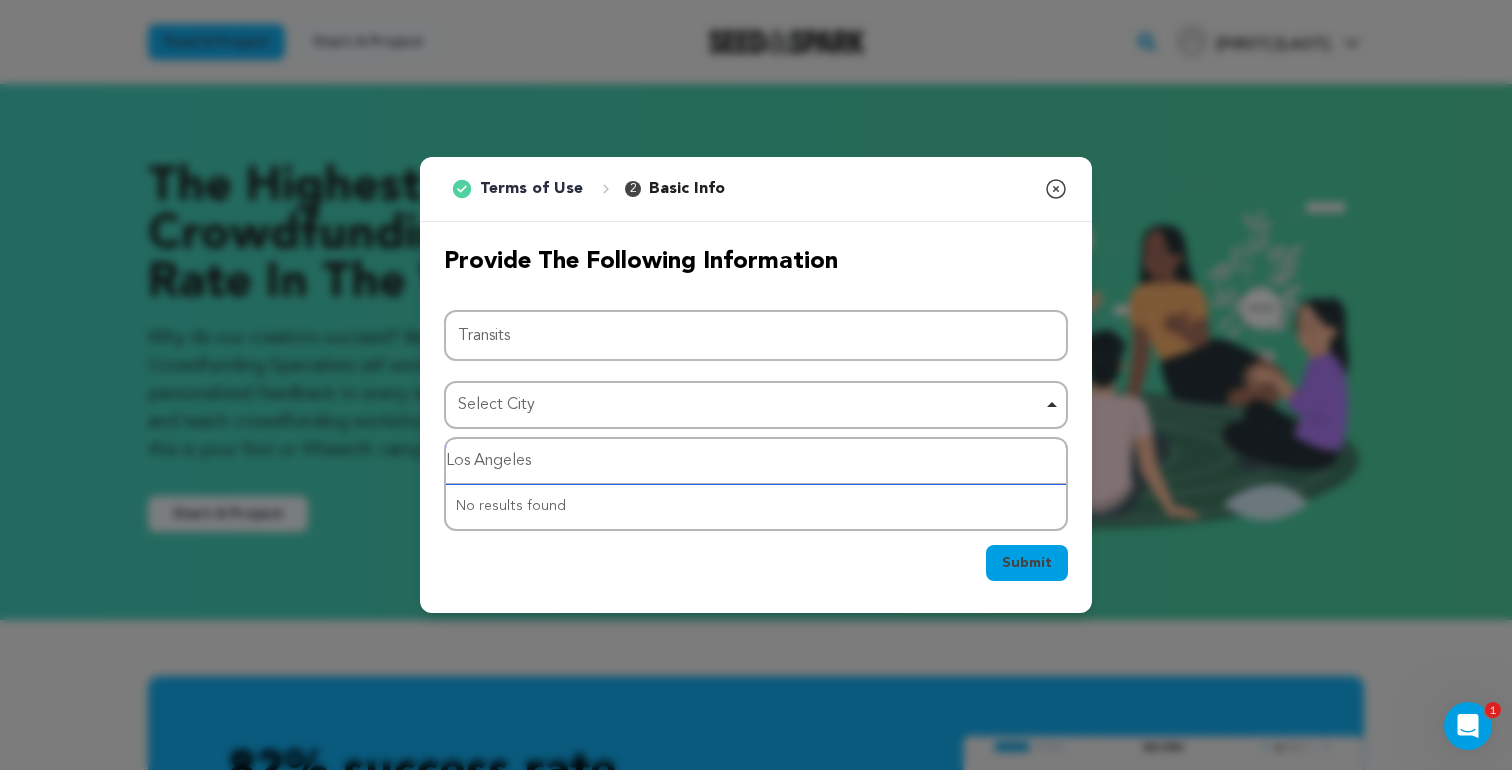 type on "Los Angeles" 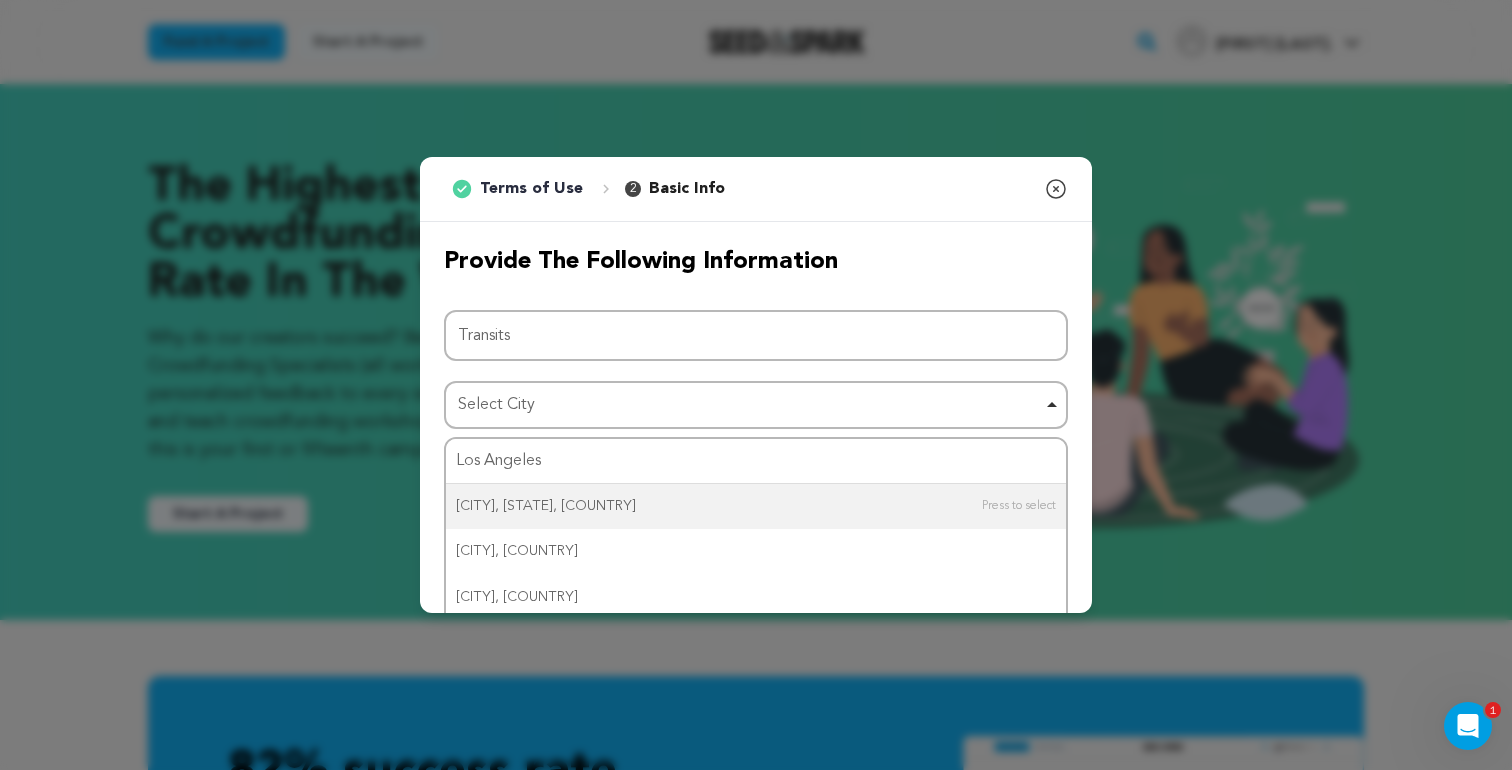 type 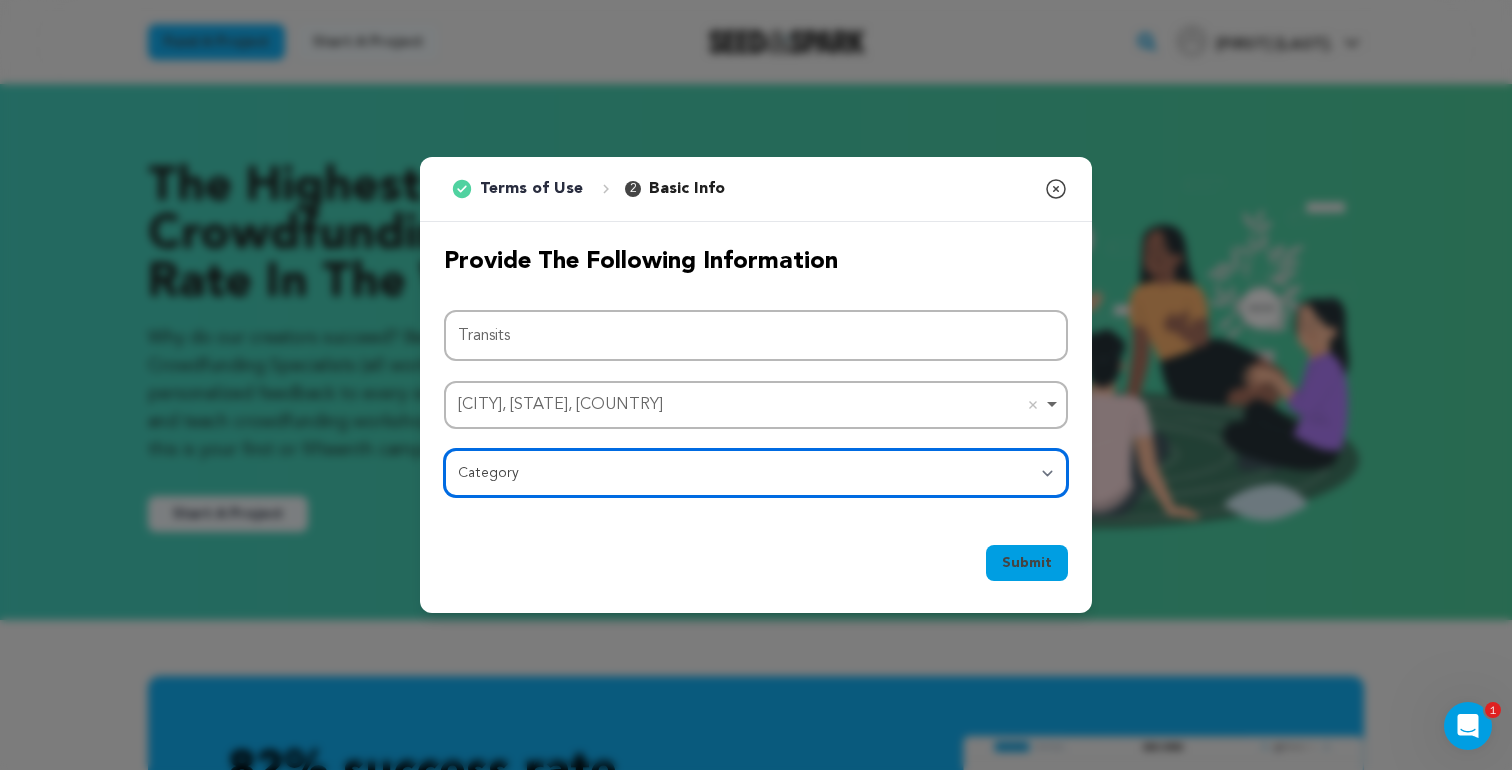 click on "Category
Film Feature
Film Short
Series
Film Festival
Company
Music Video
VR Experience
Comics
Artist Residency
Art & Photography
Collective
Dance
Games
Music
Radio & Podcasts
Orgs & Companies
Writing & Publishing
Venue & Spaces
Theatre" at bounding box center (756, 473) 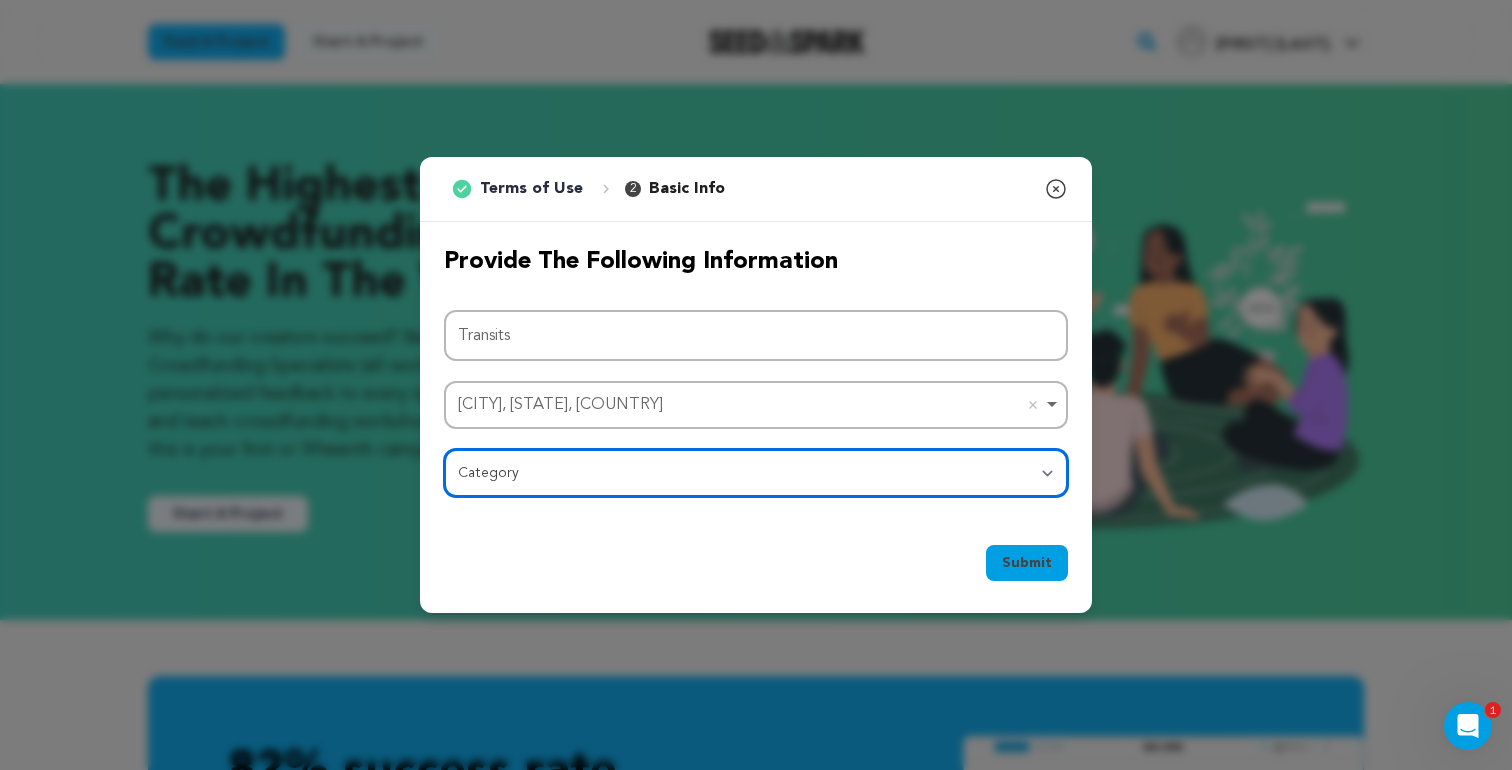 select on "383" 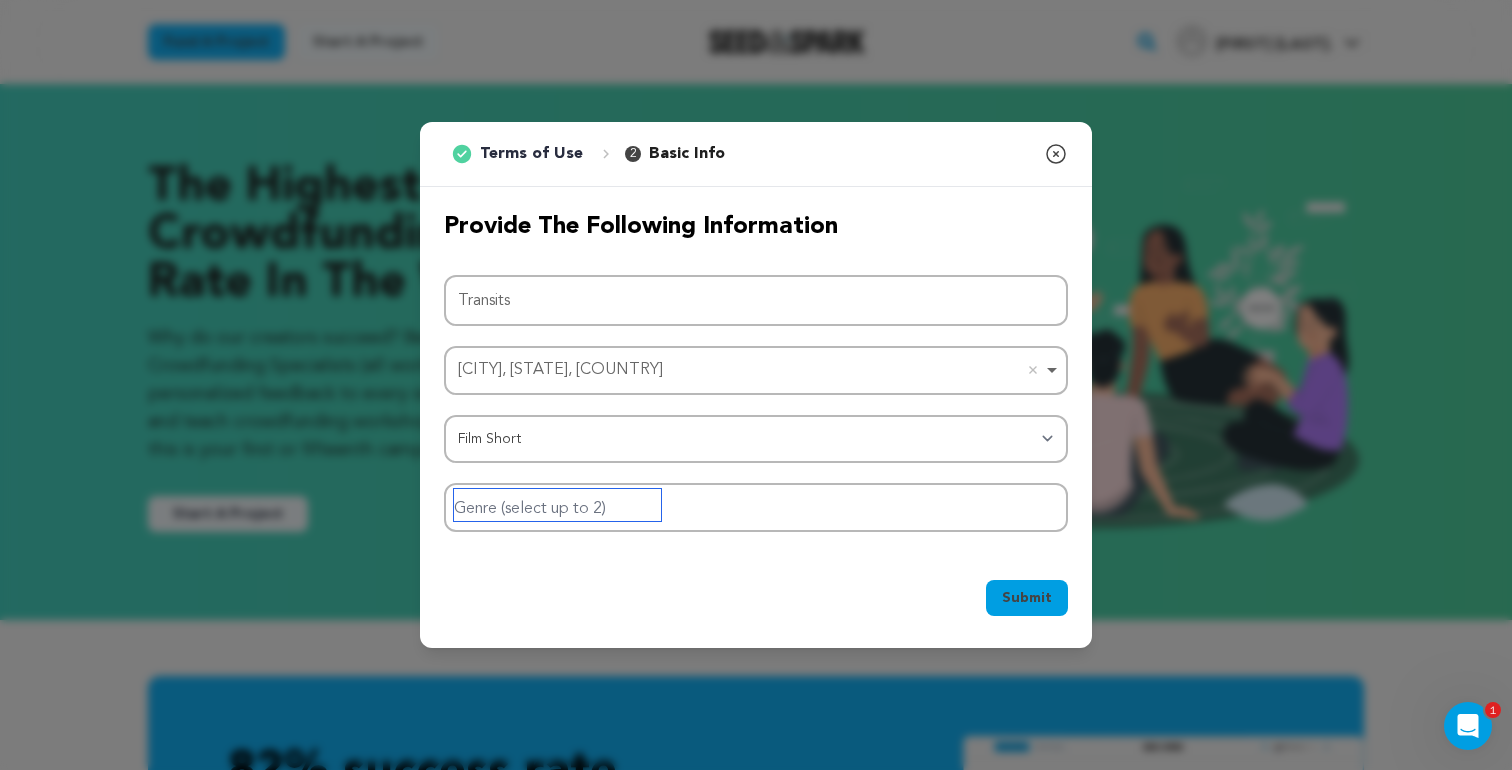 click at bounding box center (557, 505) 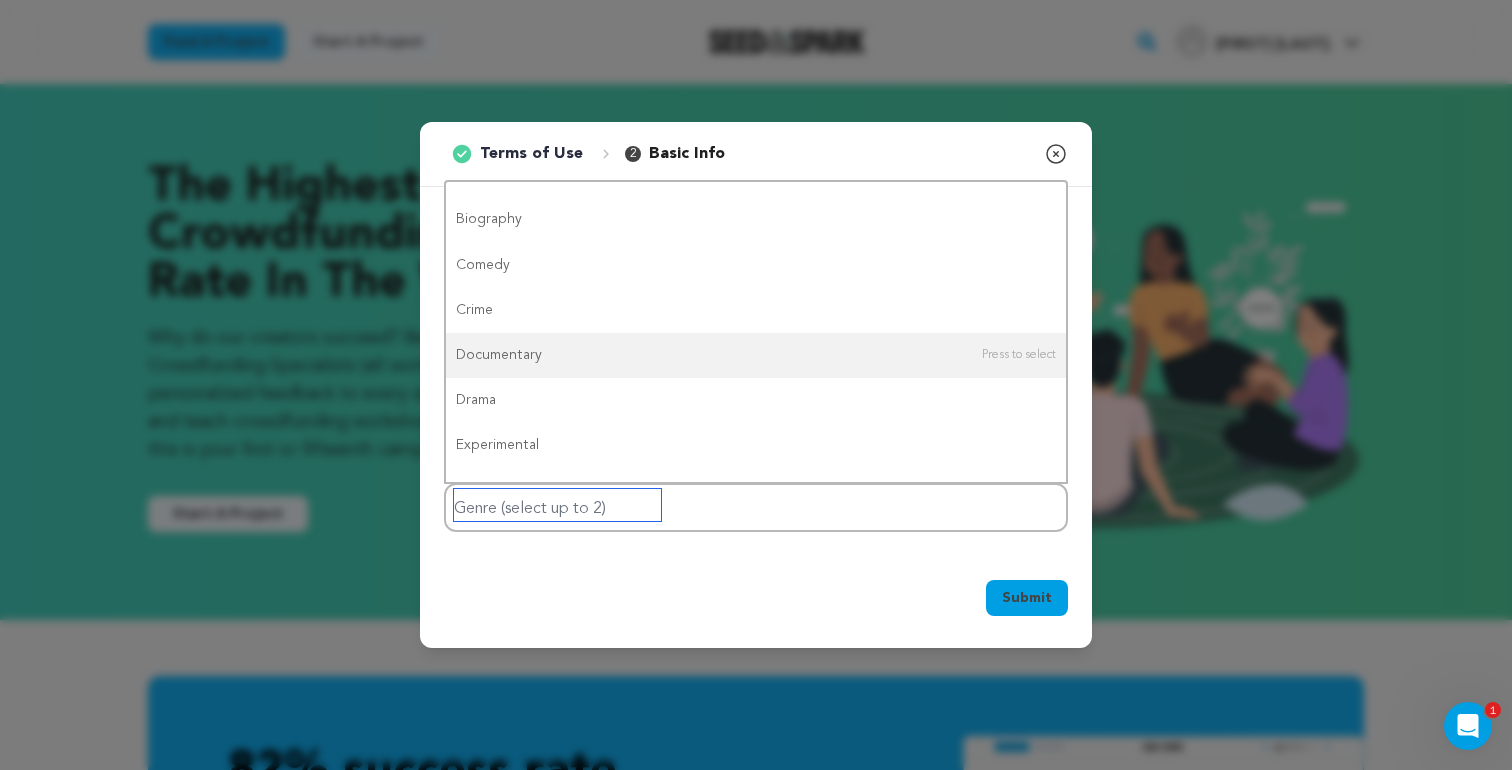 scroll, scrollTop: 132, scrollLeft: 0, axis: vertical 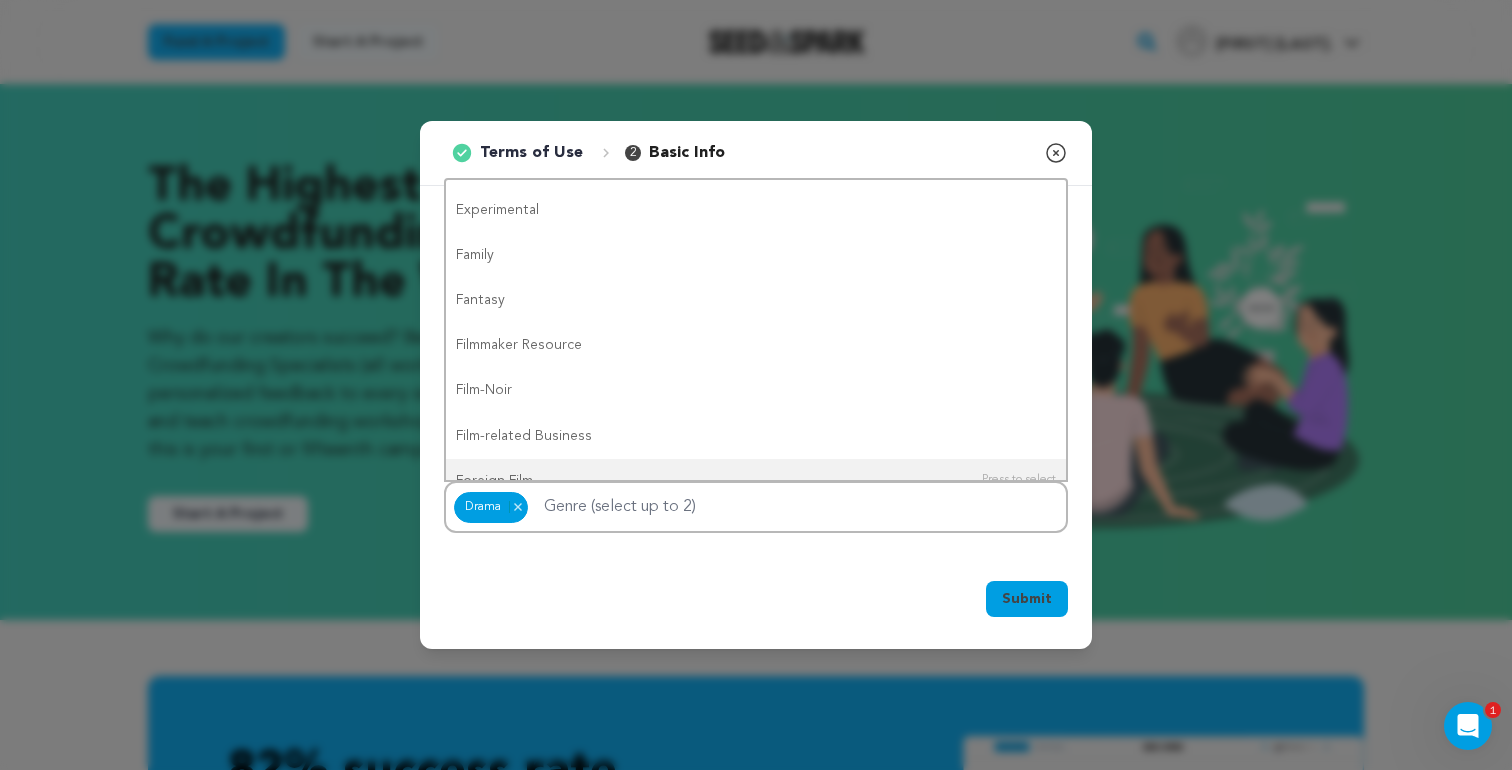 click on "Submit
Ok, Got it" at bounding box center [756, 603] 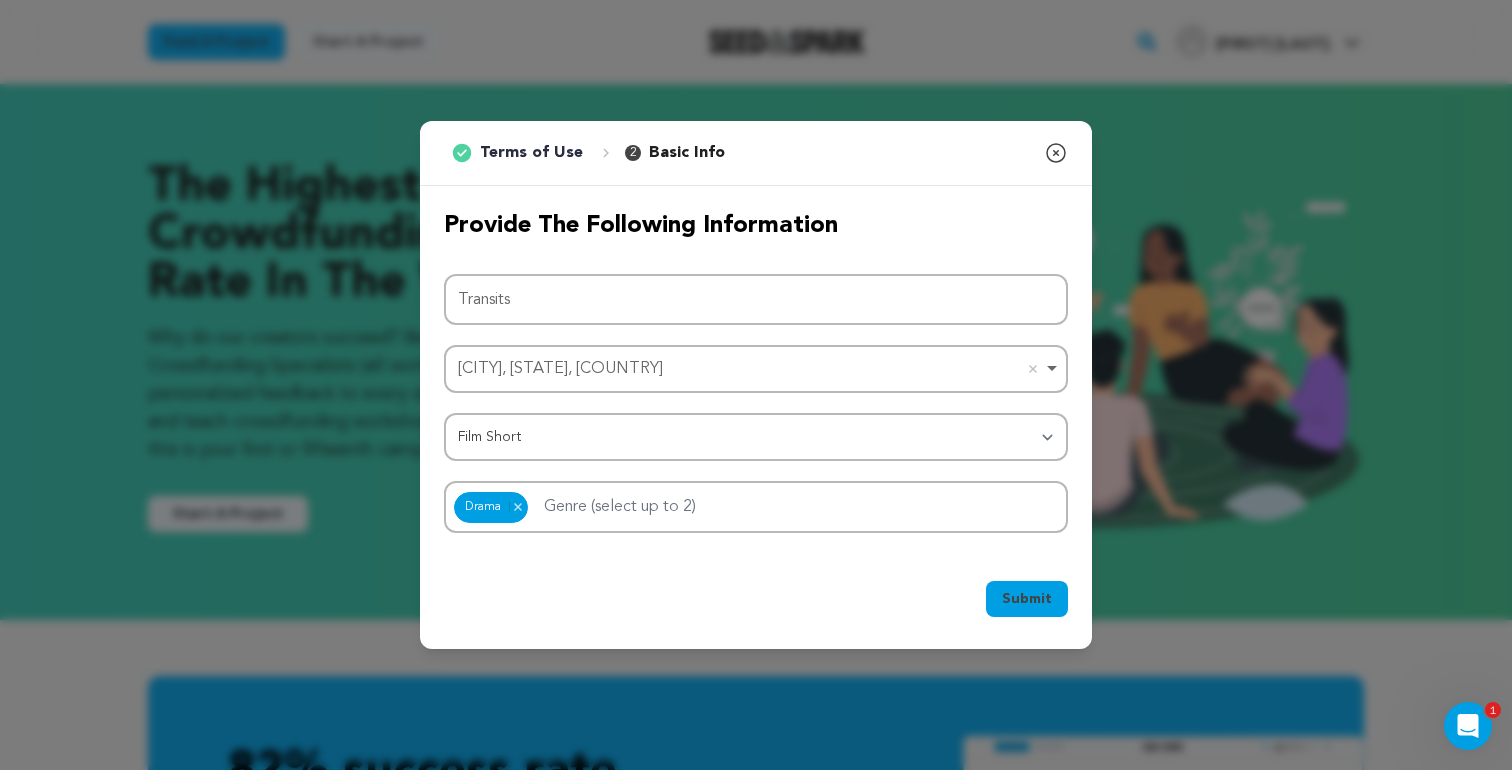 click on "Submit" at bounding box center (1027, 599) 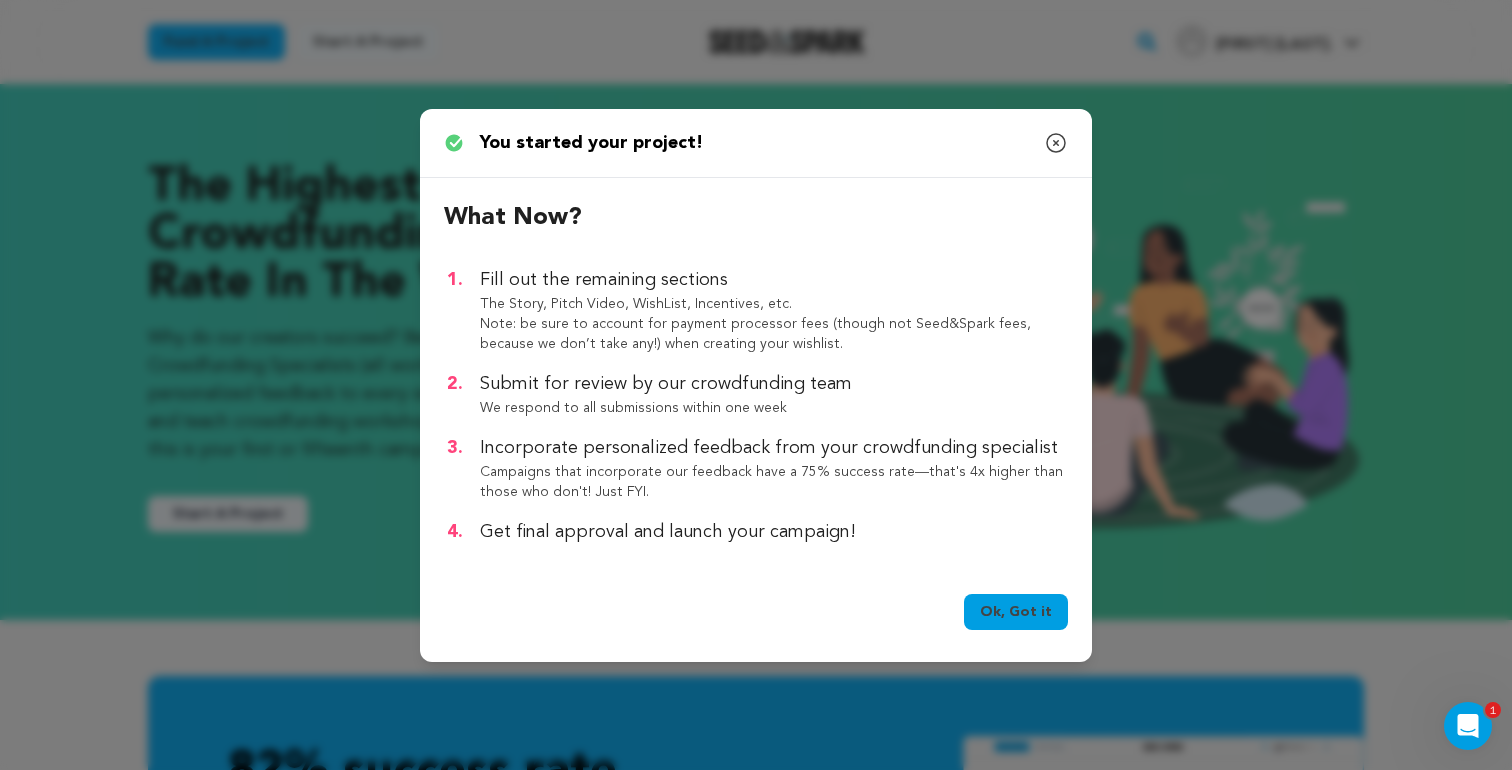 click on "Ok, Got it" at bounding box center (1016, 612) 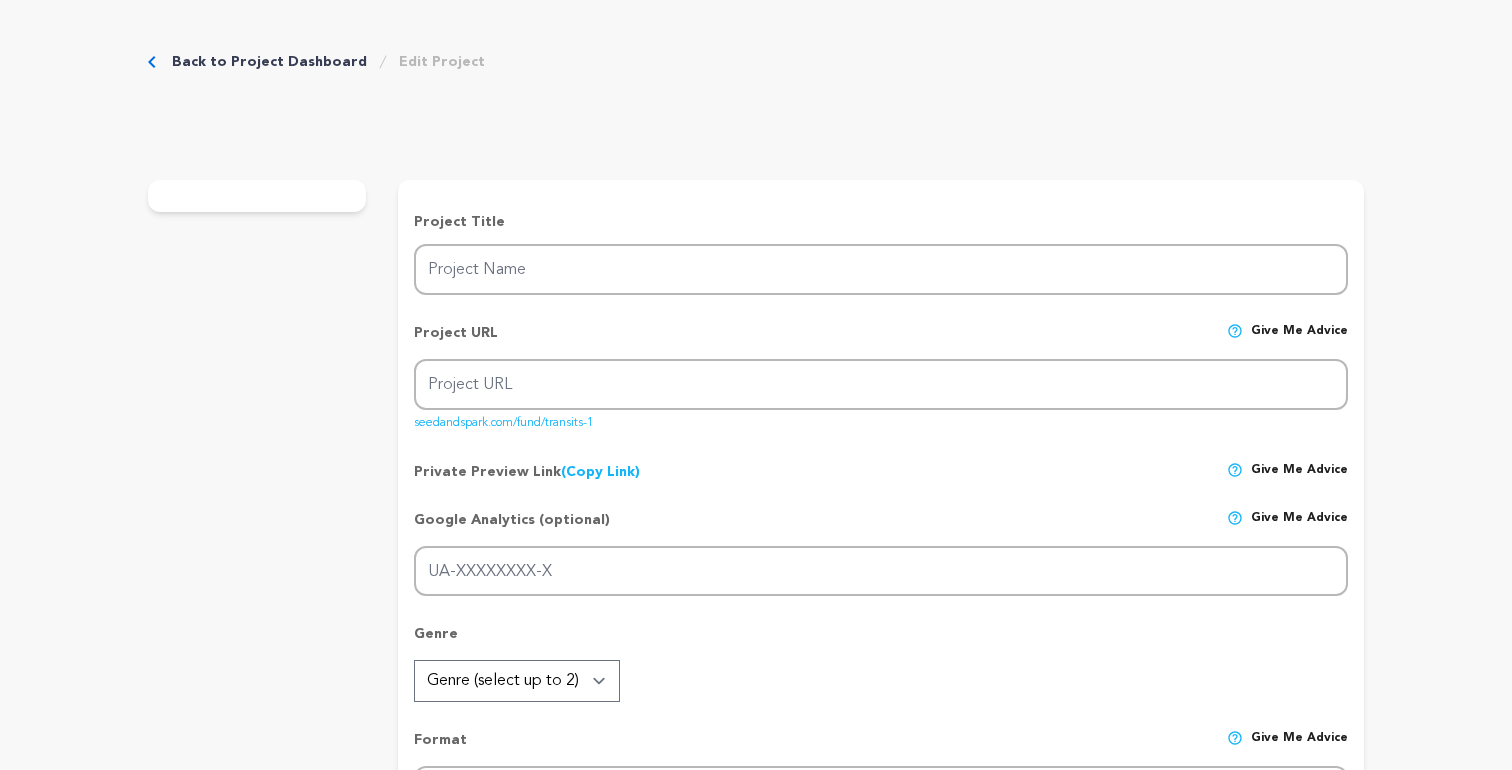 scroll, scrollTop: 0, scrollLeft: 0, axis: both 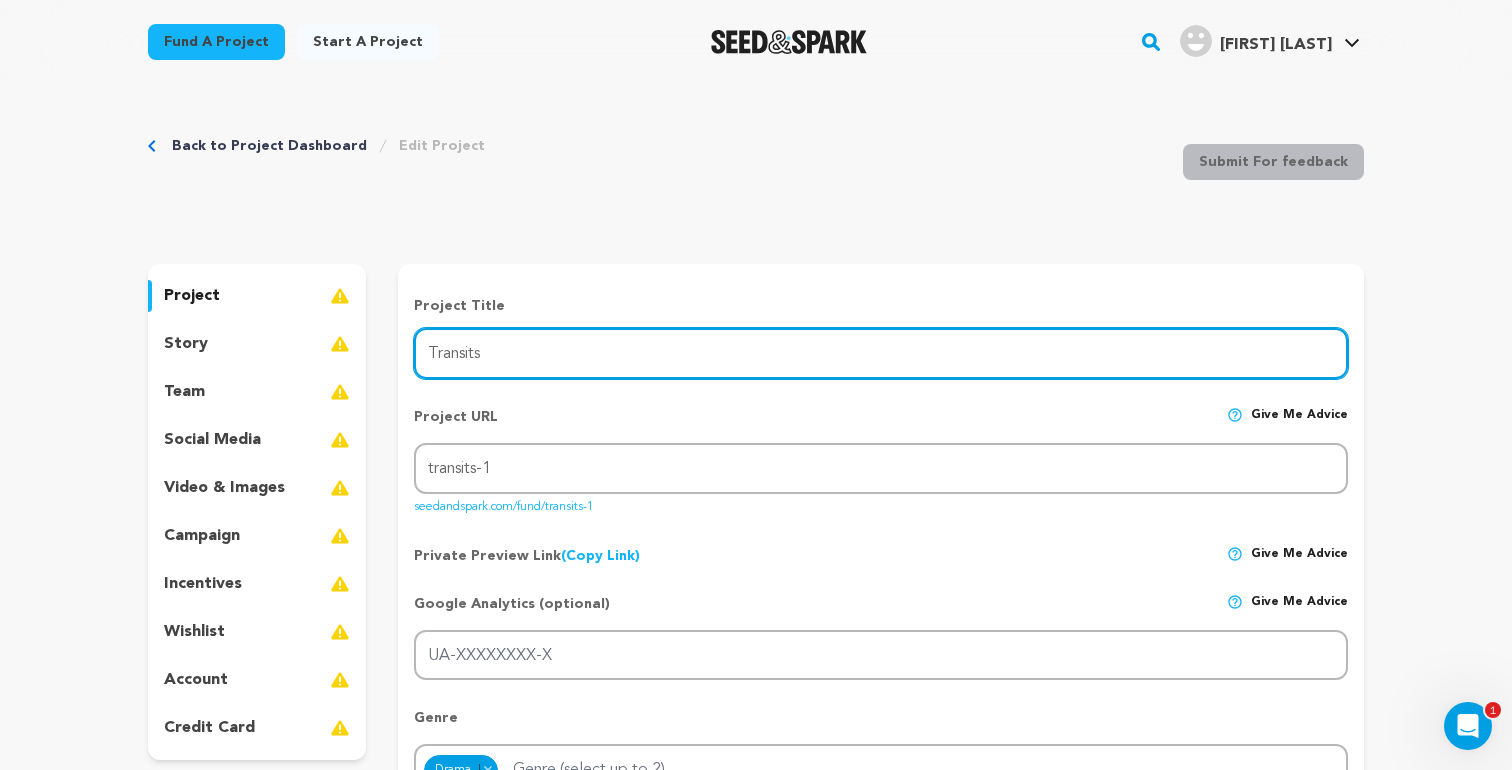 click on "Transits" at bounding box center [881, 353] 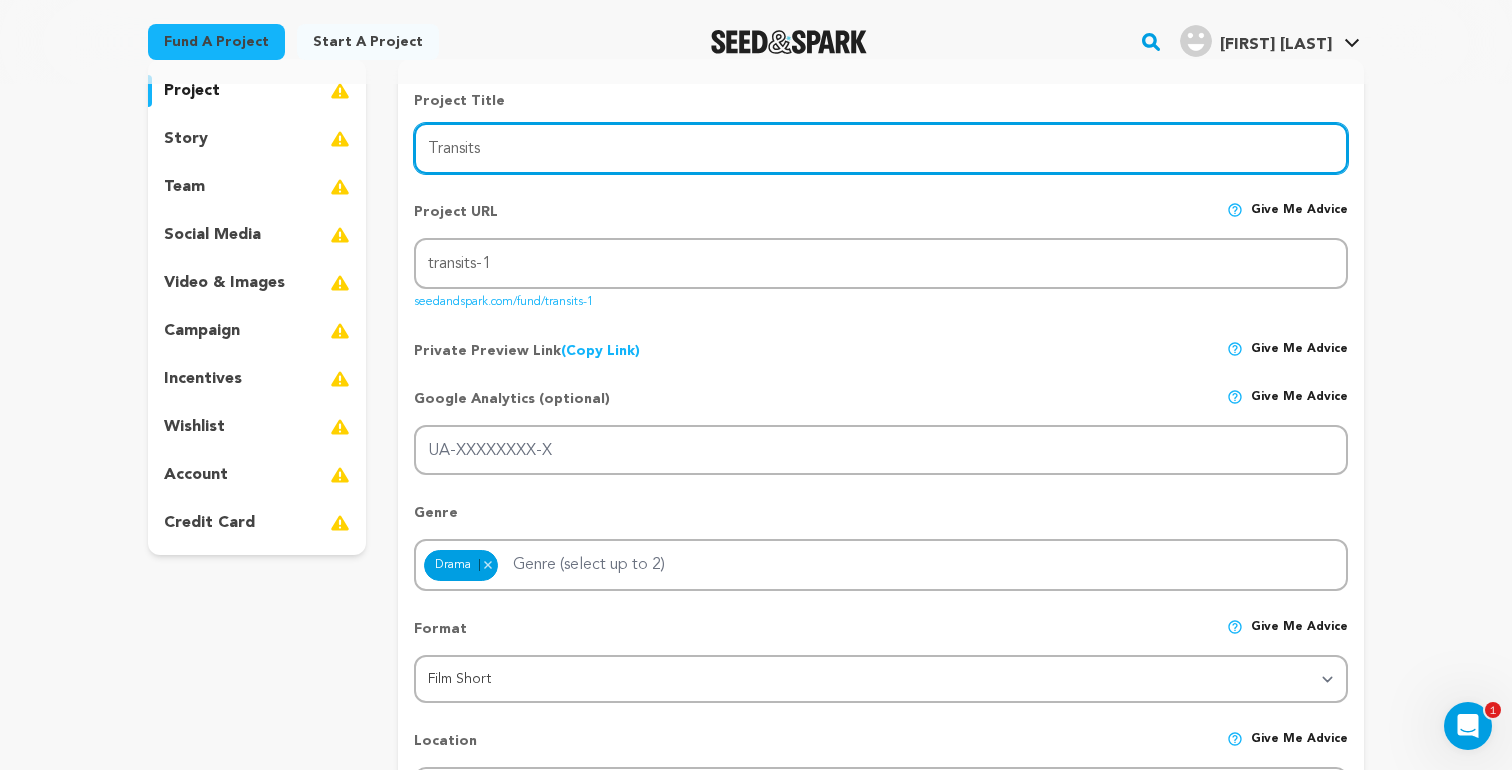 scroll, scrollTop: 204, scrollLeft: 0, axis: vertical 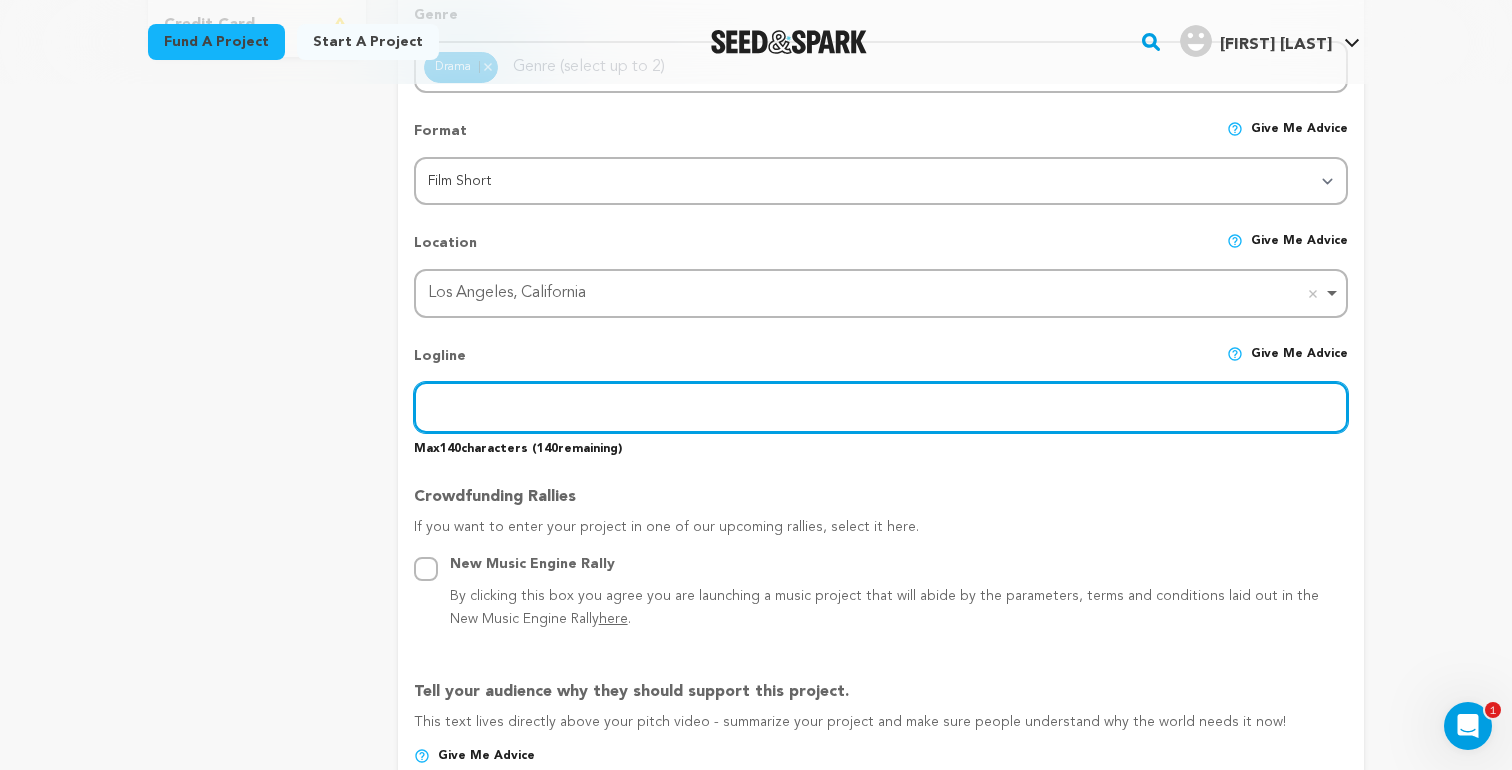 click at bounding box center (881, 407) 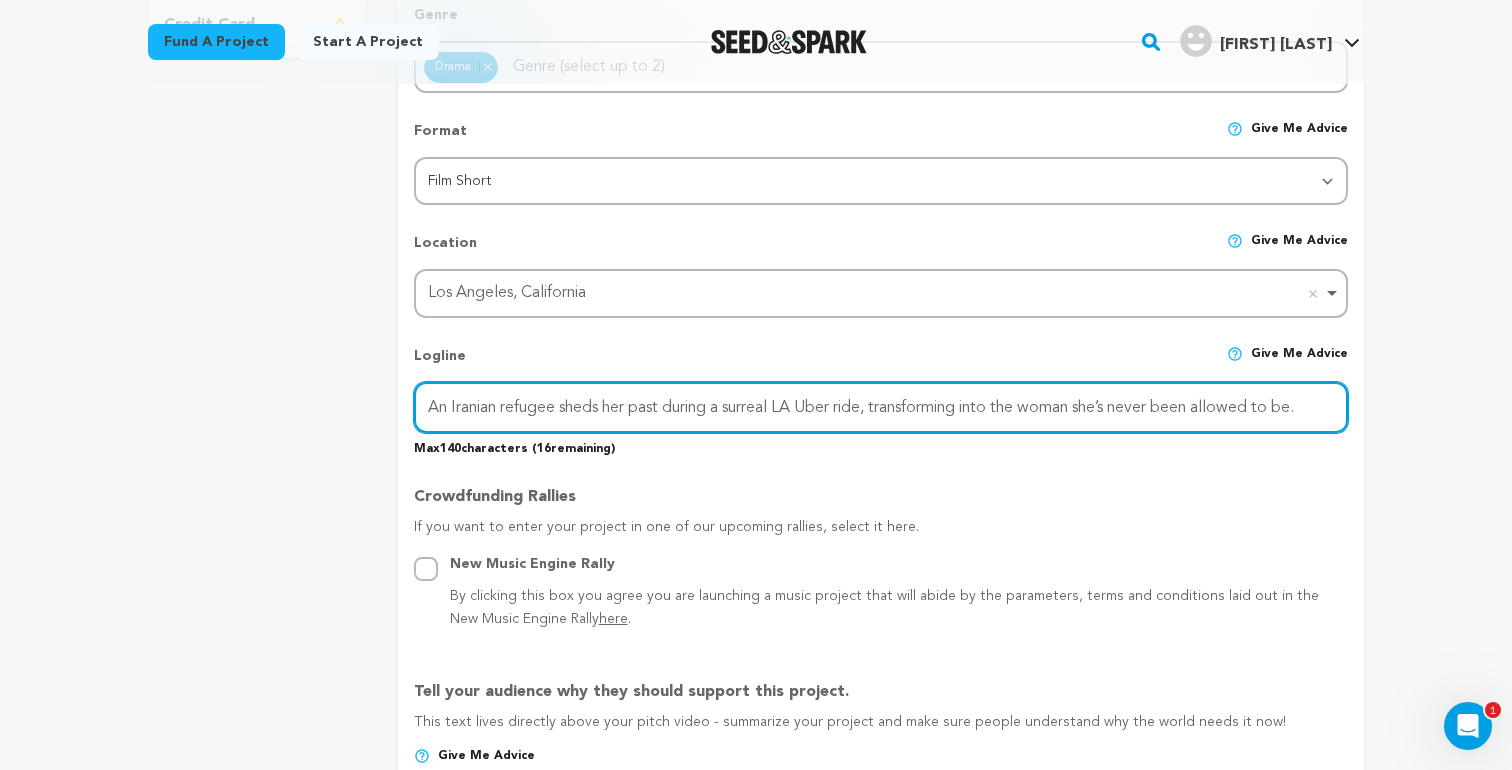 type on "An Iranian refugee sheds her past during a surreal LA Uber ride, transforming into the woman she’s never been allowed to be." 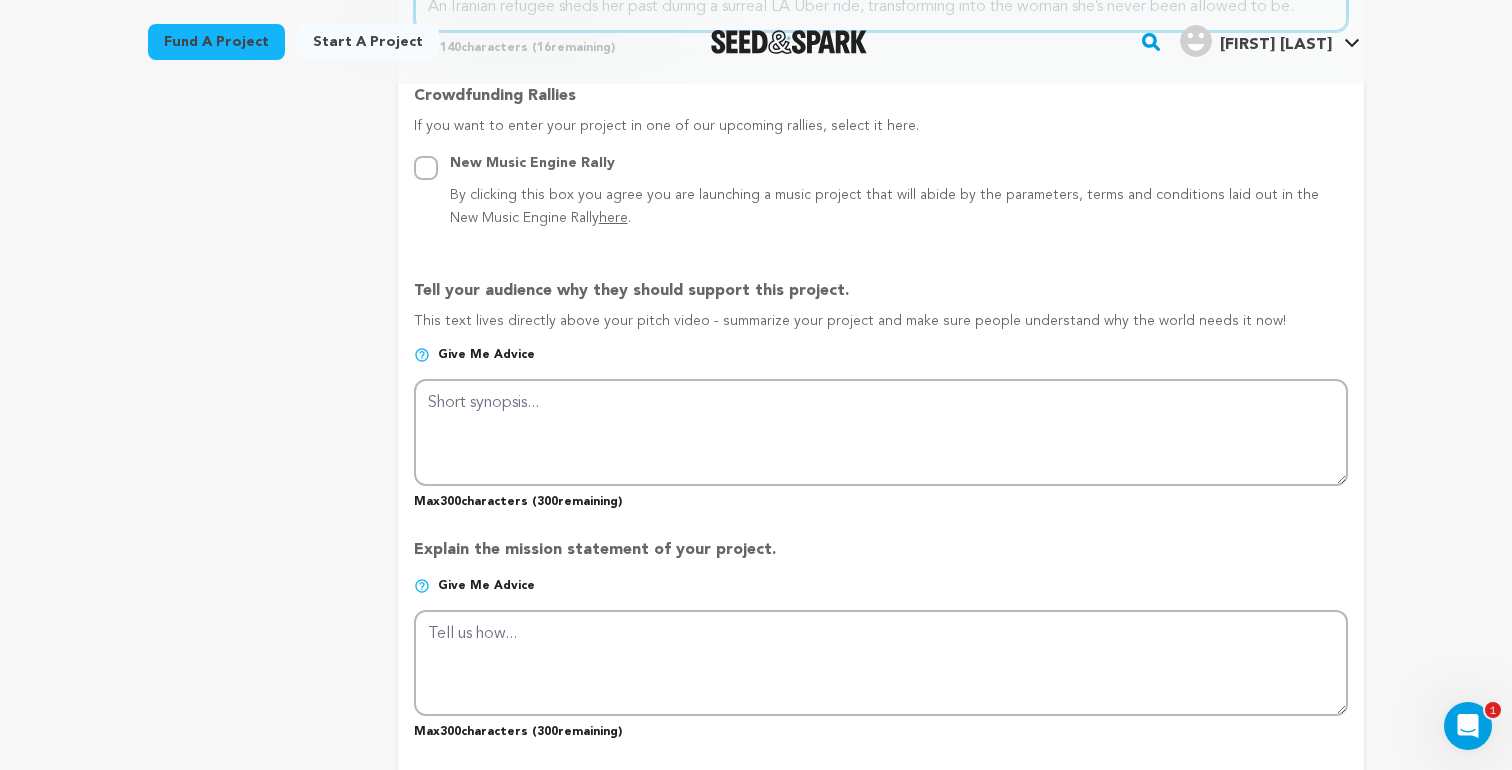 scroll, scrollTop: 1140, scrollLeft: 0, axis: vertical 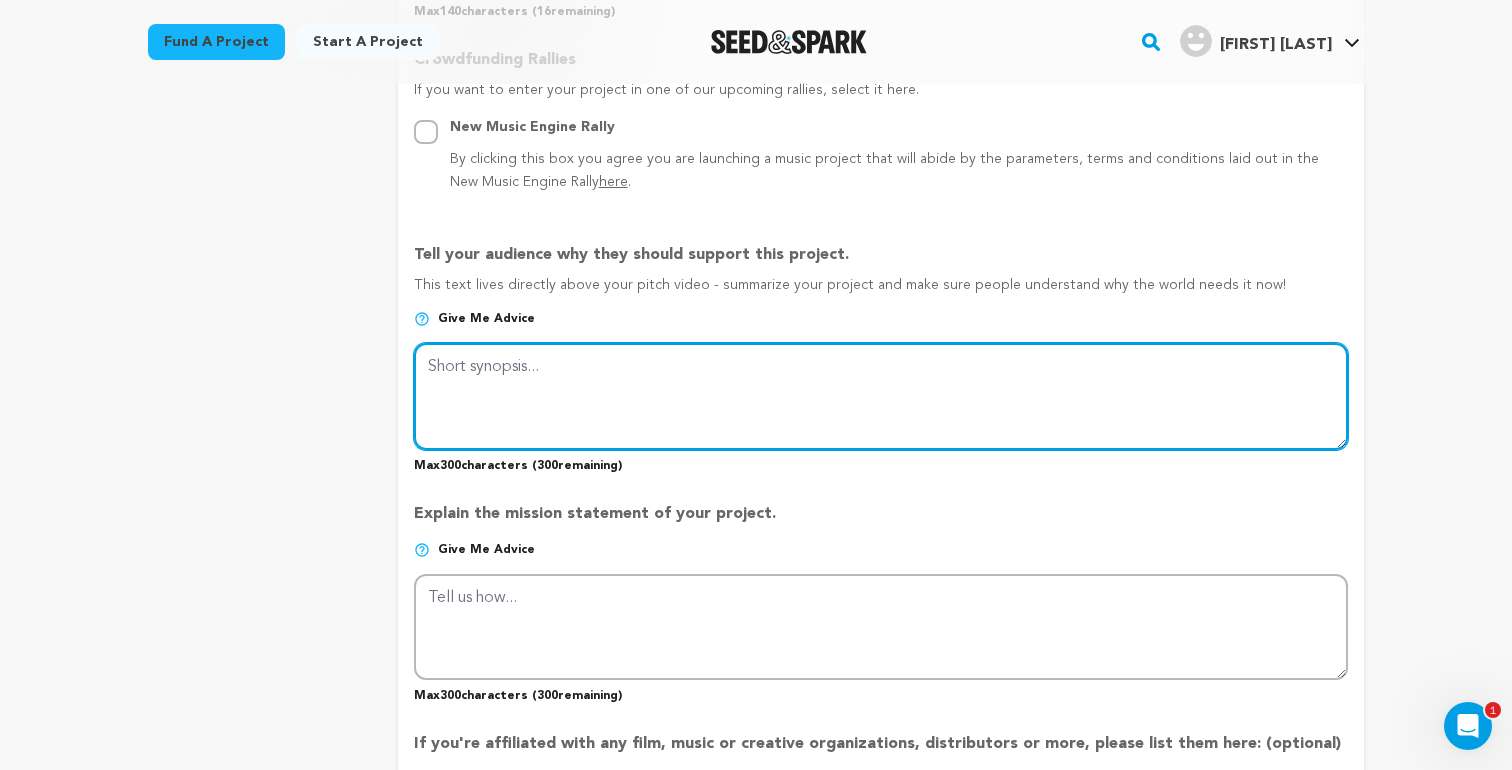 click at bounding box center (881, 396) 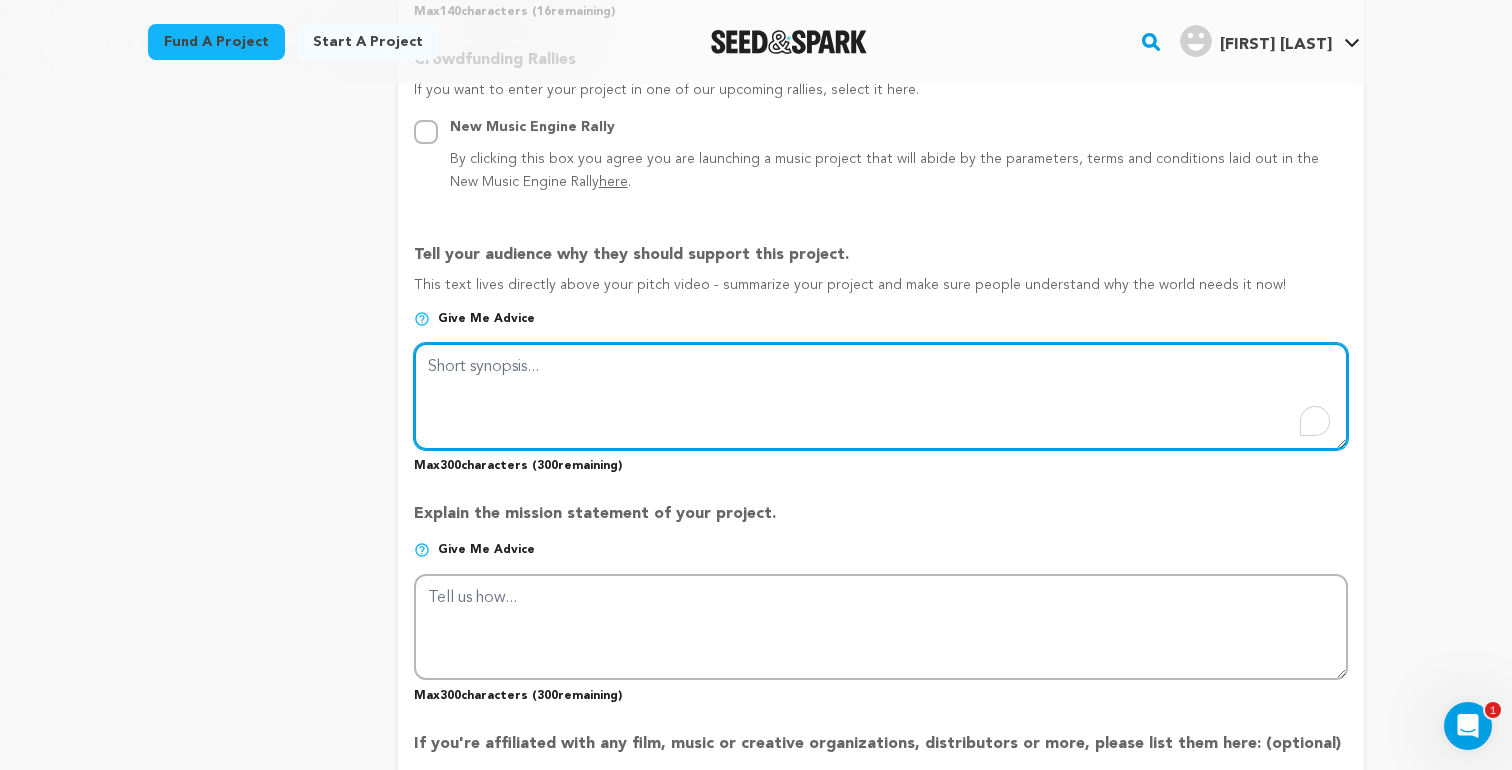 paste on "A woman wearing a scarf steps into an Uber at LAX. Maybe Muslim, Jewish, or Indian. By the time she reaches the ocean, she’s transformed. This is a story of exile, reinvention, and survival. Support this film because in many ways, our stories are refugee stories too. Think cinema of refuseniks." 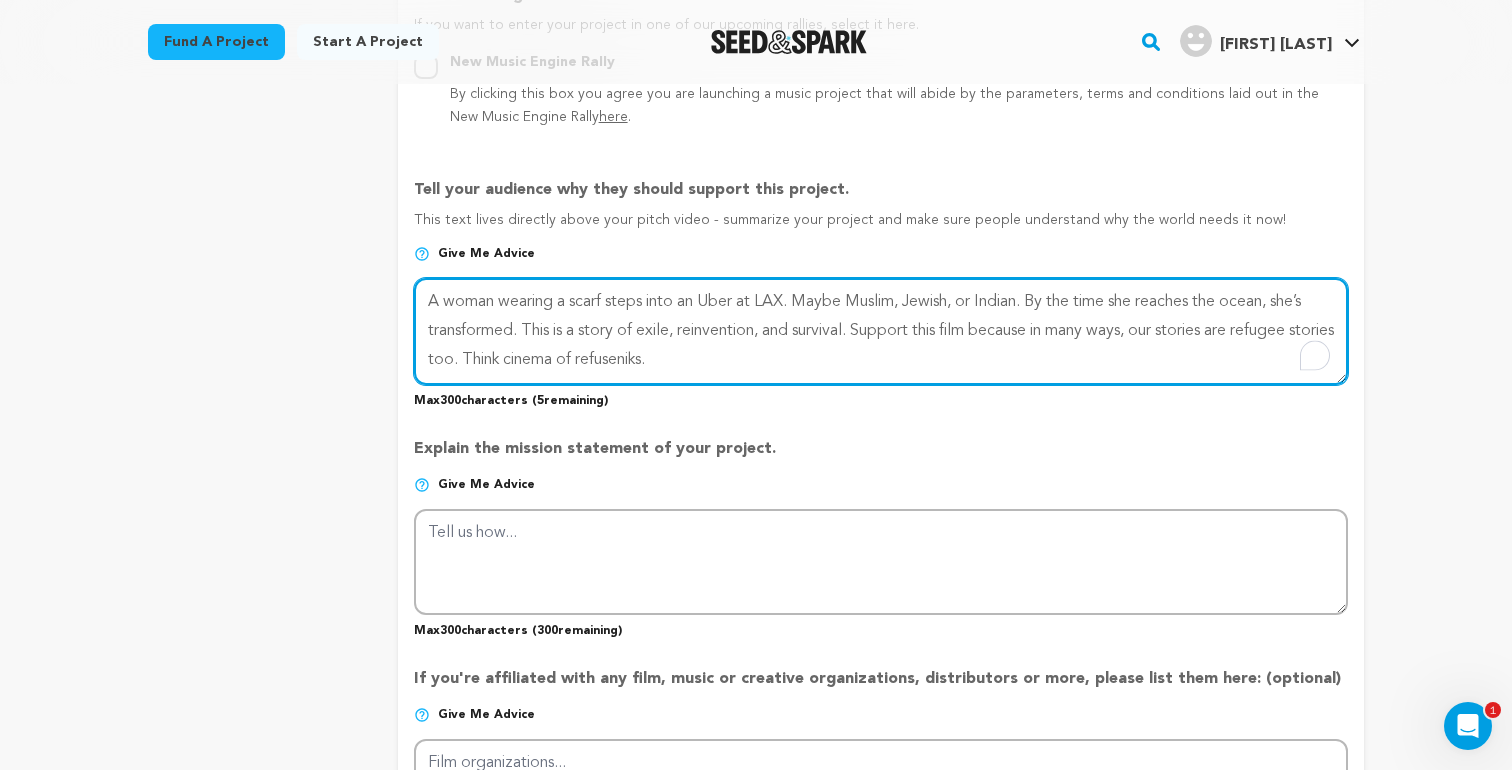 scroll, scrollTop: 1236, scrollLeft: 0, axis: vertical 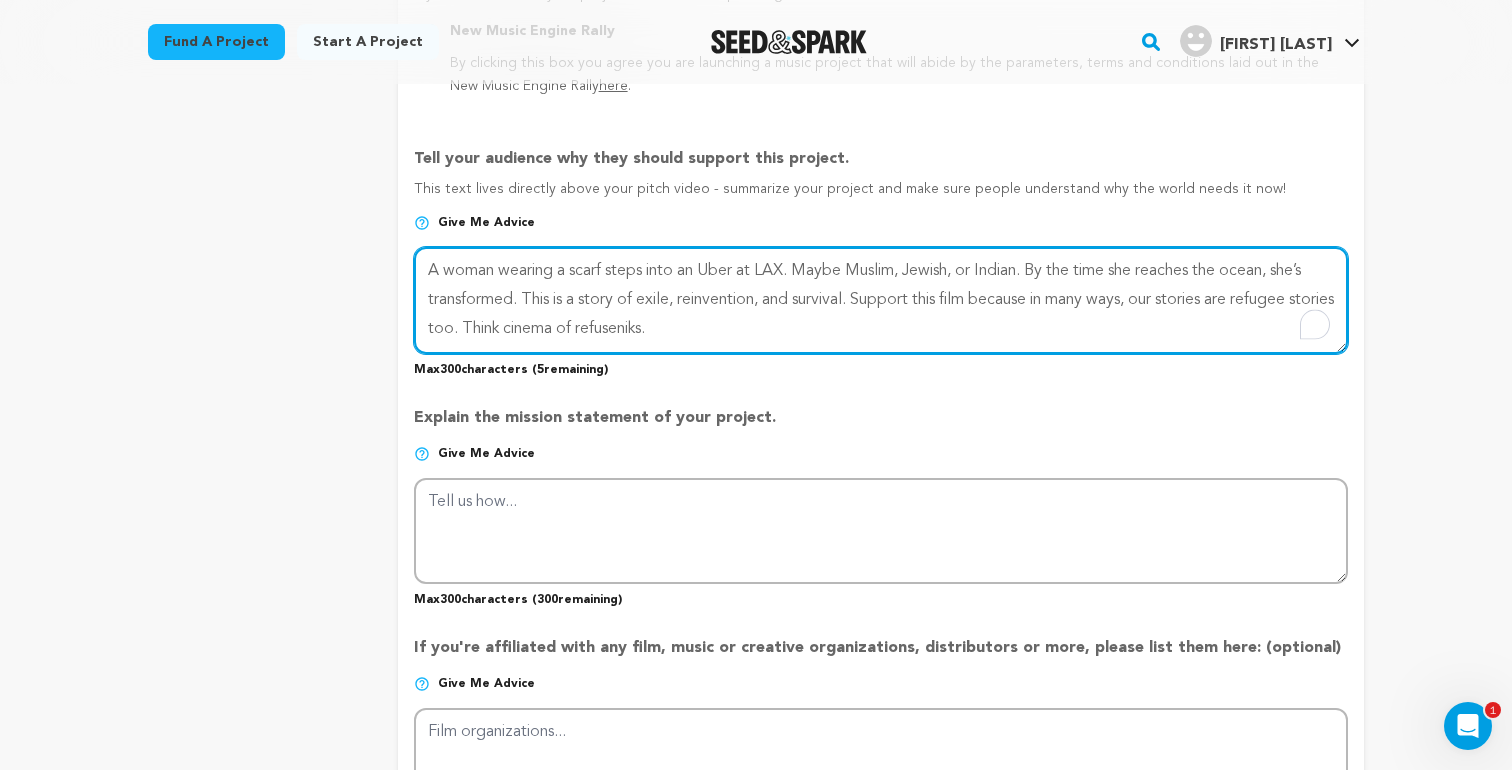 type on "A woman wearing a scarf steps into an Uber at LAX. Maybe Muslim, Jewish, or Indian. By the time she reaches the ocean, she’s transformed. This is a story of exile, reinvention, and survival. Support this film because in many ways, our stories are refugee stories too. Think cinema of refuseniks." 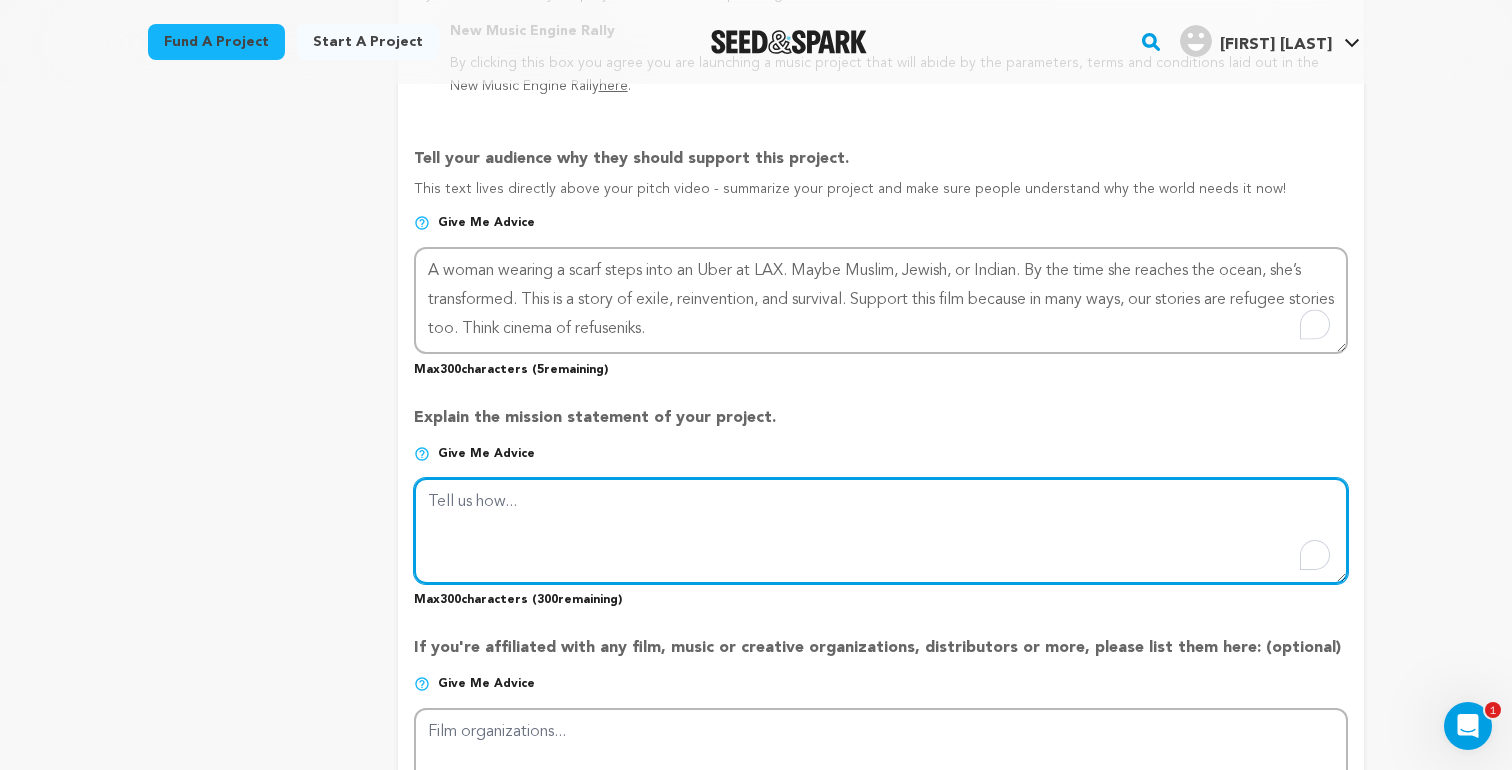 click at bounding box center [881, 531] 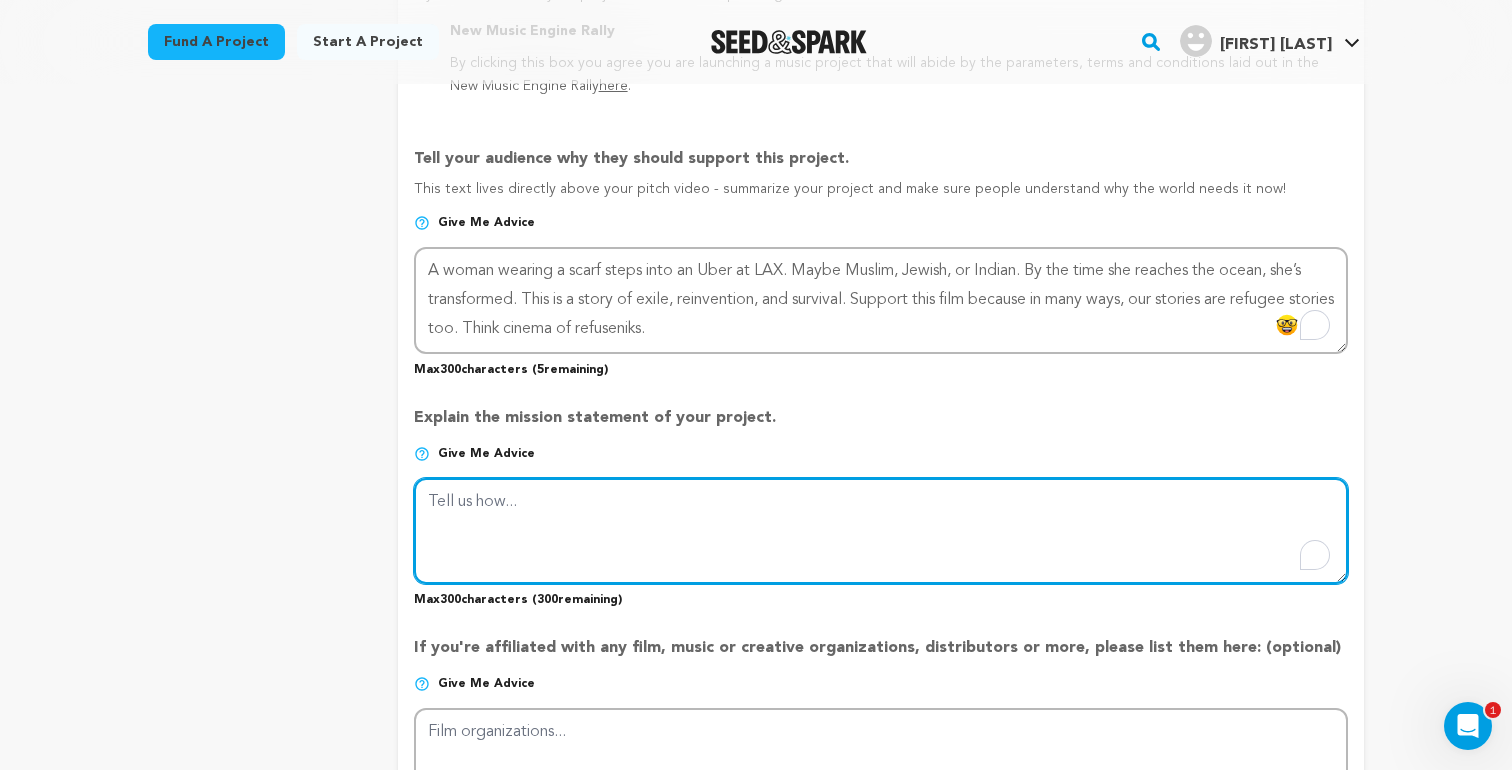 click at bounding box center (881, 531) 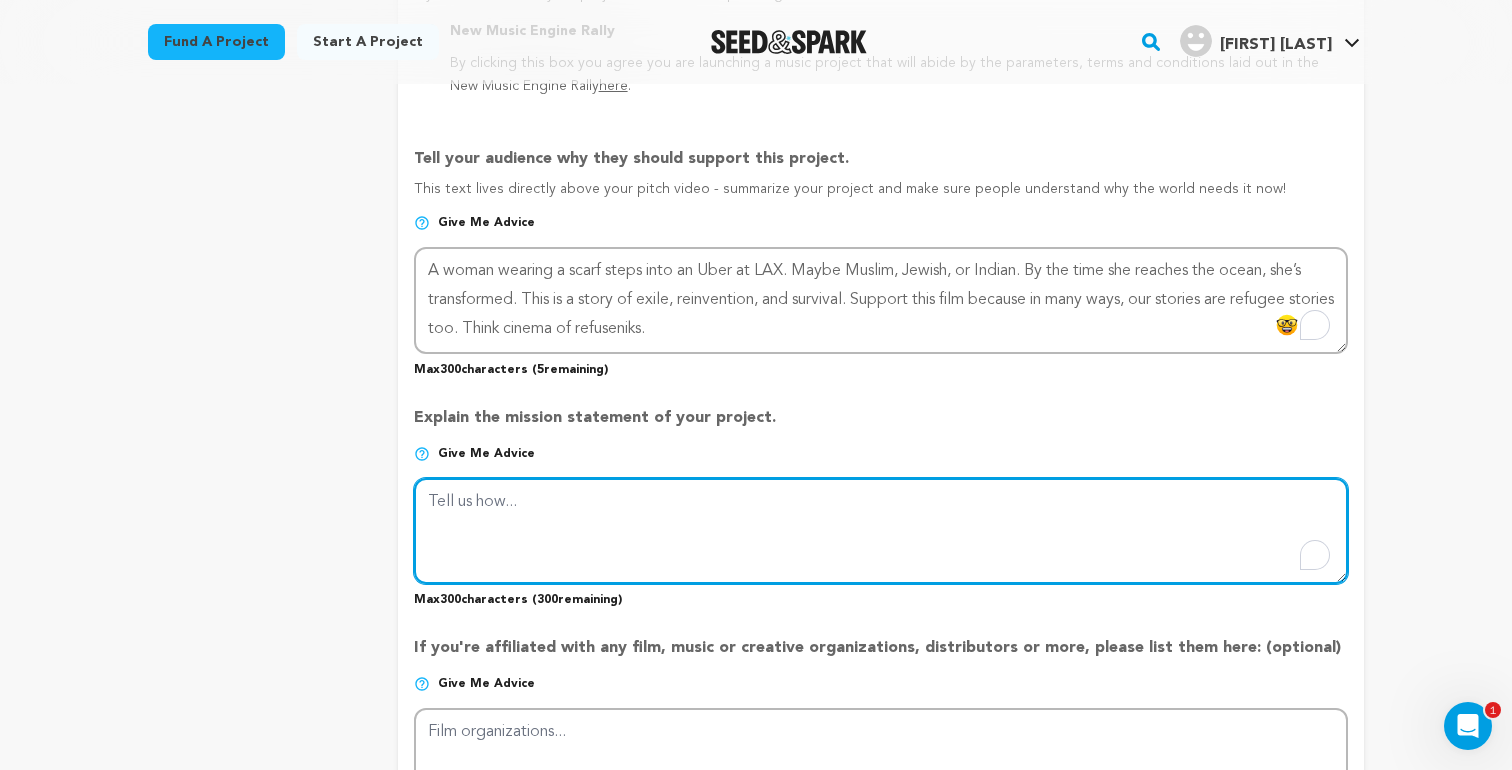 paste on "This film reveals exile as transformation. Guided by Ram Dass’s idea that we are not our 'spacesuit,' it explores how refugees remake the self in motion. In a world in which identity is a form of team sports, ours are characters who are trying to eke out spaces where the fear dissolves." 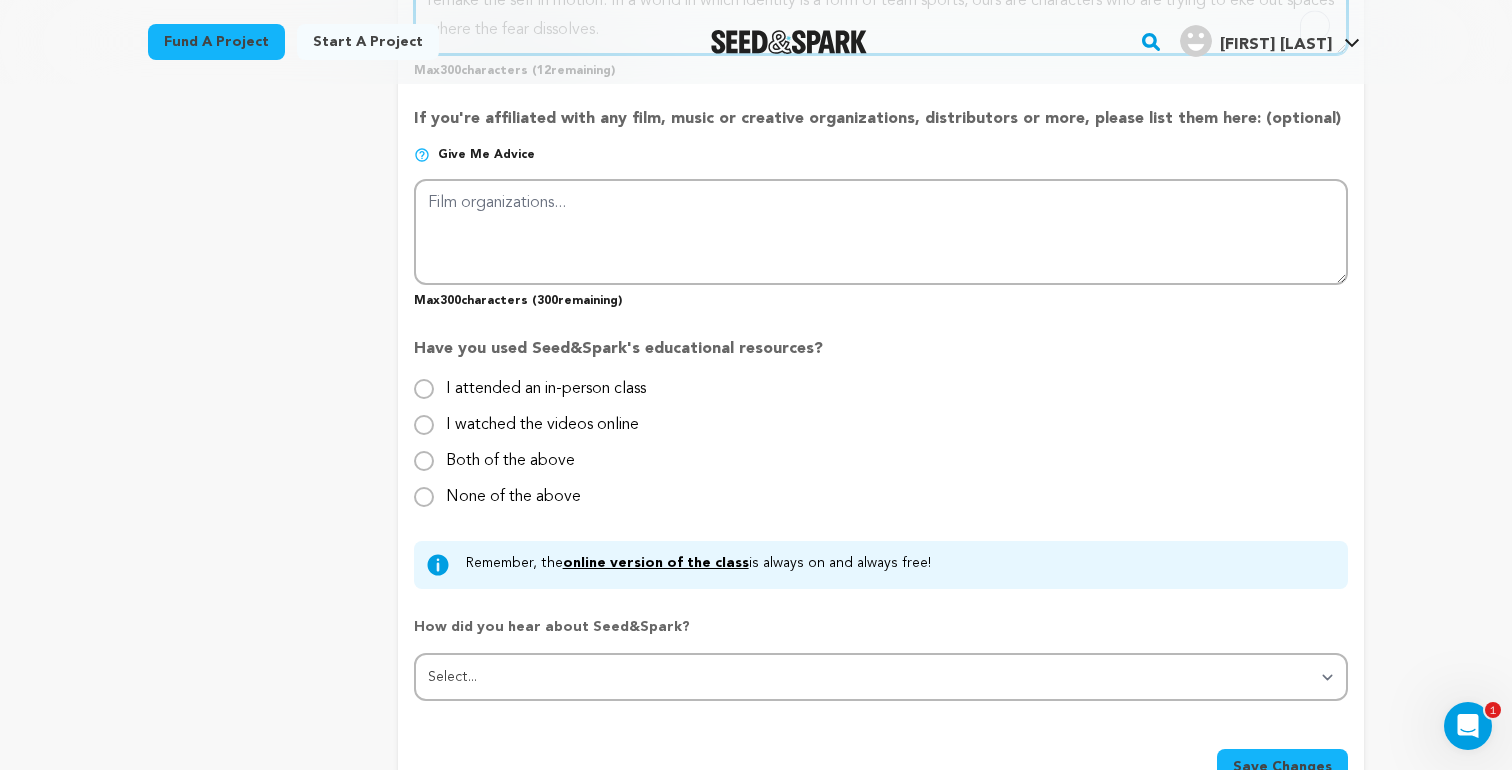scroll, scrollTop: 1784, scrollLeft: 0, axis: vertical 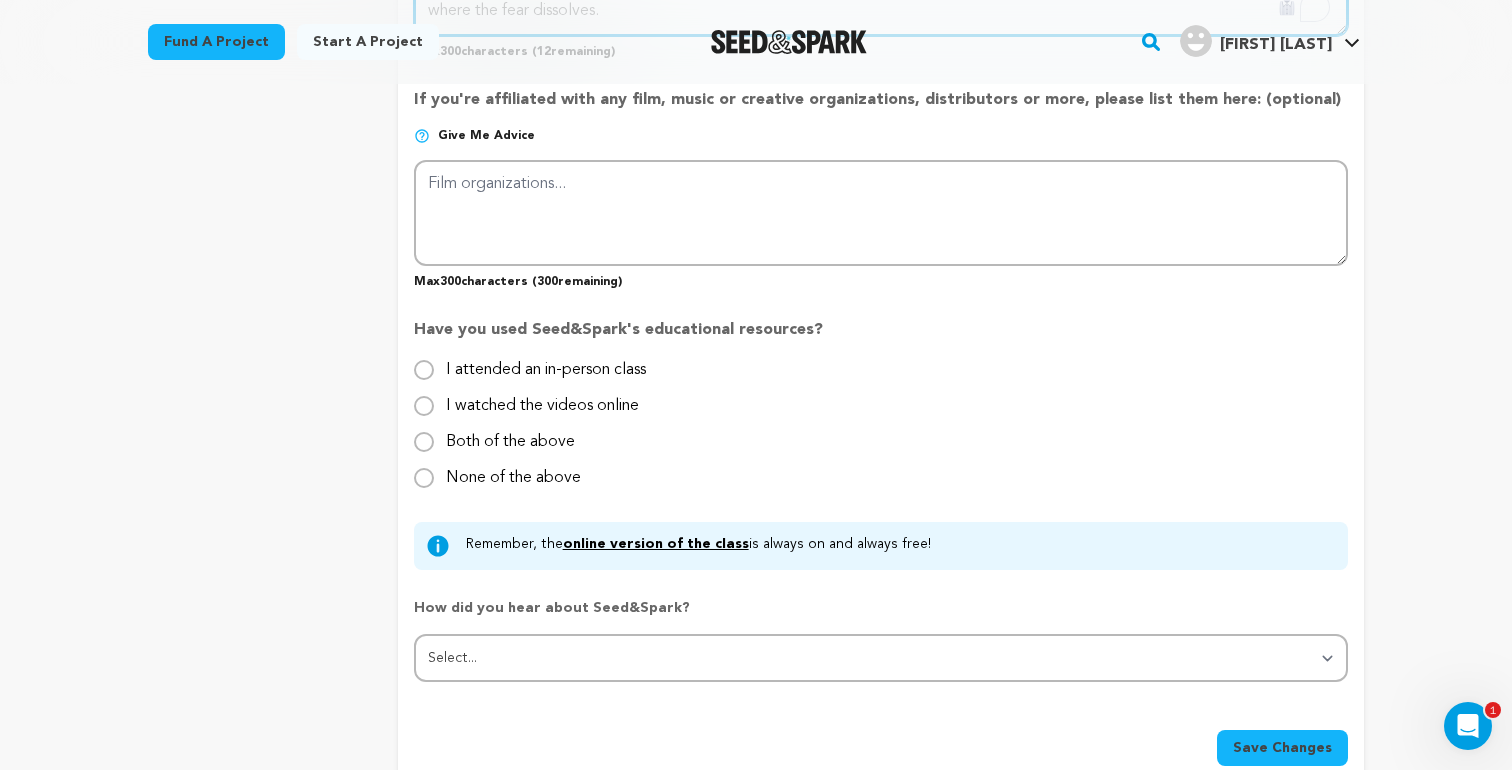 type on "This film reveals exile as transformation. Guided by Ram Dass’s idea that we are not our 'spacesuit,' it explores how refugees remake the self in motion. In a world in which identity is a form of team sports, ours are characters who are trying to eke out spaces where the fear dissolves." 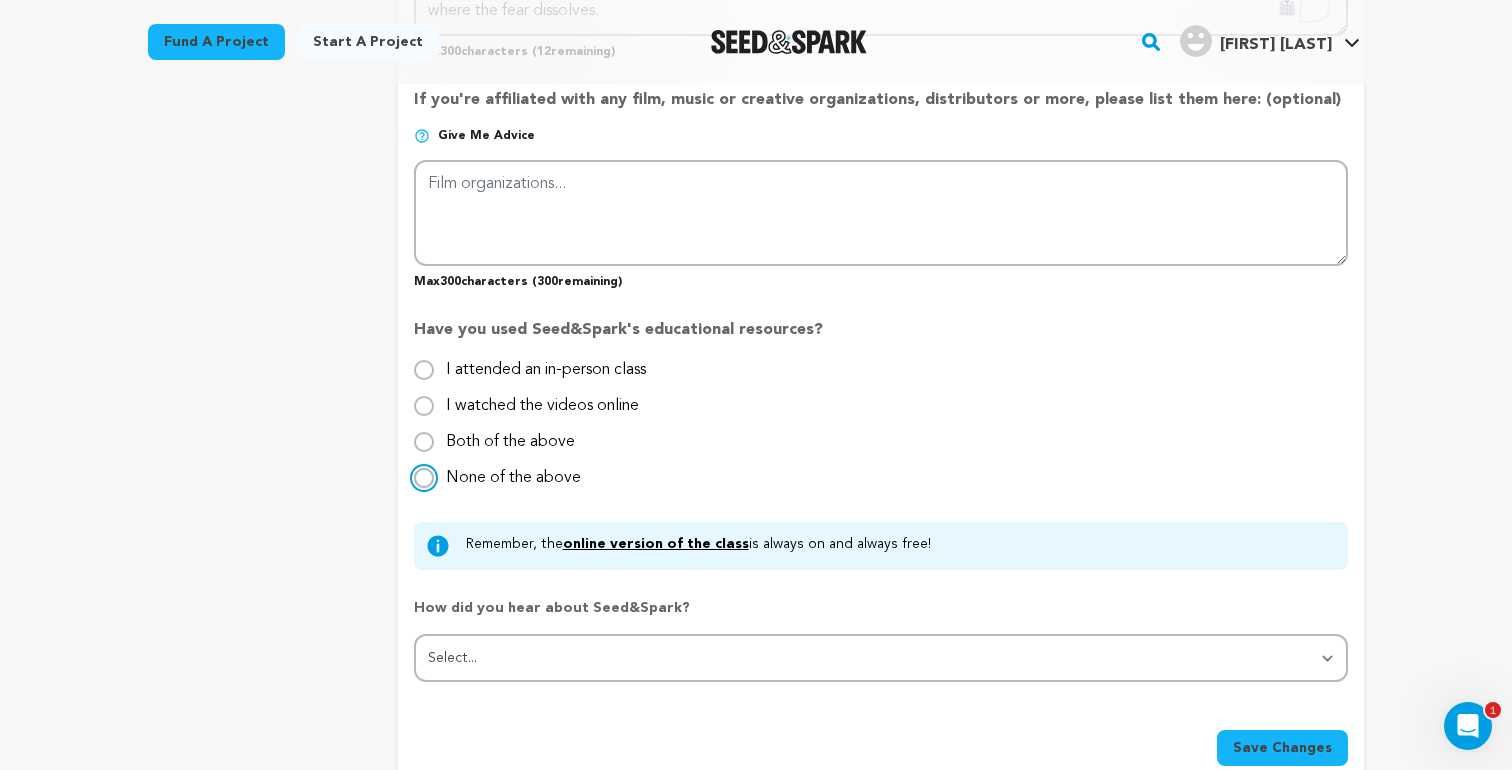 click on "None of the above" at bounding box center (424, 478) 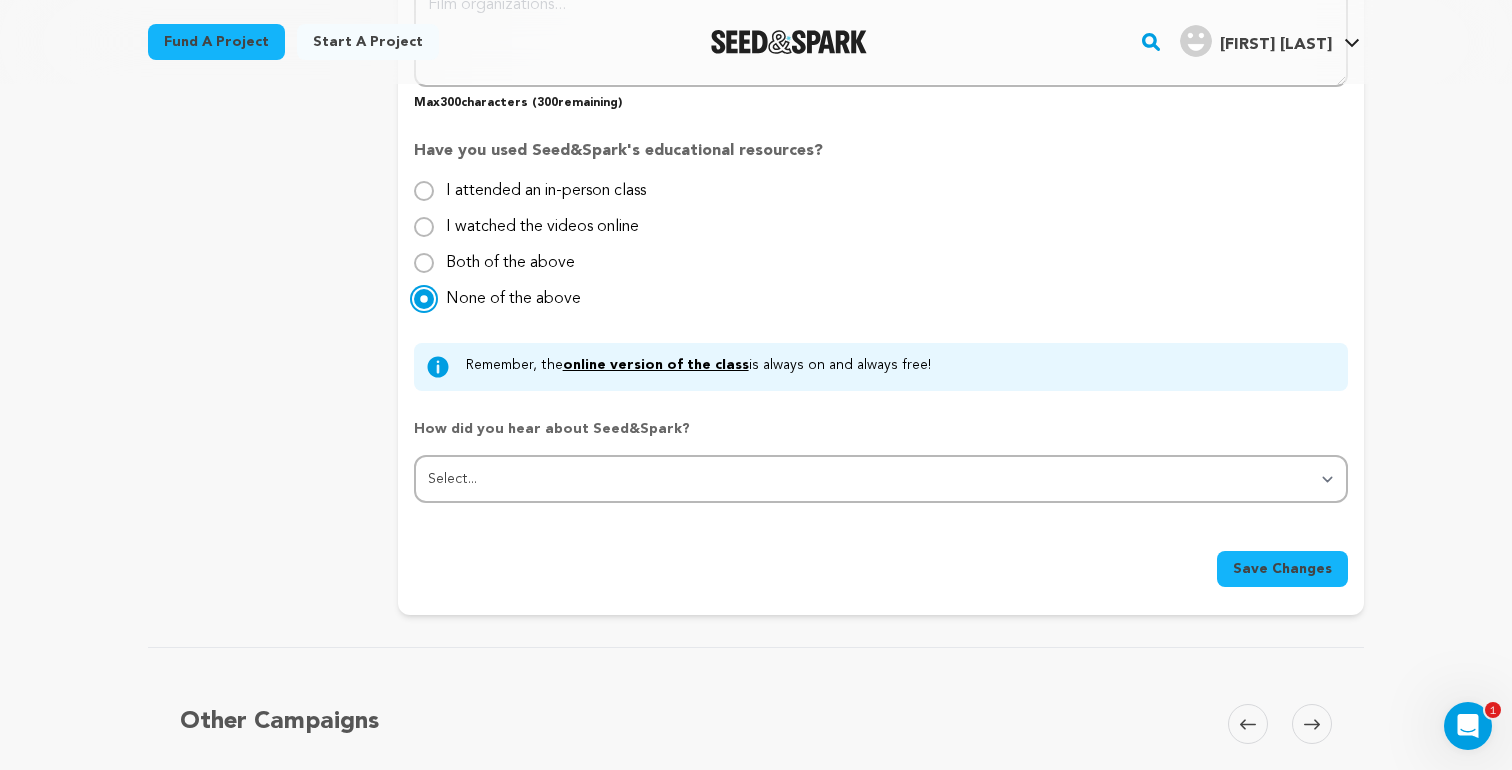scroll, scrollTop: 1968, scrollLeft: 0, axis: vertical 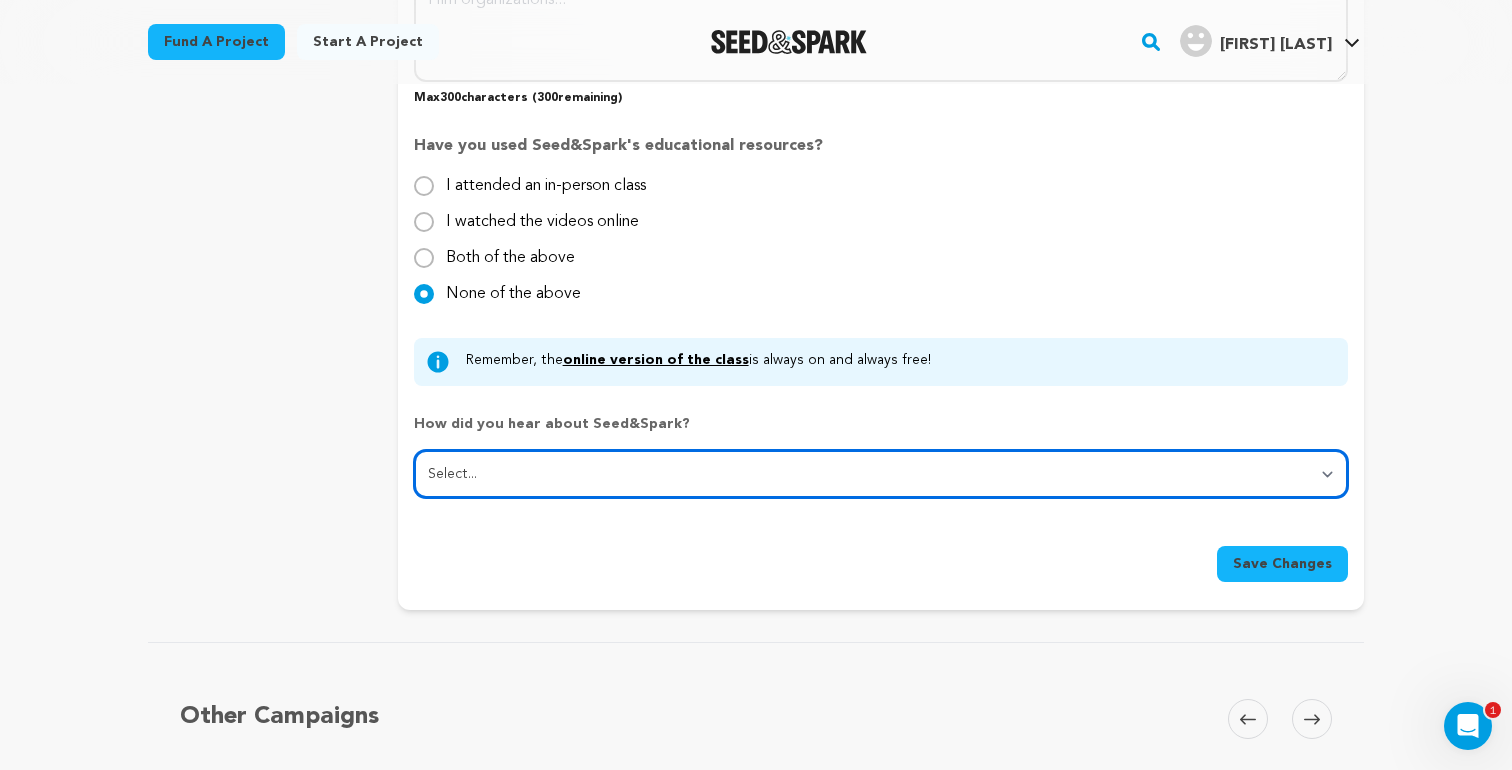 click on "Select...
From a friend Social media Film festival or film organization Took an in-person class Online search Article or podcast Email Other" at bounding box center [881, 474] 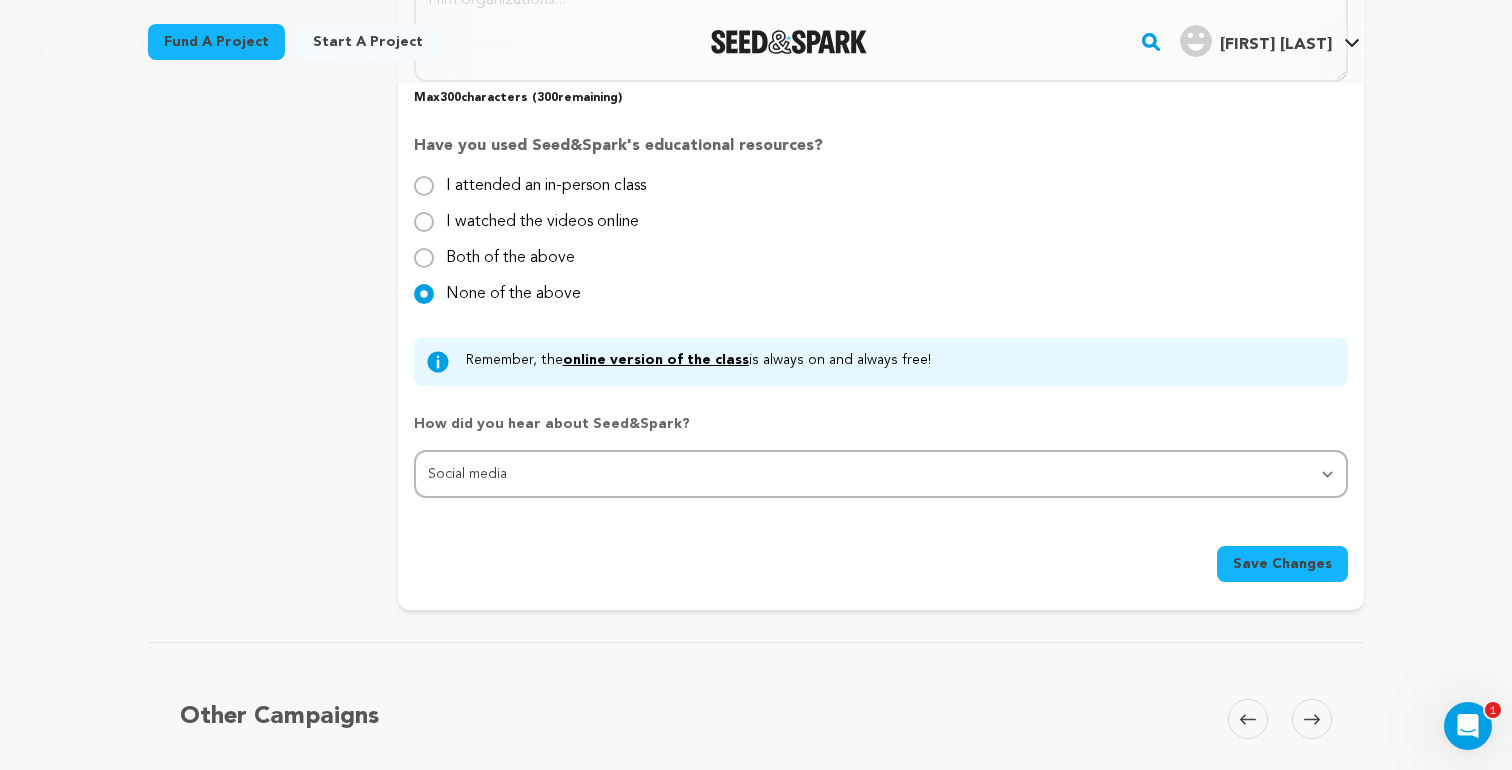 click on "Save Changes" at bounding box center (1282, 564) 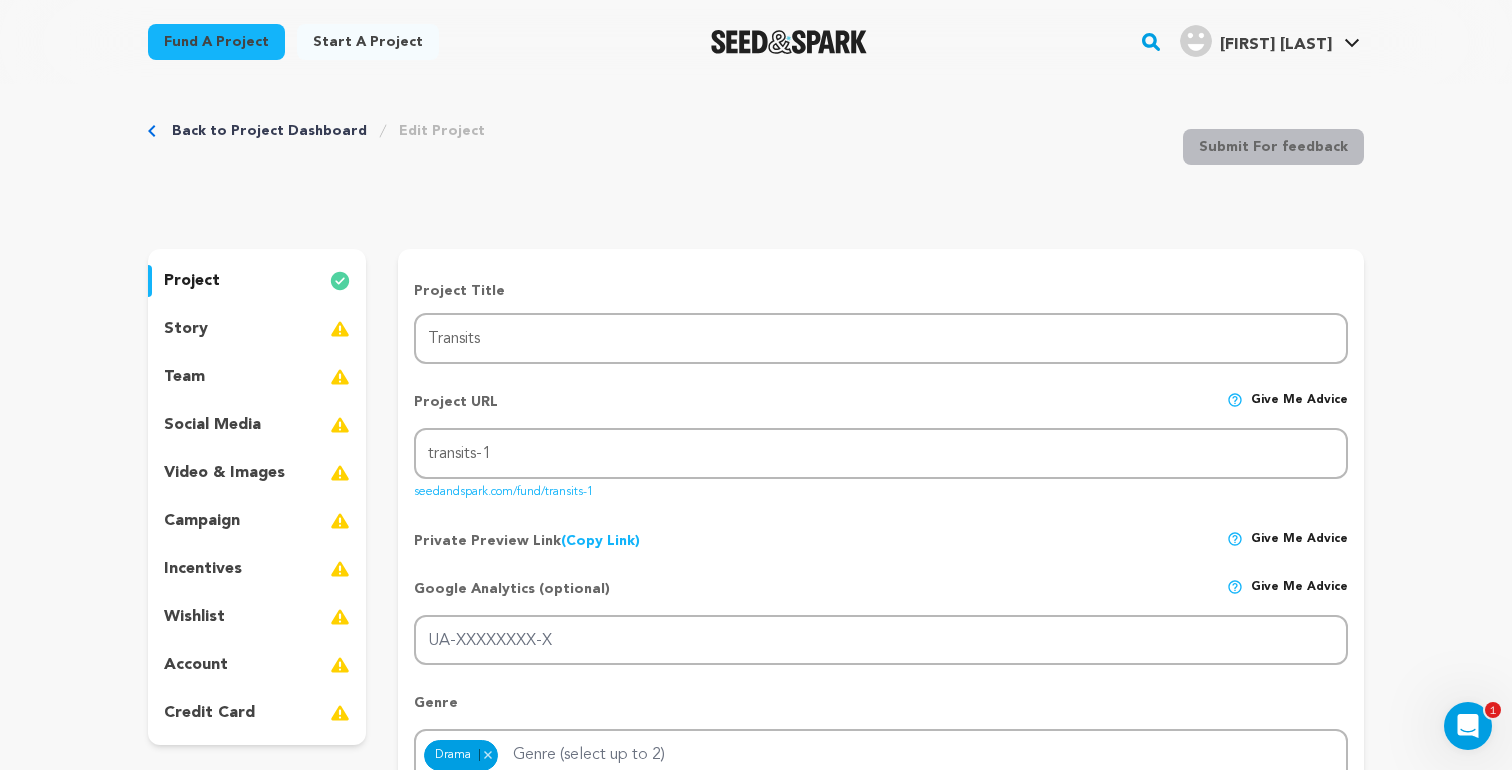 scroll, scrollTop: 0, scrollLeft: 0, axis: both 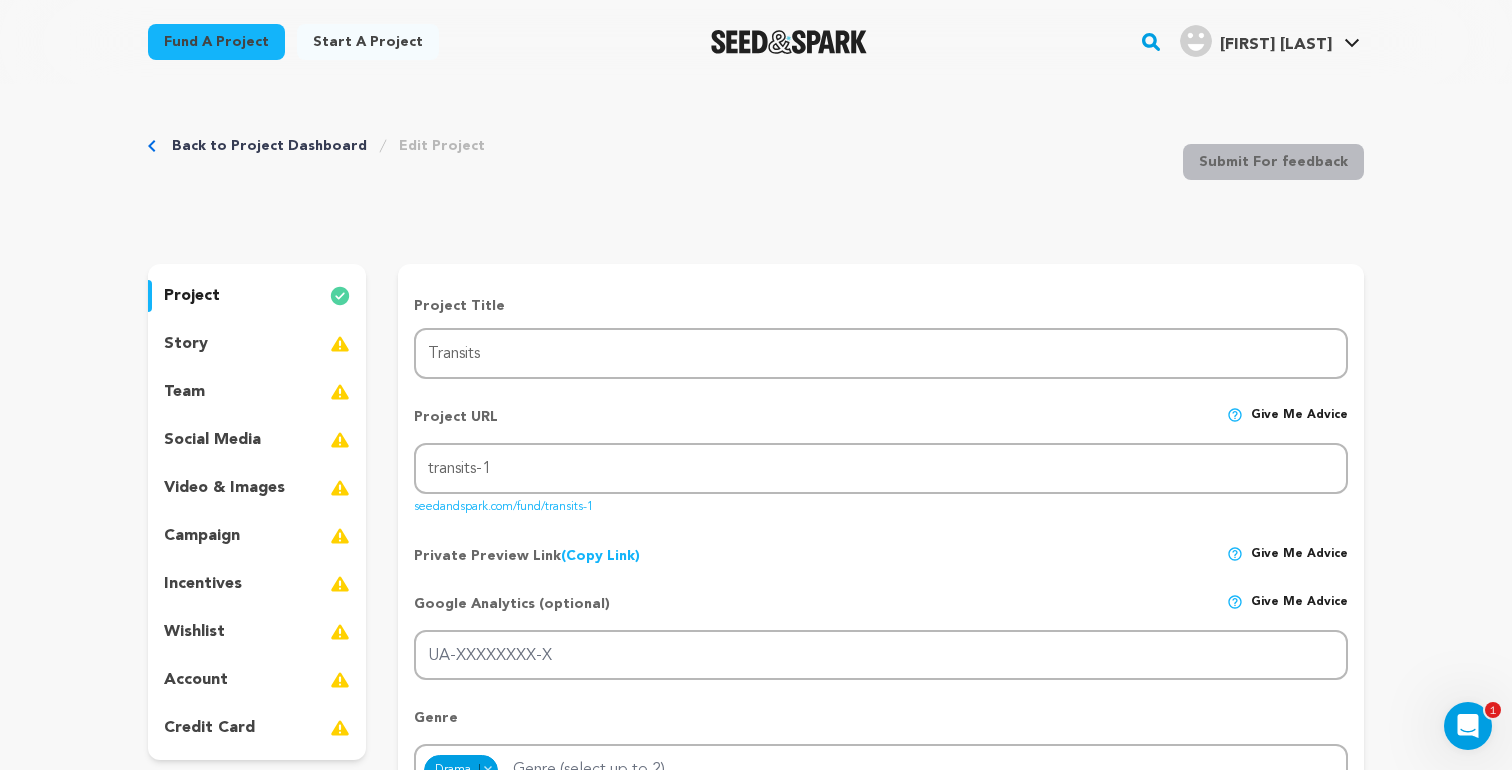 click on "story" at bounding box center [186, 344] 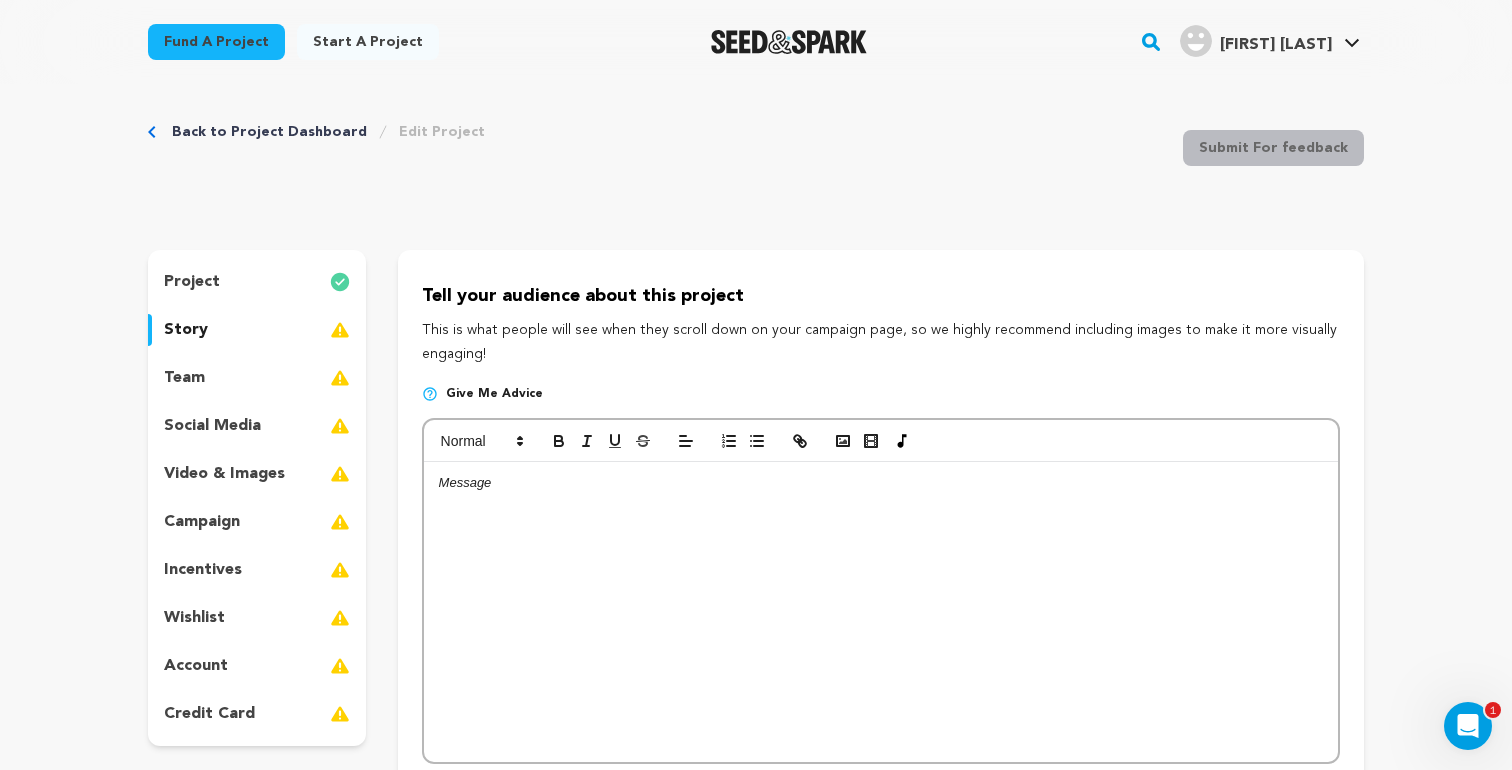 scroll, scrollTop: 0, scrollLeft: 0, axis: both 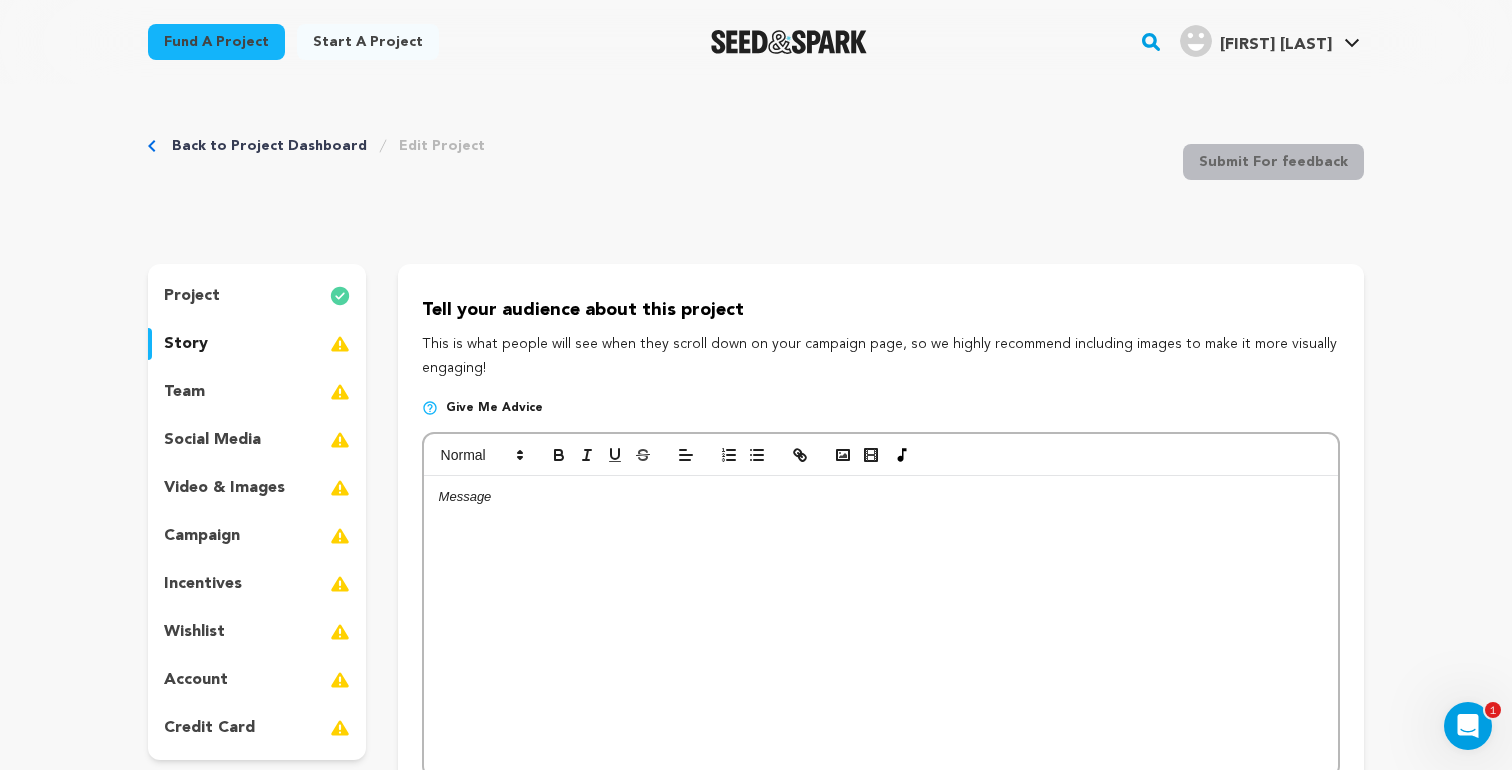 drag, startPoint x: 505, startPoint y: 373, endPoint x: 423, endPoint y: 308, distance: 104.63747 